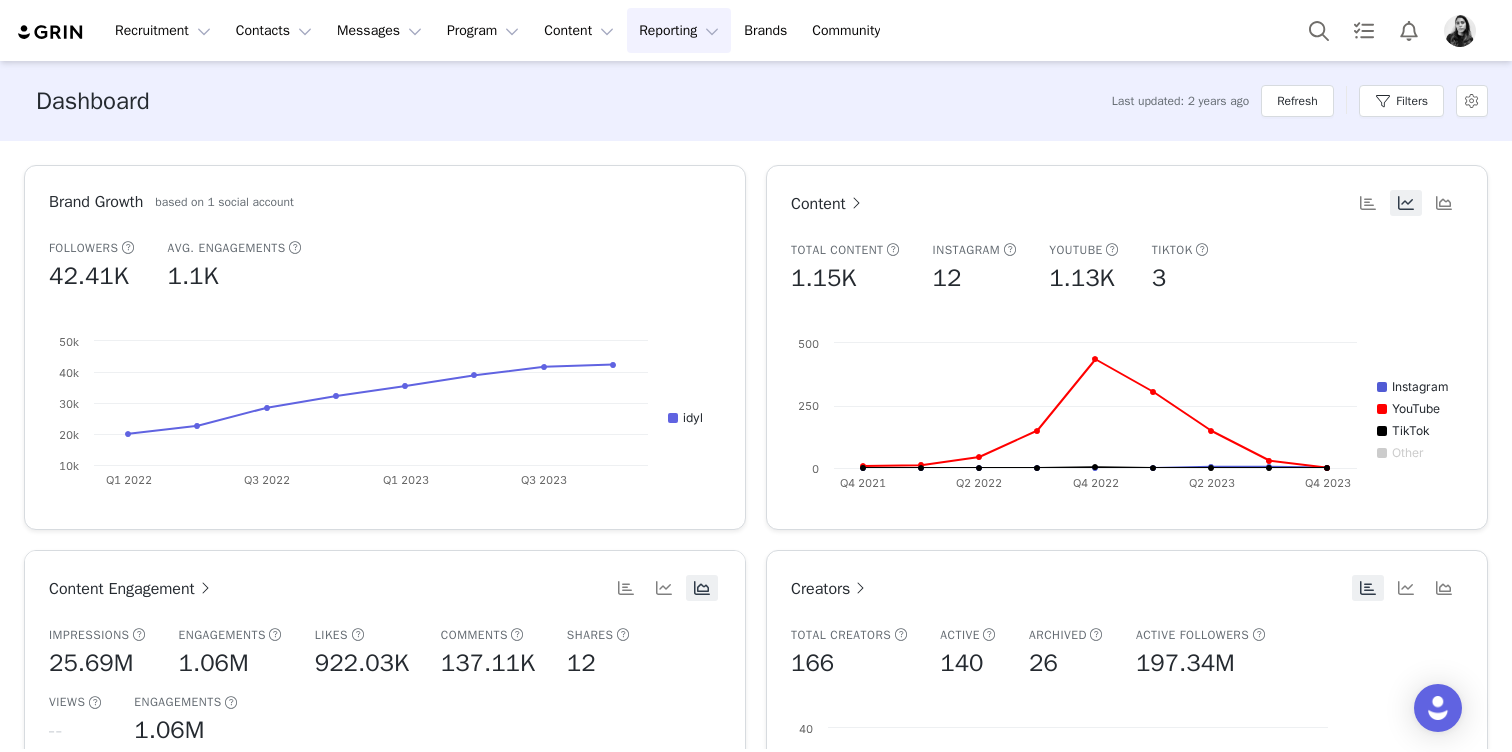 scroll, scrollTop: 0, scrollLeft: 0, axis: both 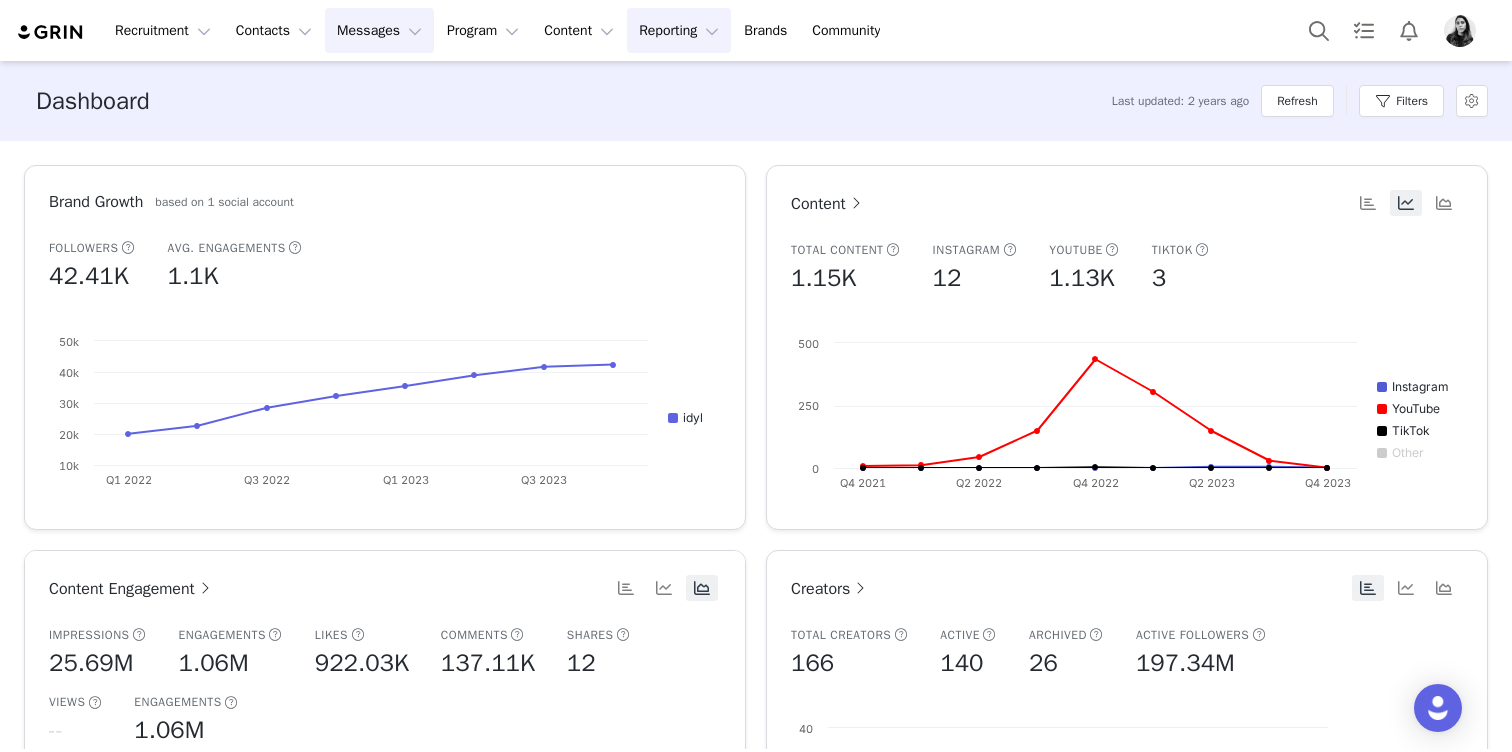 click on "Messages Messages" at bounding box center (379, 30) 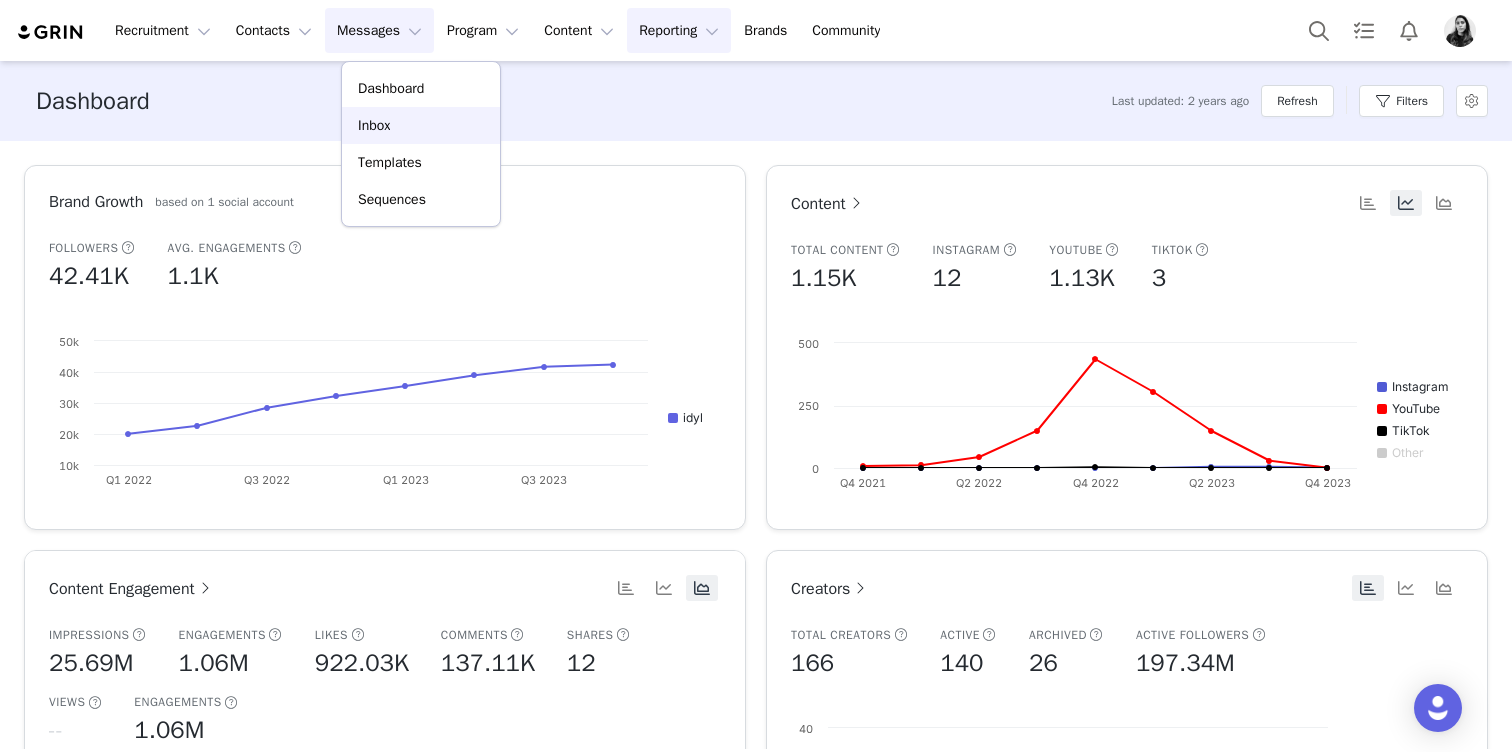 click on "Inbox" at bounding box center (421, 125) 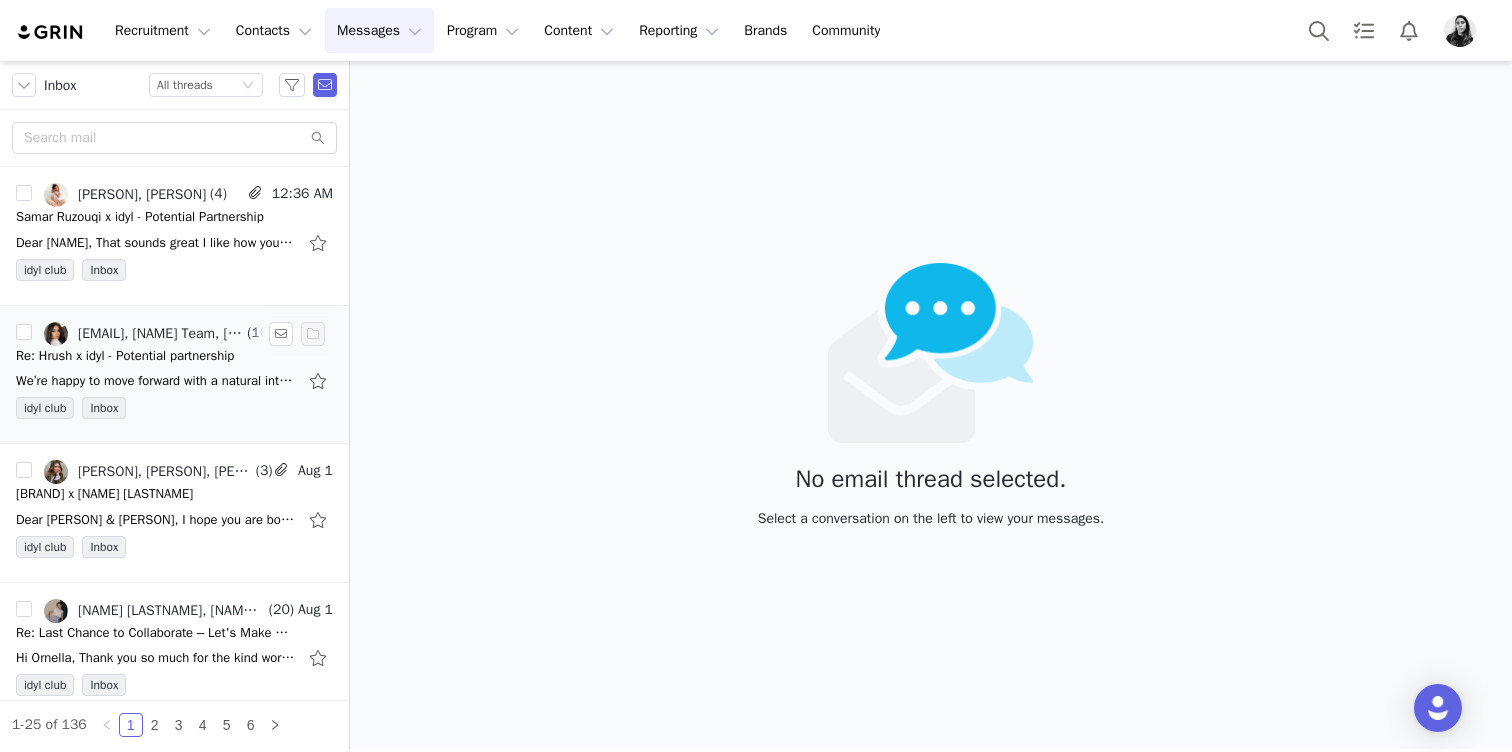 click on "Re: Hrush x idyl - Potential partnership" at bounding box center (125, 356) 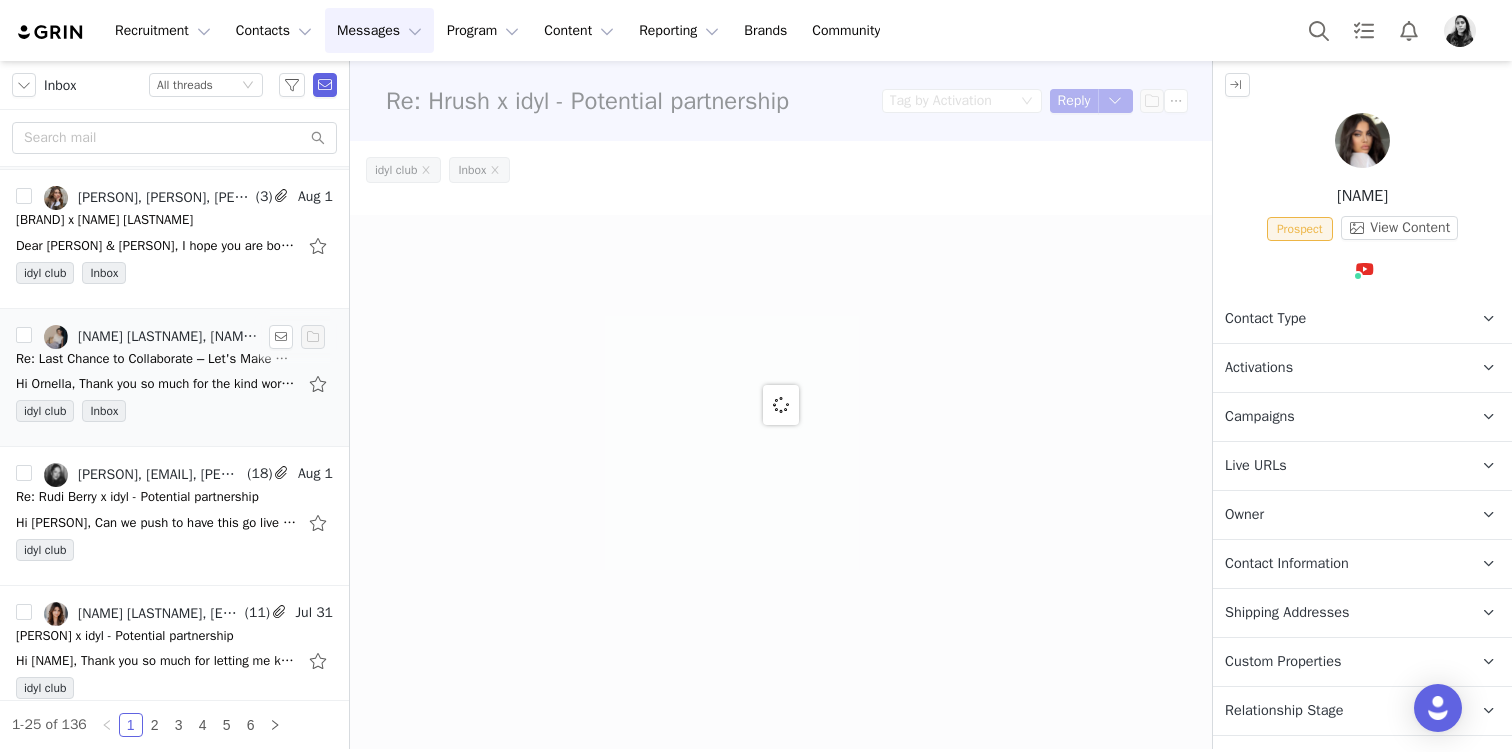 scroll, scrollTop: 285, scrollLeft: 0, axis: vertical 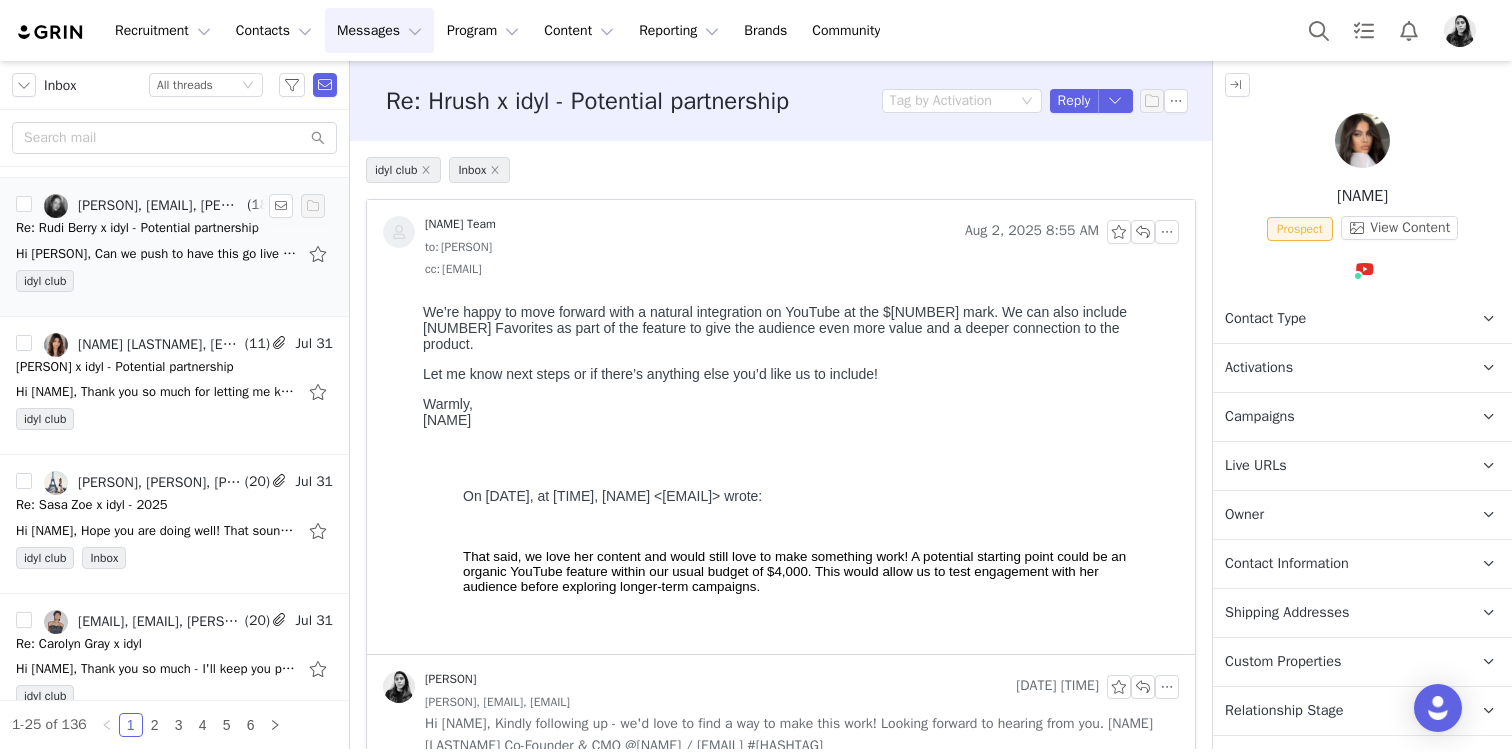 click on "idyl club" at bounding box center [174, 285] 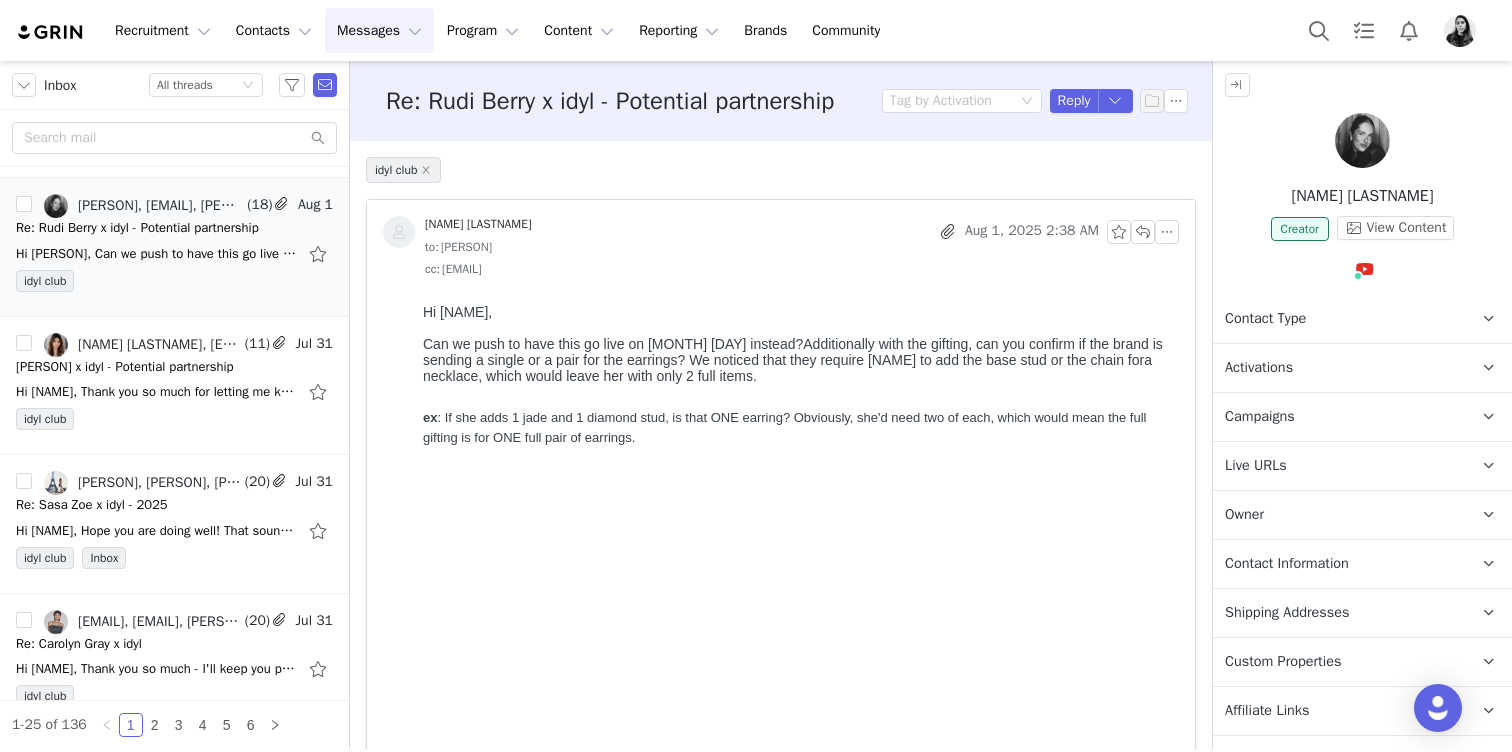 scroll, scrollTop: 0, scrollLeft: 0, axis: both 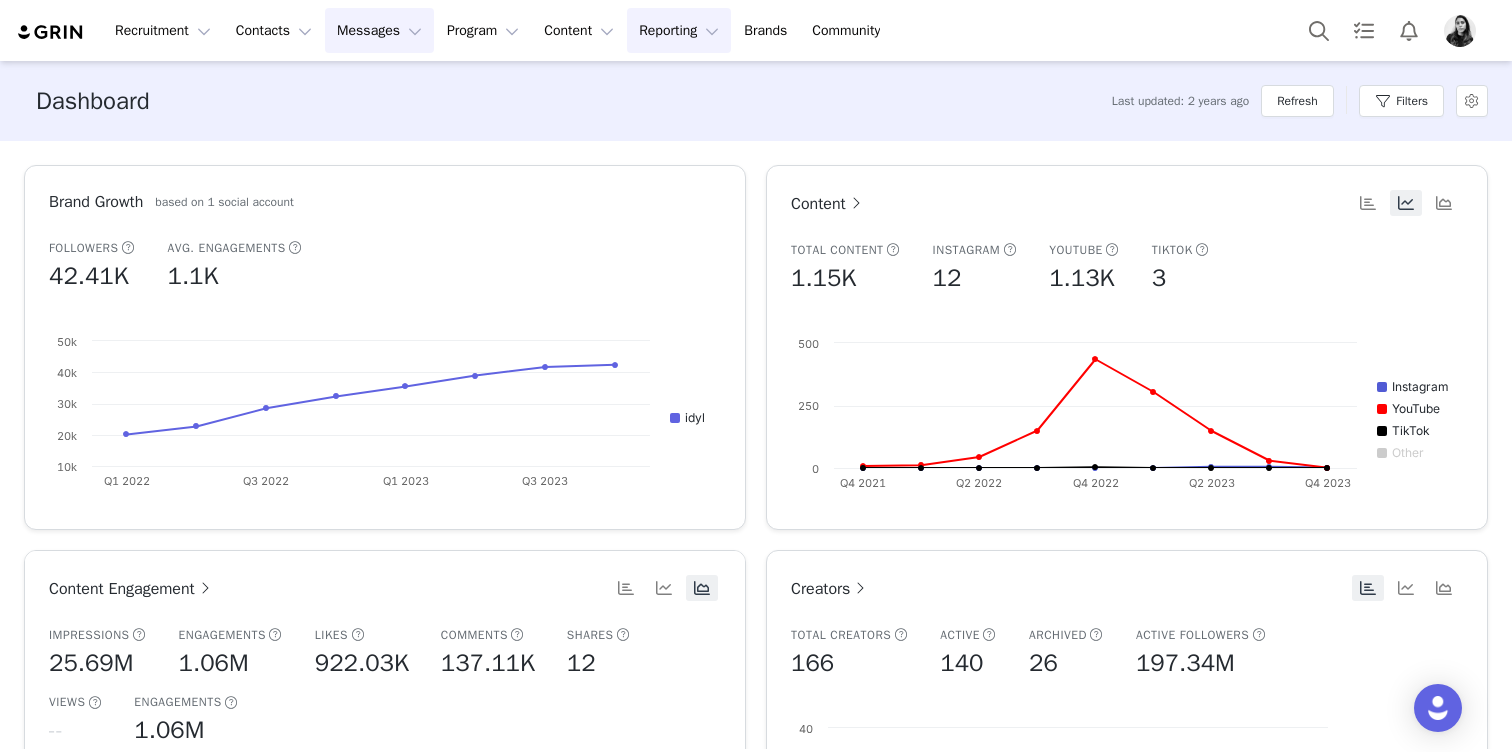 click on "Messages Messages" at bounding box center [379, 30] 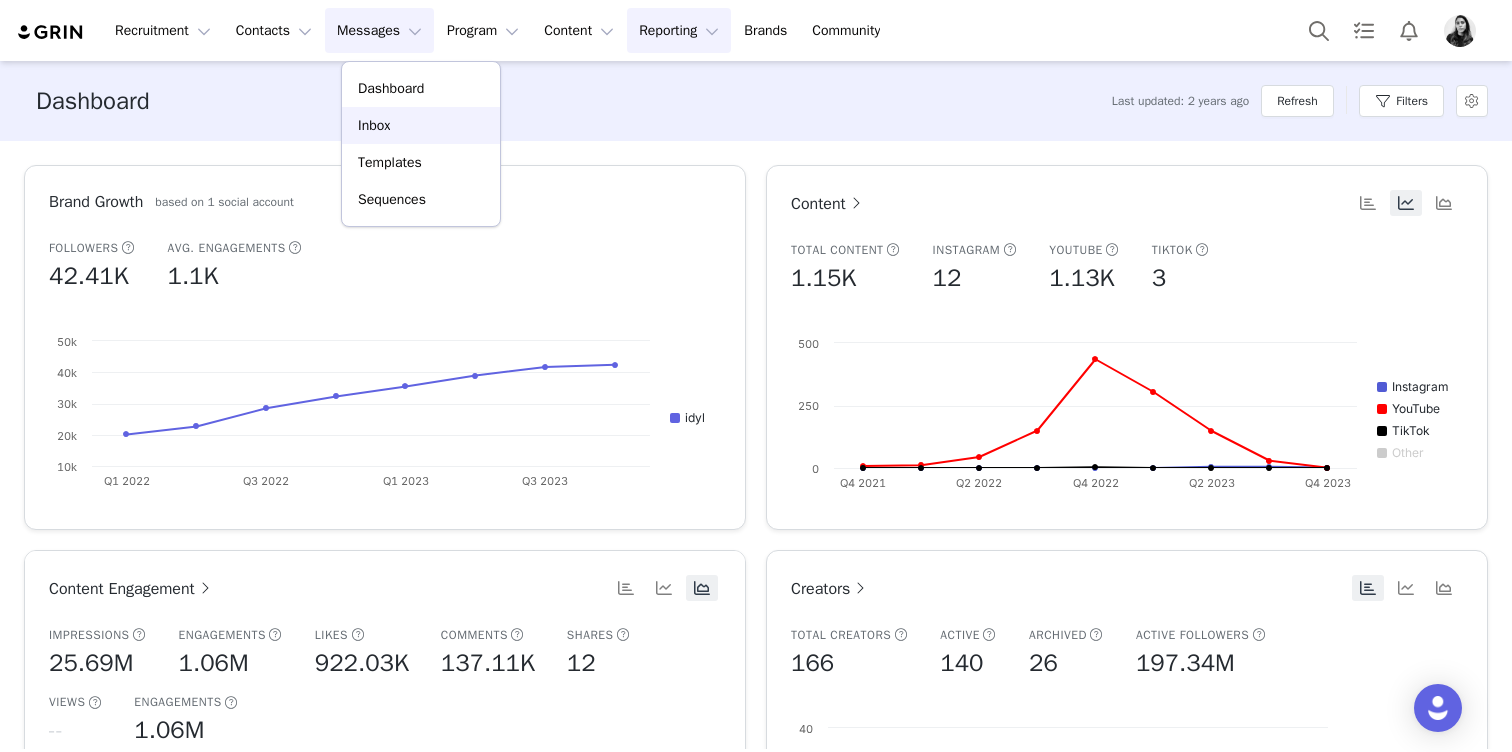 click on "Inbox" at bounding box center [421, 125] 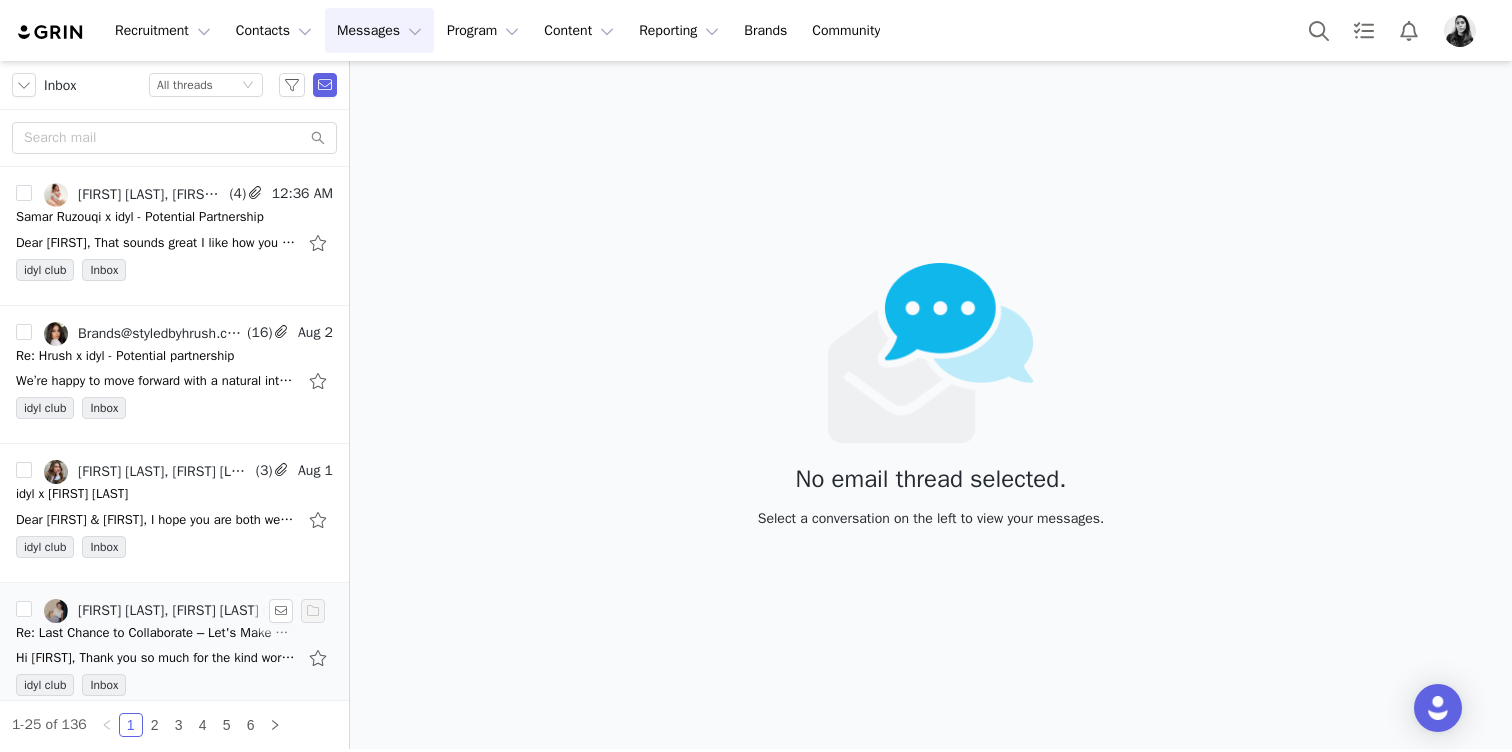 click on "Re: Last Chance to Collaborate – Let's Make Magic Happen!" at bounding box center [156, 633] 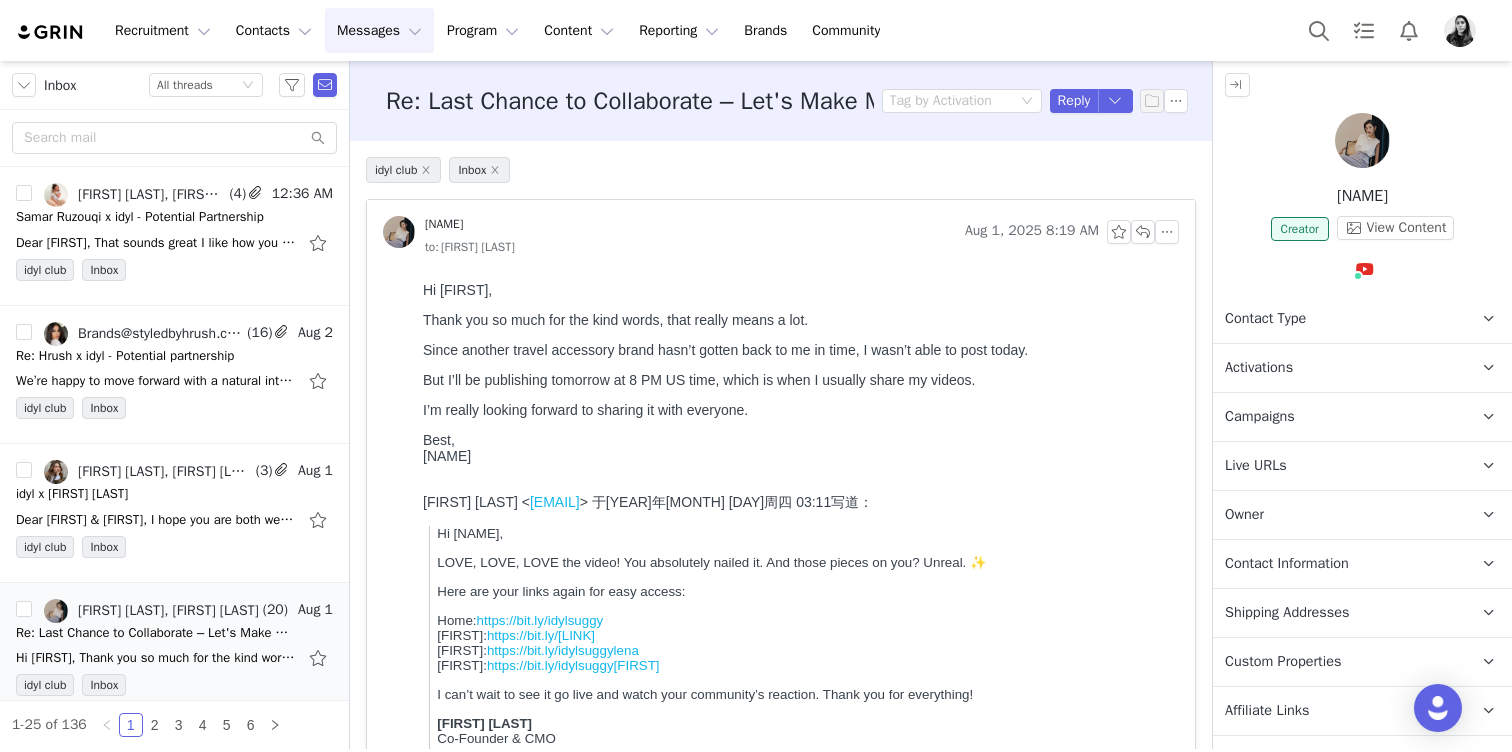 scroll, scrollTop: 0, scrollLeft: 0, axis: both 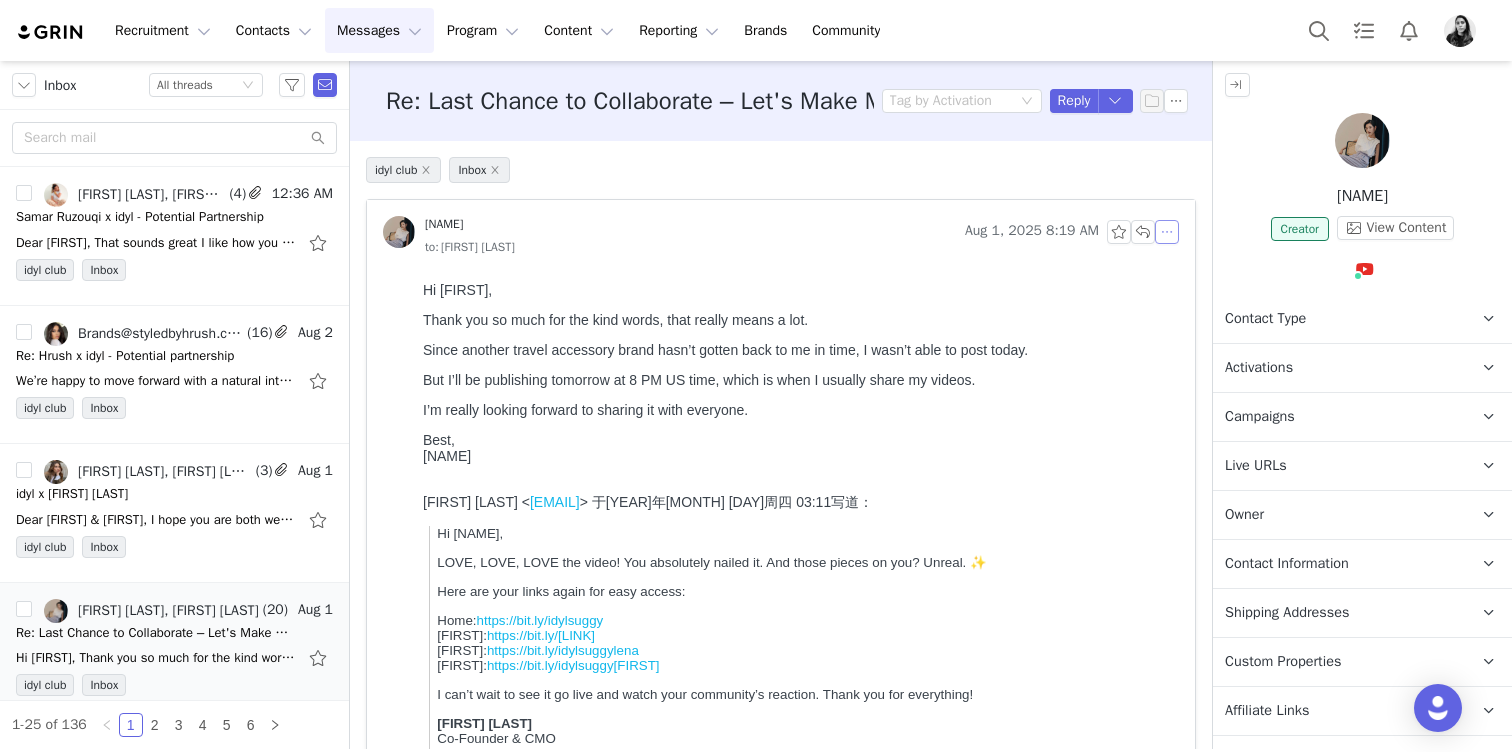 click at bounding box center (1167, 232) 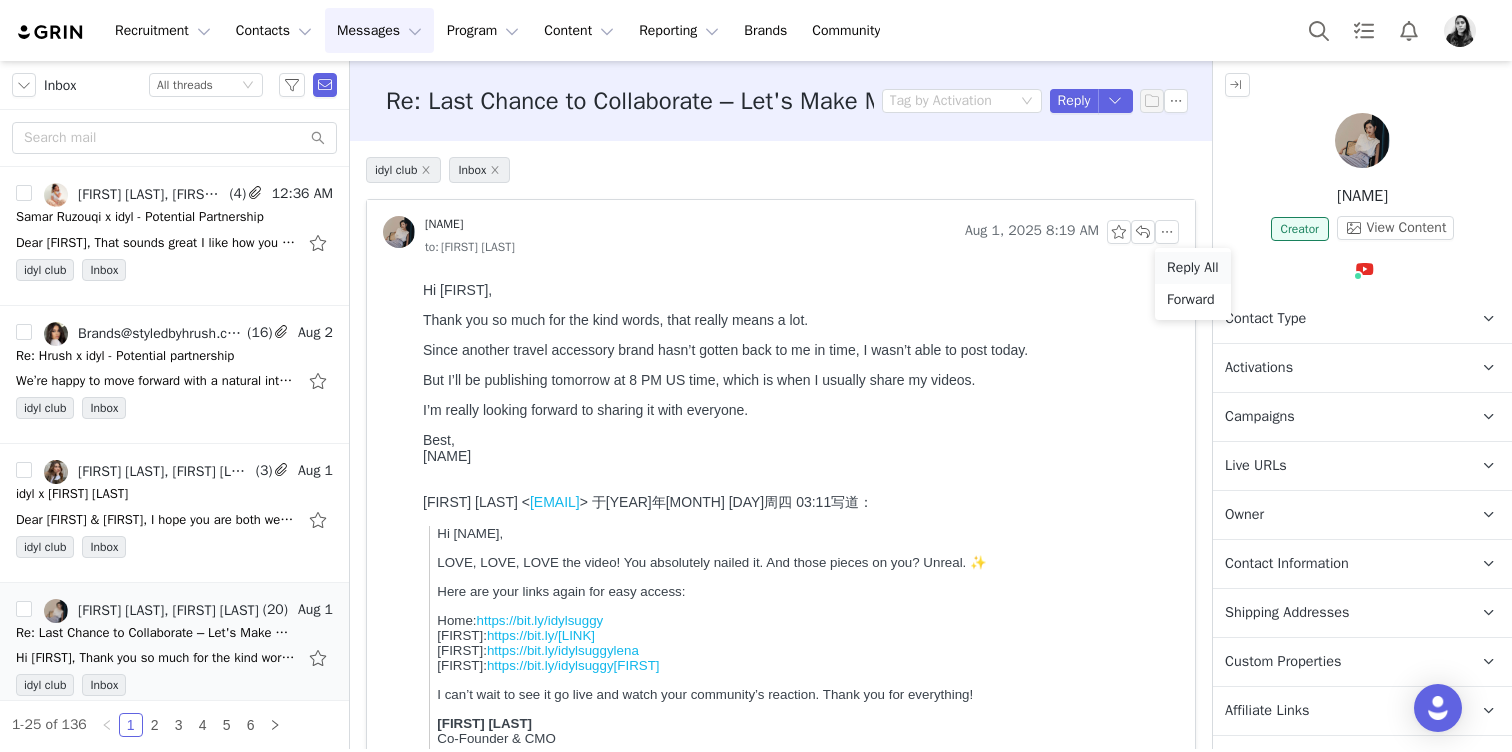 click on "Reply All" at bounding box center [1193, 268] 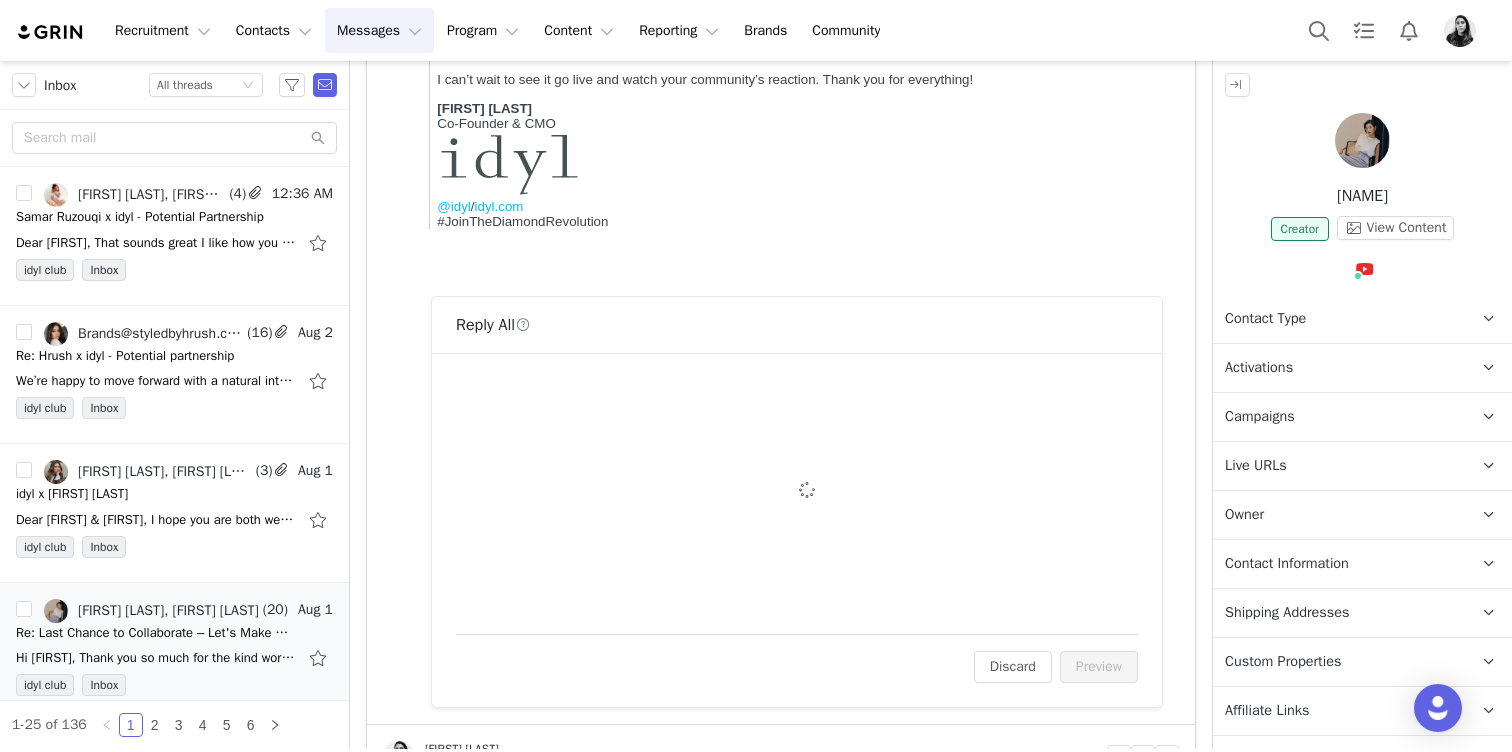 scroll, scrollTop: 841, scrollLeft: 0, axis: vertical 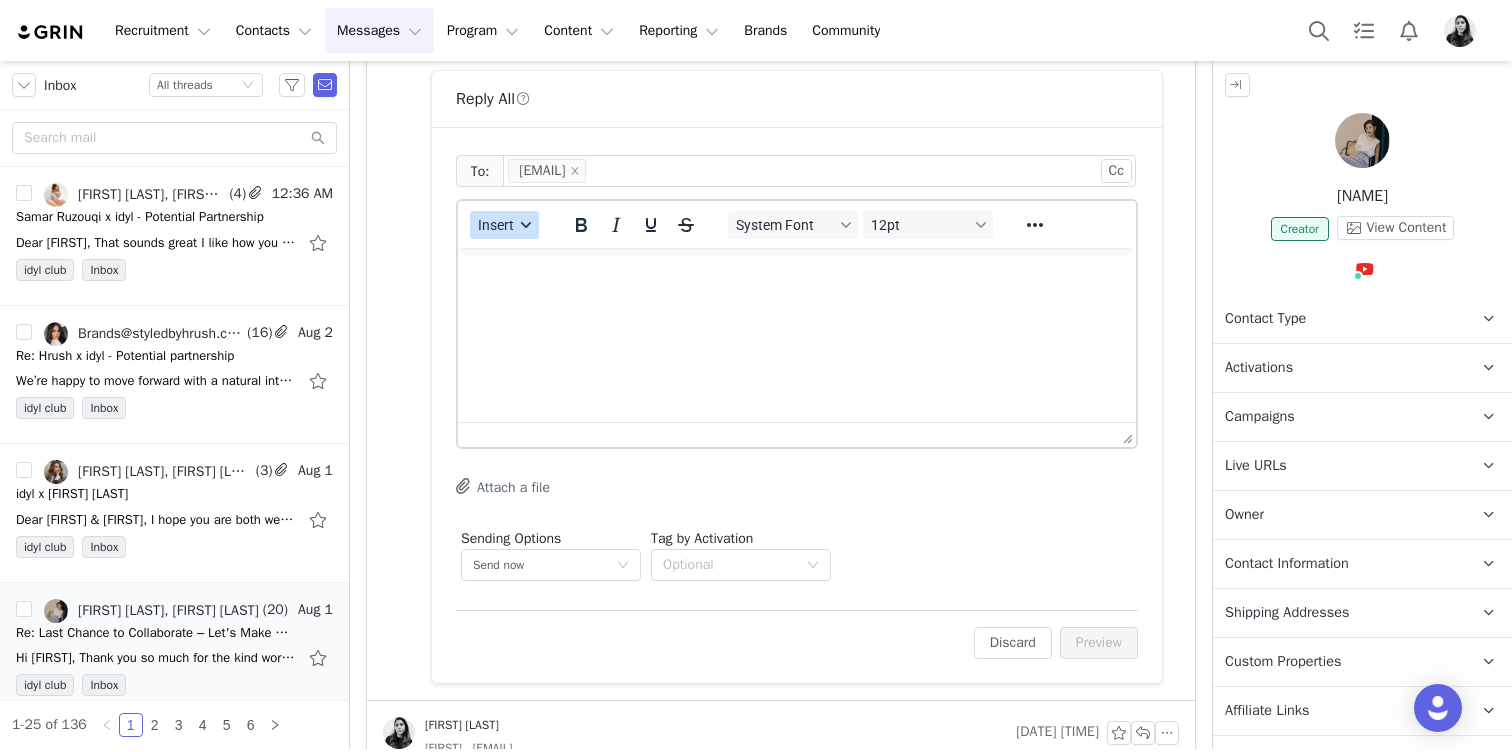 click on "Insert" at bounding box center (504, 225) 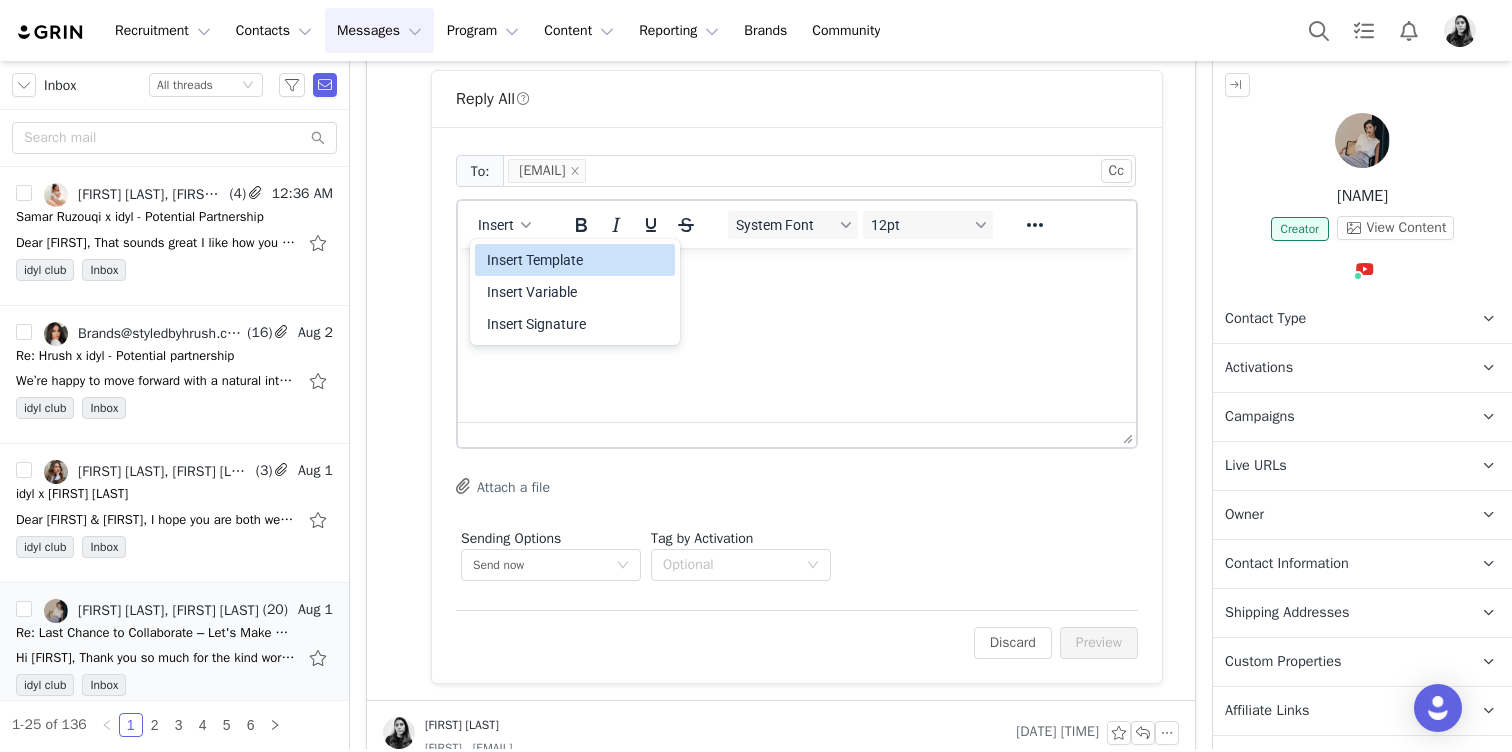 click on "Insert Template" at bounding box center [577, 260] 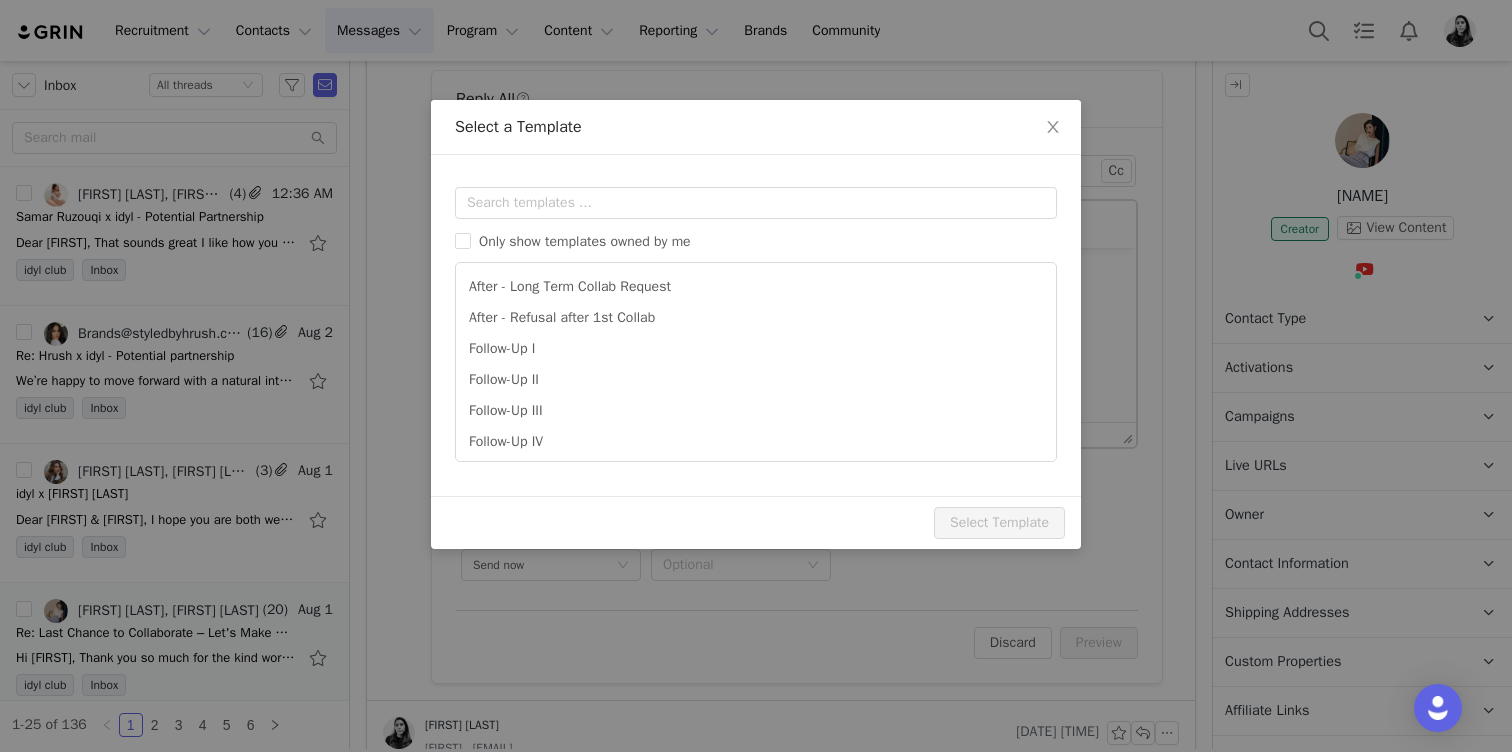 scroll, scrollTop: 0, scrollLeft: 0, axis: both 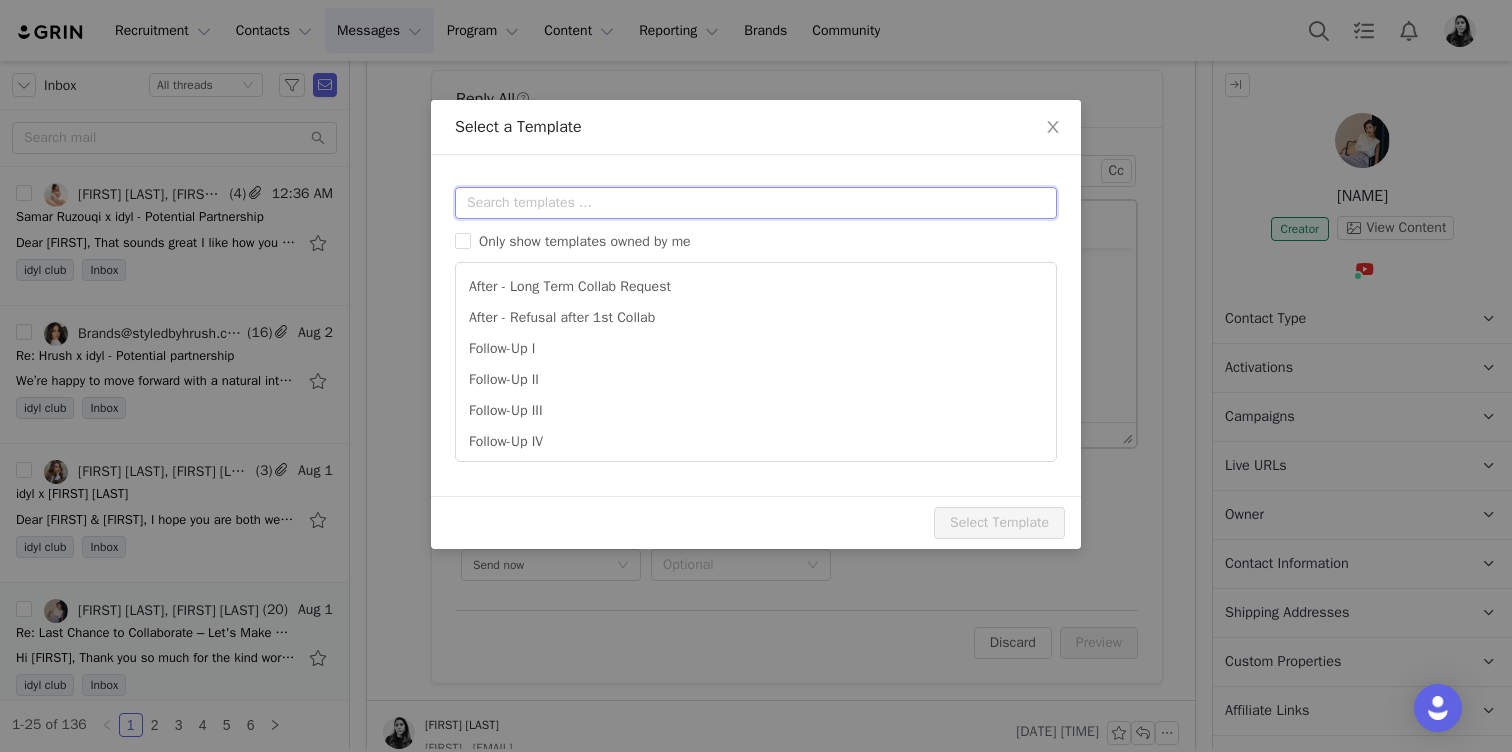 click at bounding box center (756, 203) 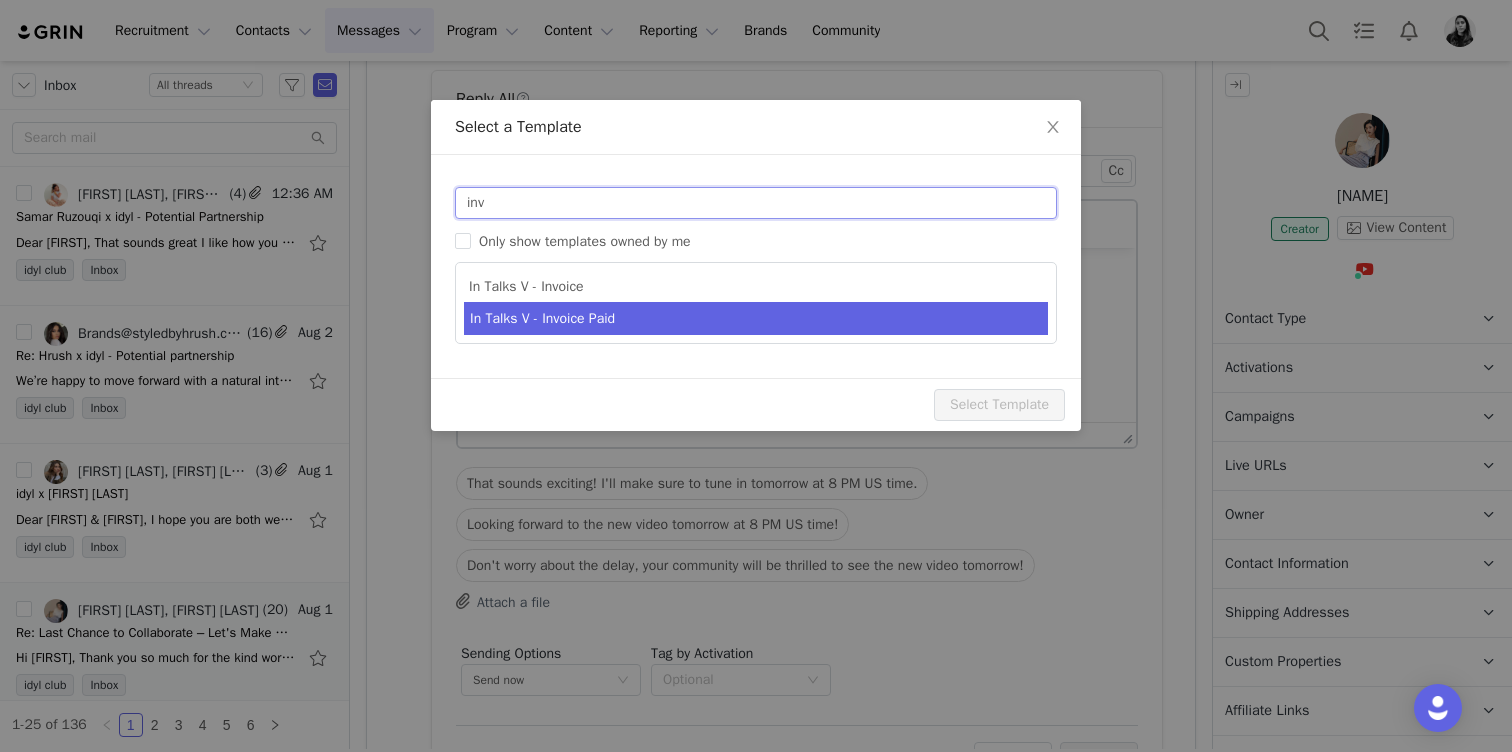 type on "inv" 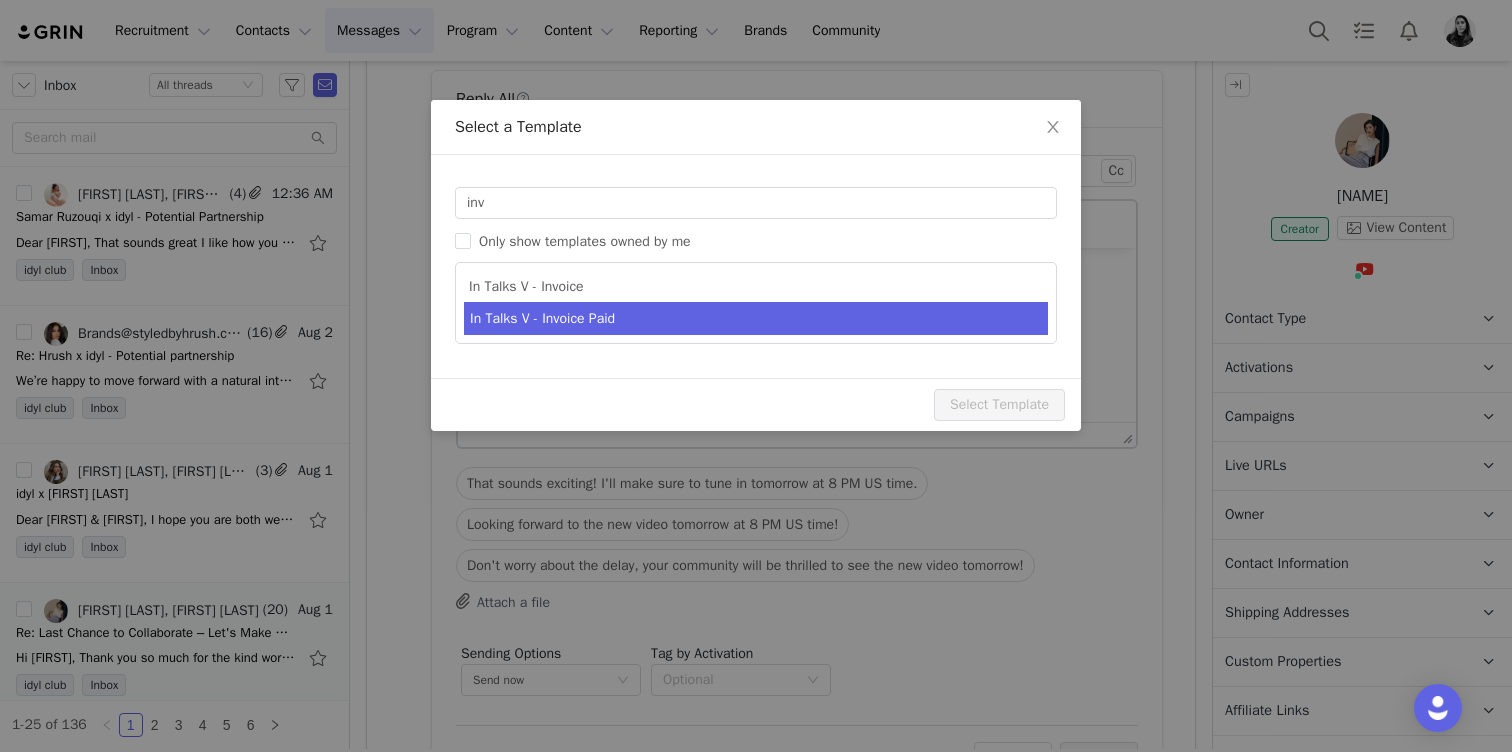 click on "In Talks V - Invoice Paid" at bounding box center [756, 318] 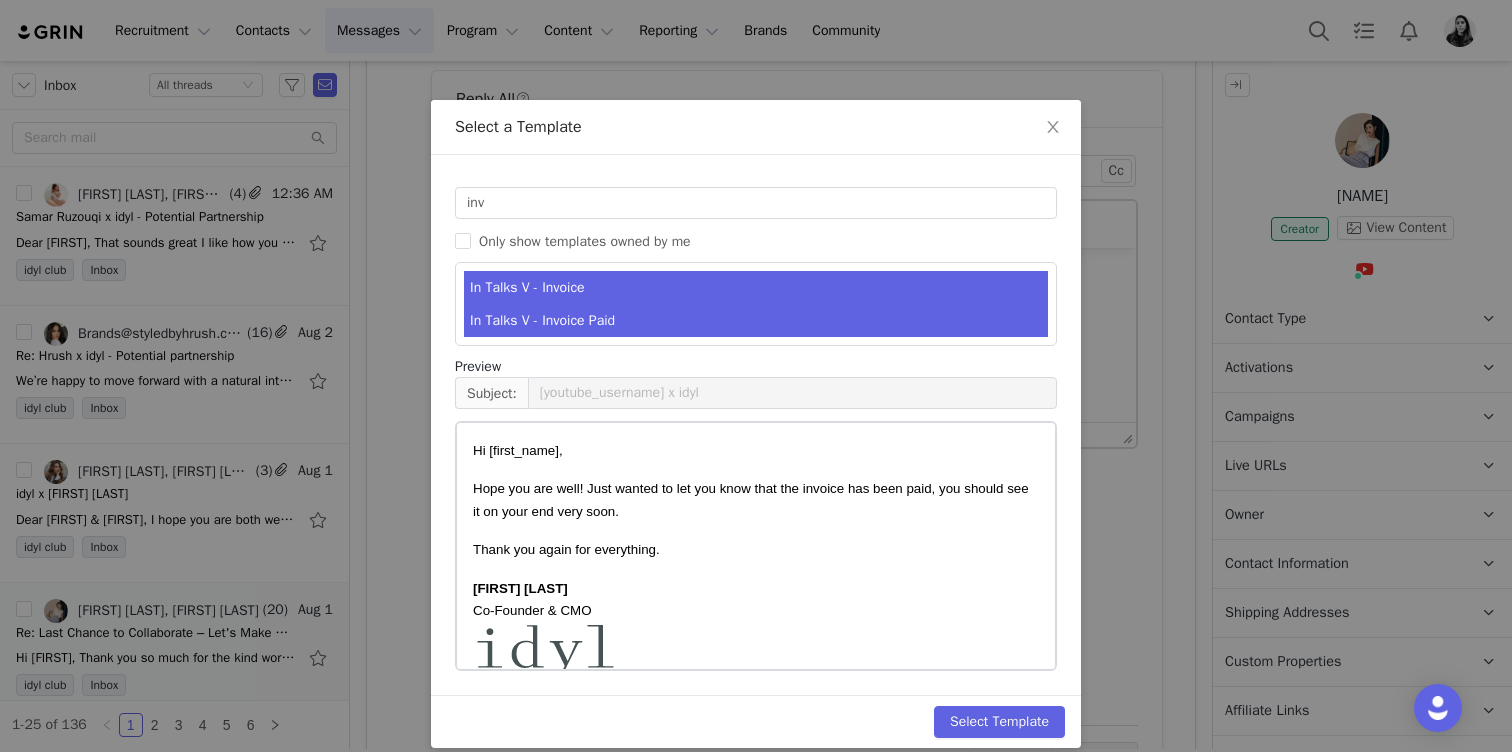 click on "In Talks V - Invoice" at bounding box center [756, 287] 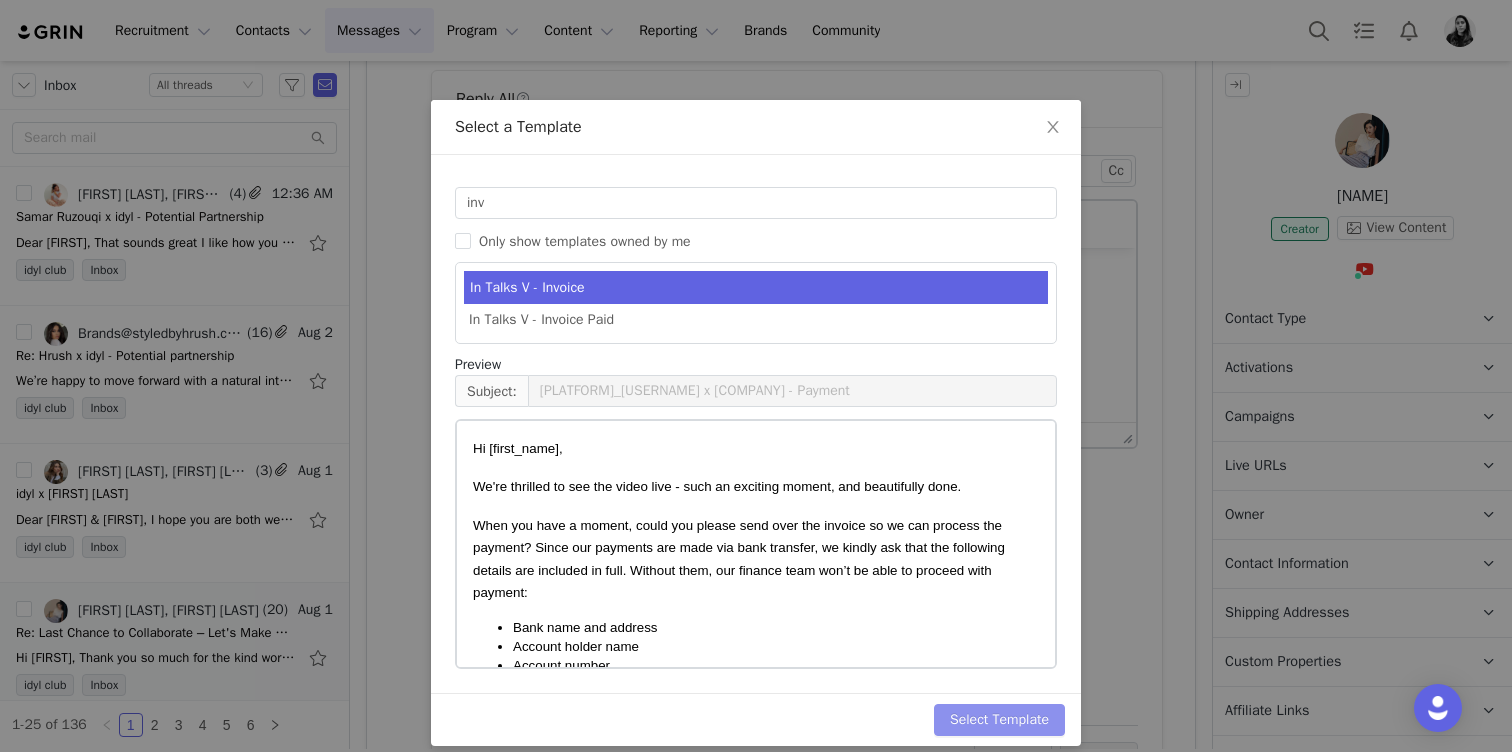 click on "Select Template" at bounding box center (999, 720) 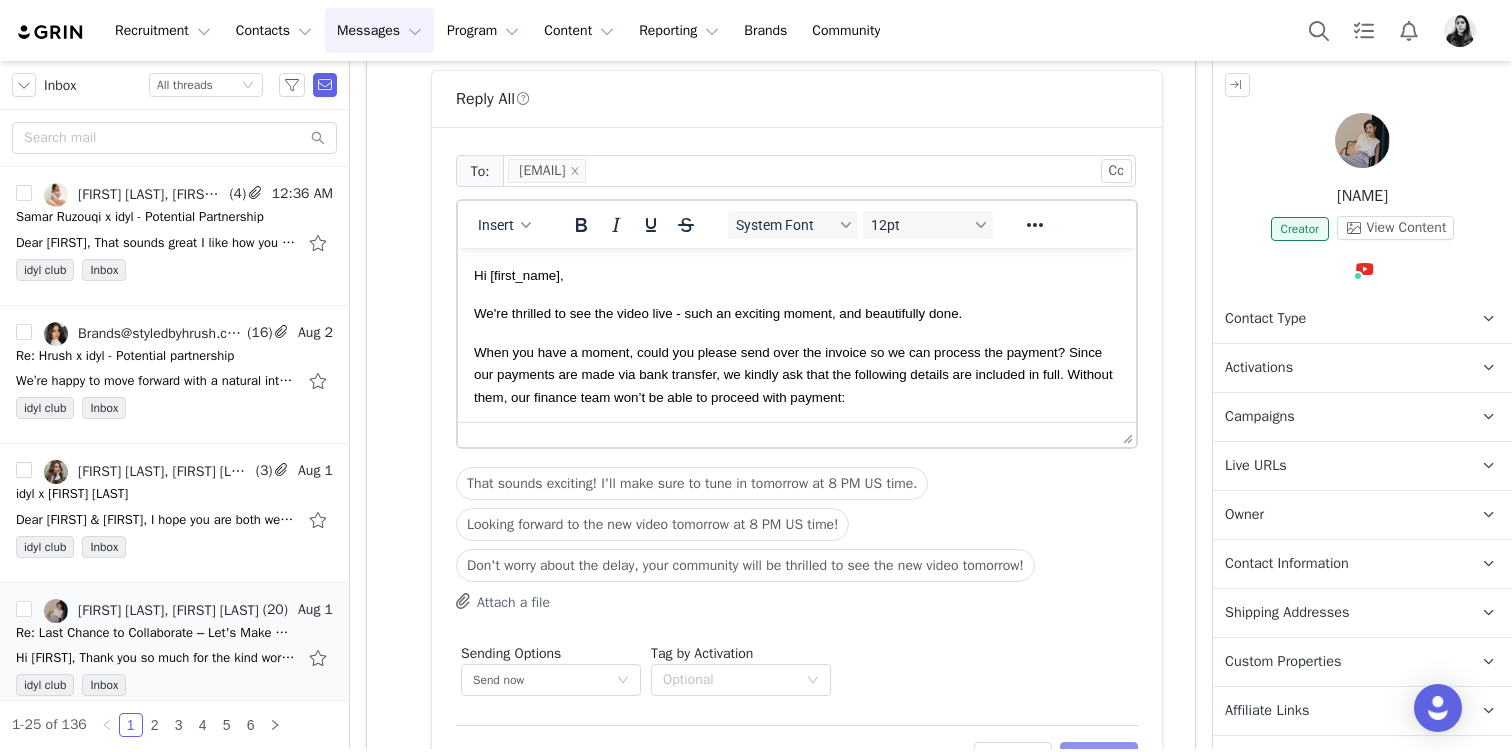 click on "Preview" at bounding box center (1099, 758) 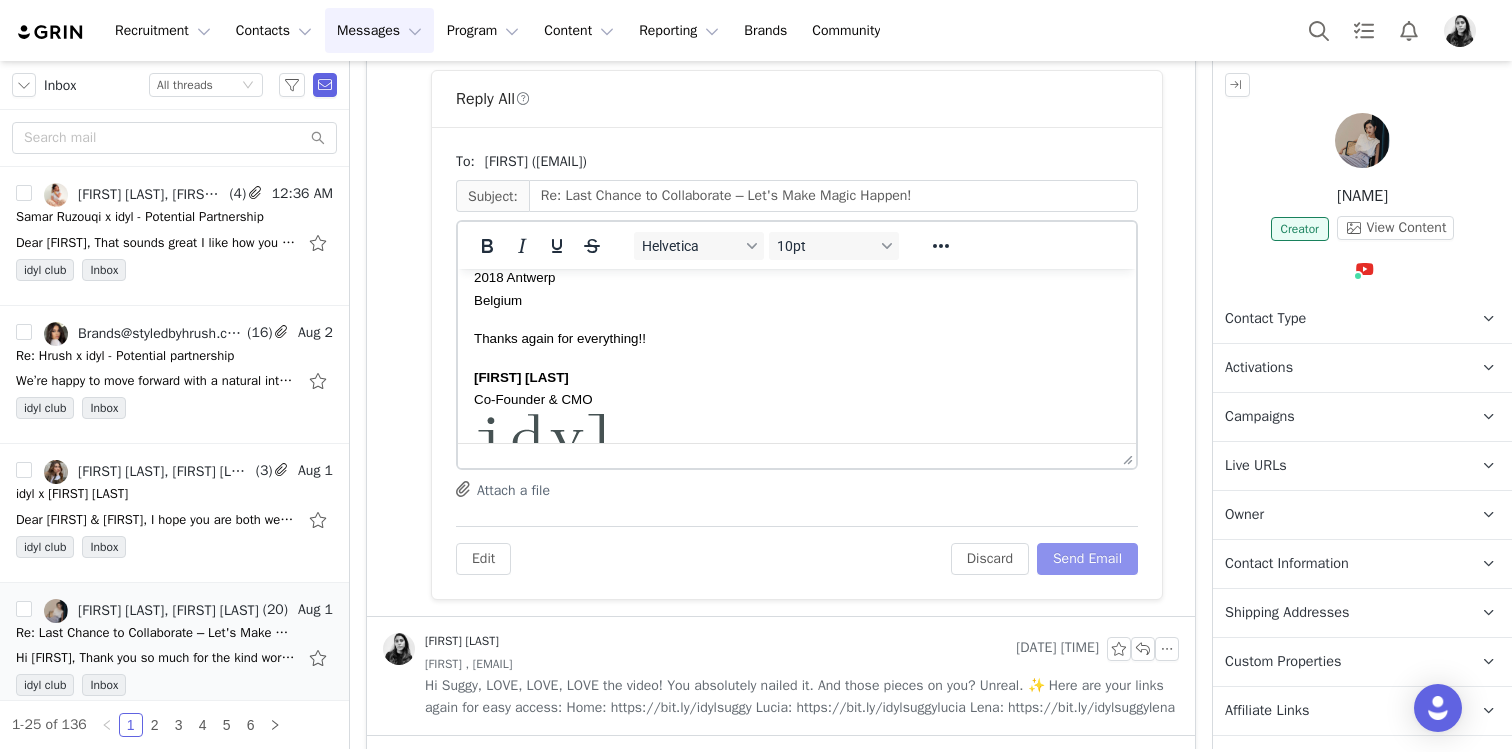 scroll, scrollTop: 472, scrollLeft: 0, axis: vertical 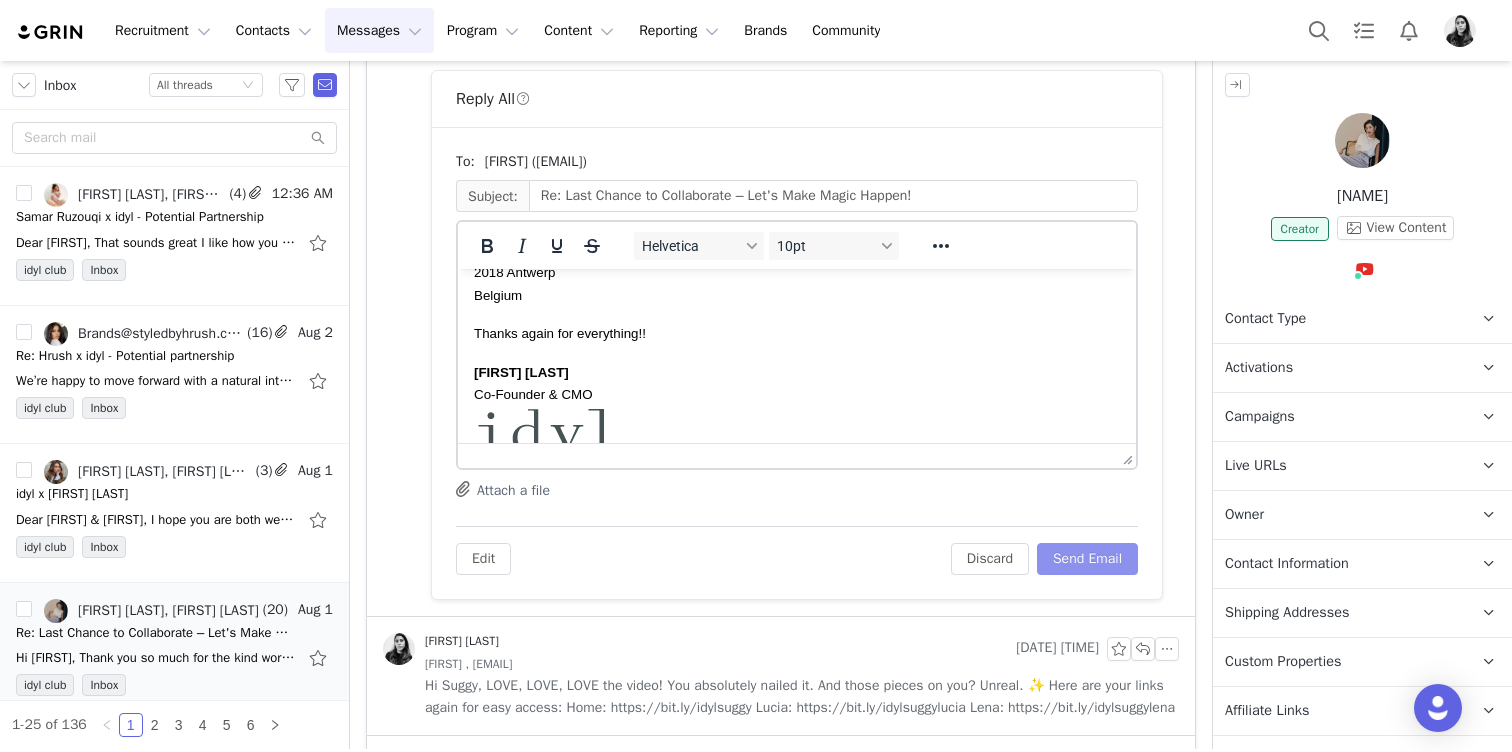 click on "Send Email" at bounding box center (1087, 559) 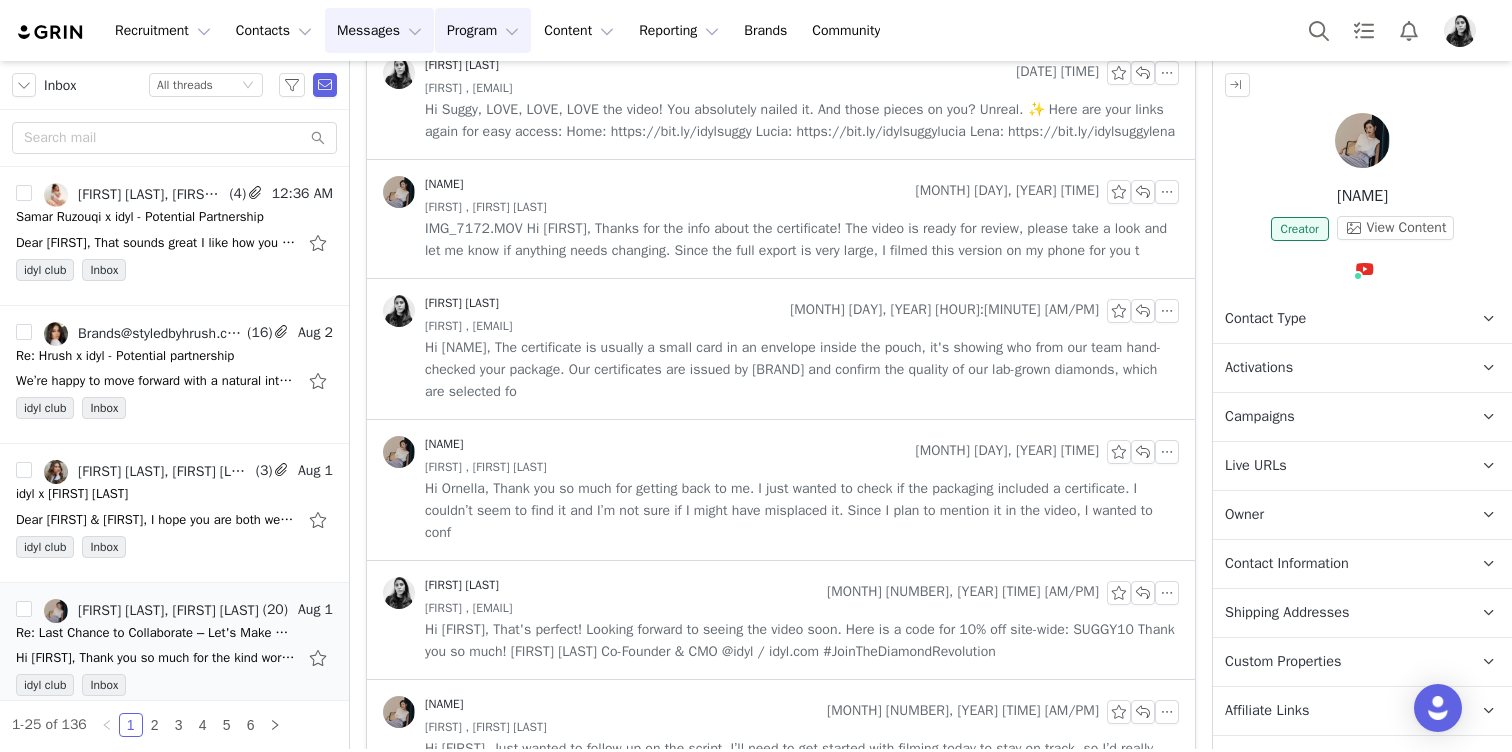 click on "Program Program" at bounding box center [483, 30] 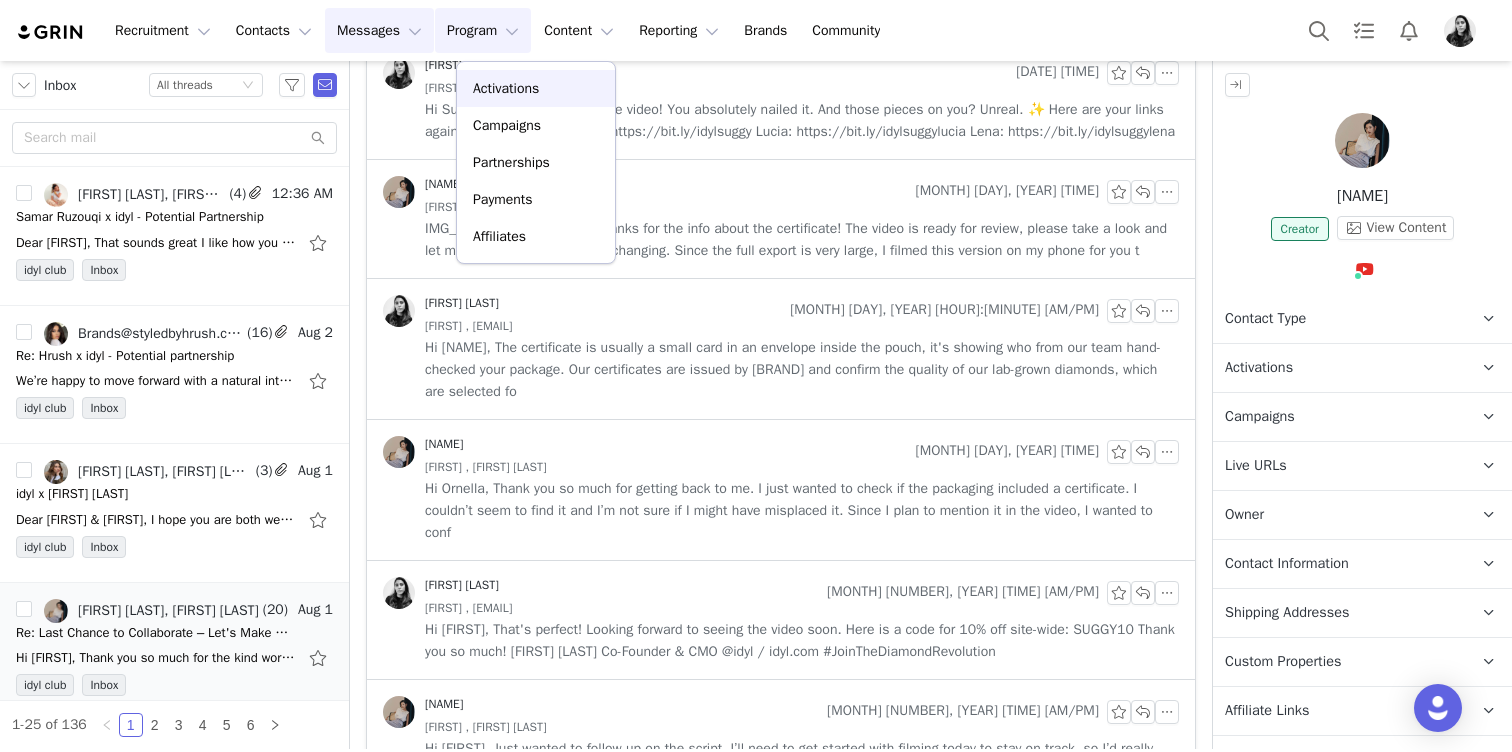 click on "Activations" at bounding box center [506, 88] 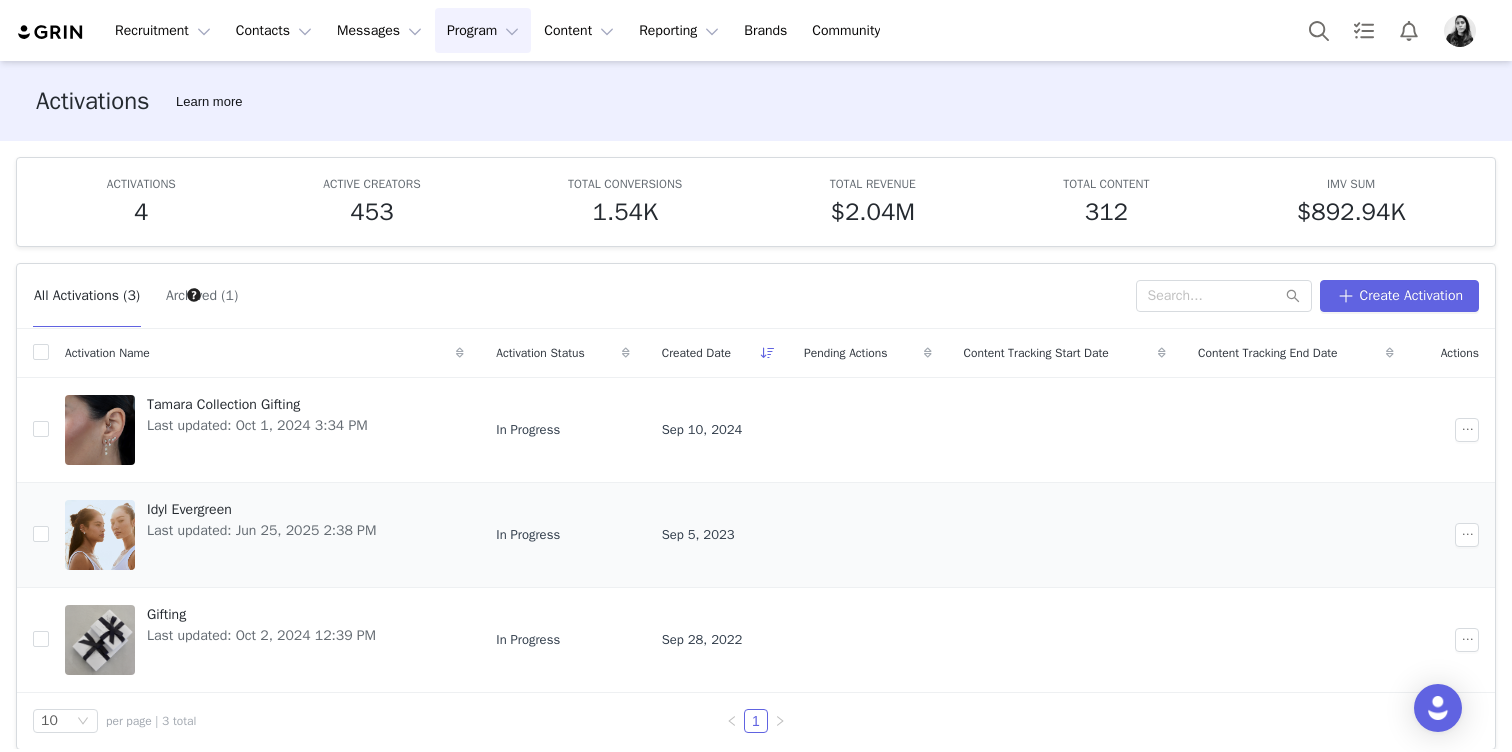 click on "Last updated: Jun 25, 2025 2:38 PM" at bounding box center [261, 530] 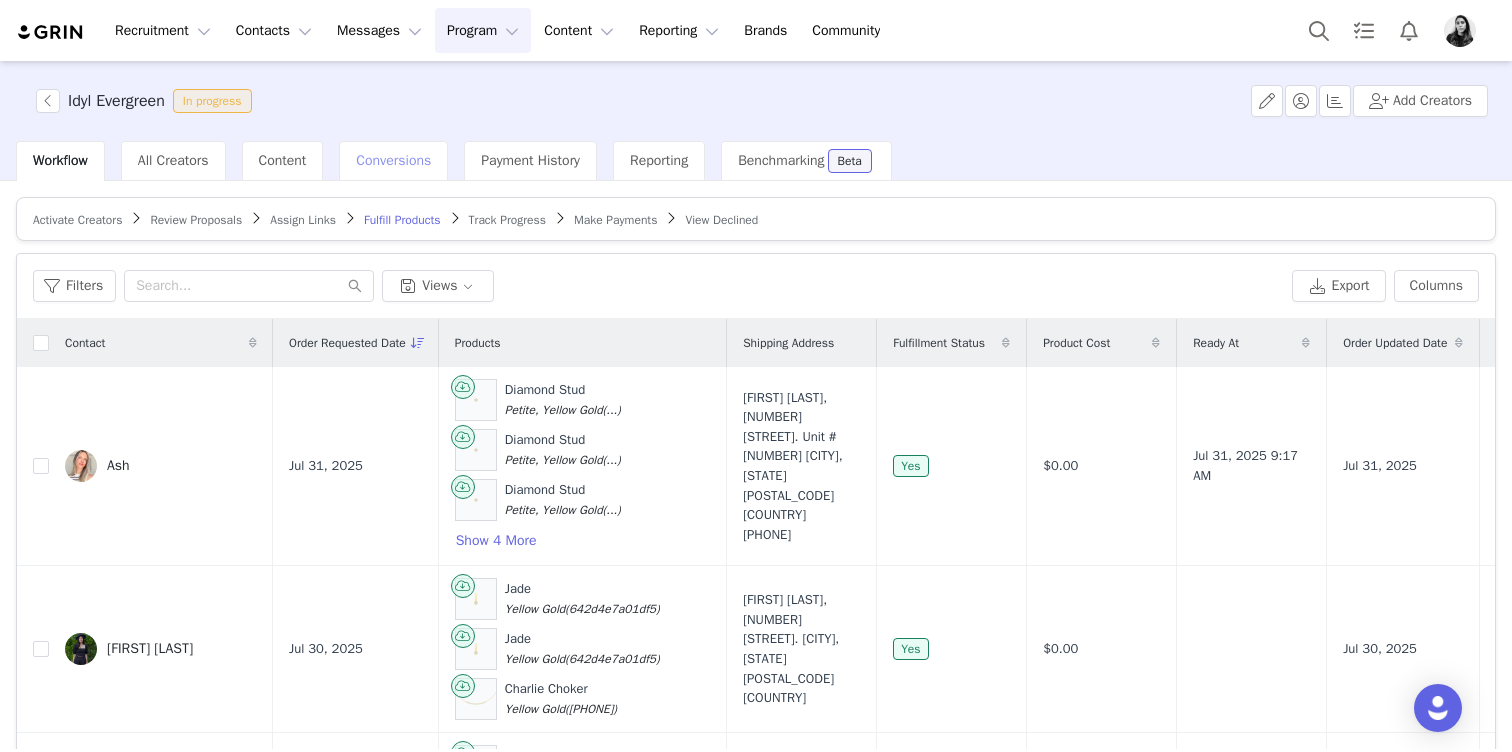 click on "Conversions" at bounding box center [393, 160] 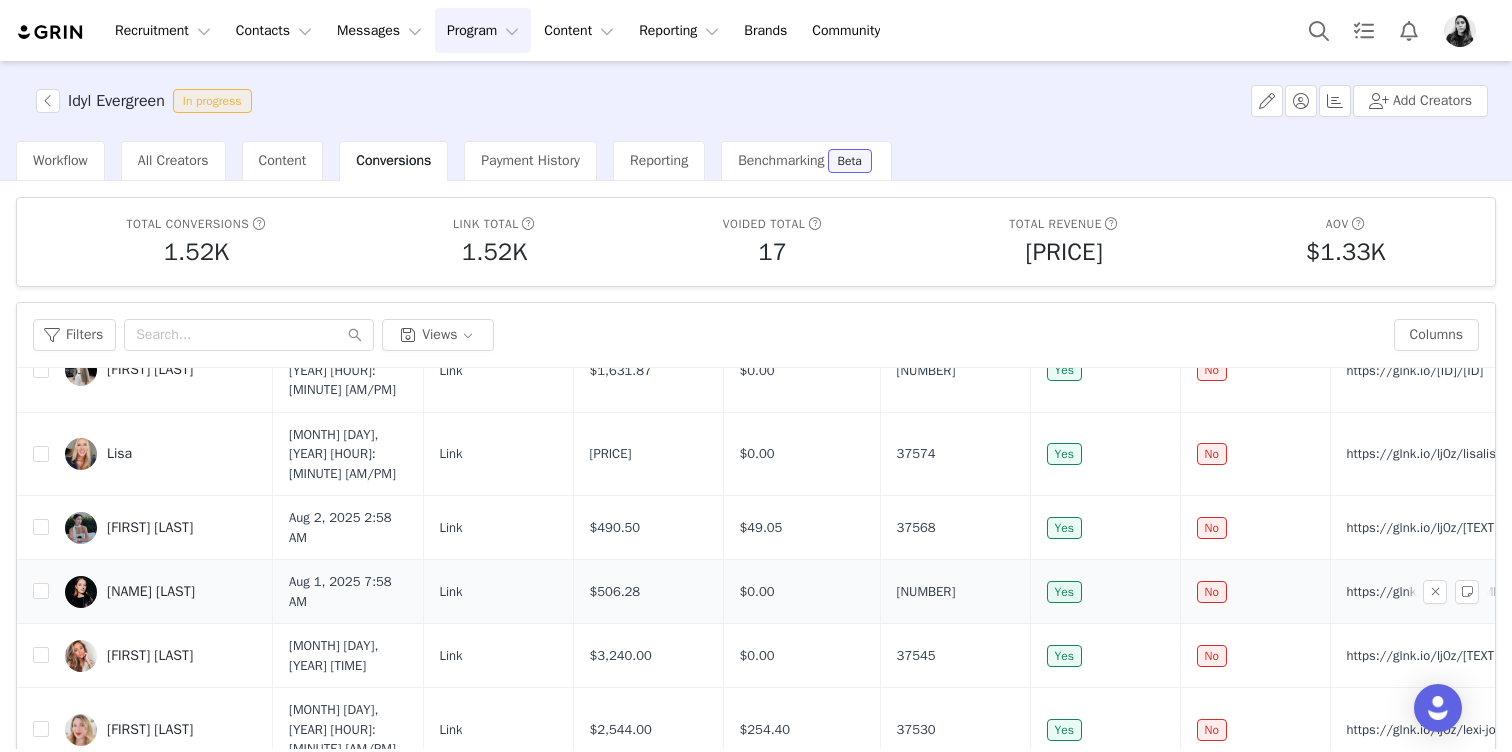 scroll, scrollTop: 0, scrollLeft: 0, axis: both 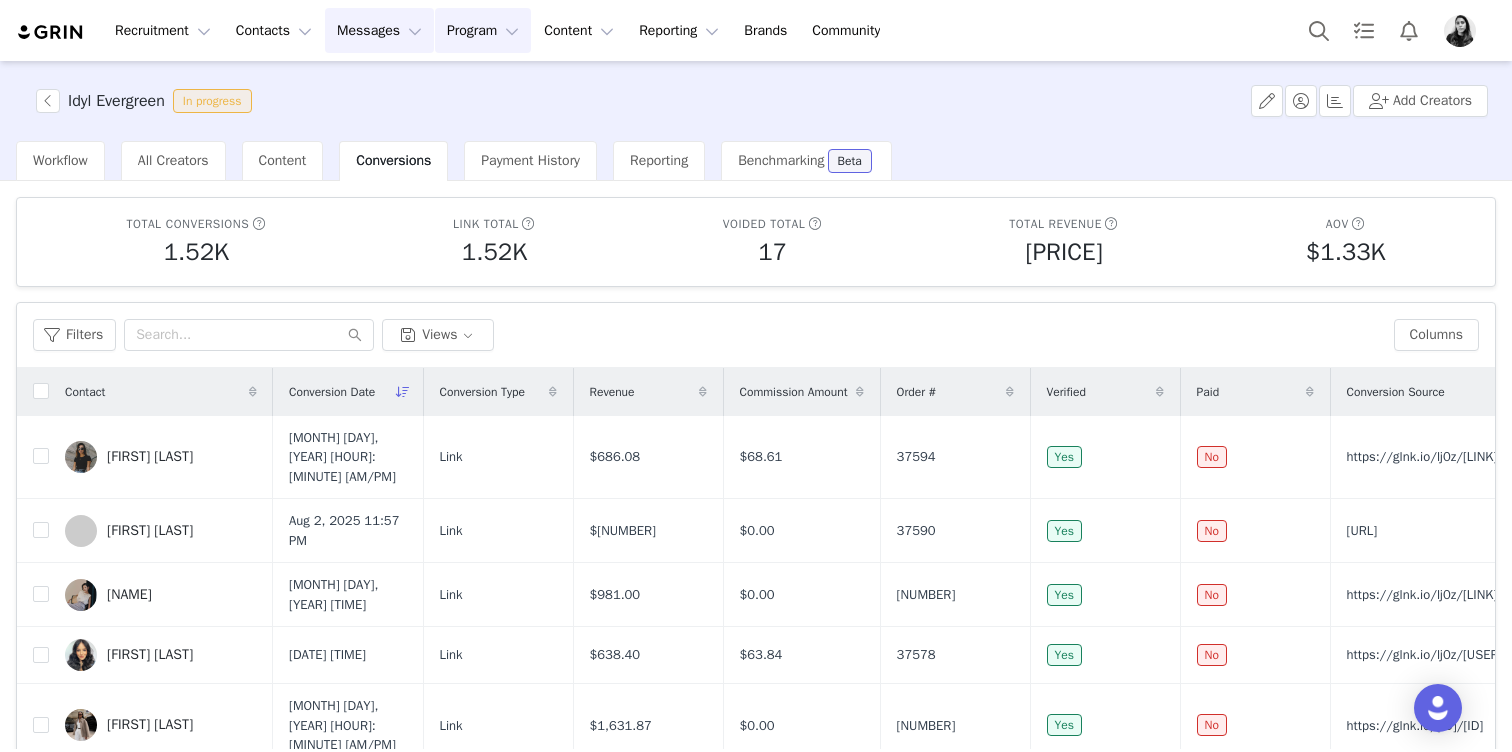 click on "Messages Messages" at bounding box center [379, 30] 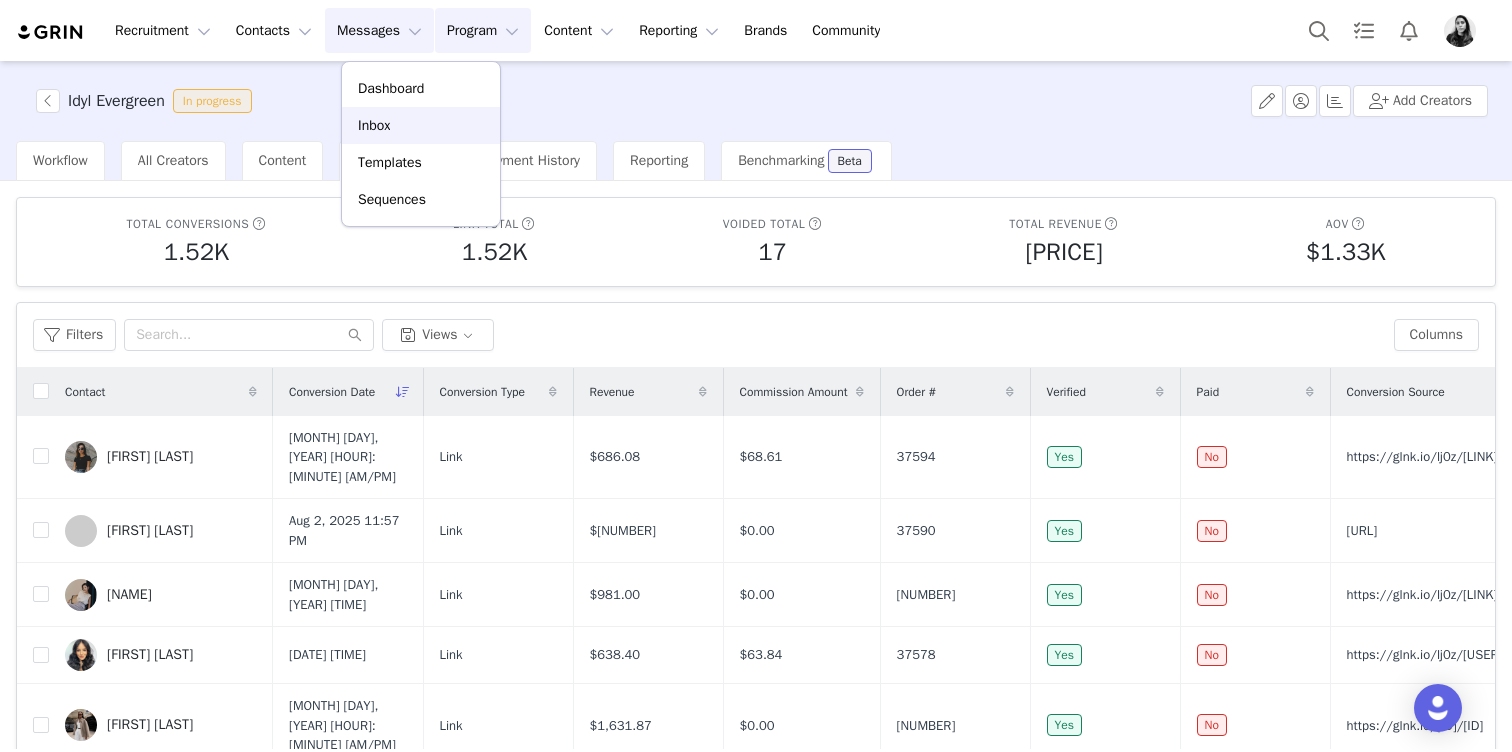 click on "Inbox" at bounding box center [374, 125] 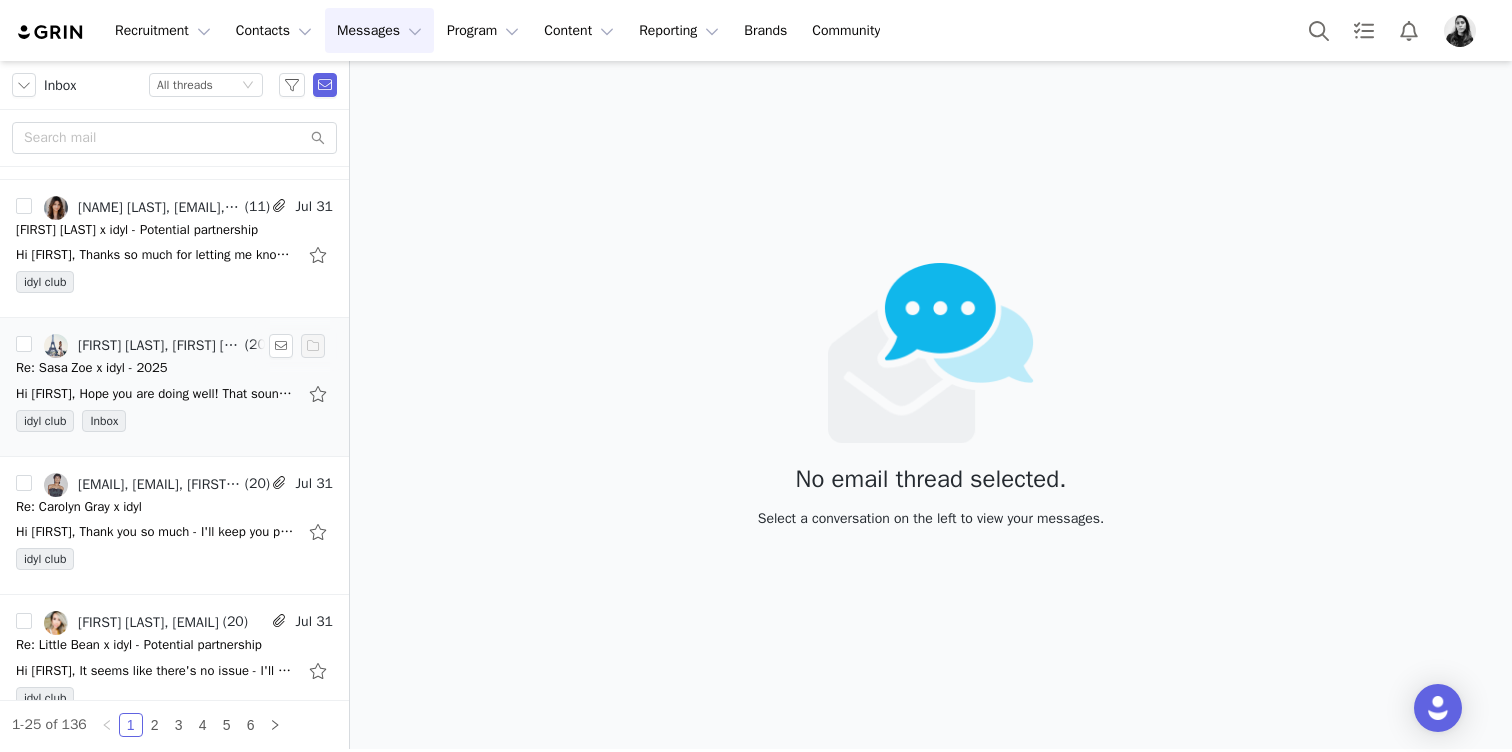 scroll, scrollTop: 625, scrollLeft: 0, axis: vertical 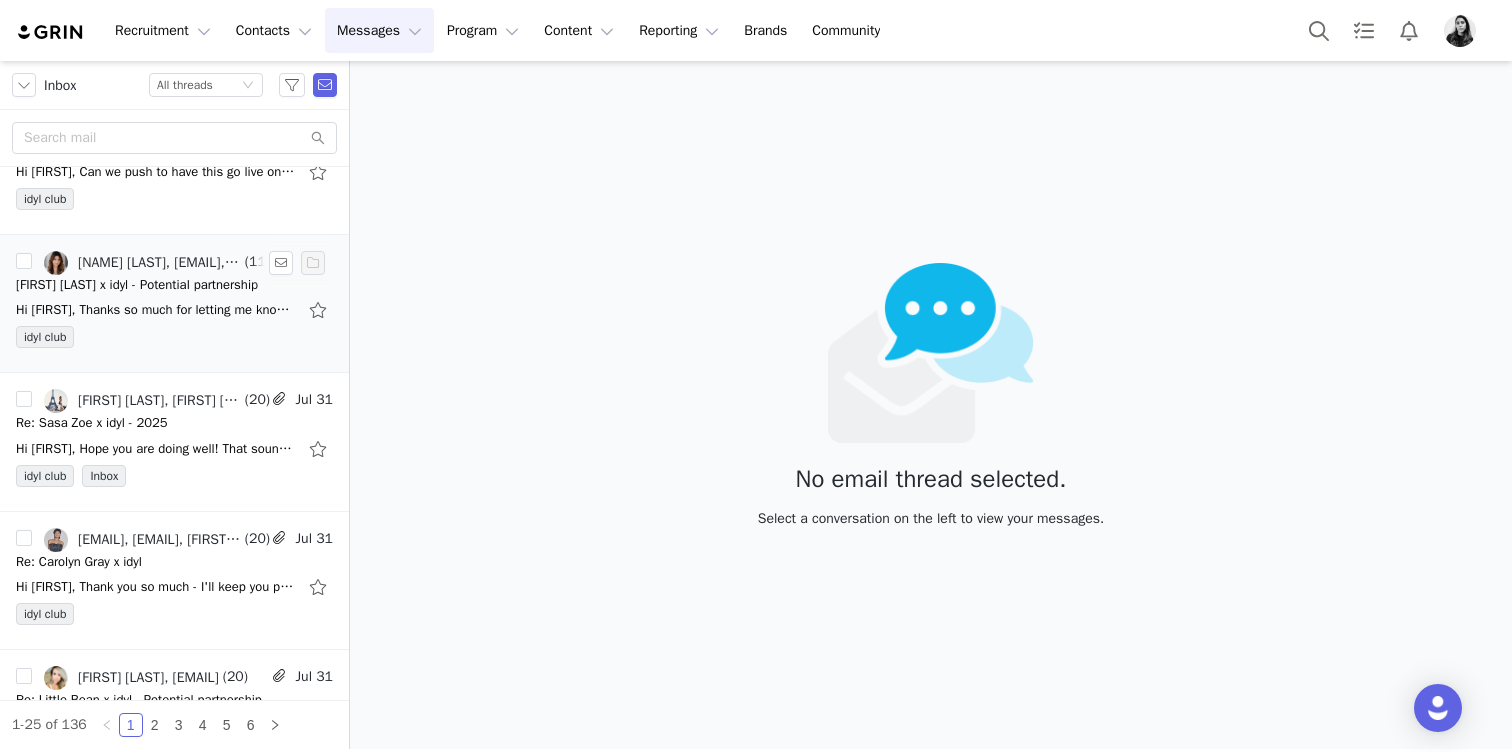 click on "Hi Ornella,
Thanks so much for letting me know! Please see below for some creators that have a US audience well above 40%.
Dr. Lejla
Chrissy Briel
Dr. Toral
Happy to send over rates if there's interest! Talk soon.
ASHLEY WILLIAMS
TALENT MAN" at bounding box center (174, 310) 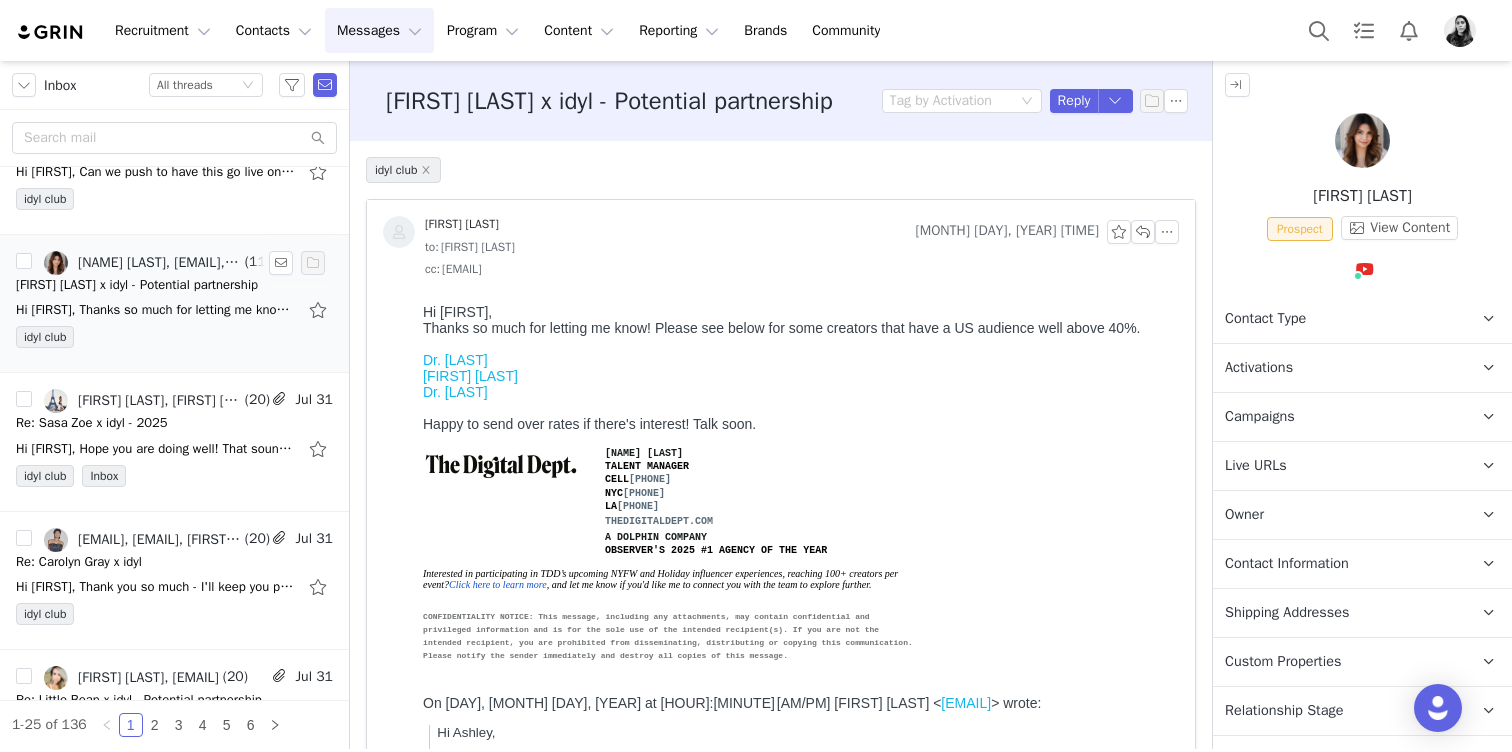 scroll, scrollTop: 0, scrollLeft: 0, axis: both 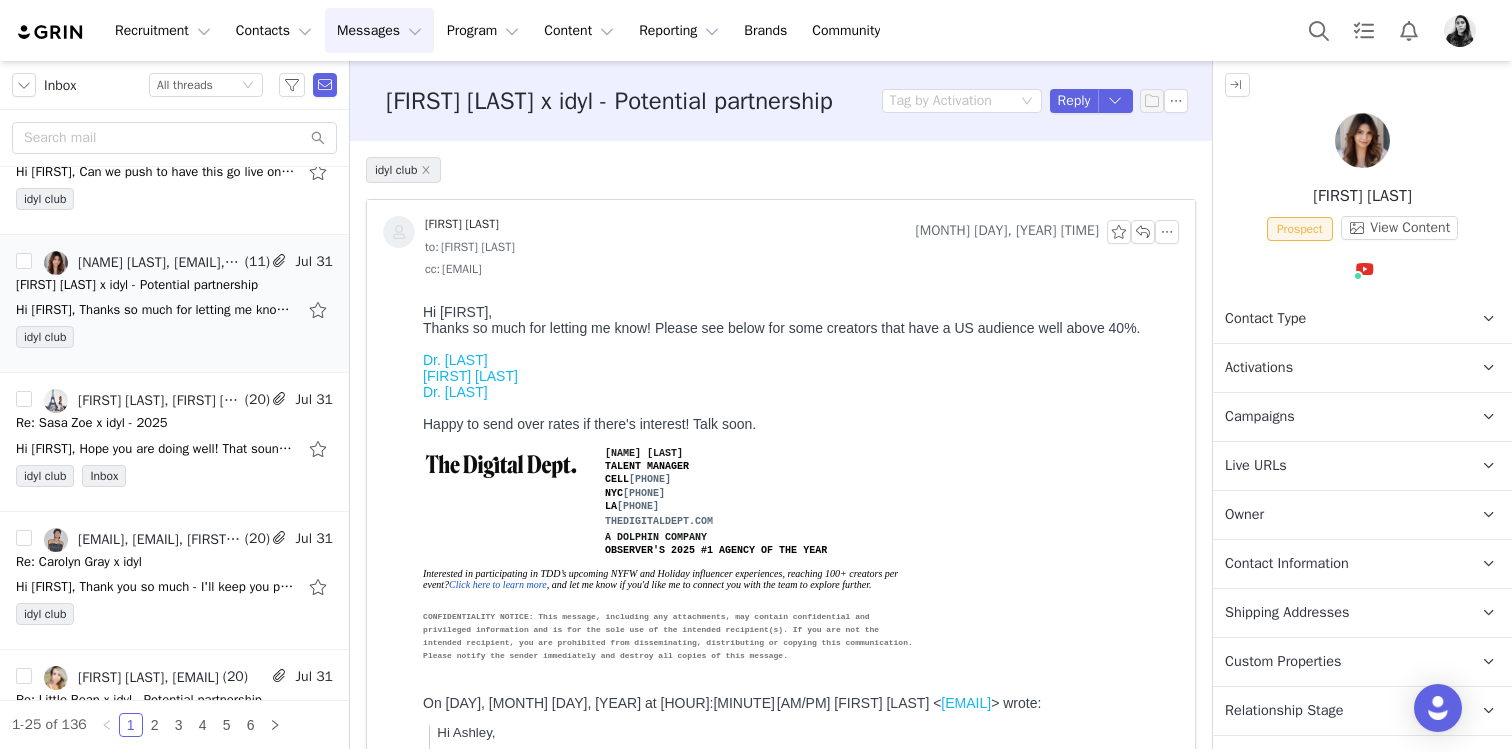 click on "Dr. Lejla" at bounding box center (455, 360) 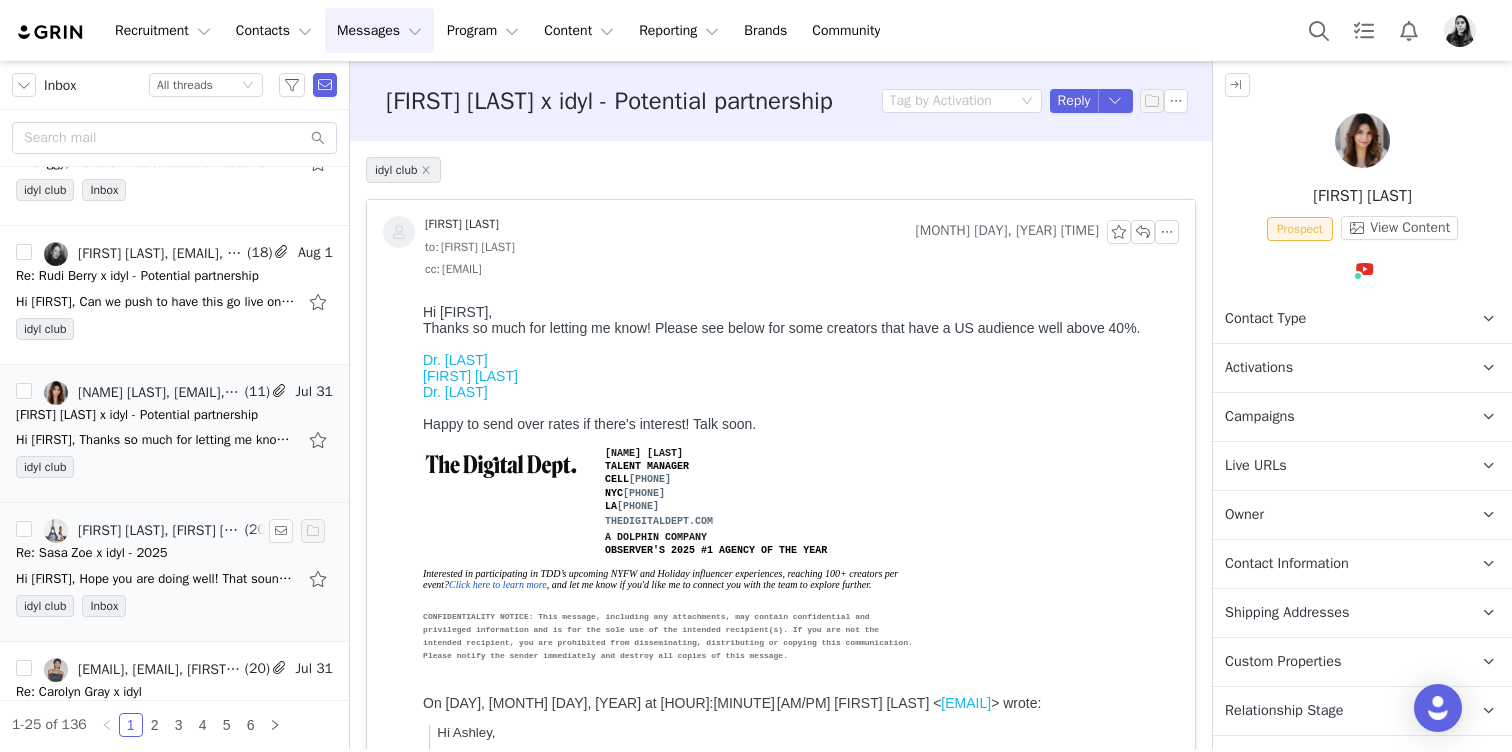 scroll, scrollTop: 472, scrollLeft: 0, axis: vertical 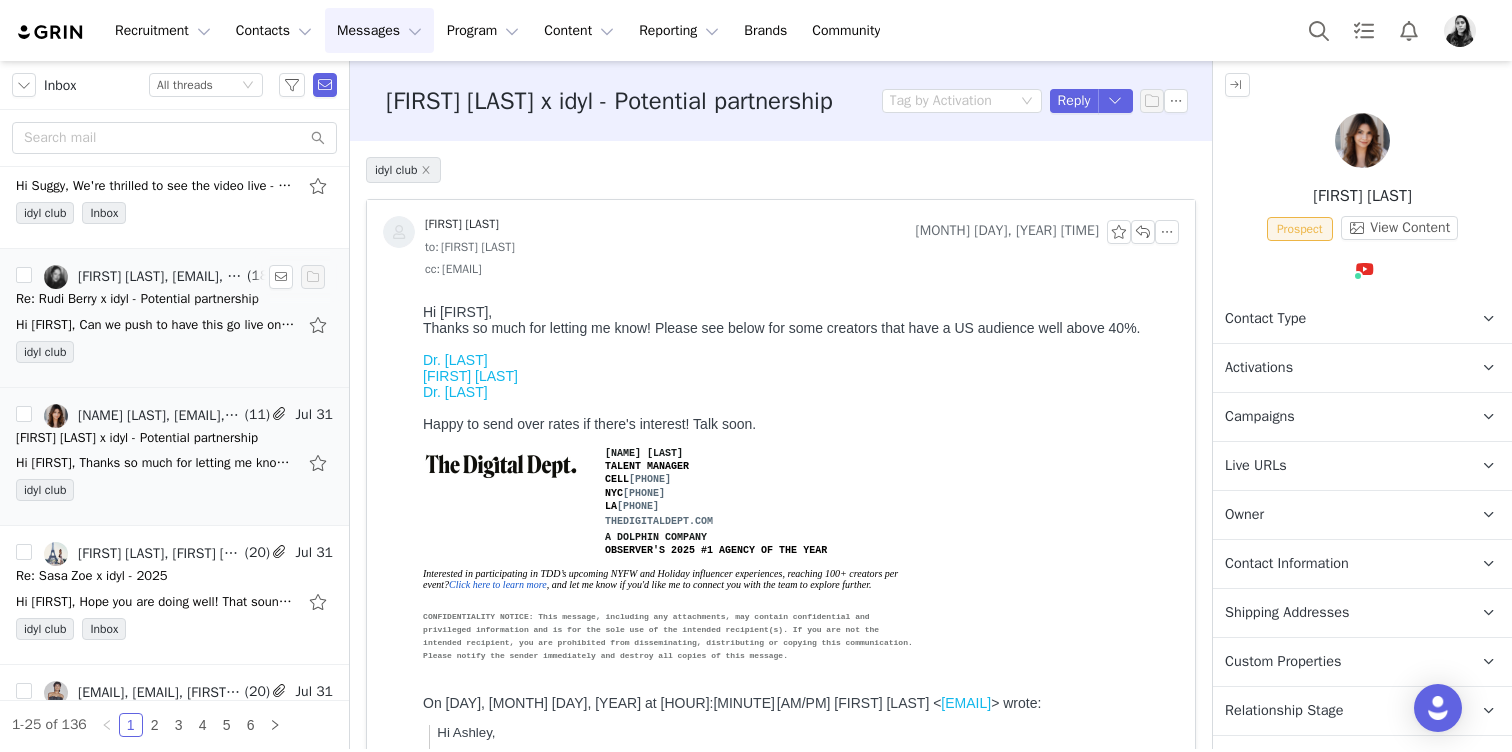 click on "Hi Ornella,
Can we push to have this go live on August 30th instead?Additionally with the gifting, can you confirm if the brand is sending a single or a pair for the earrings? We noticed that they require Rudi to add the base stud or the chain for a ne" at bounding box center (156, 325) 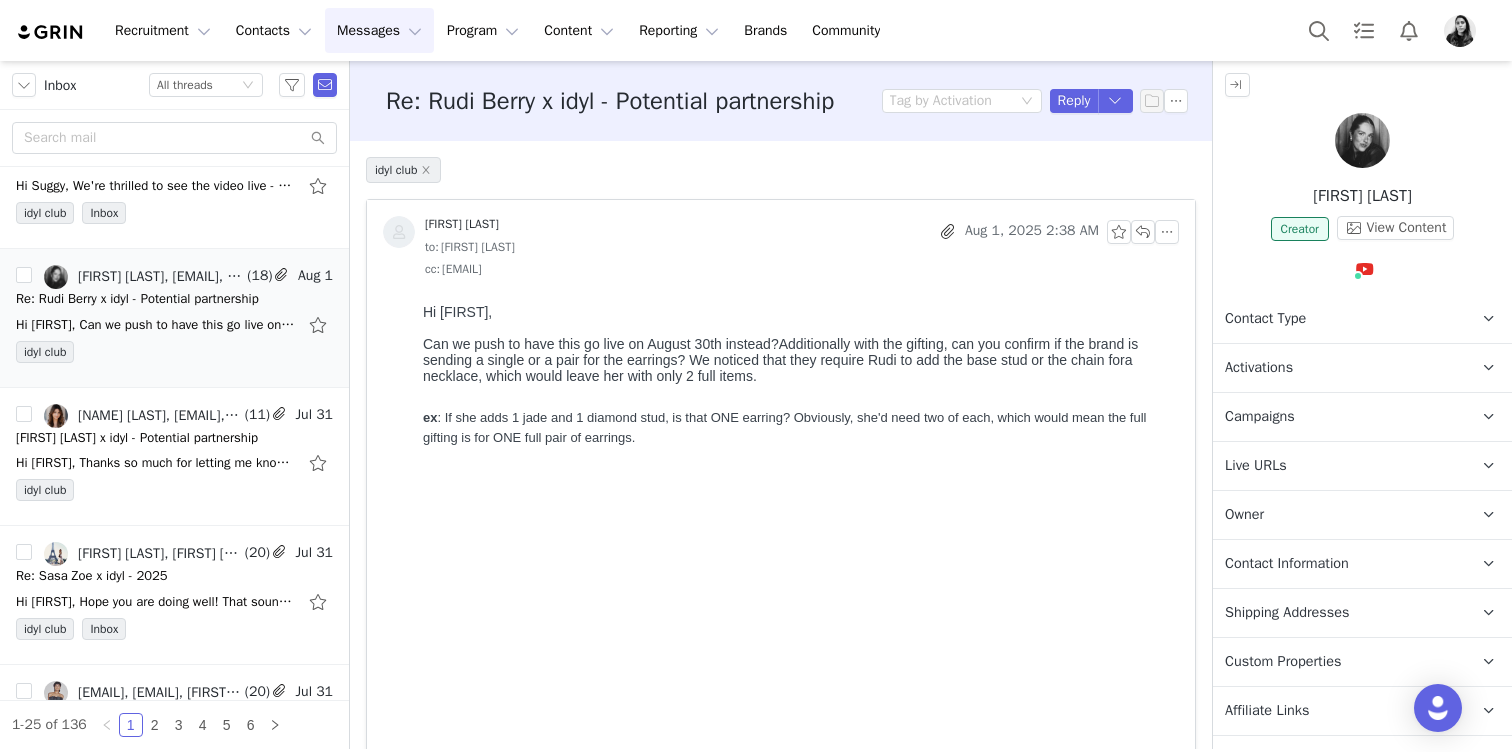 scroll, scrollTop: 0, scrollLeft: 0, axis: both 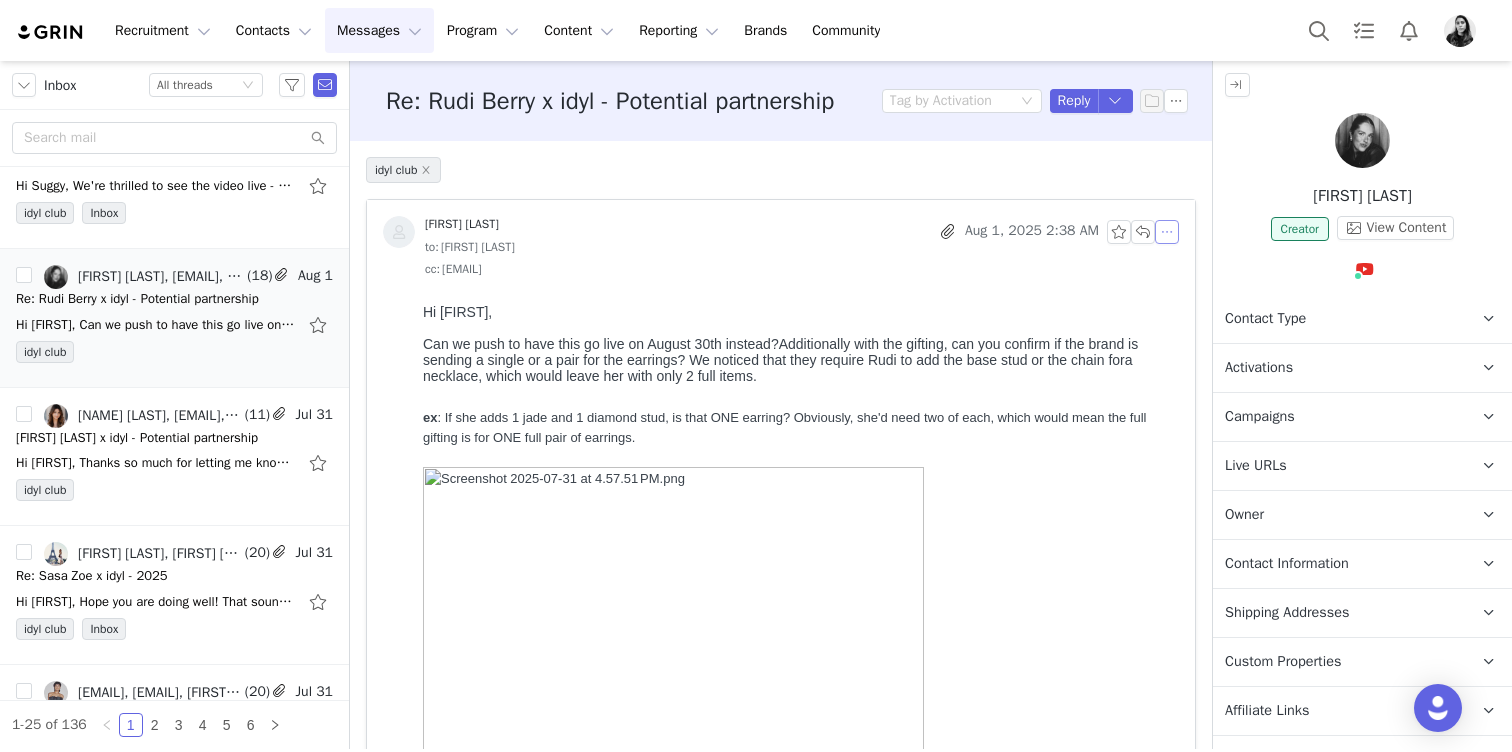 click at bounding box center [1167, 232] 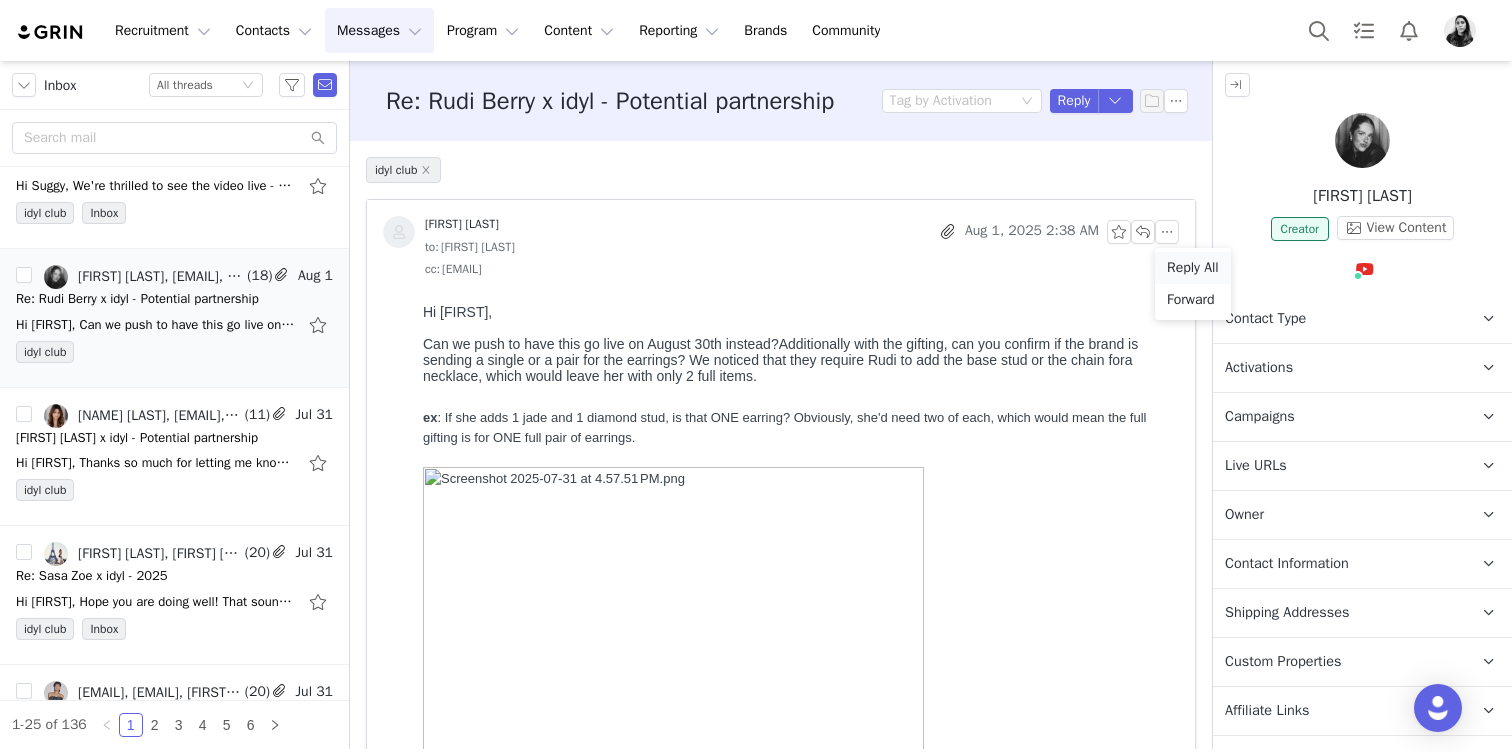 click on "Reply All" at bounding box center (1193, 268) 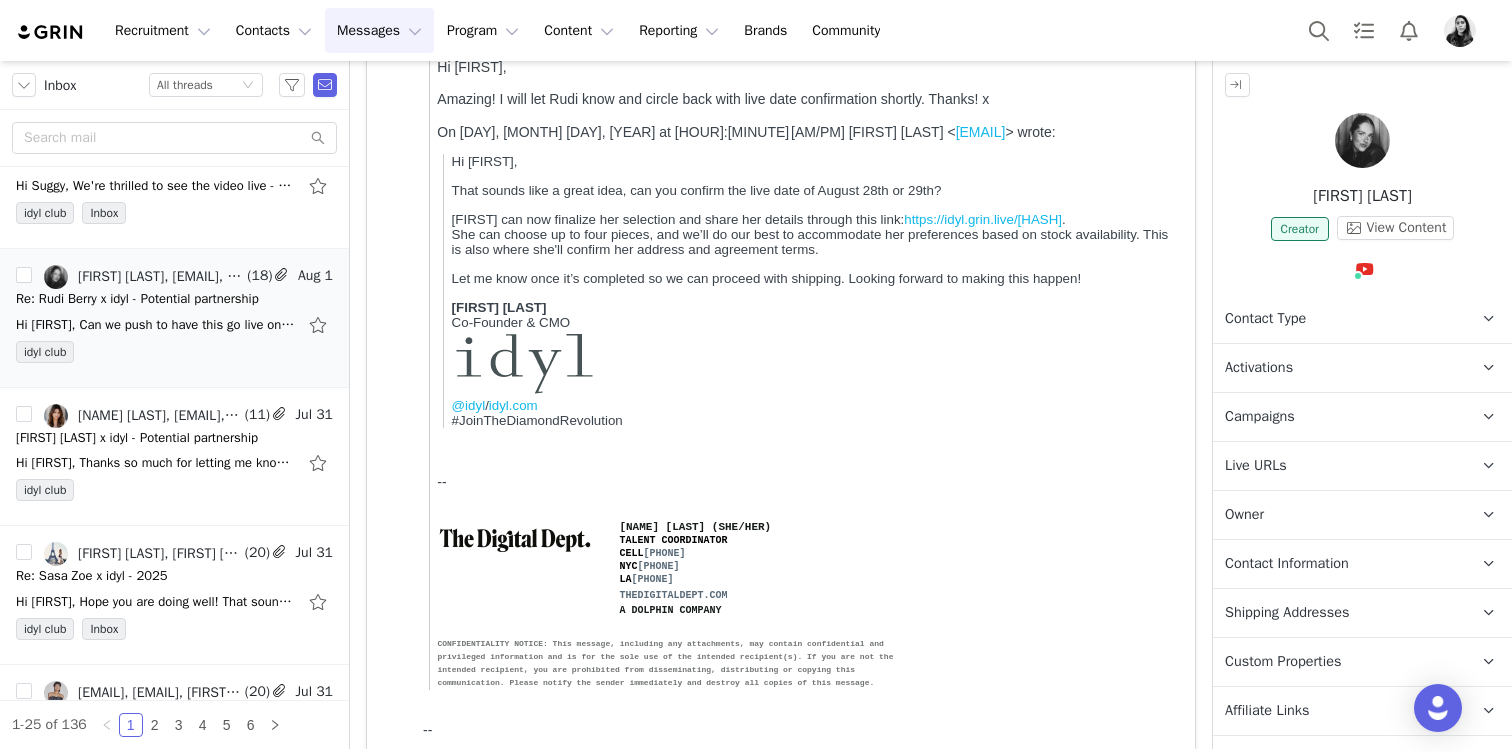 scroll, scrollTop: 1729, scrollLeft: 0, axis: vertical 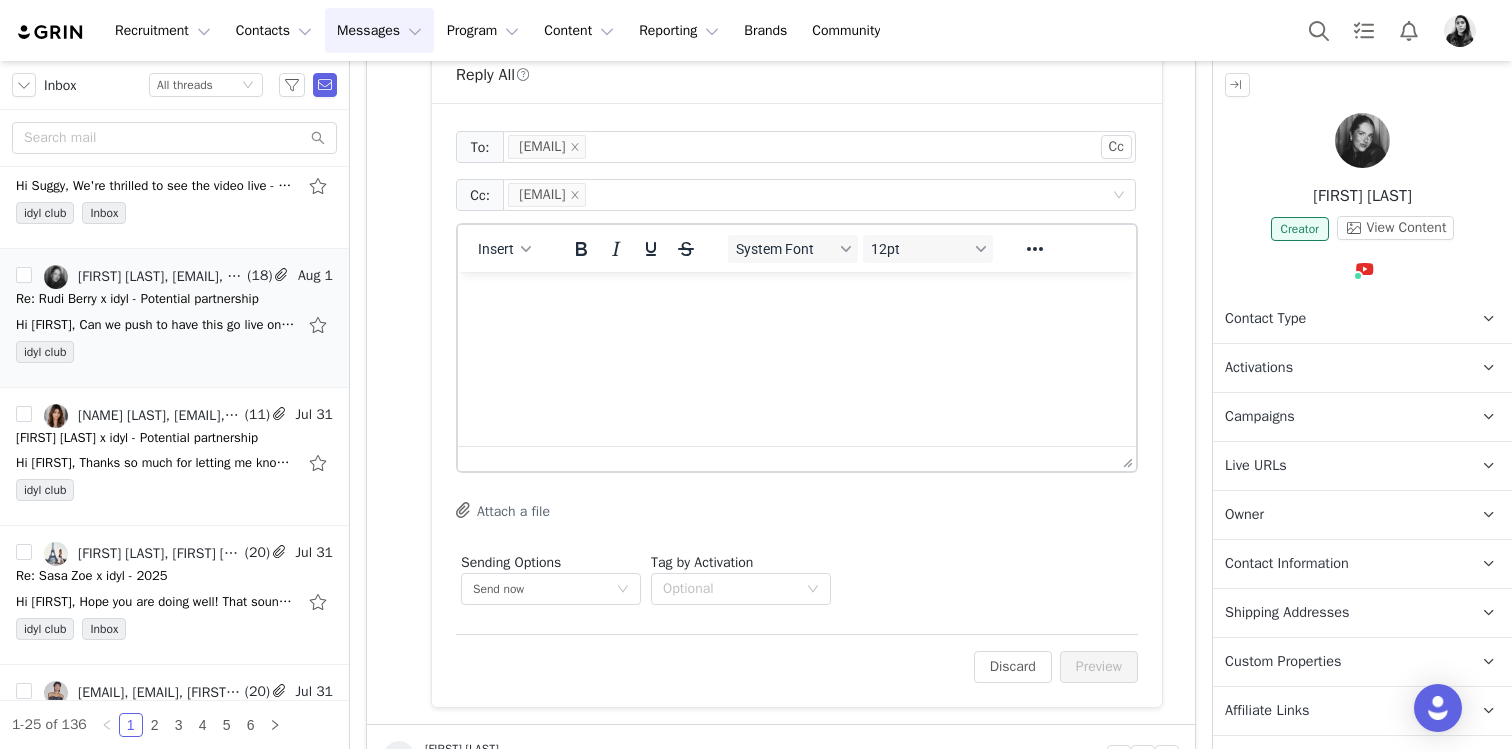 click at bounding box center [797, 299] 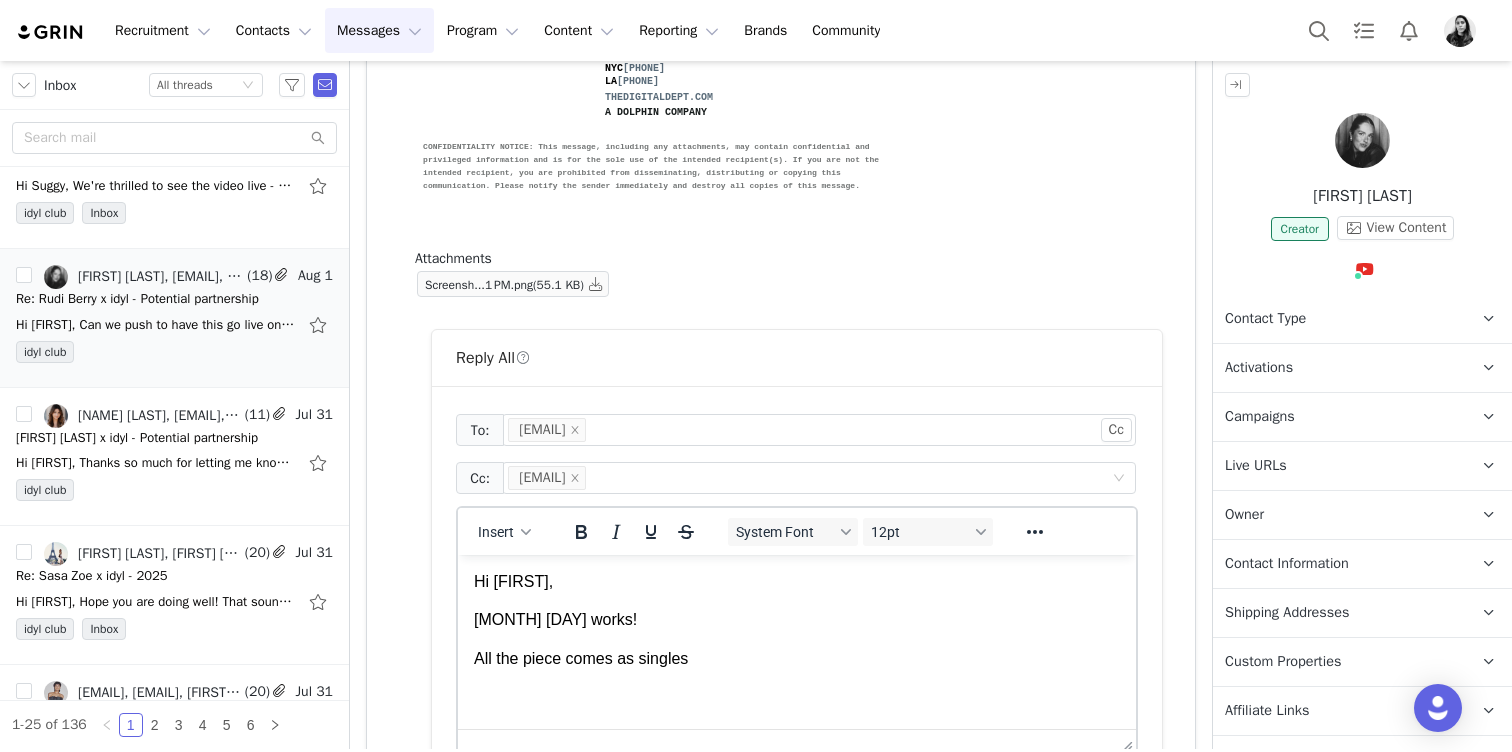 scroll, scrollTop: 1678, scrollLeft: 0, axis: vertical 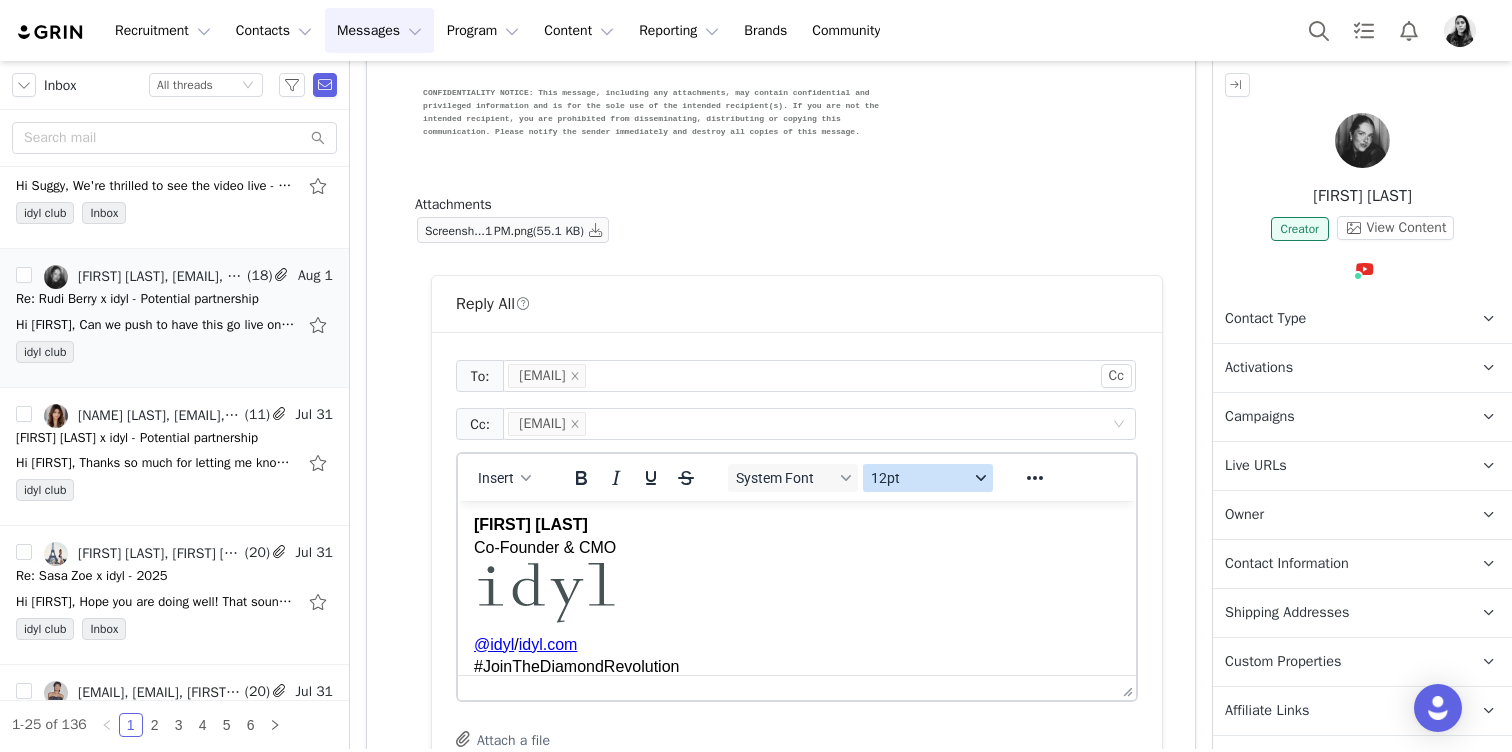 click on "12pt" at bounding box center [920, 478] 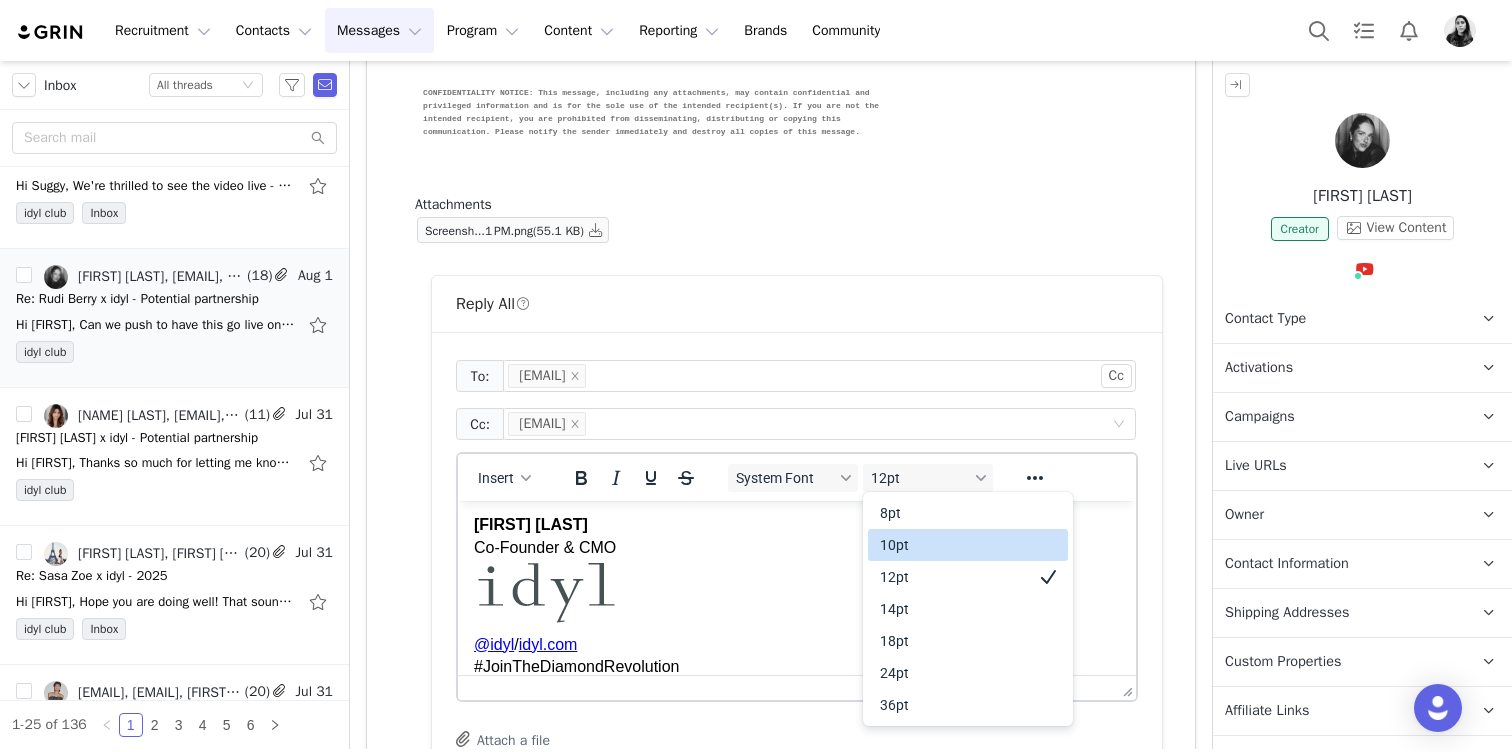 click on "10pt" at bounding box center (954, 545) 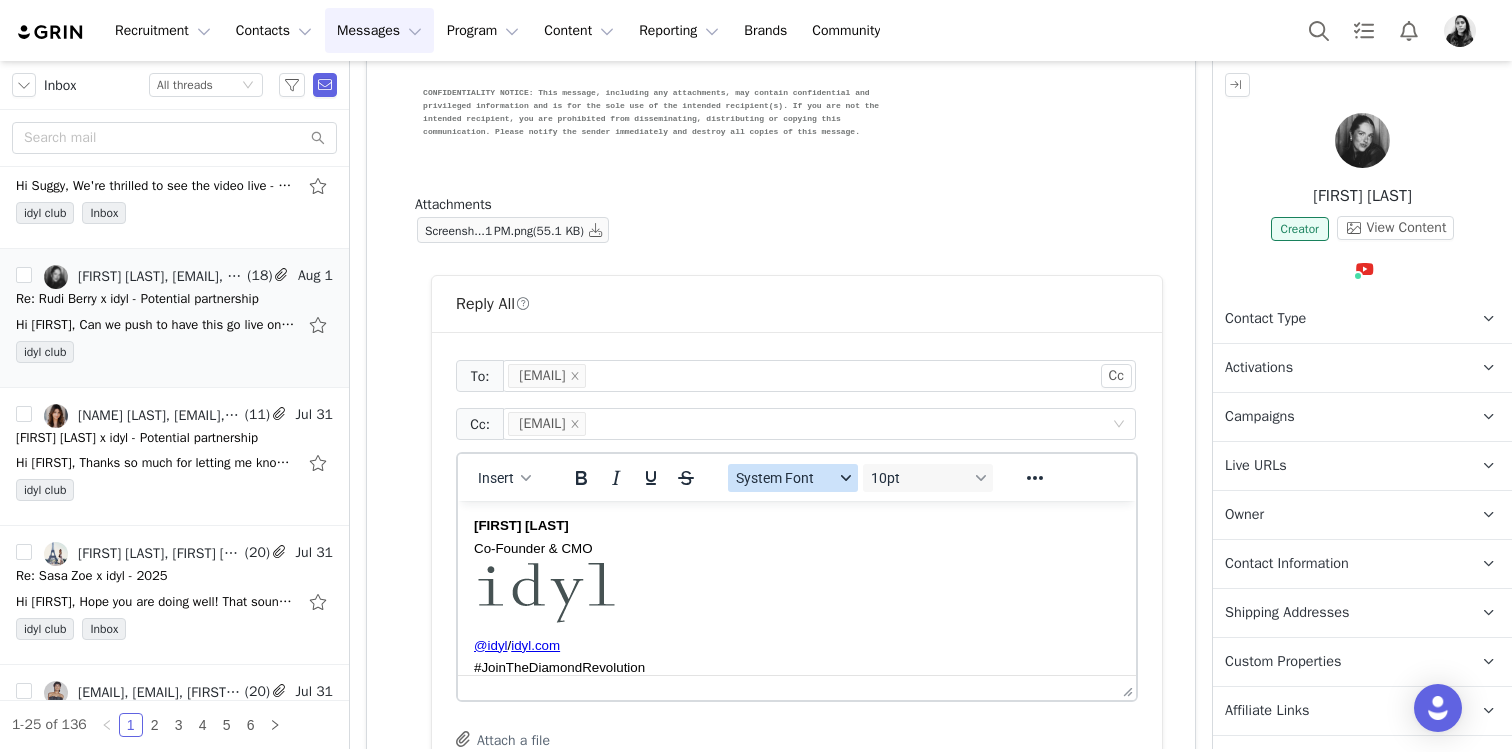 click on "System Font" at bounding box center [785, 478] 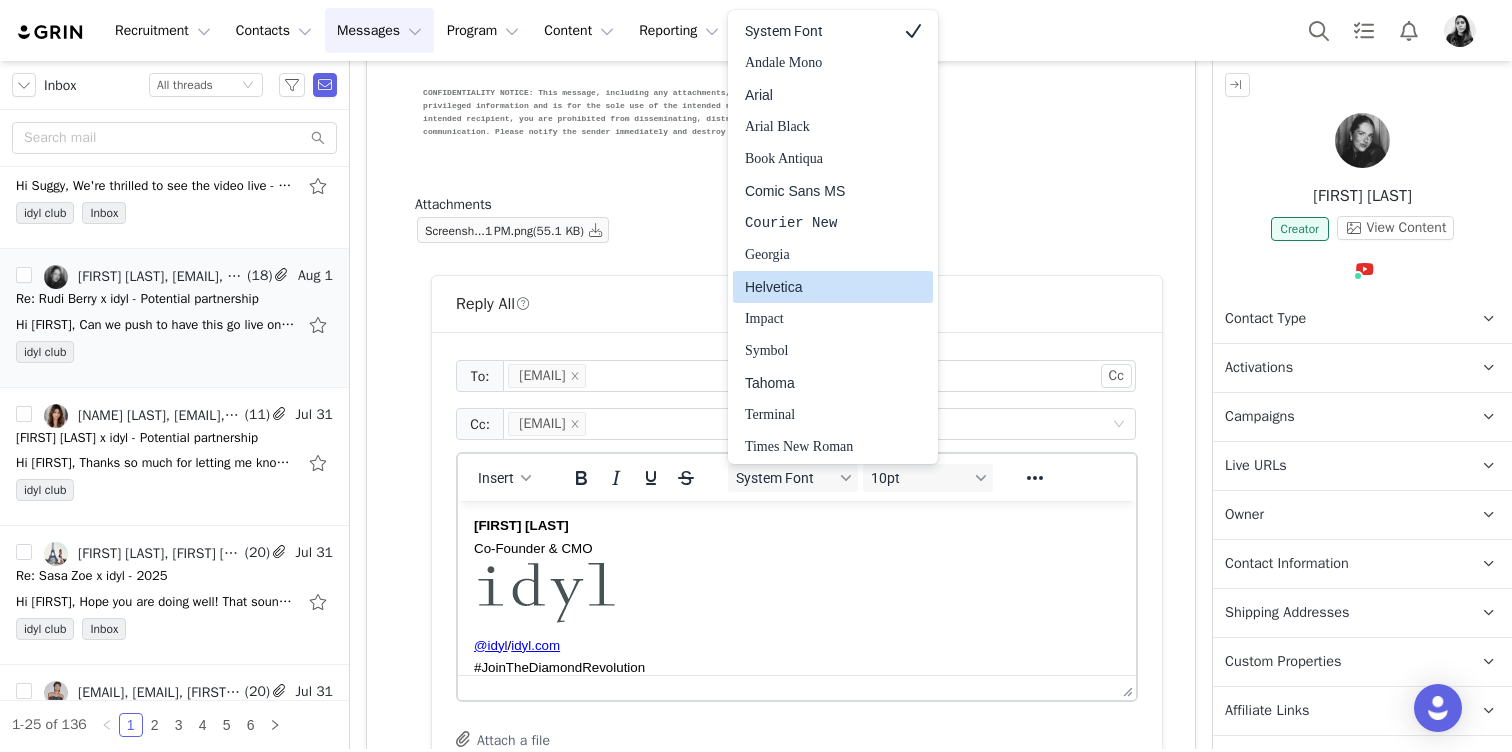 click on "Helvetica" at bounding box center [819, 287] 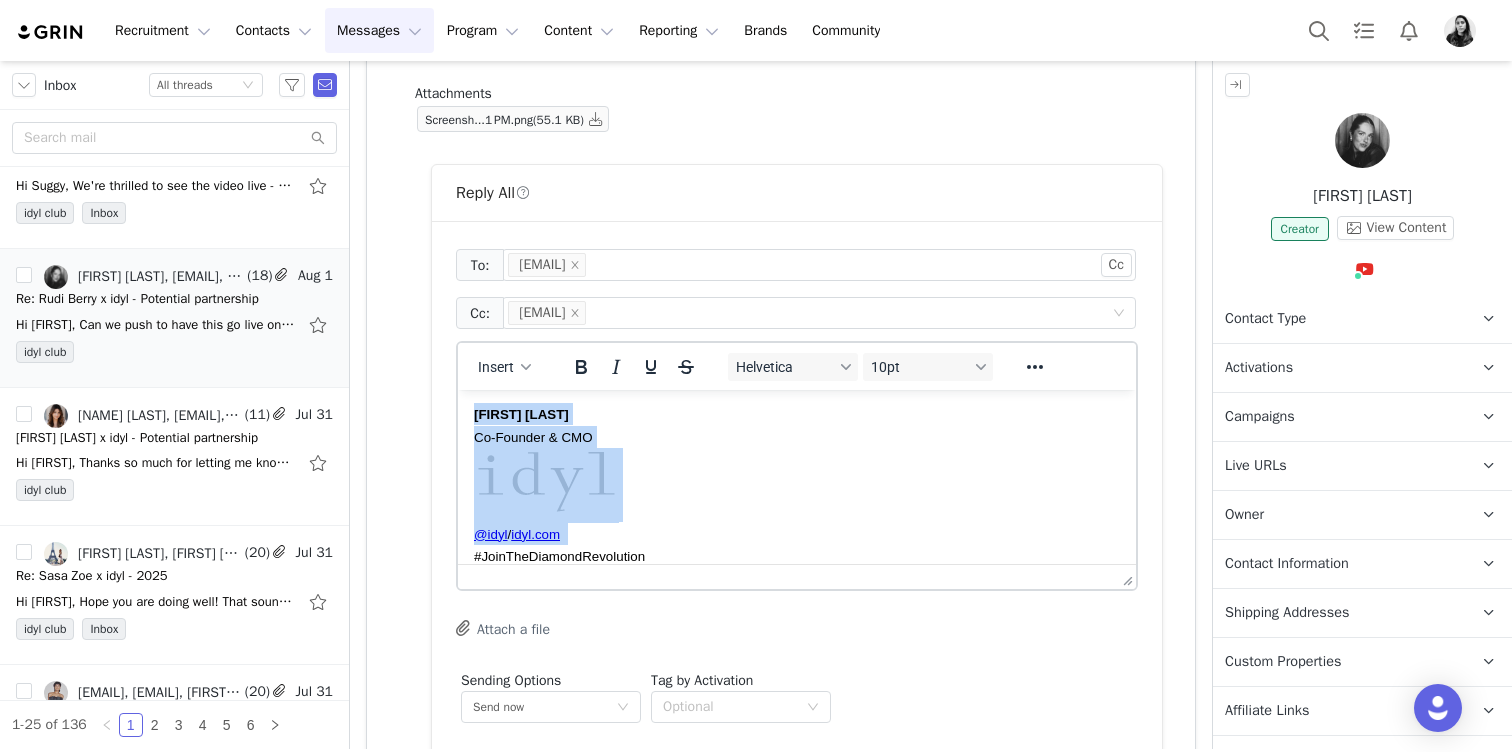 scroll, scrollTop: 1974, scrollLeft: 0, axis: vertical 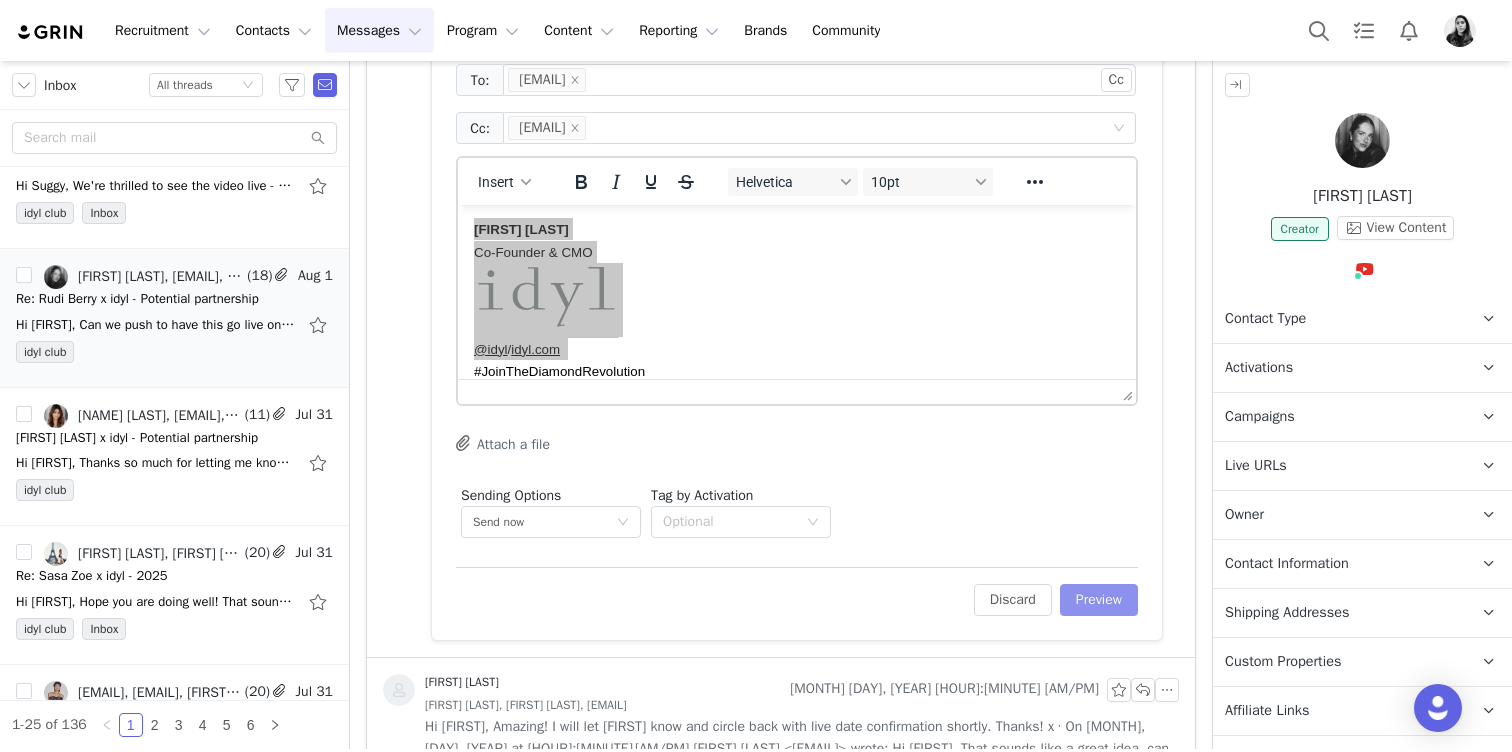 click on "Preview" at bounding box center (1099, 600) 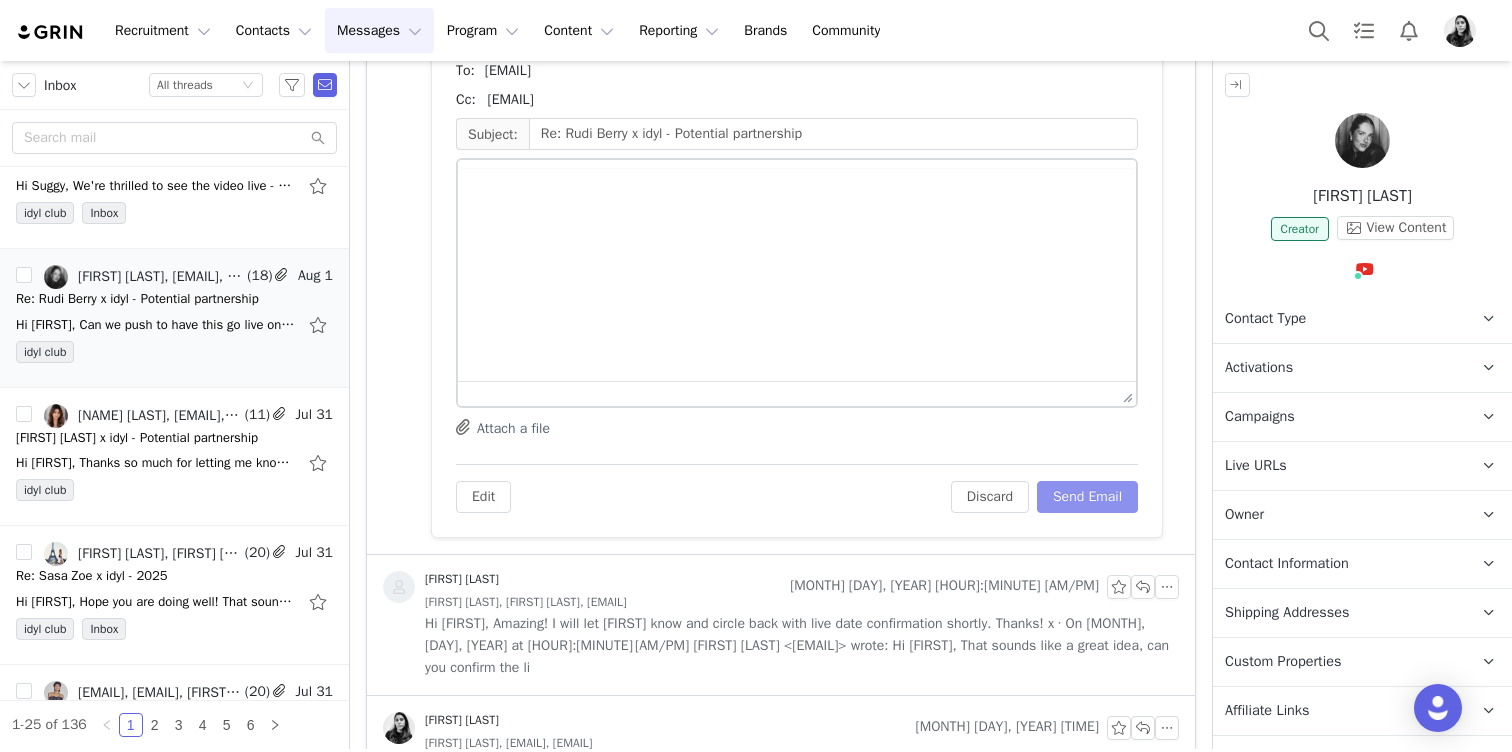 scroll, scrollTop: 1871, scrollLeft: 0, axis: vertical 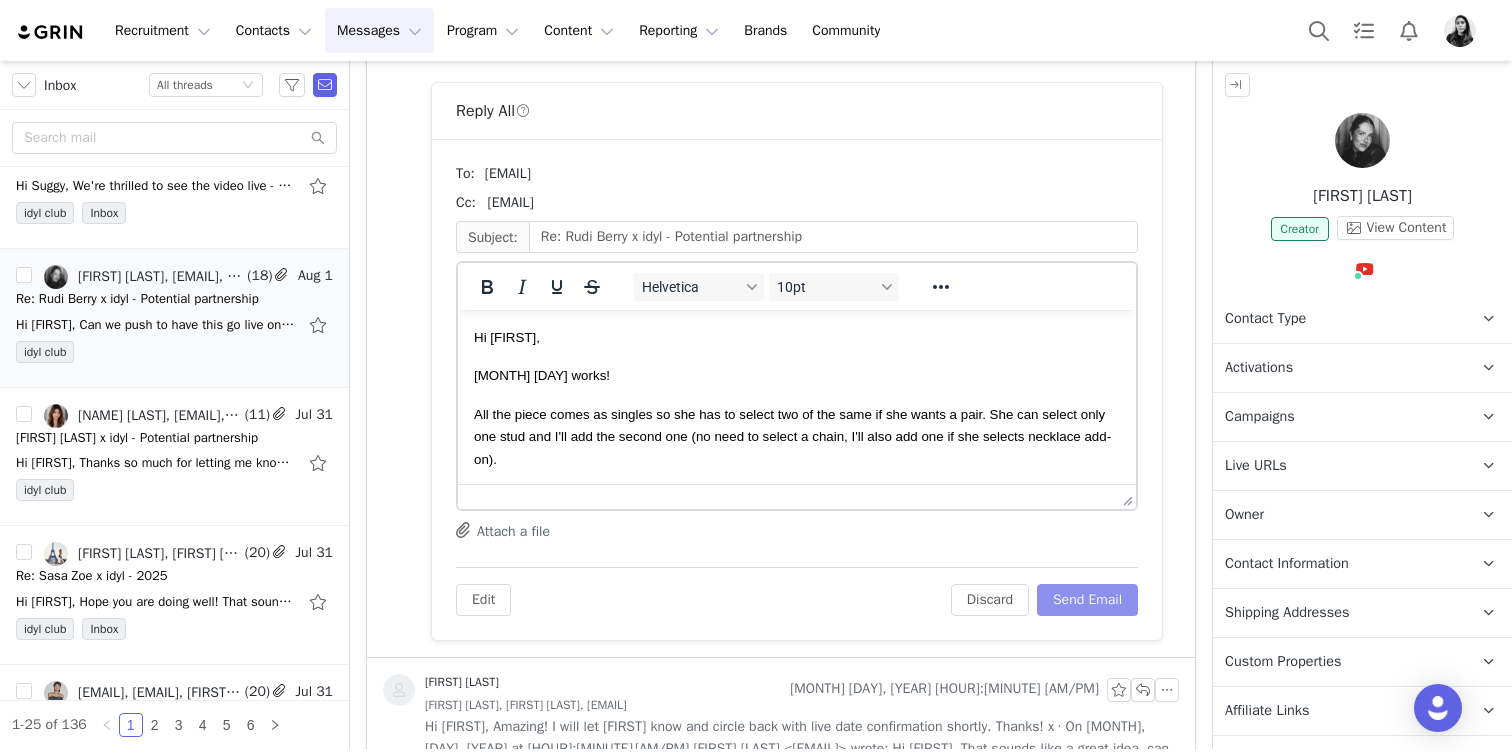 click on "Send Email" at bounding box center (1087, 600) 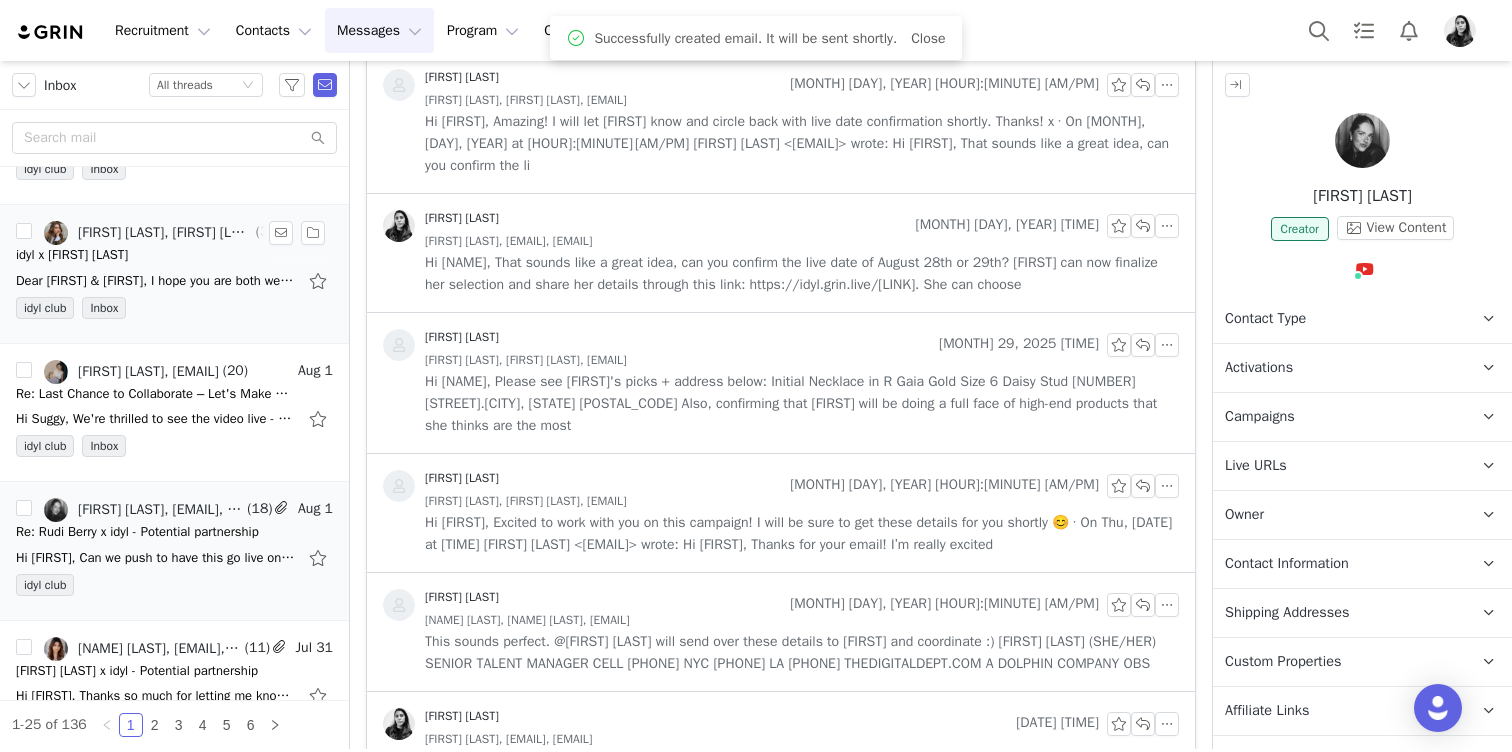 click on "Dear Kyara & Ornella,
I hope you are both well!
First of all I would like to thank you for considering me as an ambassador for Idyl.
I’m really excited about the potential of our collaboration as I know we can make a great team to create beautiful" at bounding box center (174, 281) 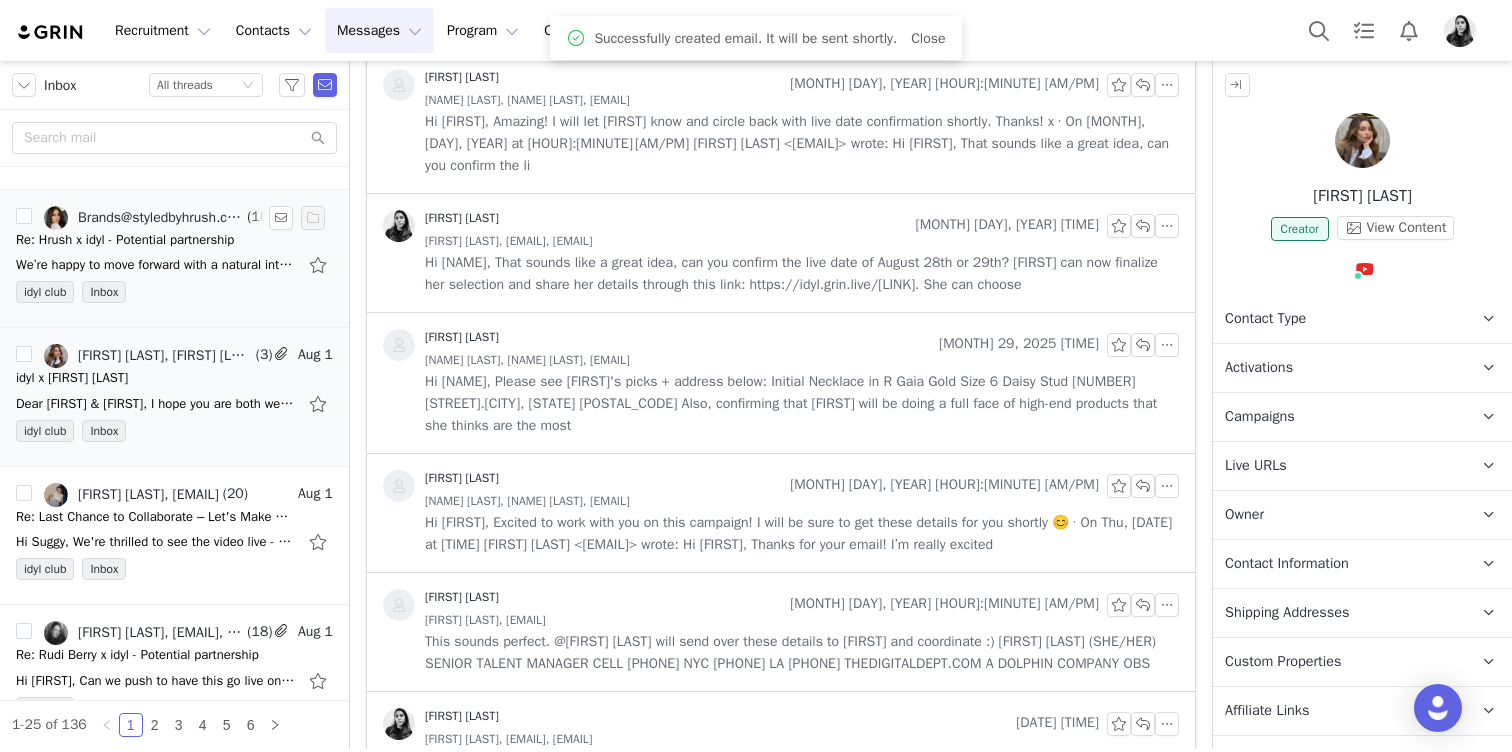 scroll, scrollTop: 118, scrollLeft: 0, axis: vertical 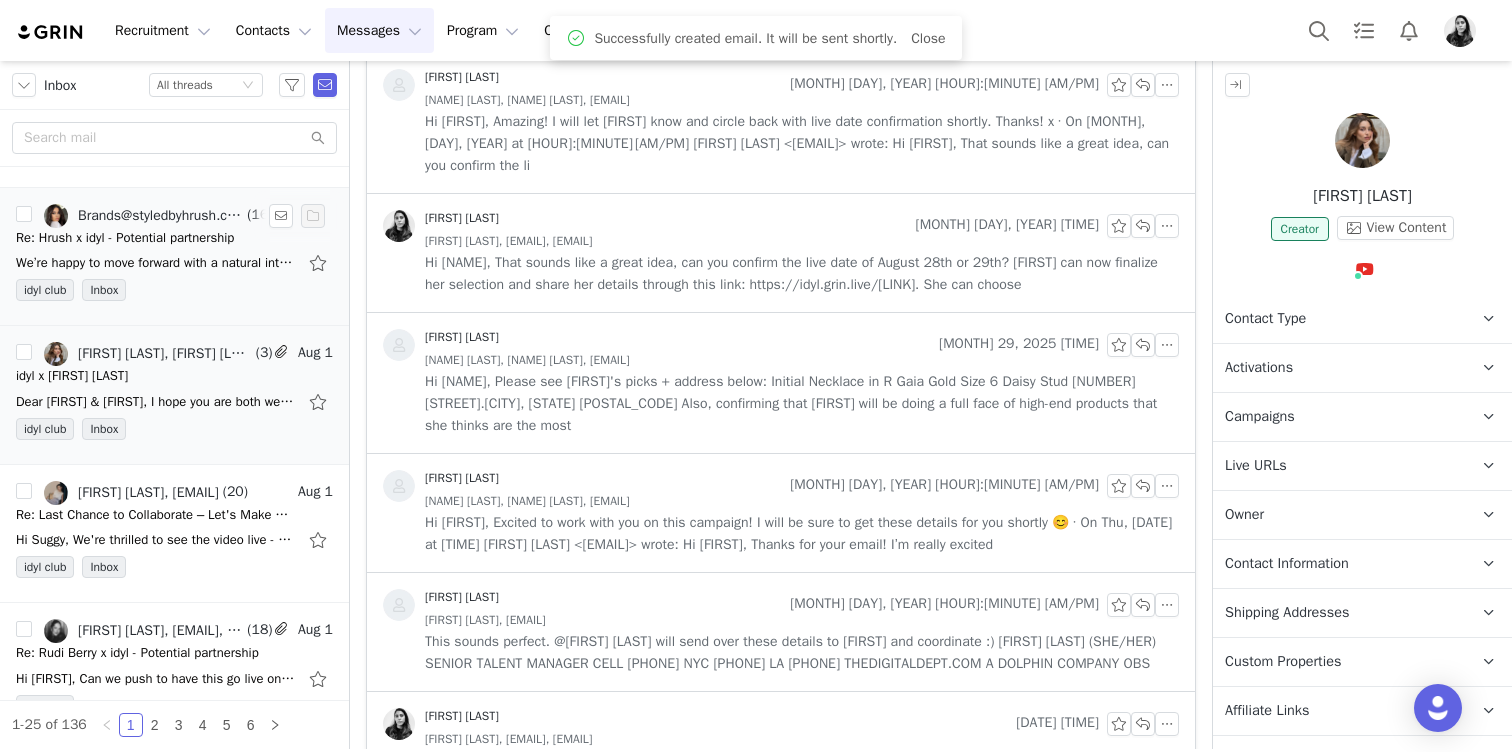 click on "idyl club   Inbox" at bounding box center (174, 294) 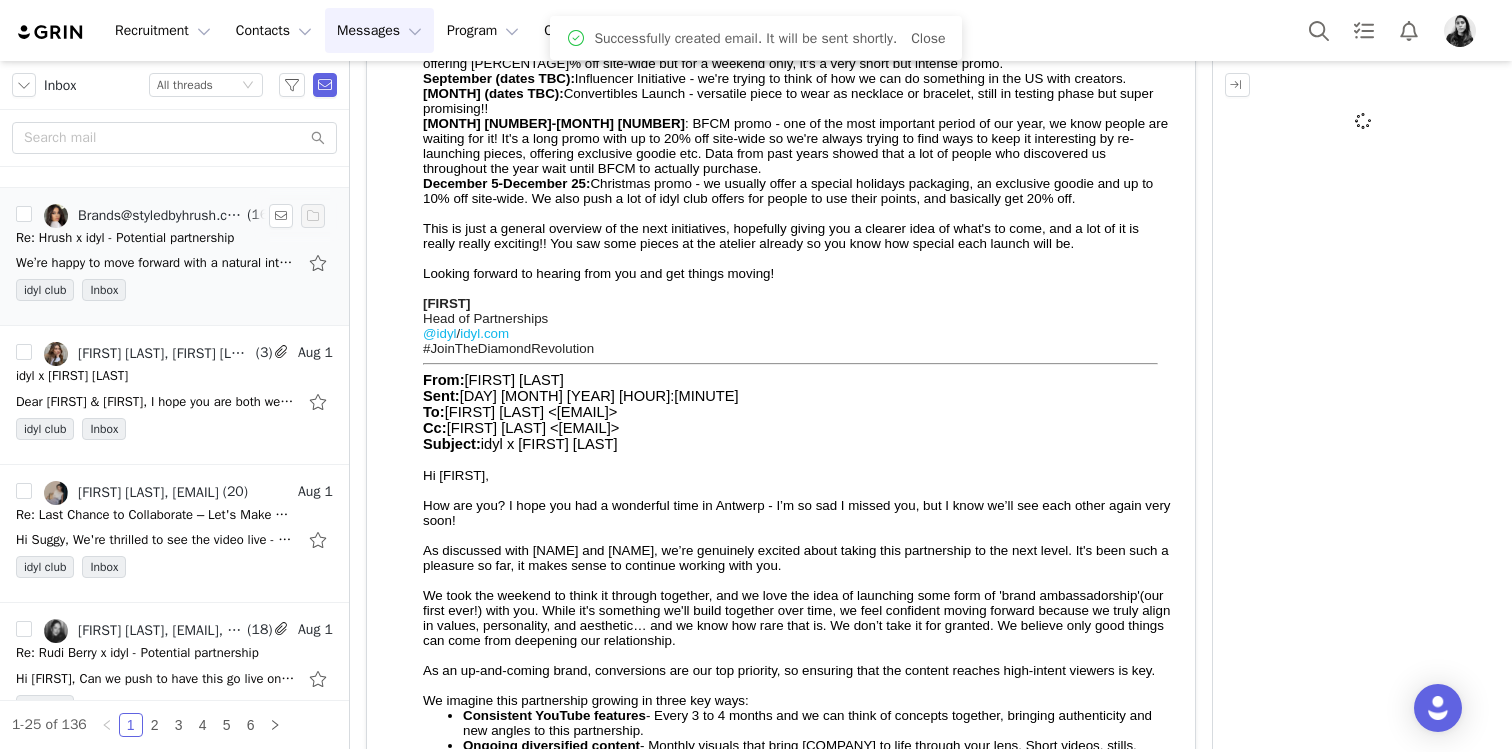 scroll, scrollTop: 0, scrollLeft: 0, axis: both 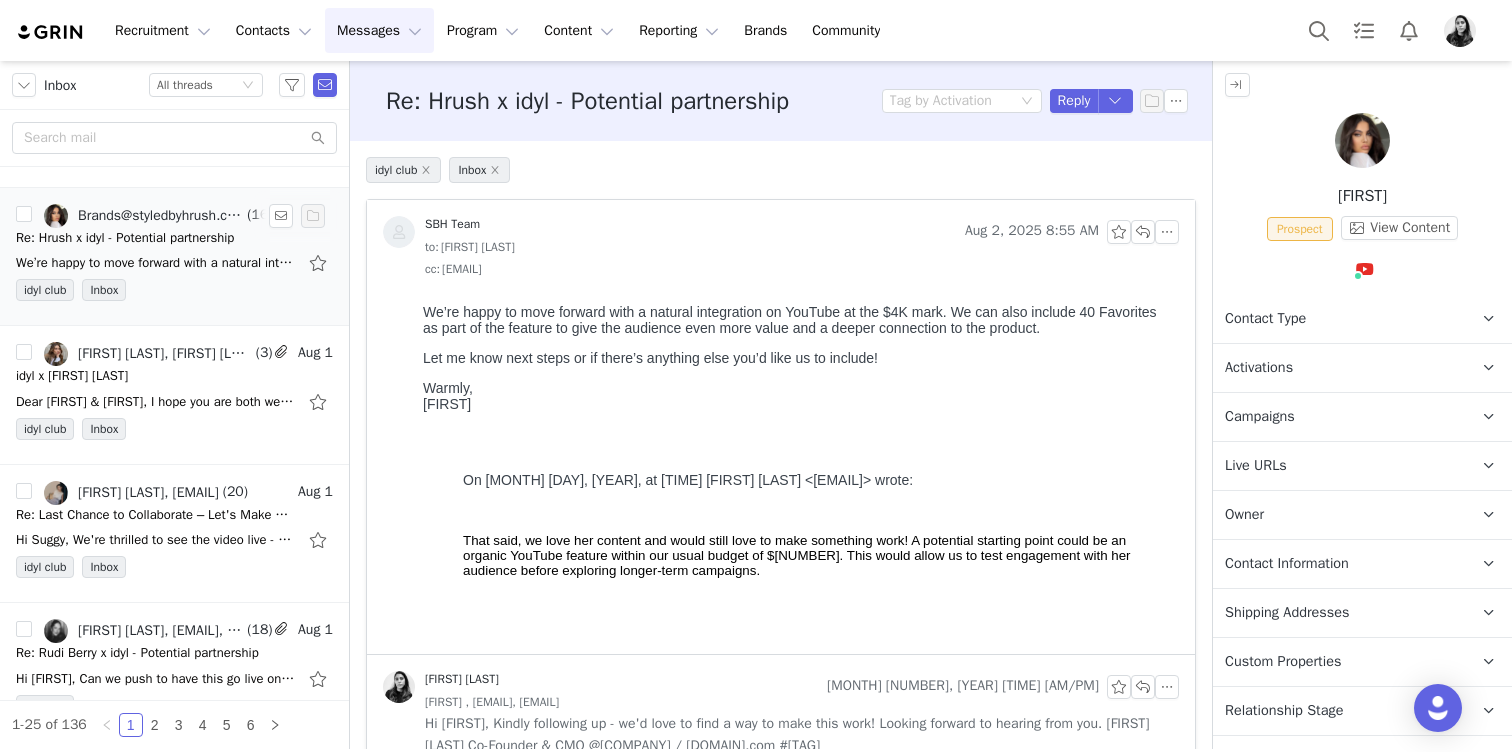 click on "Re: Hrush x idyl - Potential partnership" at bounding box center [125, 238] 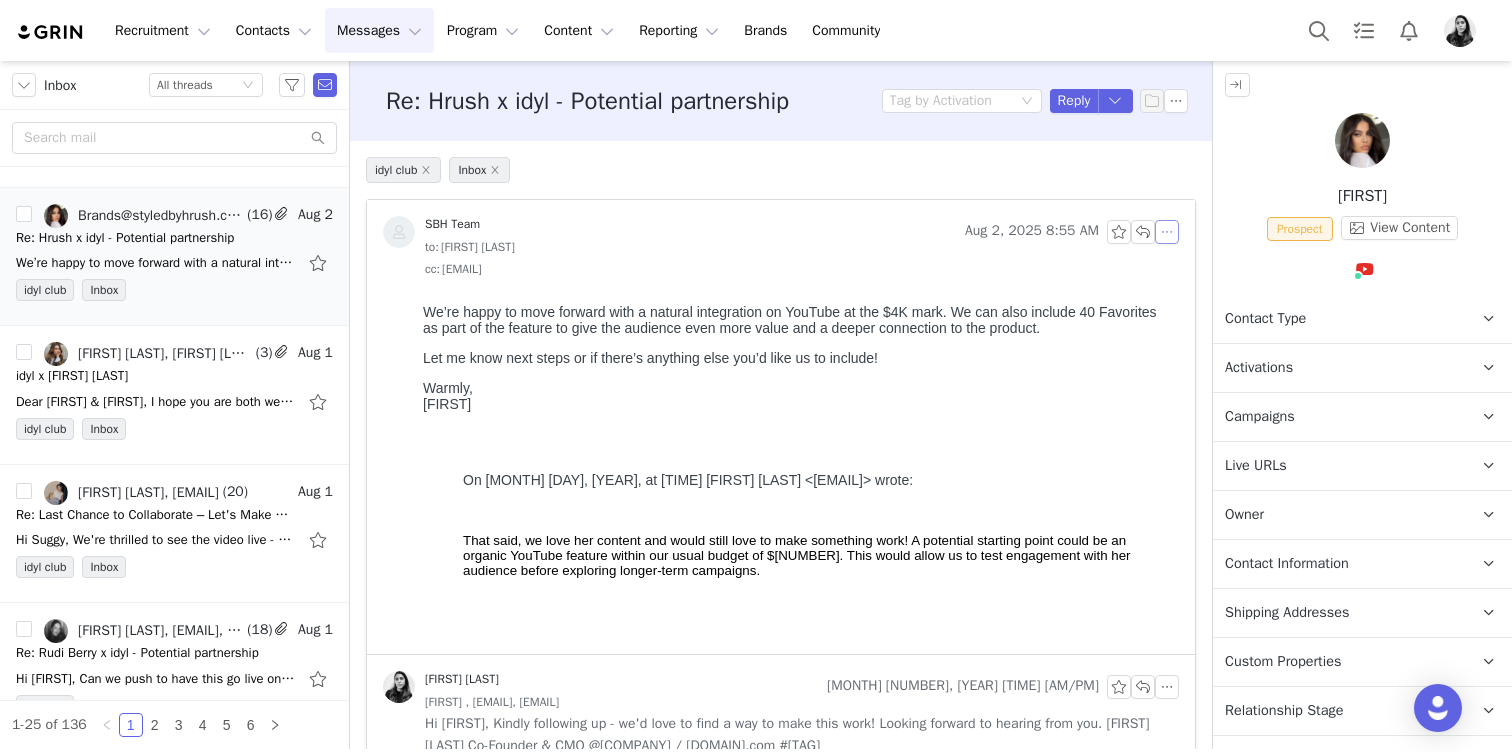 click at bounding box center (1167, 232) 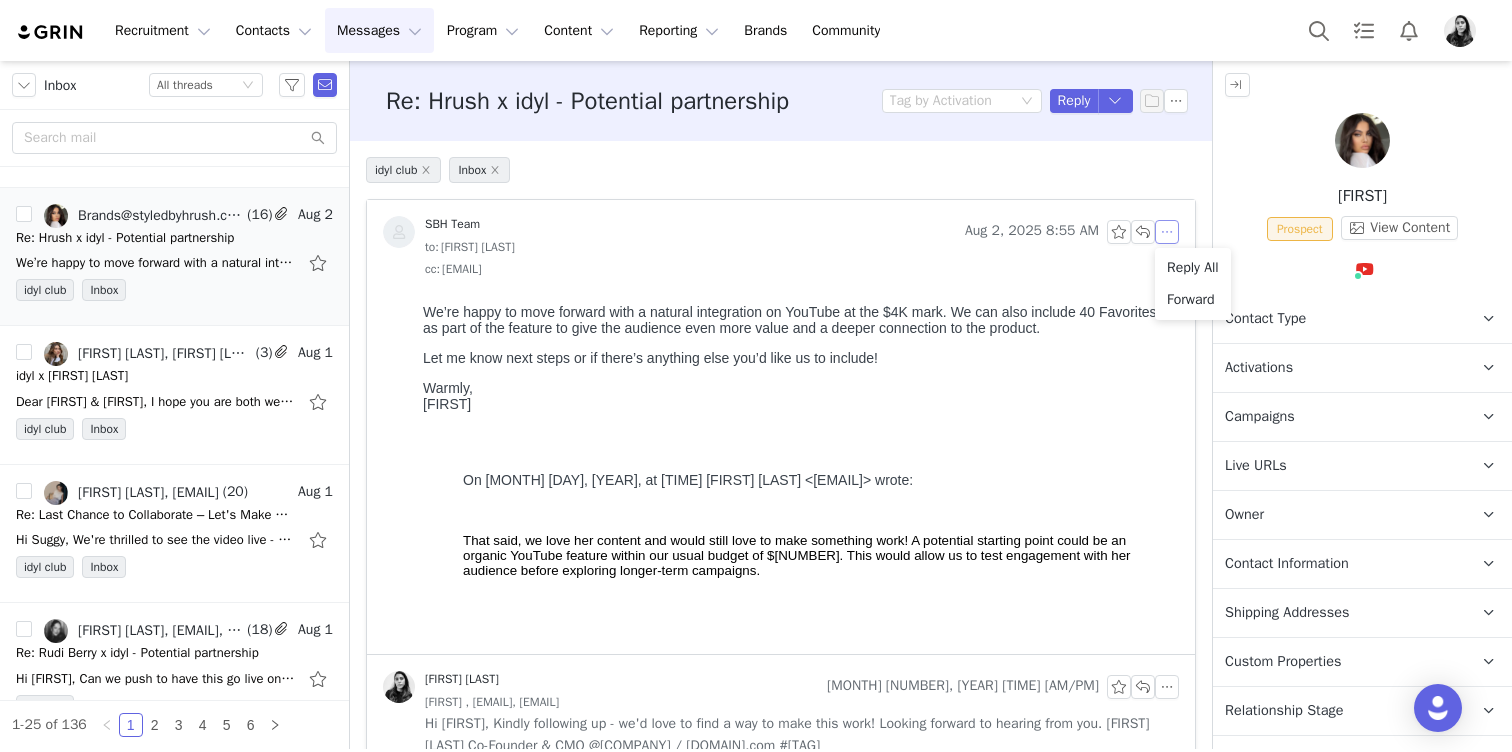 click on "Reply All" at bounding box center [1193, 268] 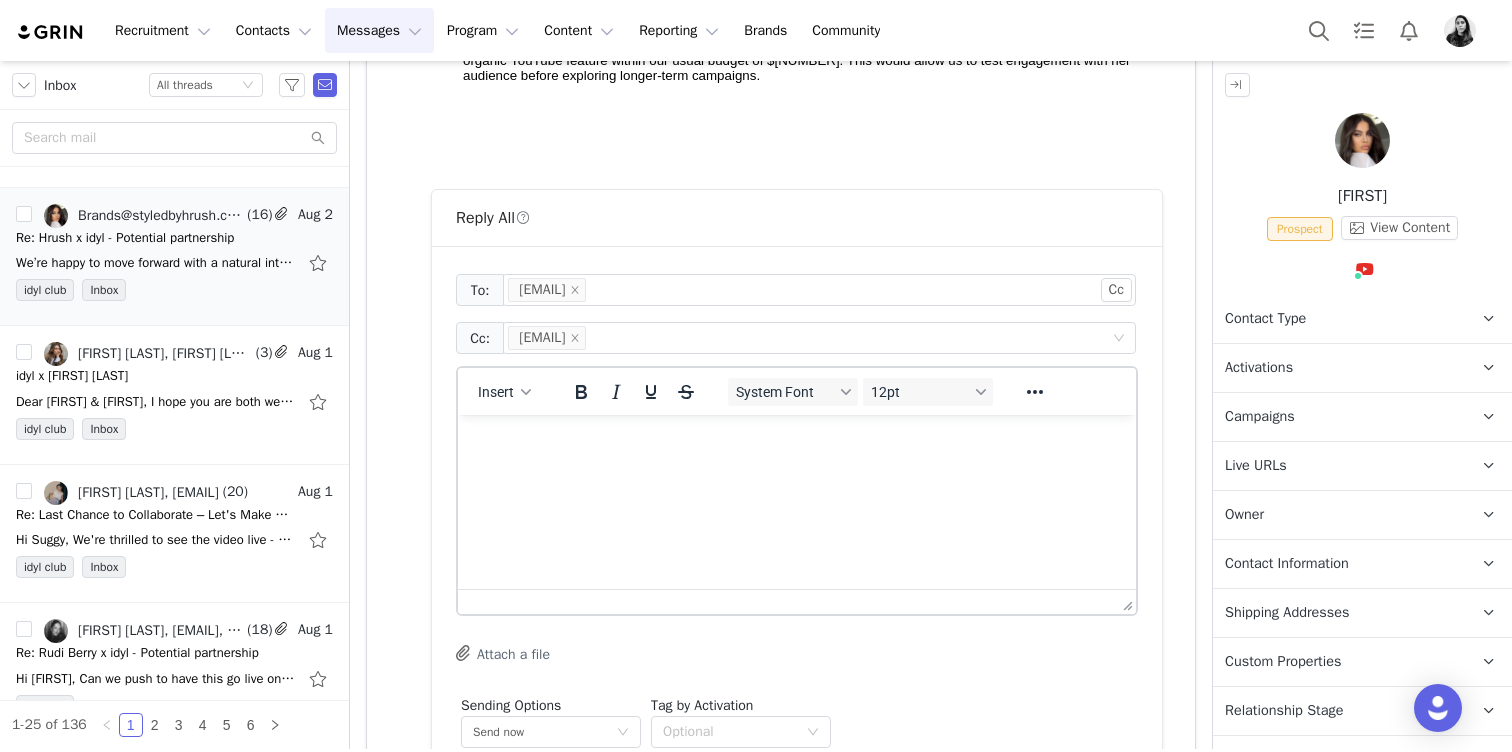 scroll, scrollTop: 0, scrollLeft: 0, axis: both 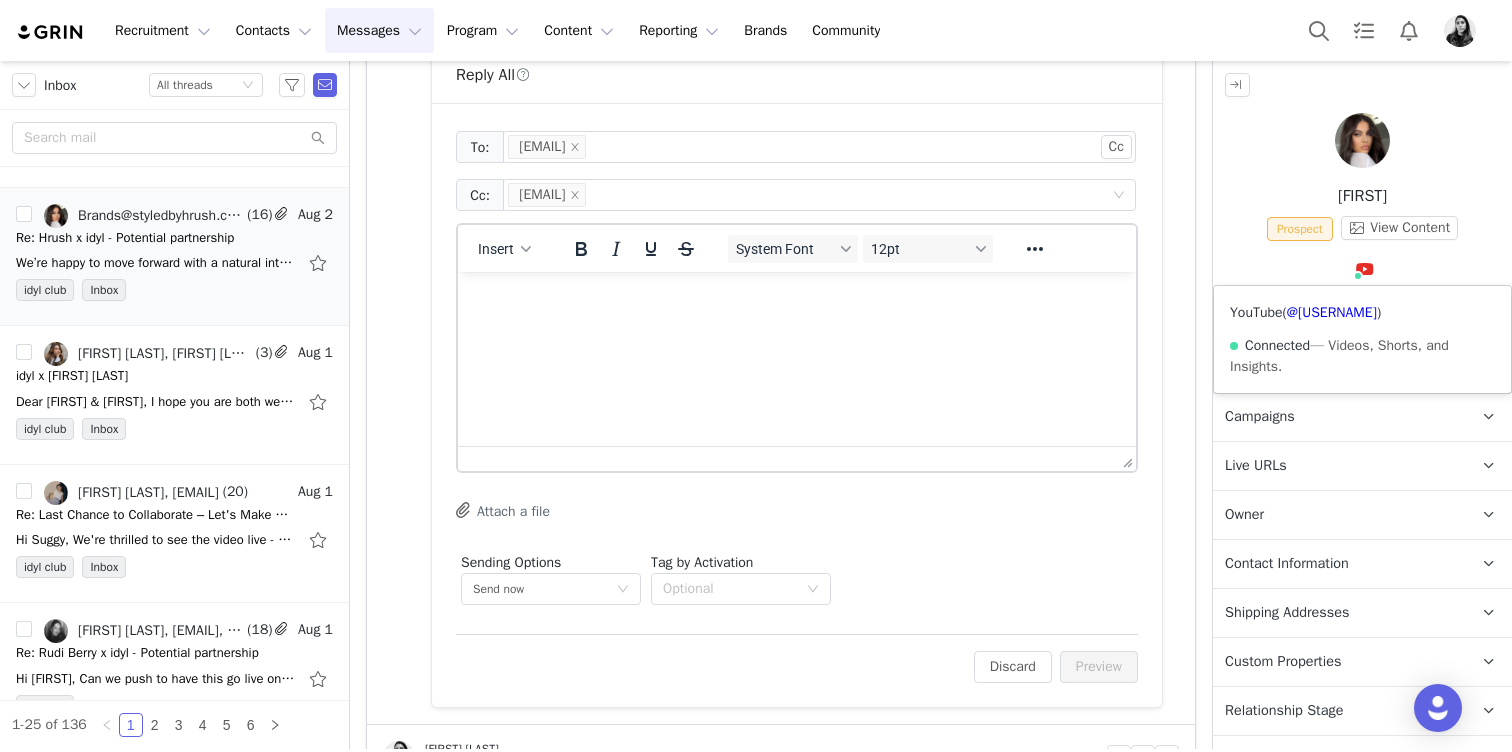 click on "YouTube  (   @styledbyhrush   )  Connected  — Videos, Shorts, and Insights." at bounding box center (1362, 339) 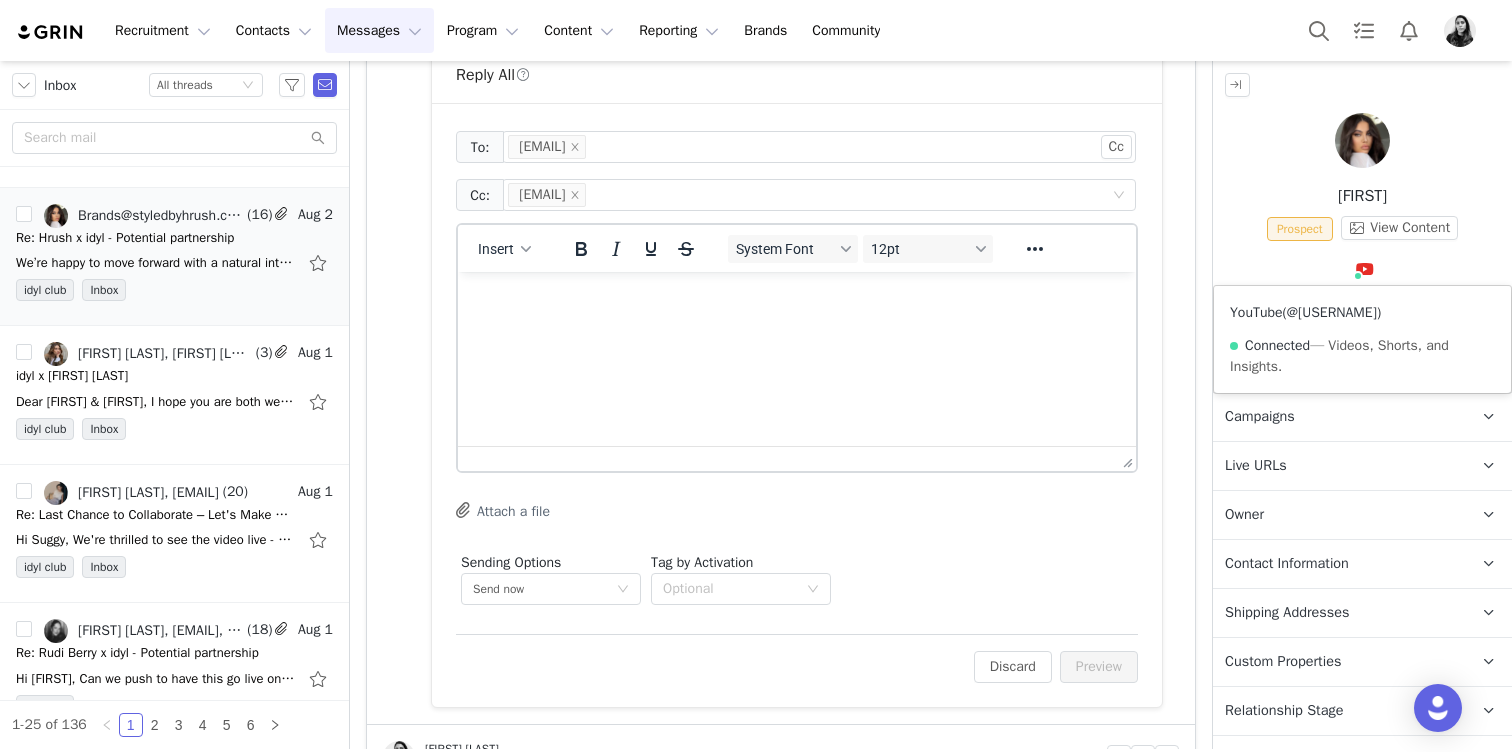 click on "@styledbyhrush" at bounding box center (1332, 312) 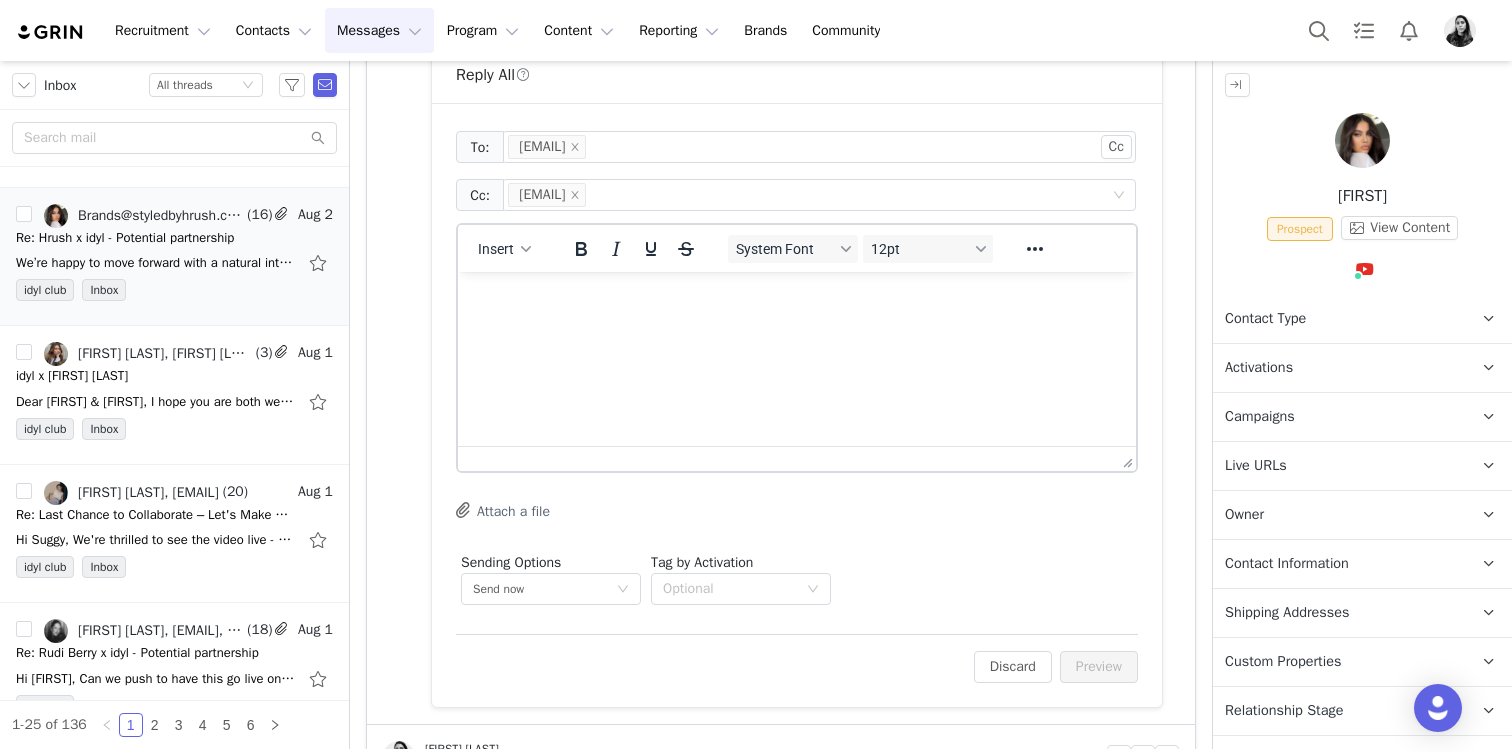 click on "To: info@styledbyhrush.com       Cc  Cc: Brands@styledbyhrush.com       Insert System Font 12pt To open the popup, press Shift+Enter To open the popup, press Shift+Enter To open the popup, press Shift+Enter To open the popup, press Shift+Enter Attach a file Sending Options  Send now       This will be sent outside of your set  email hours .       Tag by Activation  Optional" at bounding box center (797, 368) 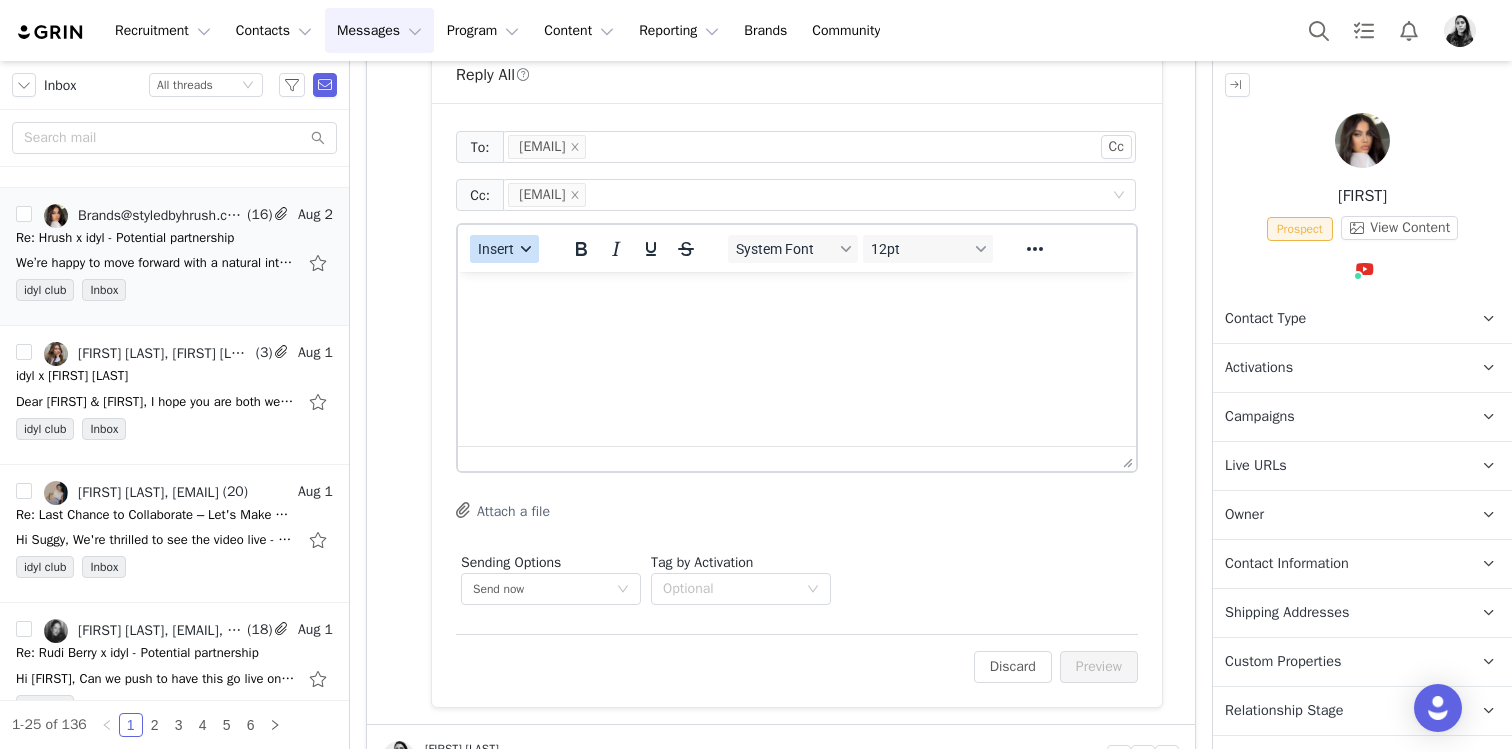 click at bounding box center (526, 249) 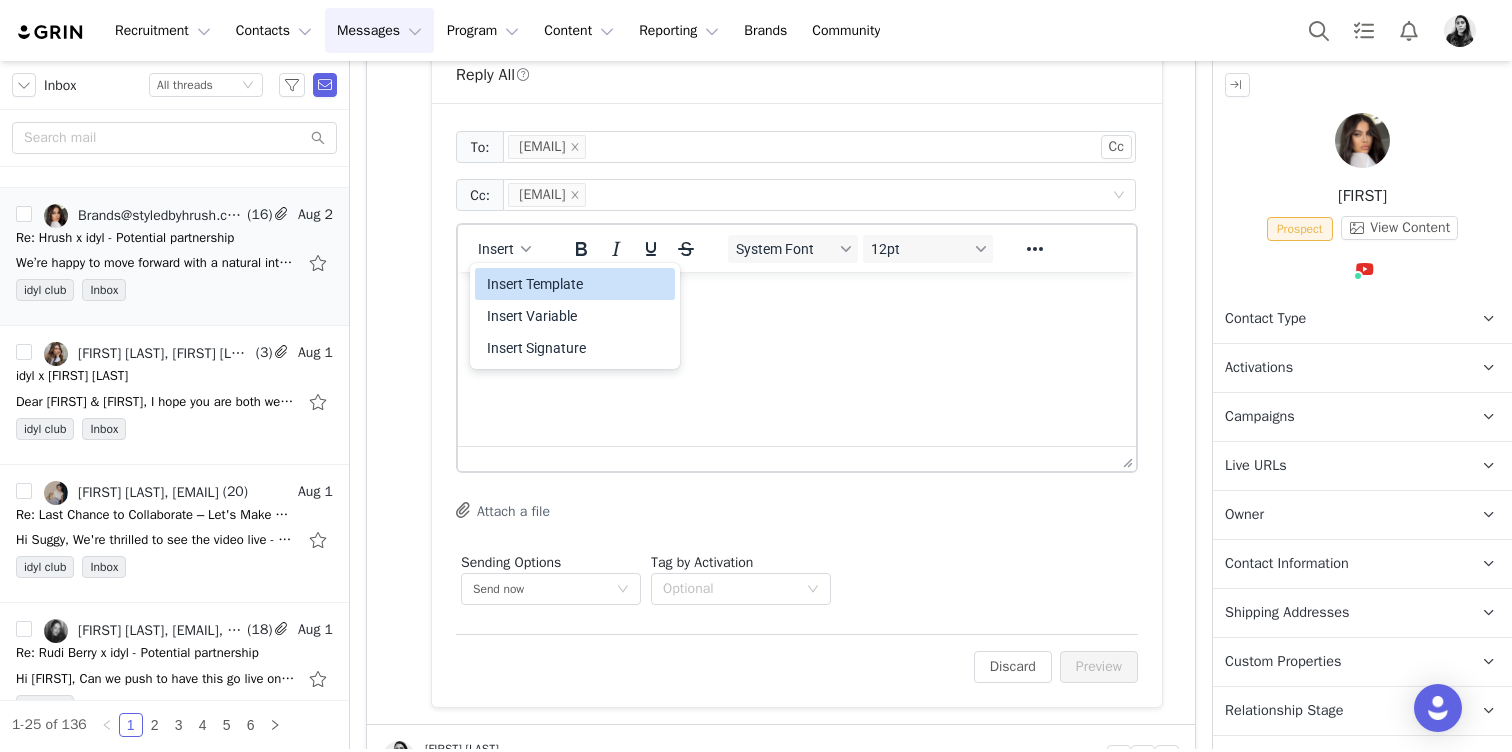 click on "Insert Template" at bounding box center (575, 284) 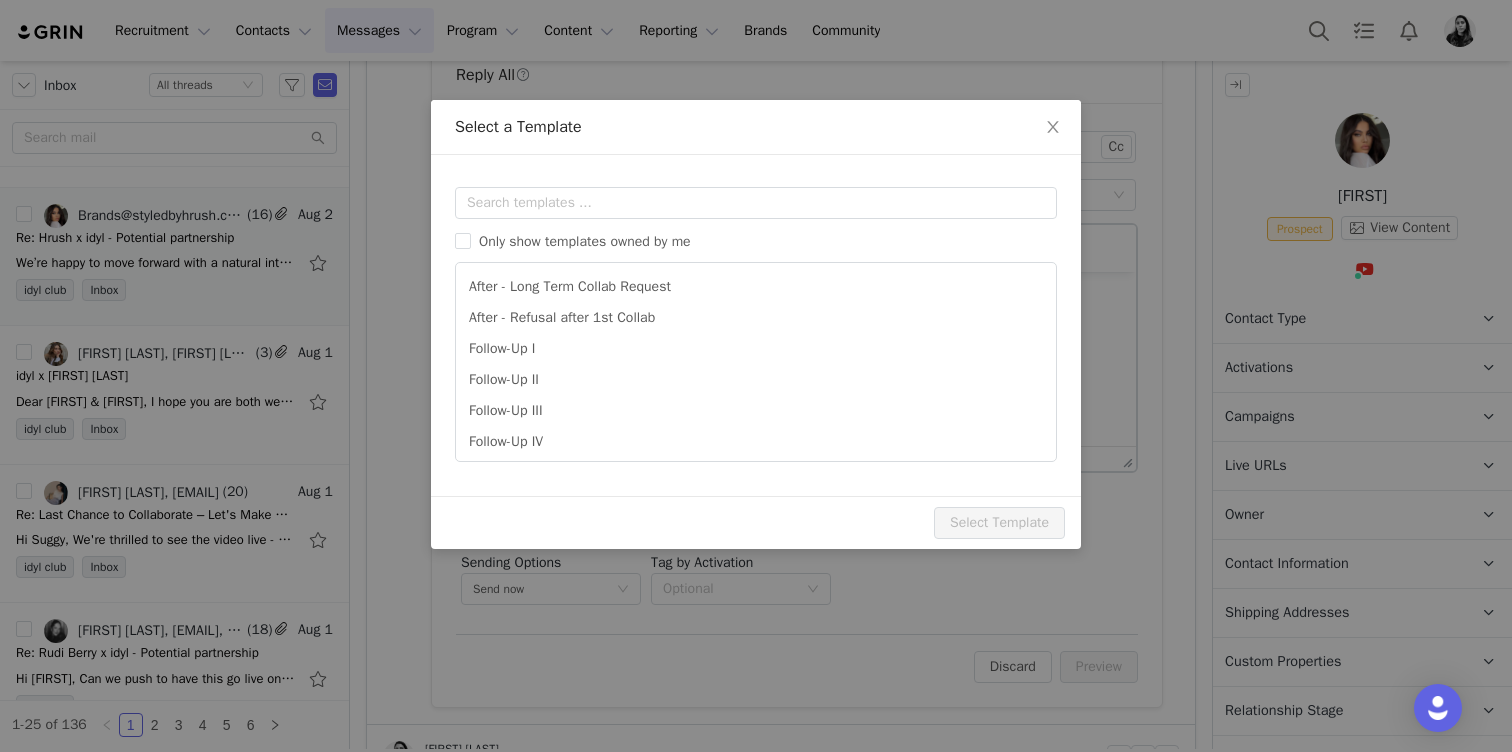 scroll, scrollTop: 0, scrollLeft: 0, axis: both 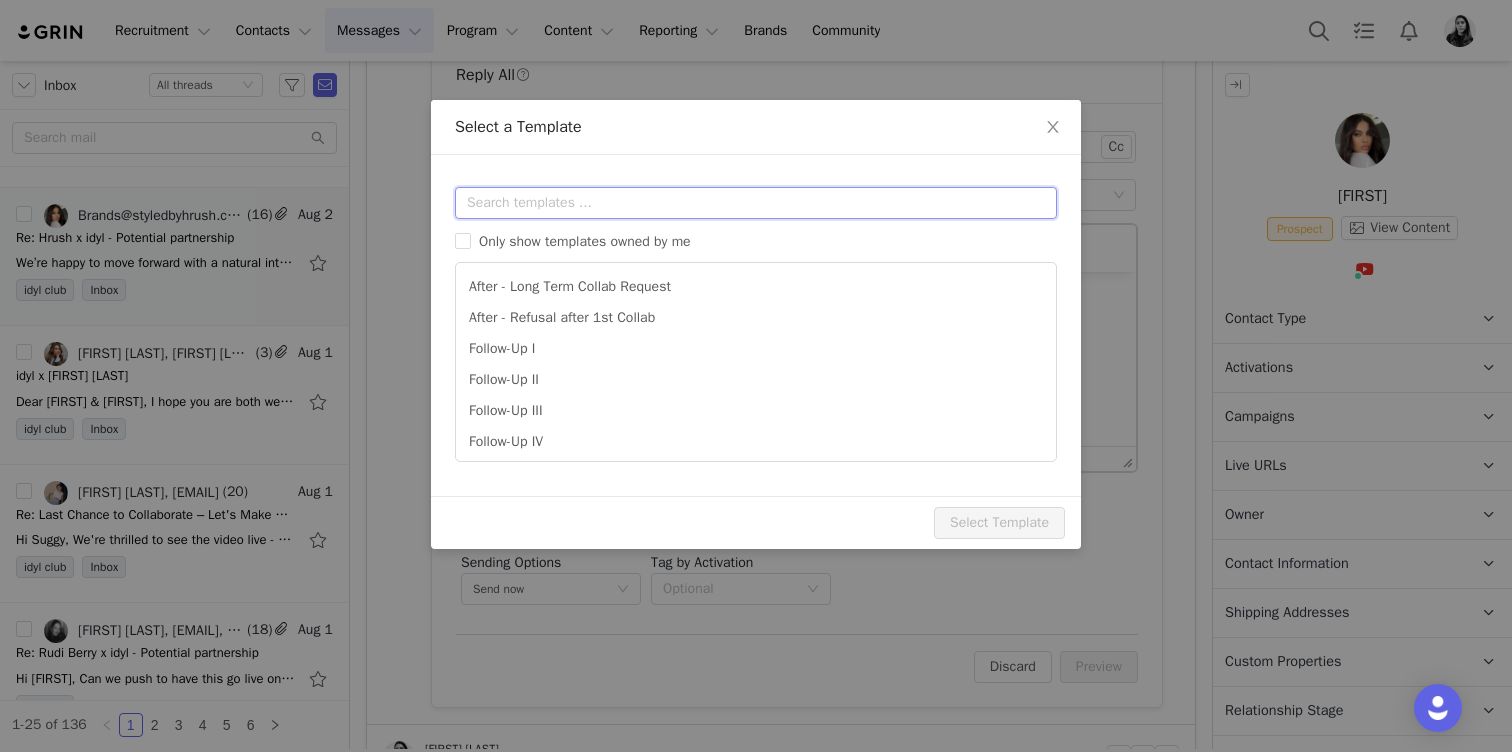 click at bounding box center (756, 203) 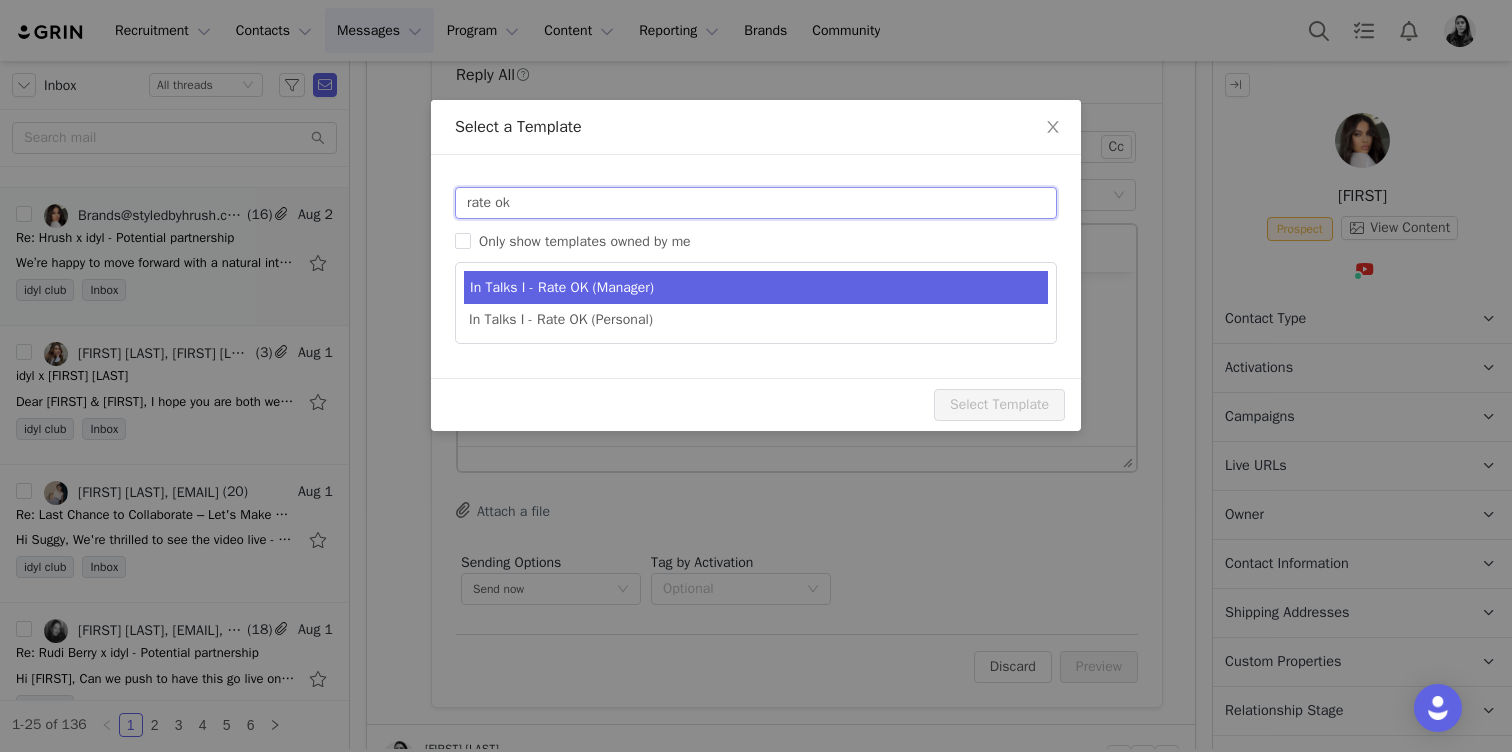 type on "rate ok" 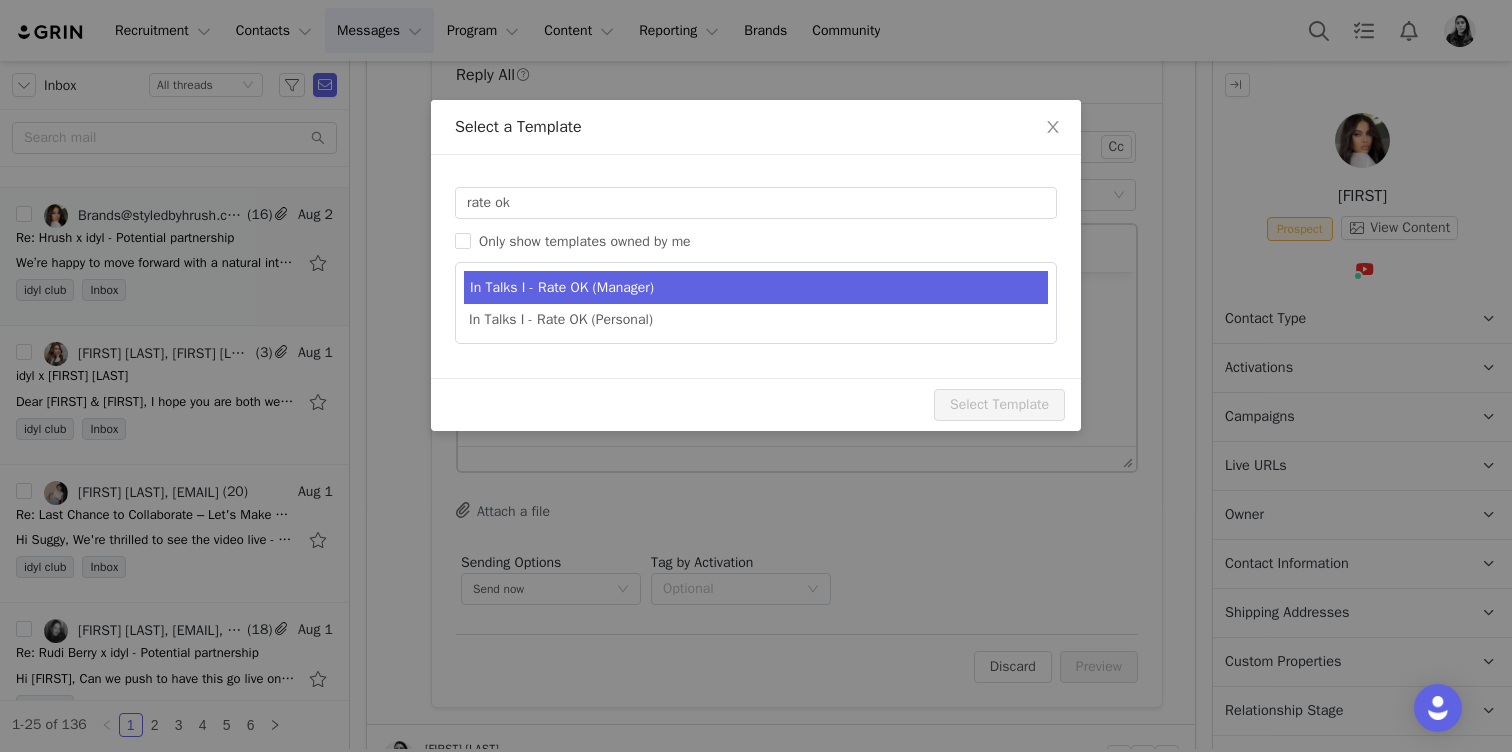 type on "[youtube_username] x idyl - Potential Partnership" 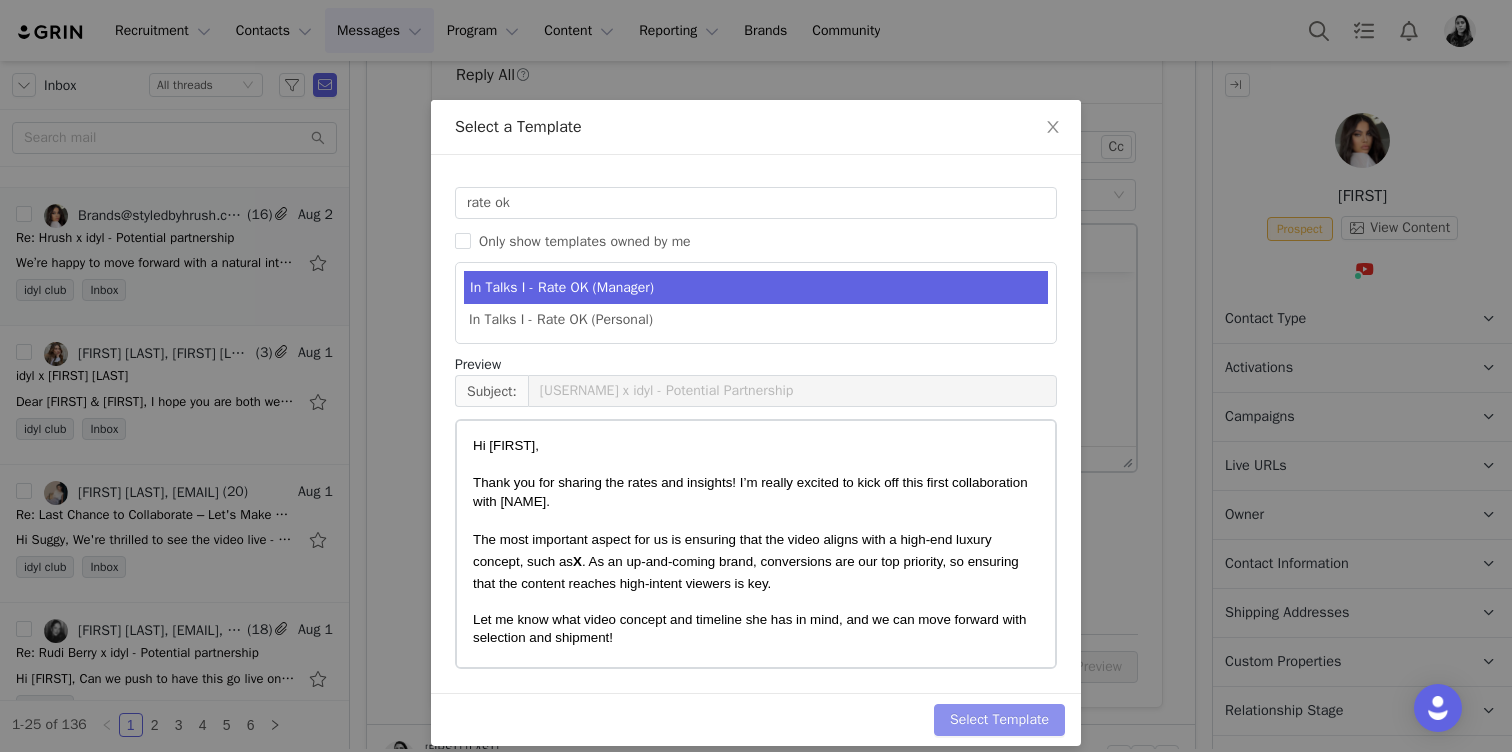 click on "Select Template" at bounding box center [999, 720] 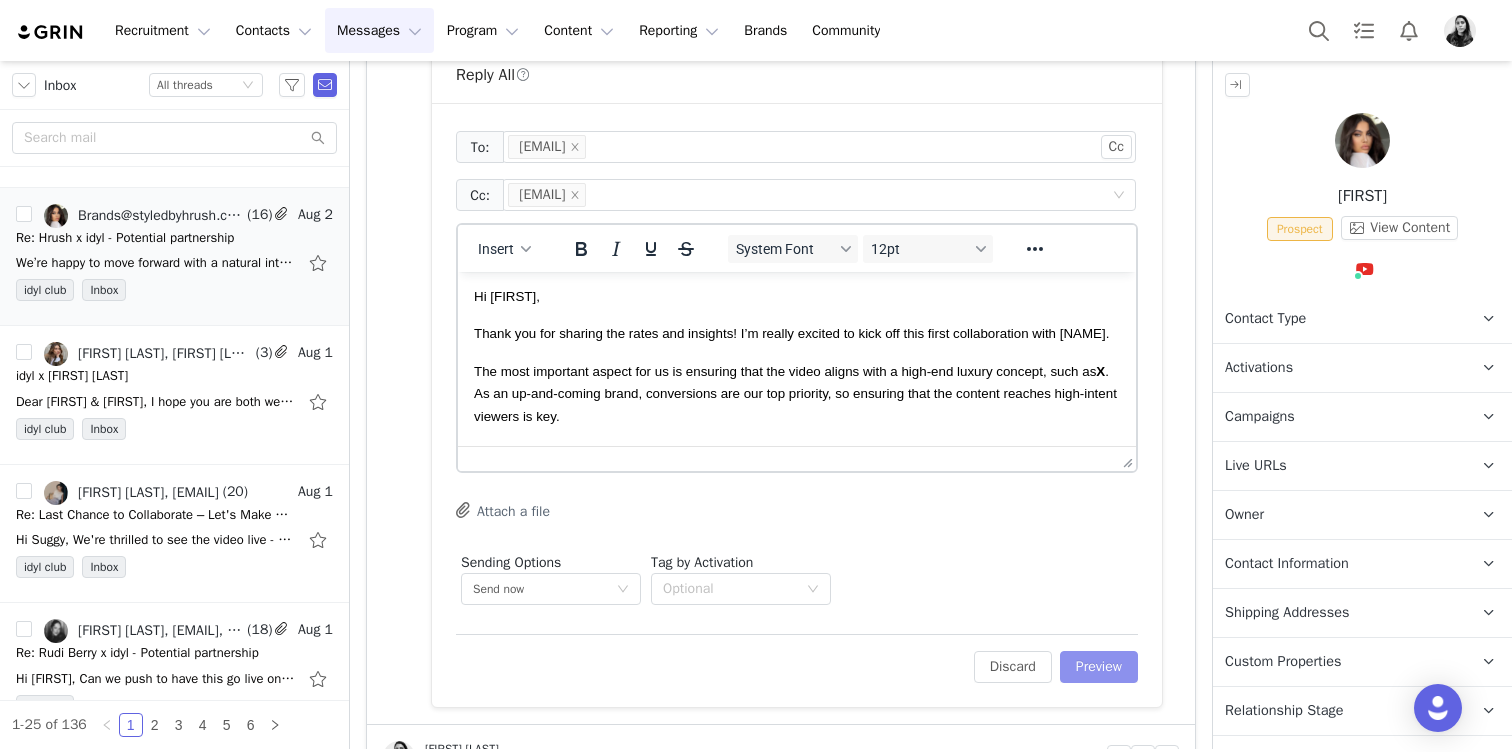 click on "Preview" at bounding box center (1099, 667) 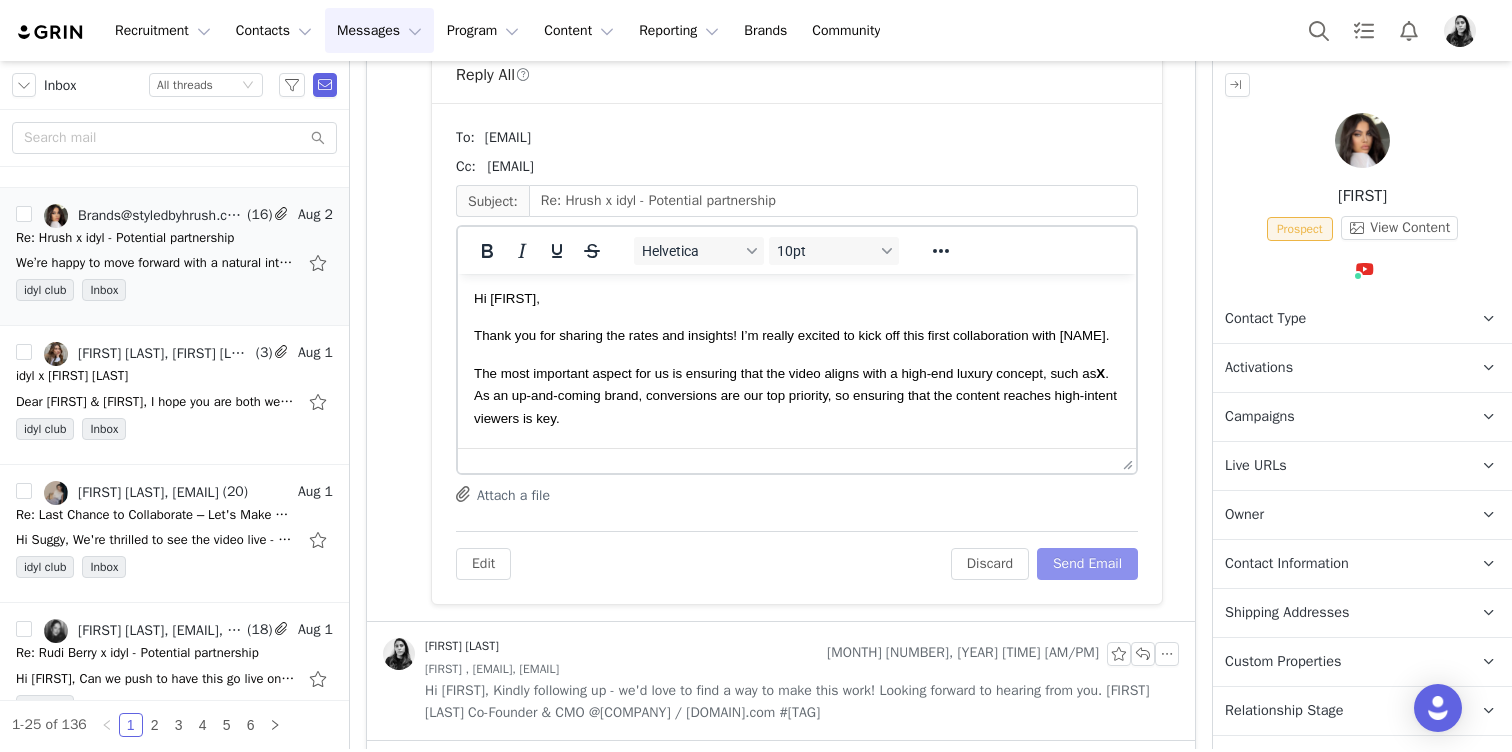 scroll, scrollTop: 0, scrollLeft: 0, axis: both 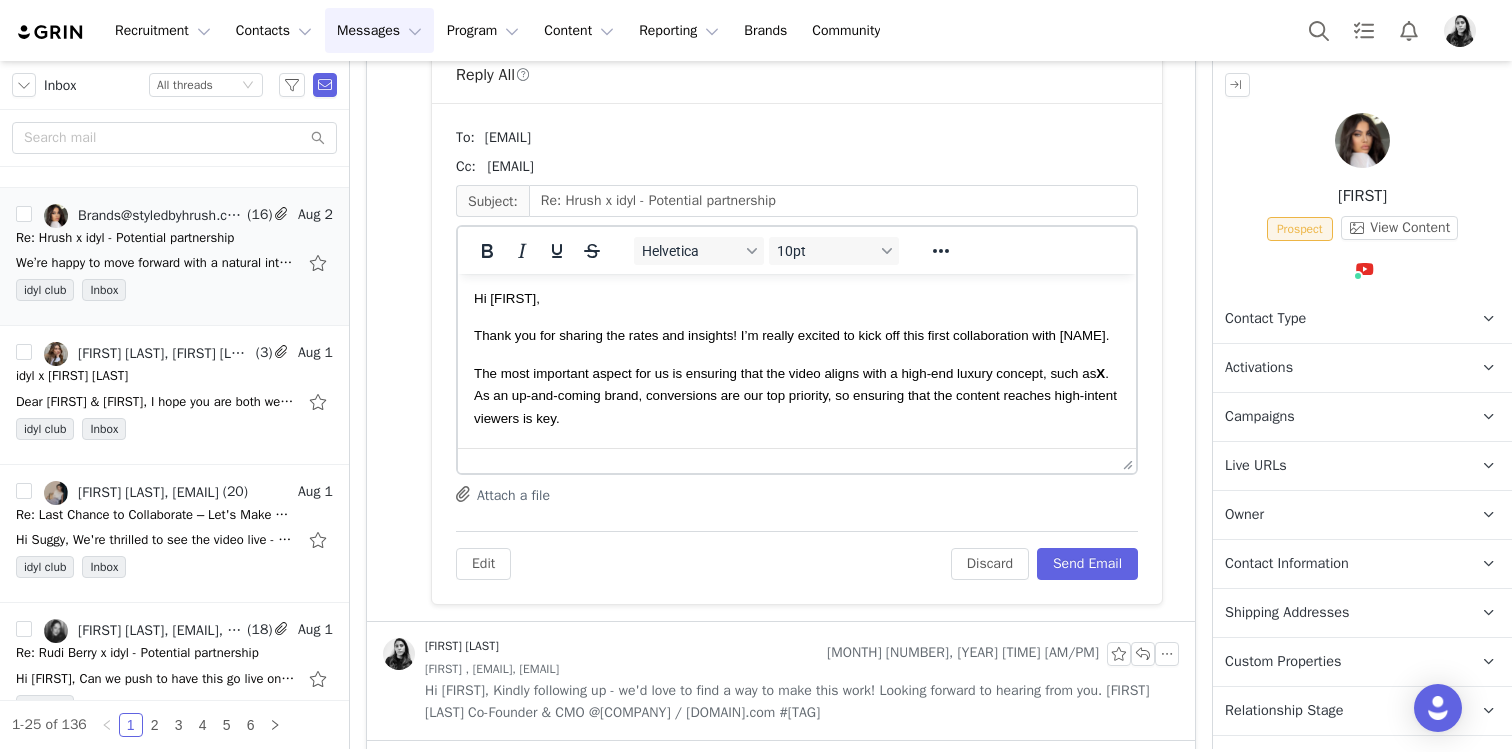 click on "Hi X," at bounding box center (507, 298) 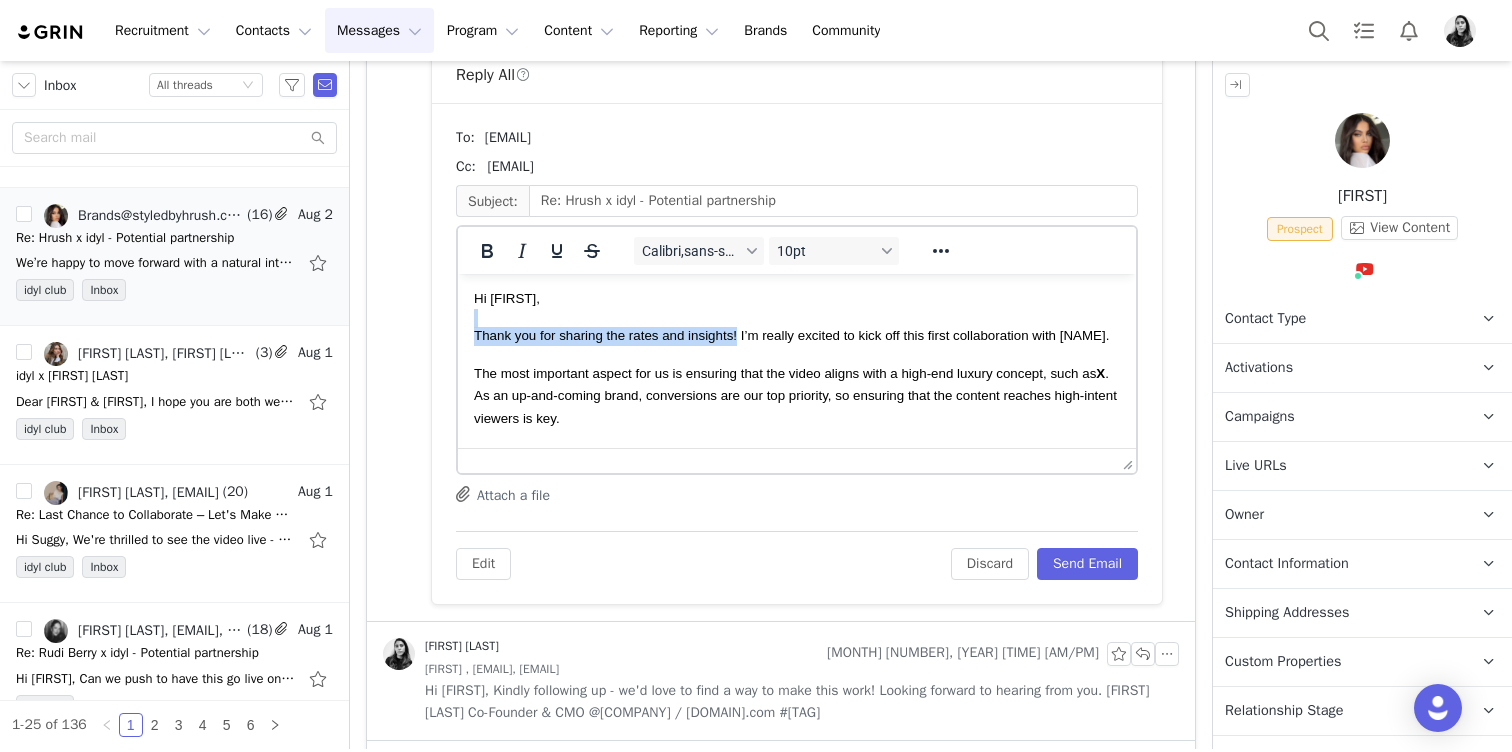drag, startPoint x: 737, startPoint y: 335, endPoint x: 490, endPoint y: 324, distance: 247.24481 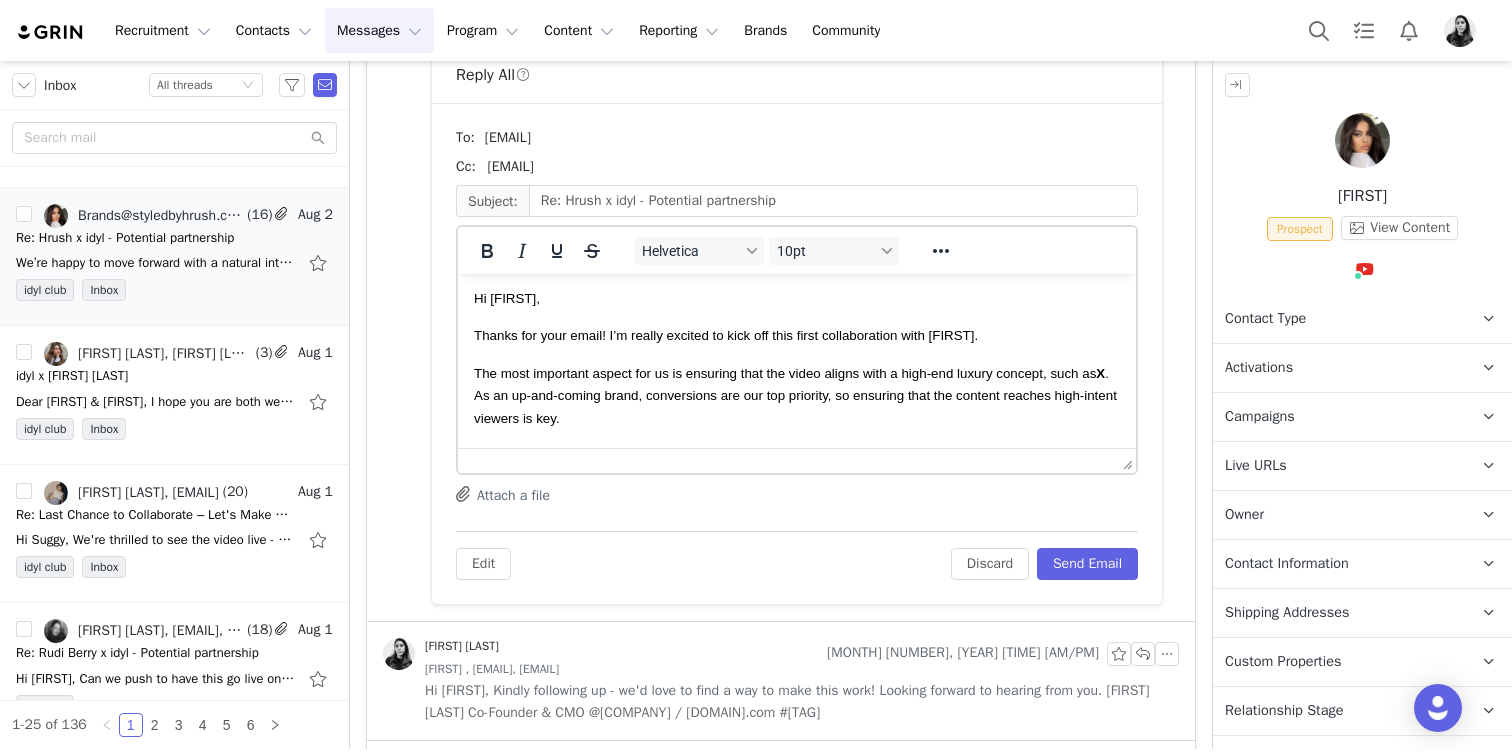 click on "Thanks for your email! I’m really excited to kick off this first collaboration with Hrush." at bounding box center [797, 336] 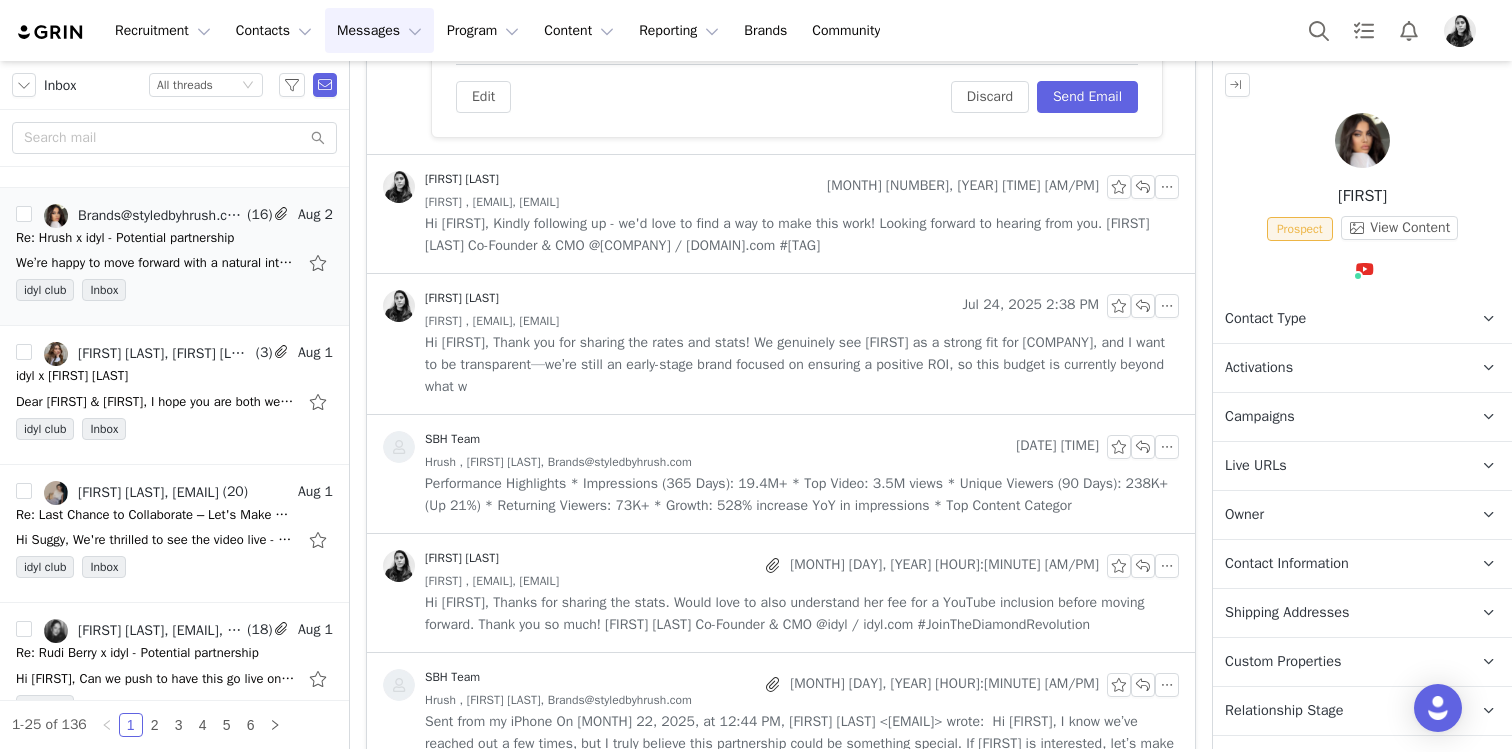scroll, scrollTop: 1183, scrollLeft: 0, axis: vertical 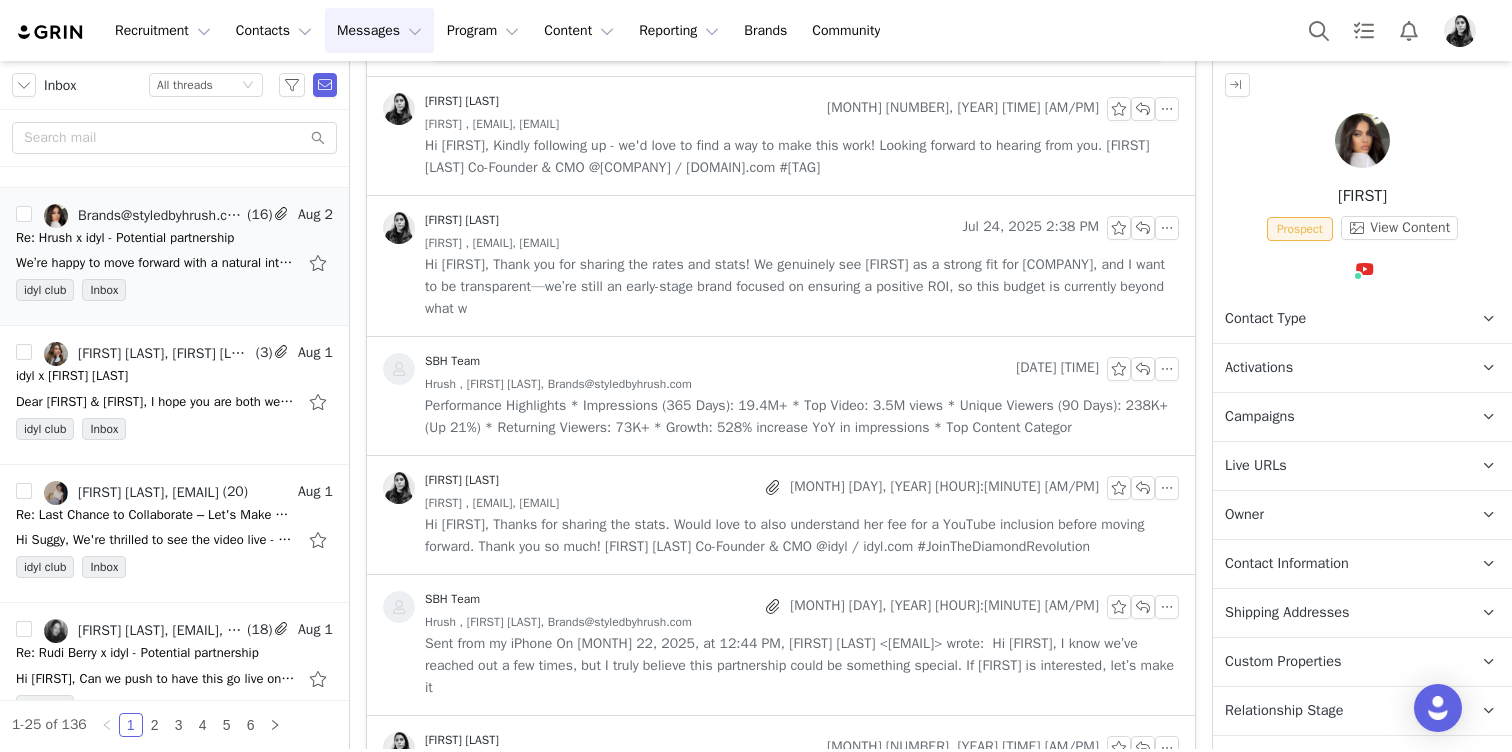click on "Performance Highlights
*   Impressions (365 Days): 19.4M+
*   Top Video: 3.5M views
*   Unique Viewers (90 Days): 238K+ (Up 21%)
*   Returning Viewers: 73K+
*   Growth: 528% increase YoY in impressions
*   Top Content Categor" at bounding box center [802, 417] 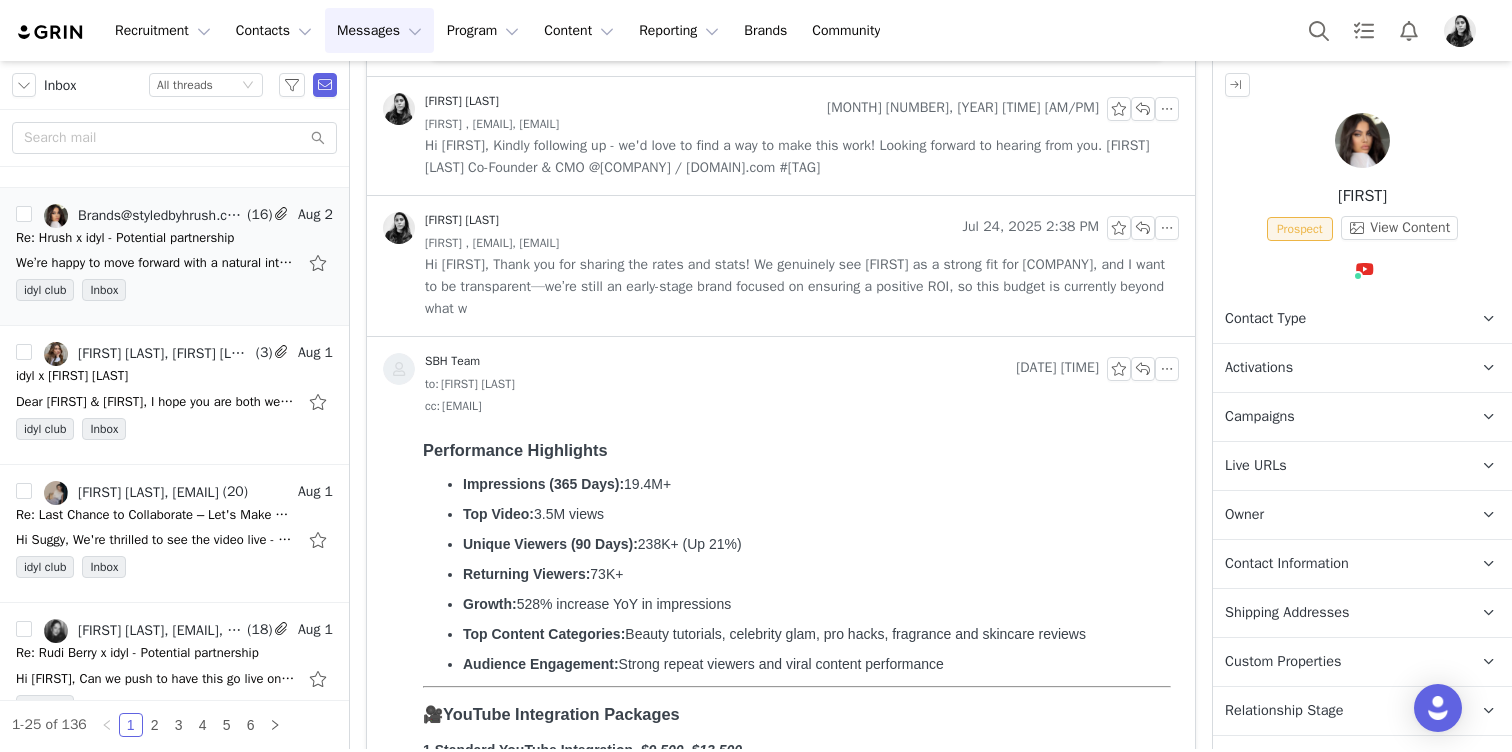 scroll, scrollTop: 0, scrollLeft: 0, axis: both 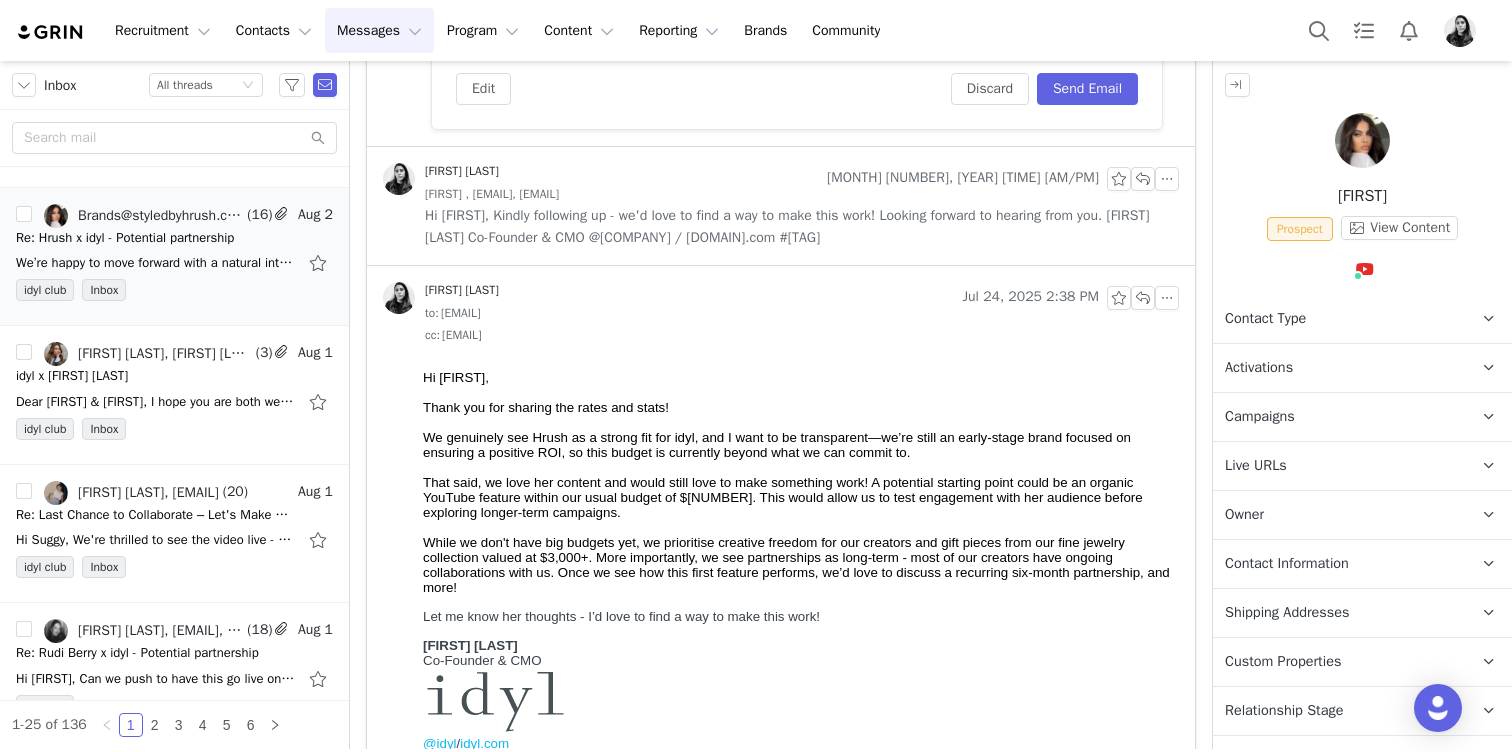 click on "Hi Selin,
Kindly following up - we'd love to find a way to make this work!
Looking forward to hearing from you.
Ornella Siso
Co-Founder & CMO
@idyl / idyl.com
#JoinTheDiamondRevolution" at bounding box center [802, 227] 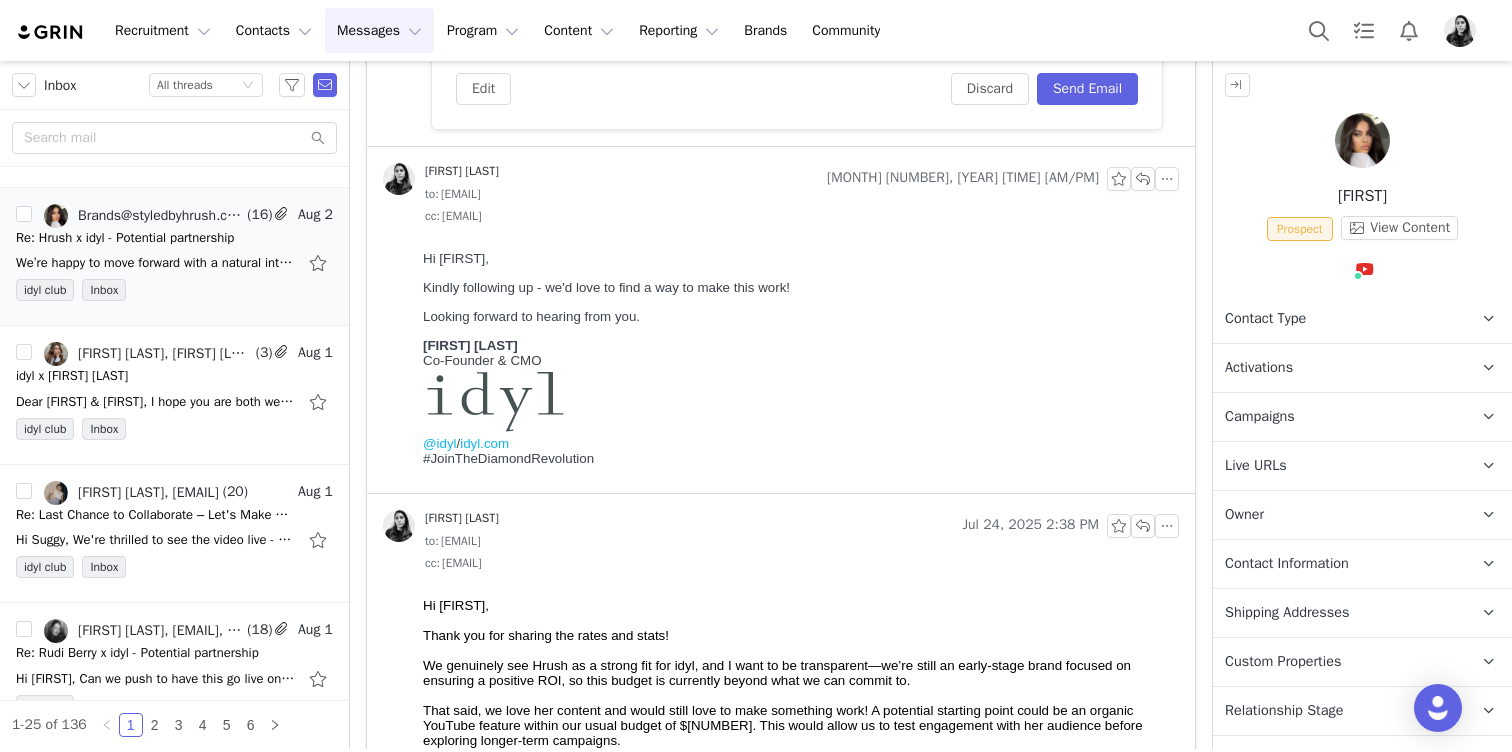 scroll, scrollTop: 0, scrollLeft: 0, axis: both 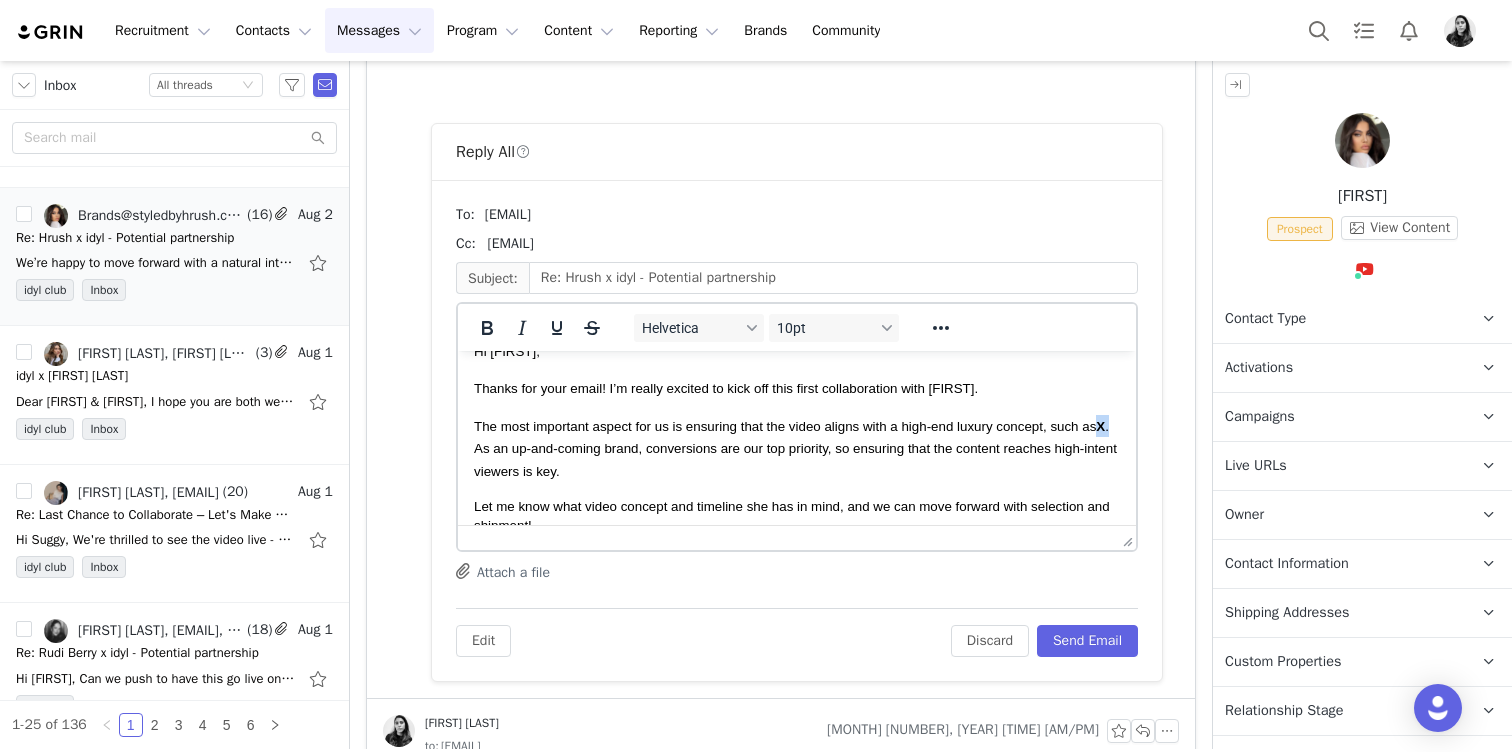 click on "The most important aspect for us is ensuring that the video aligns with a high-end luxury concept, such as  X . As an up-and-coming brand, conversions are our top priority, so ensuring that the content reaches high-intent viewers is key." at bounding box center [795, 449] 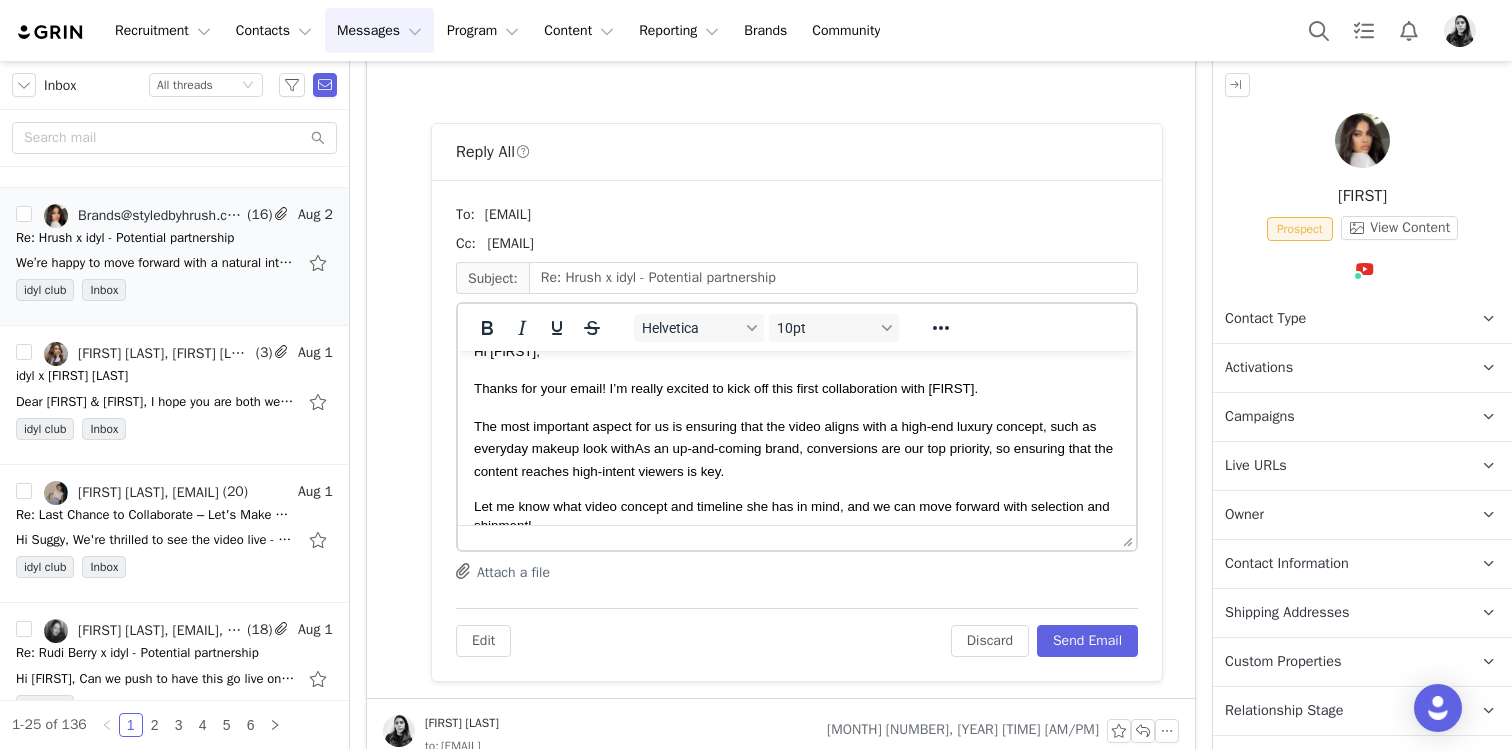 click on "The most important aspect for us is ensuring that the video aligns with a high-end luxury concept, such as everyday makeup look with   As an up-and-coming brand, conversions are our top priority, so ensuring that the content reaches high-intent viewers is key." at bounding box center (793, 449) 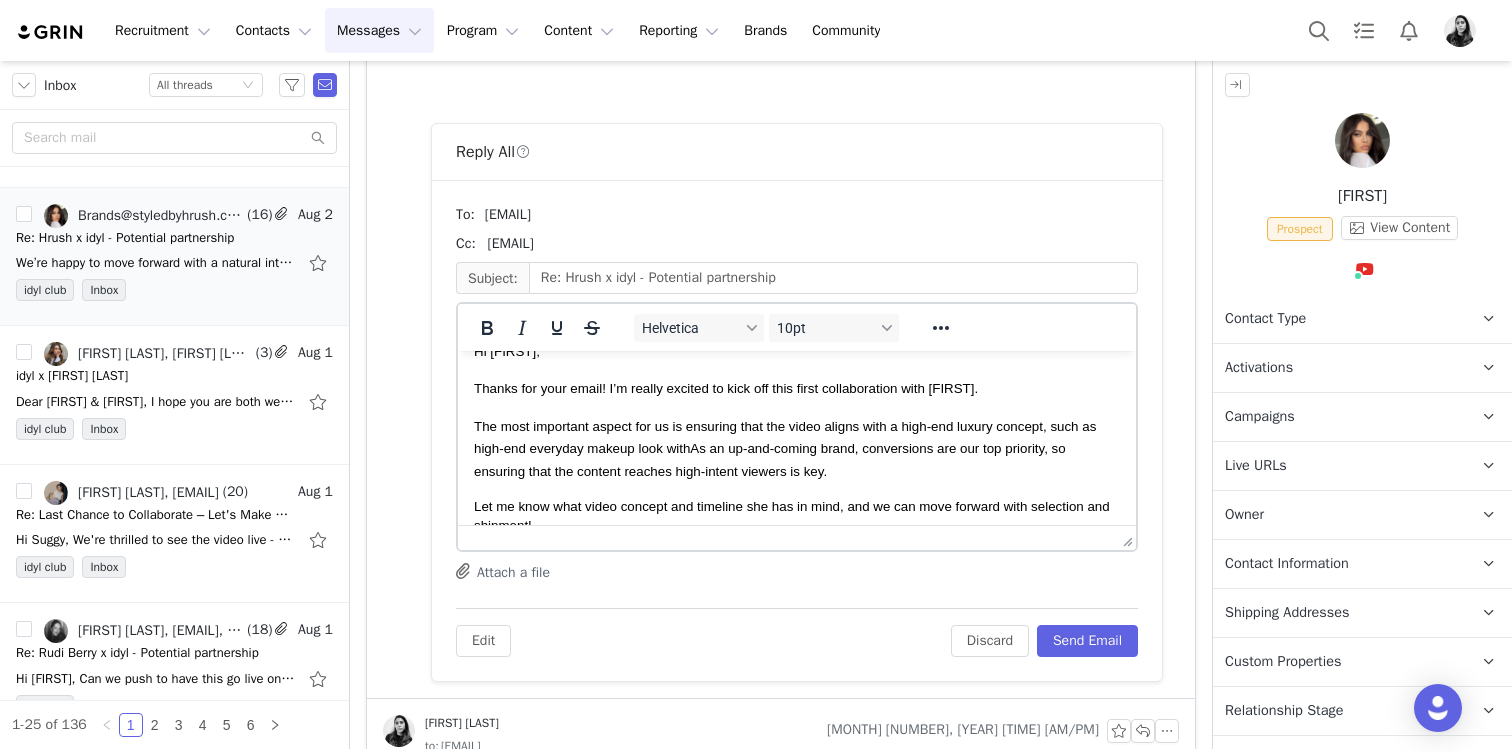 click on "The most important aspect for us is ensuring that the video aligns with a high-end luxury concept, such as high-end everyday makeup look with   As an up-and-coming brand, conversions are our top priority, so ensuring that the content reaches high-intent viewers is key." at bounding box center [785, 449] 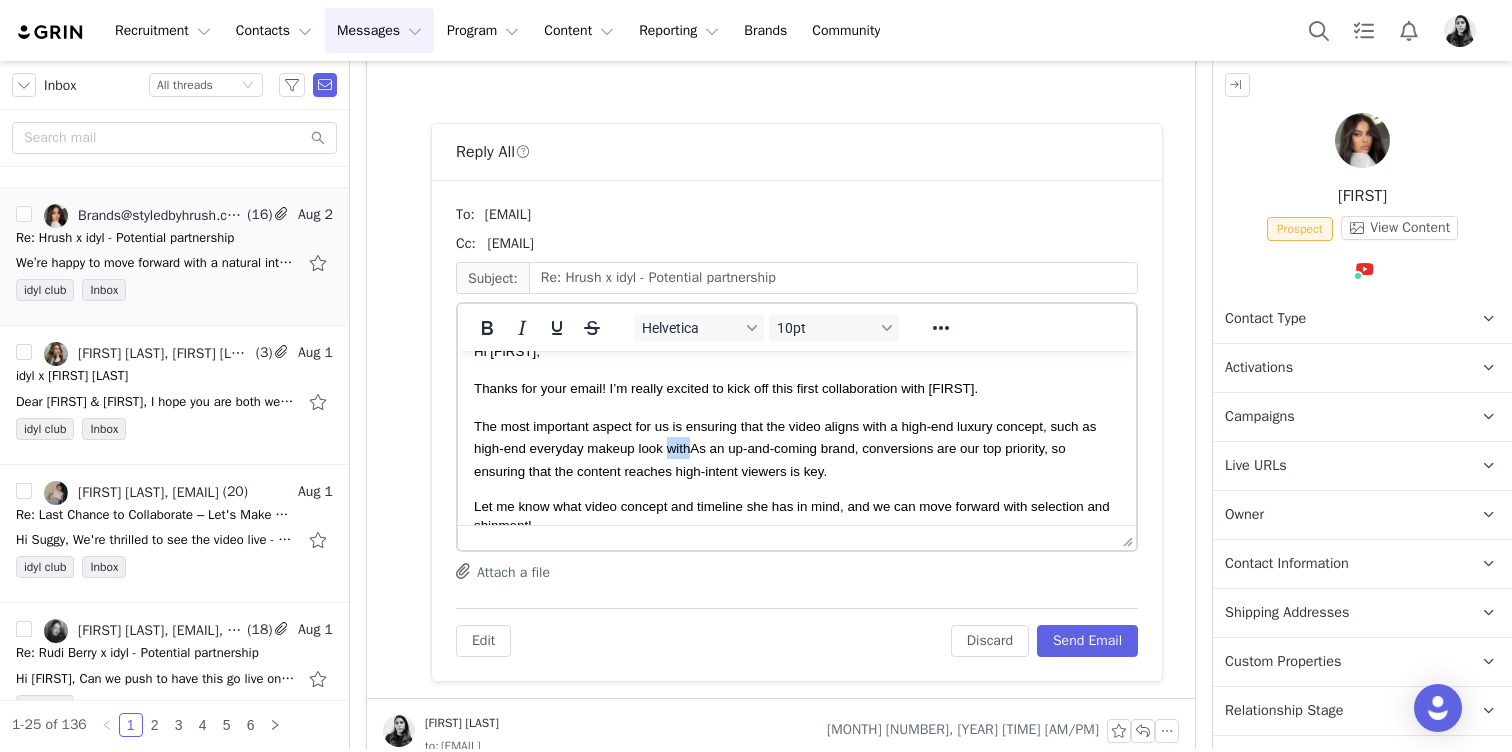 click on "The most important aspect for us is ensuring that the video aligns with a high-end luxury concept, such as high-end everyday makeup look with   As an up-and-coming brand, conversions are our top priority, so ensuring that the content reaches high-intent viewers is key." at bounding box center [785, 449] 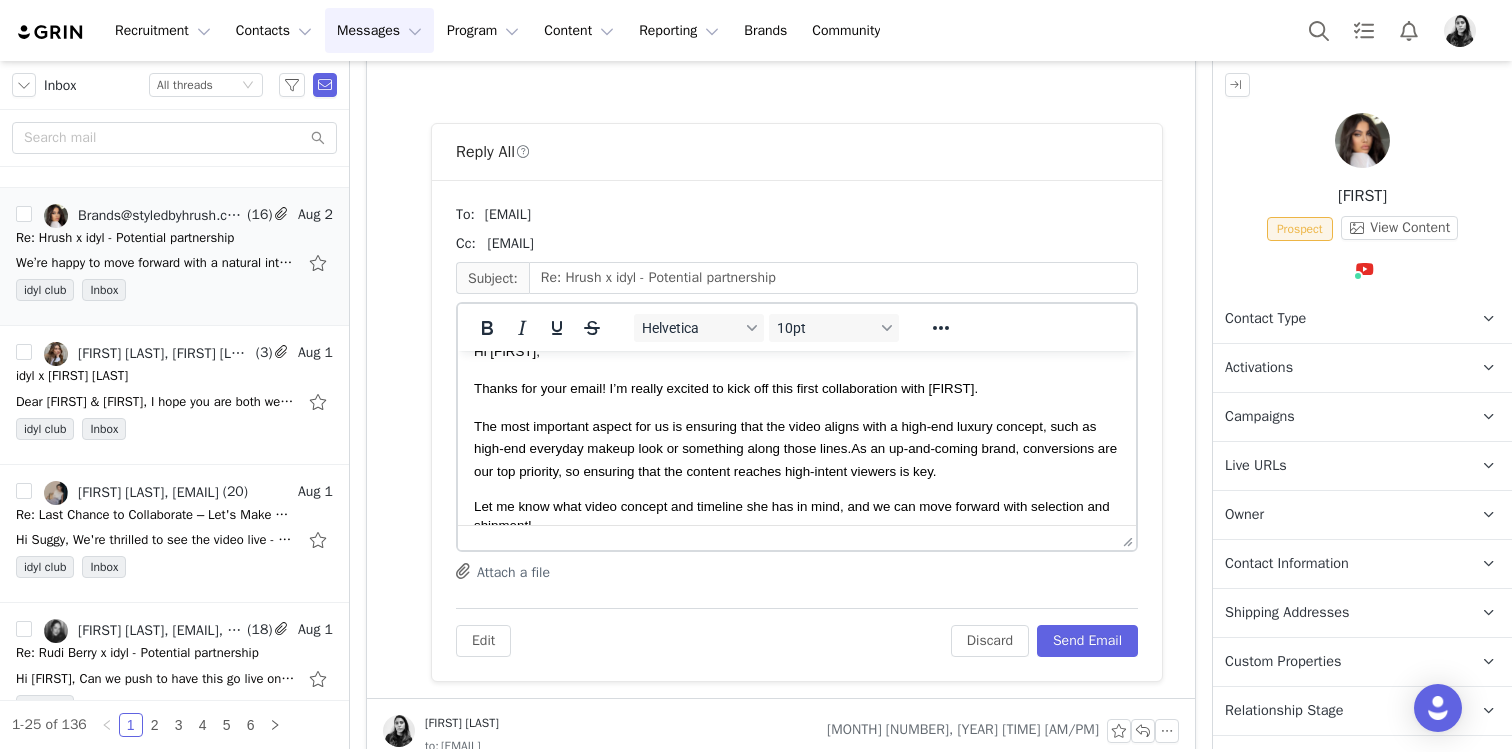 click on "The most important aspect for us is ensuring that the video aligns with a high-end luxury concept, such as high-end everyday makeup look or something along those lines.  As an up-and-coming brand, conversions are our top priority, so ensuring that the content reaches high-intent viewers is key." at bounding box center [797, 448] 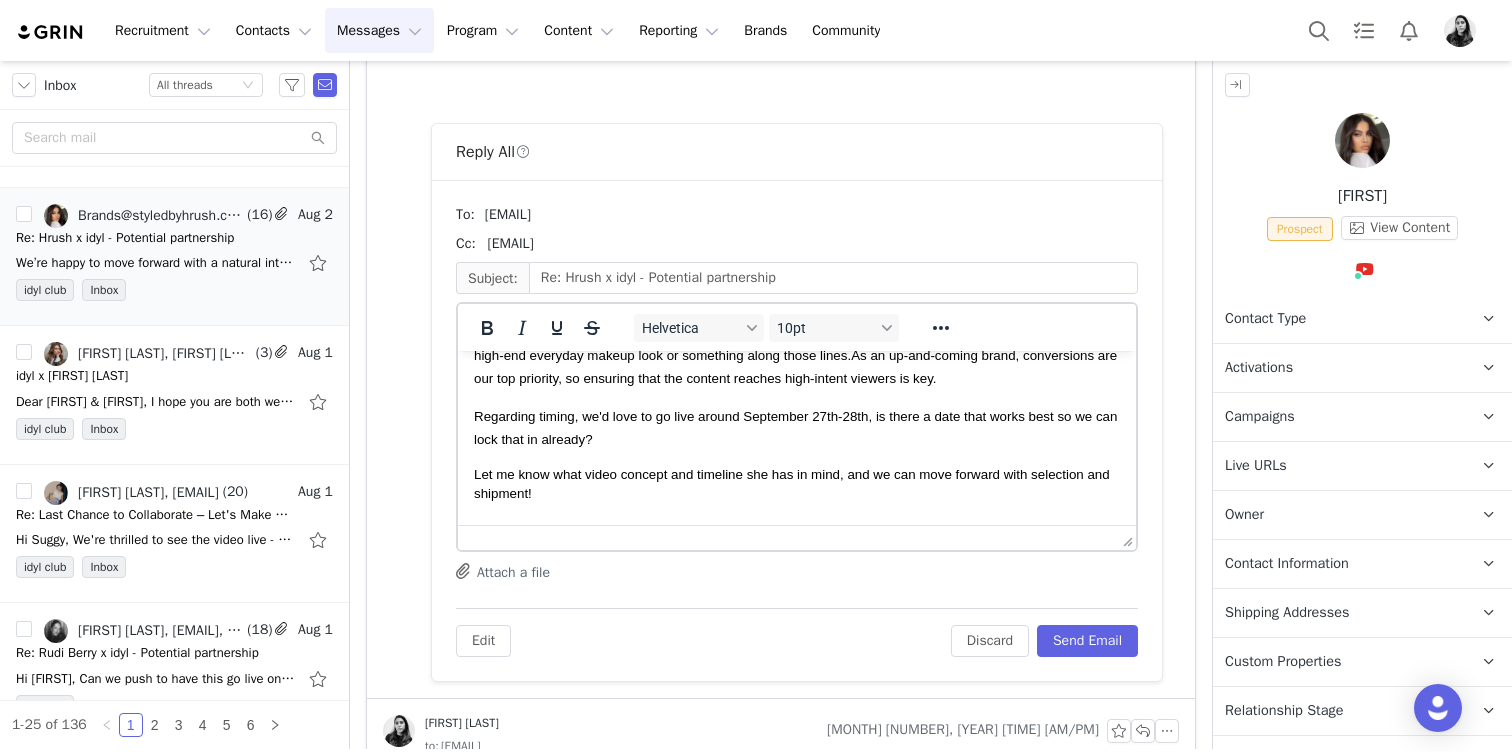 scroll, scrollTop: 142, scrollLeft: 0, axis: vertical 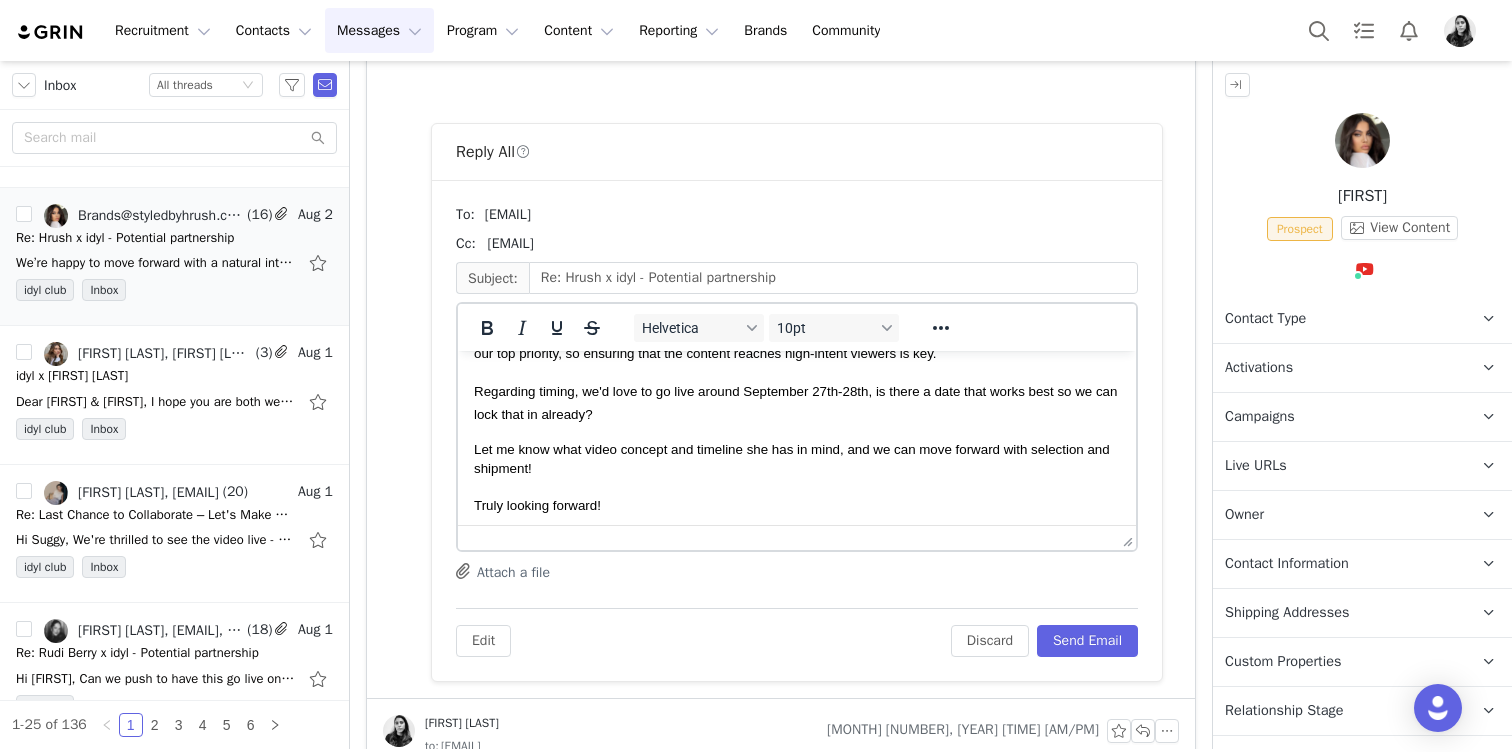 click on "Let me know what video concept and timeline she has in mind, and we can move forward with selection and shipment!" at bounding box center [792, 459] 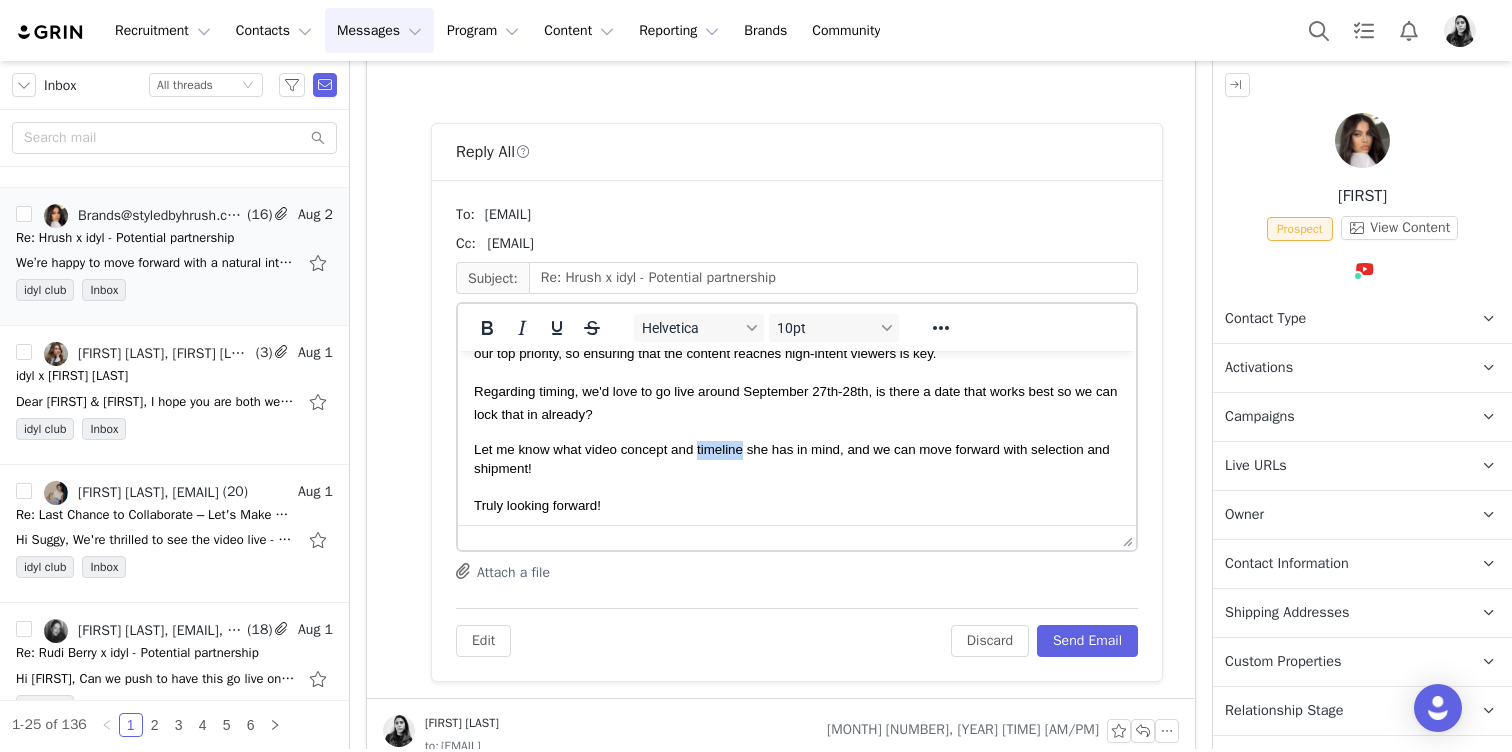 click on "Let me know what video concept and timeline she has in mind, and we can move forward with selection and shipment!" at bounding box center [792, 459] 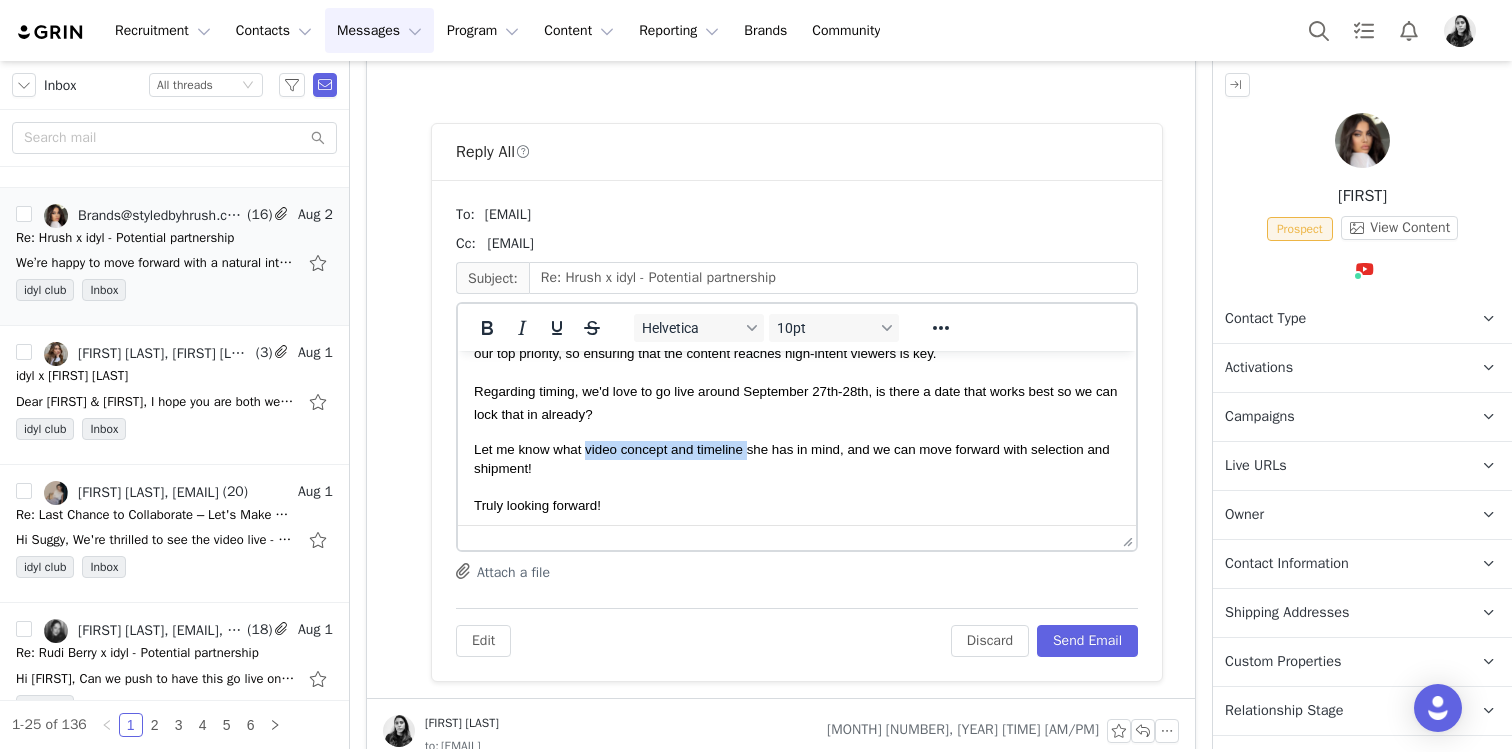 drag, startPoint x: 747, startPoint y: 453, endPoint x: 587, endPoint y: 455, distance: 160.0125 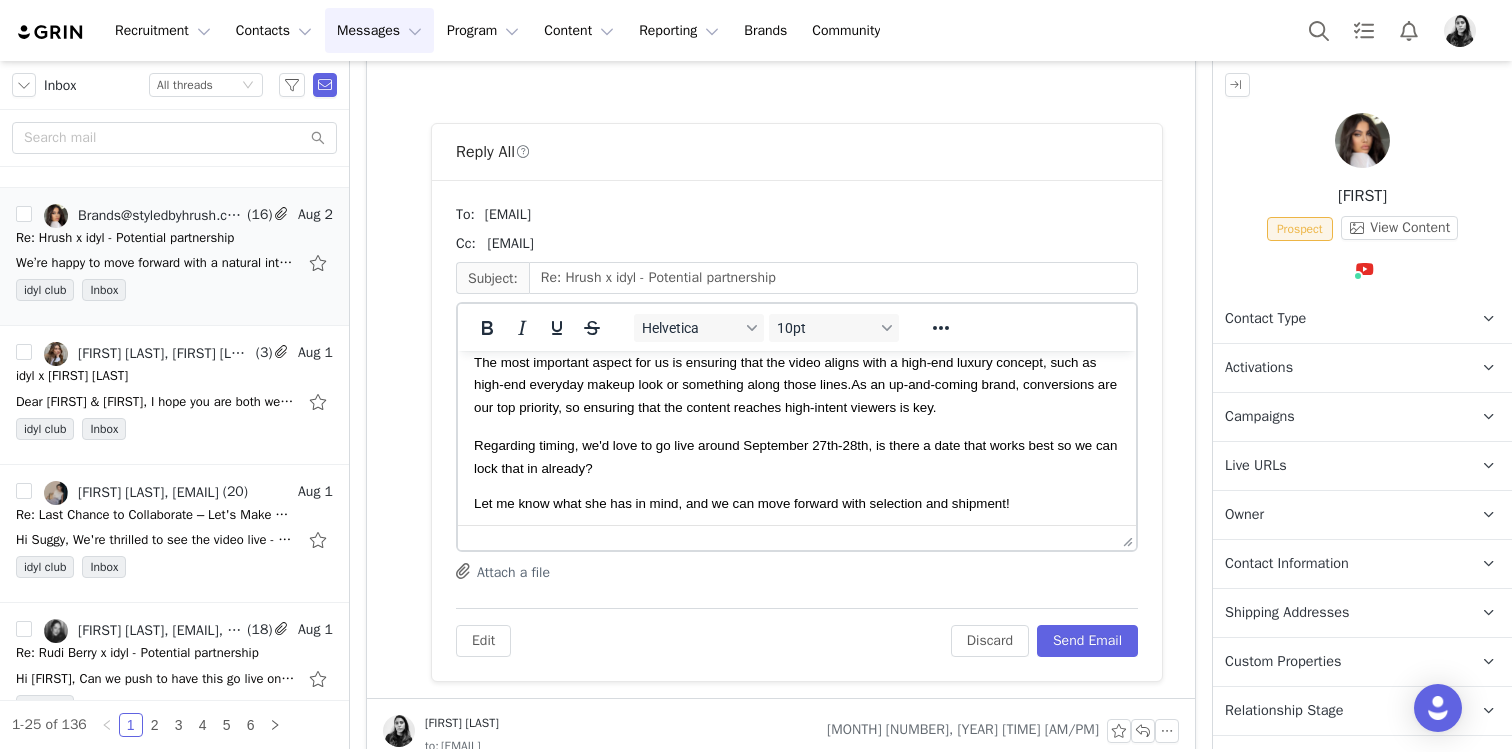 scroll, scrollTop: 0, scrollLeft: 0, axis: both 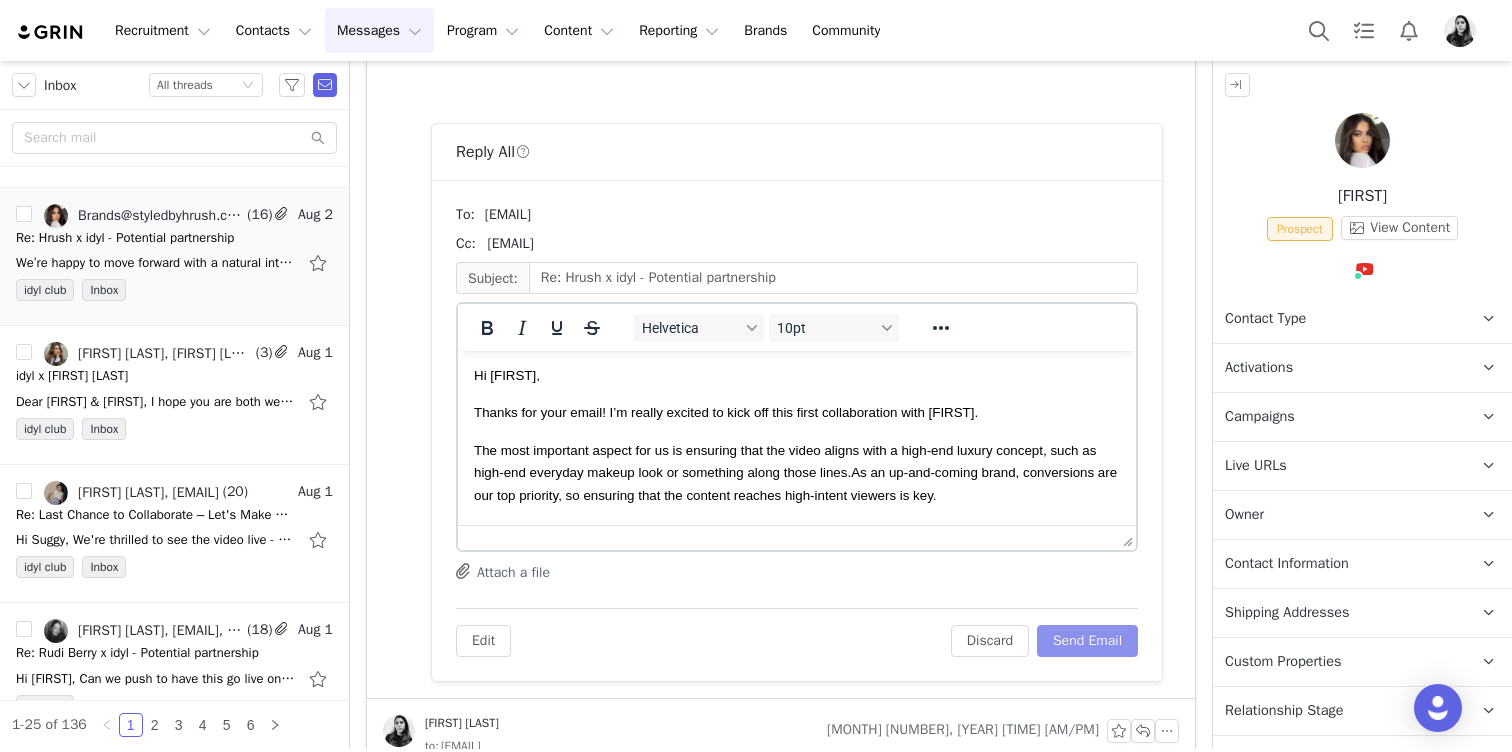 click on "Send Email" at bounding box center (1087, 641) 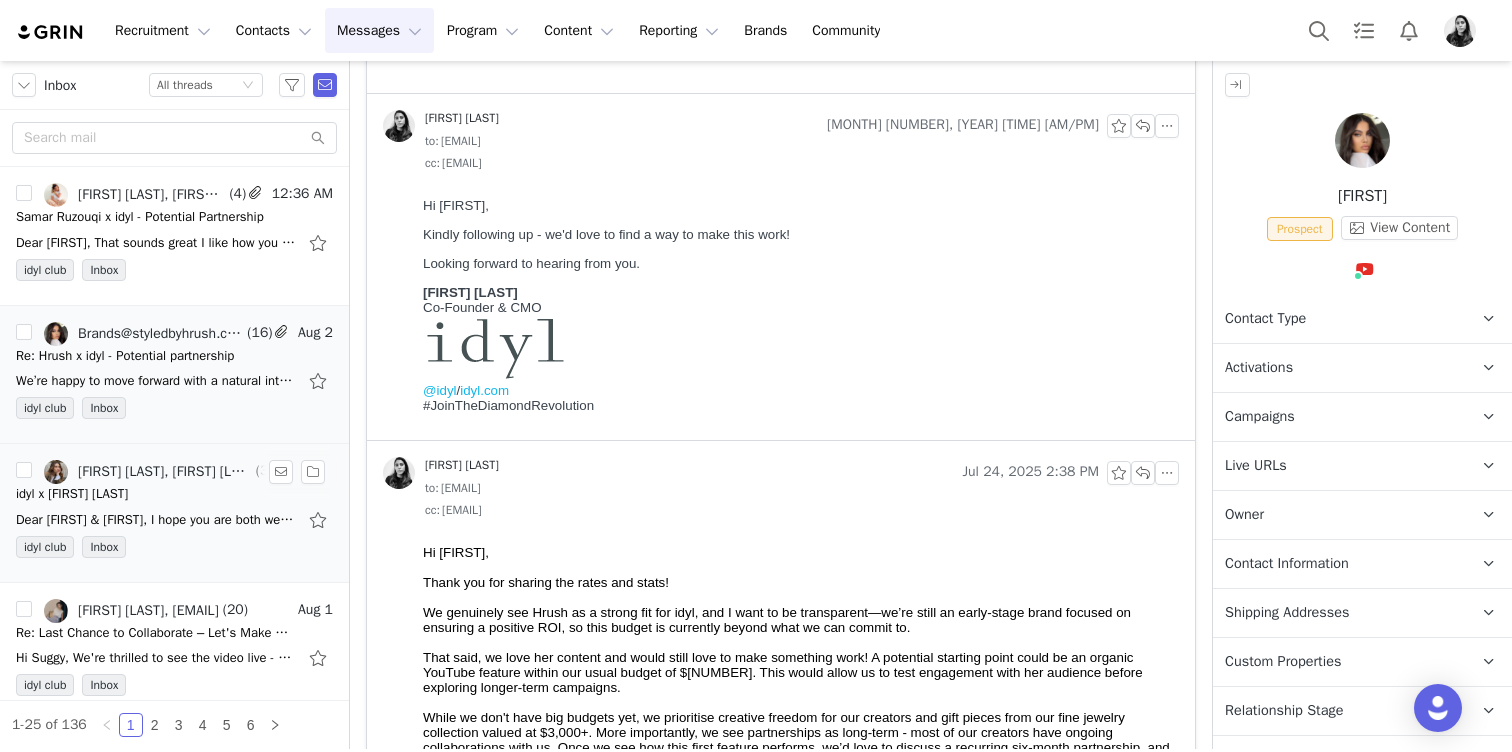 scroll, scrollTop: 3, scrollLeft: 0, axis: vertical 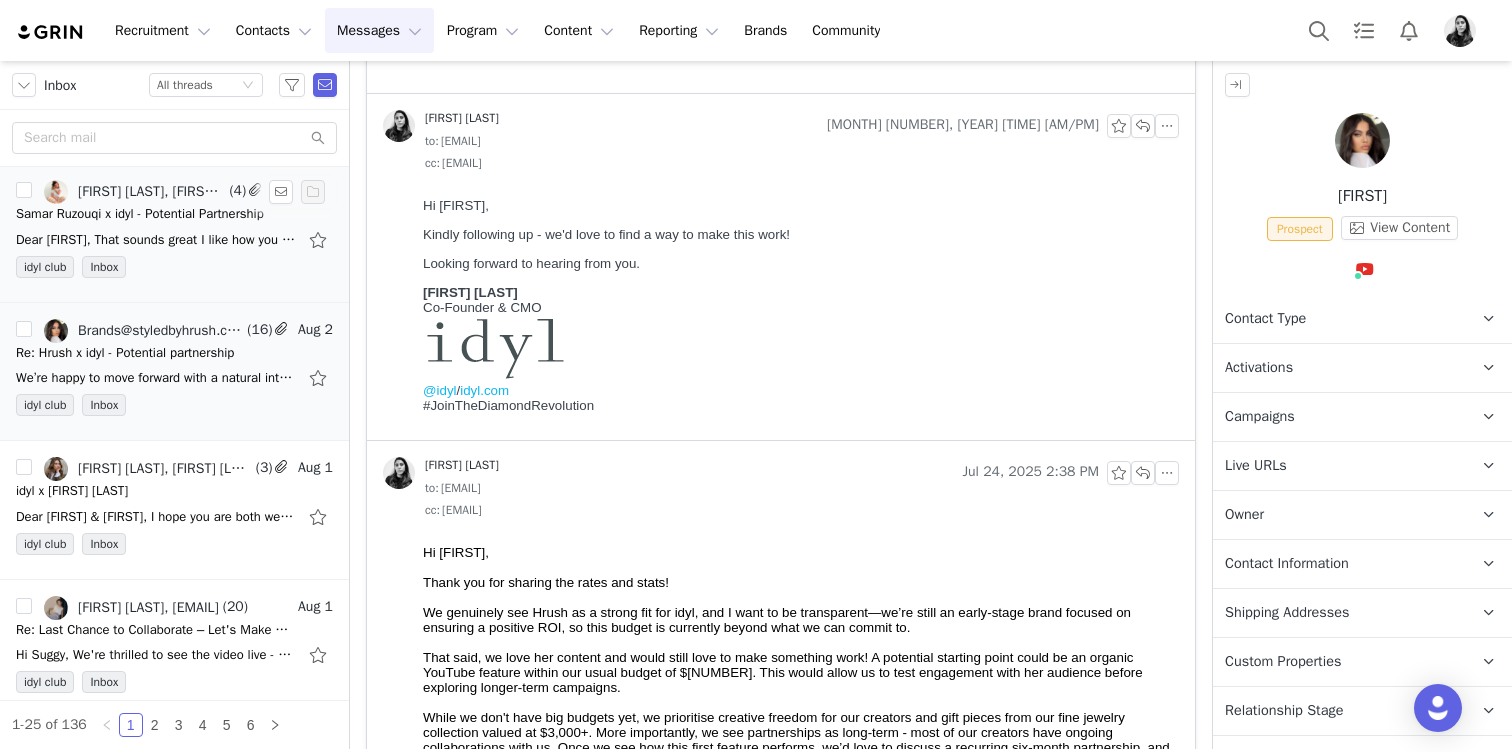 click on "idyl club   Inbox" at bounding box center [174, 271] 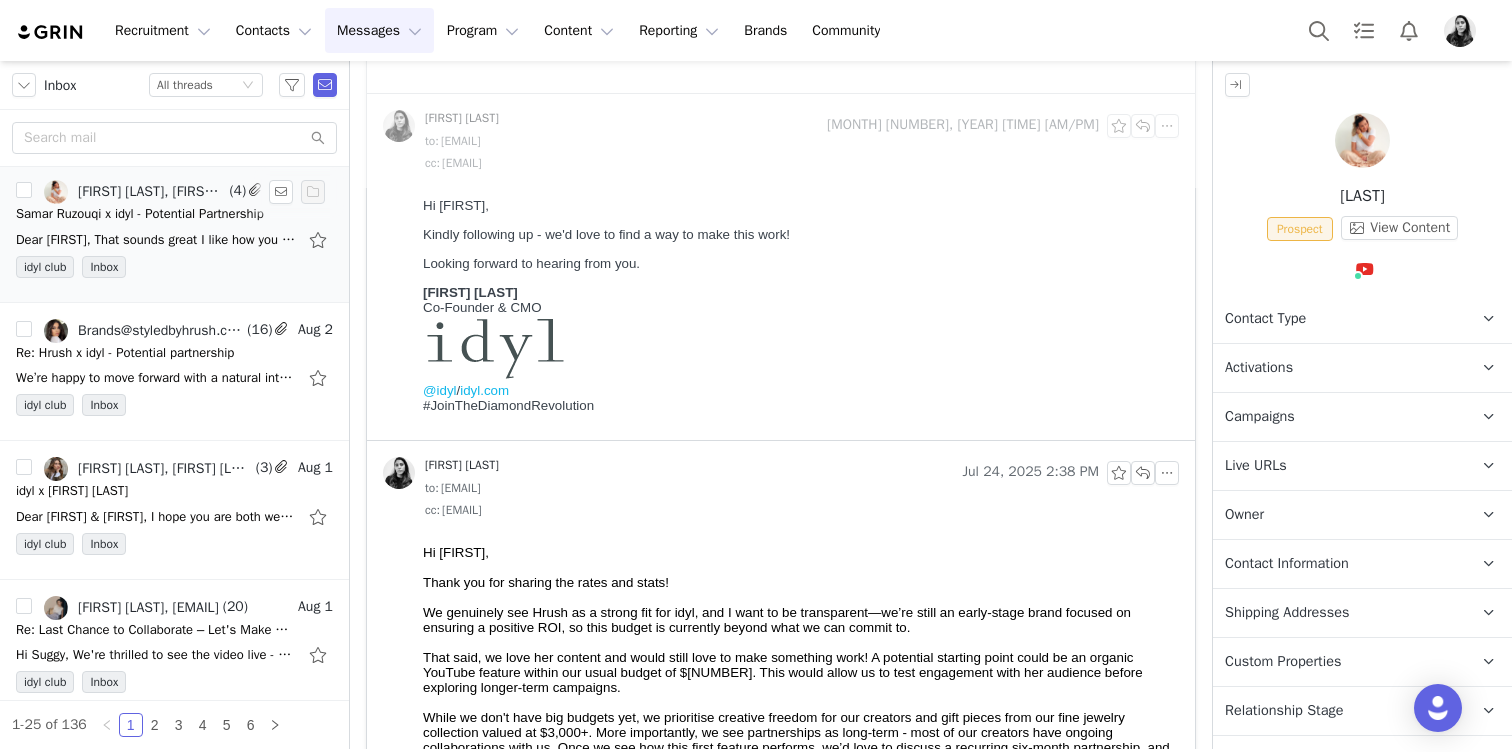scroll, scrollTop: 0, scrollLeft: 0, axis: both 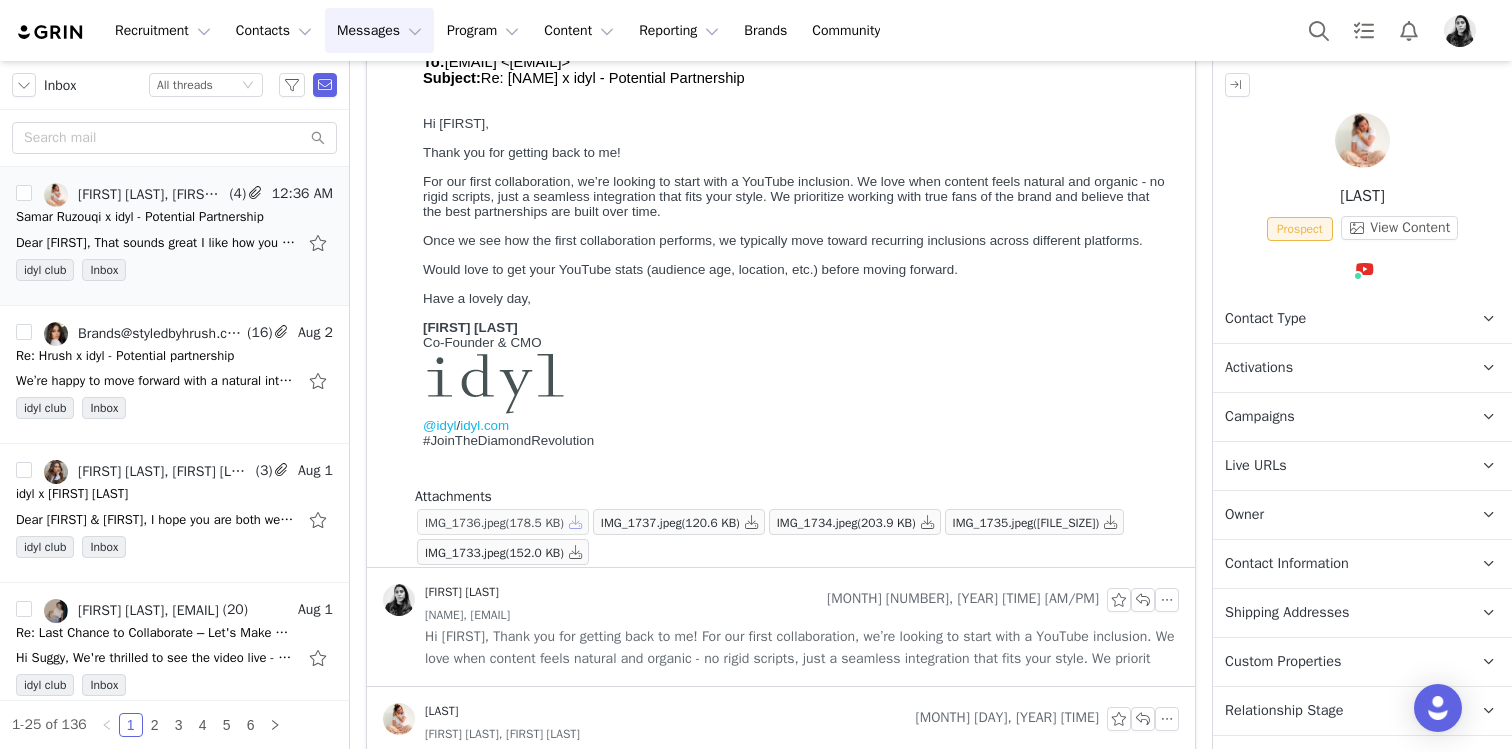 click at bounding box center [576, 522] 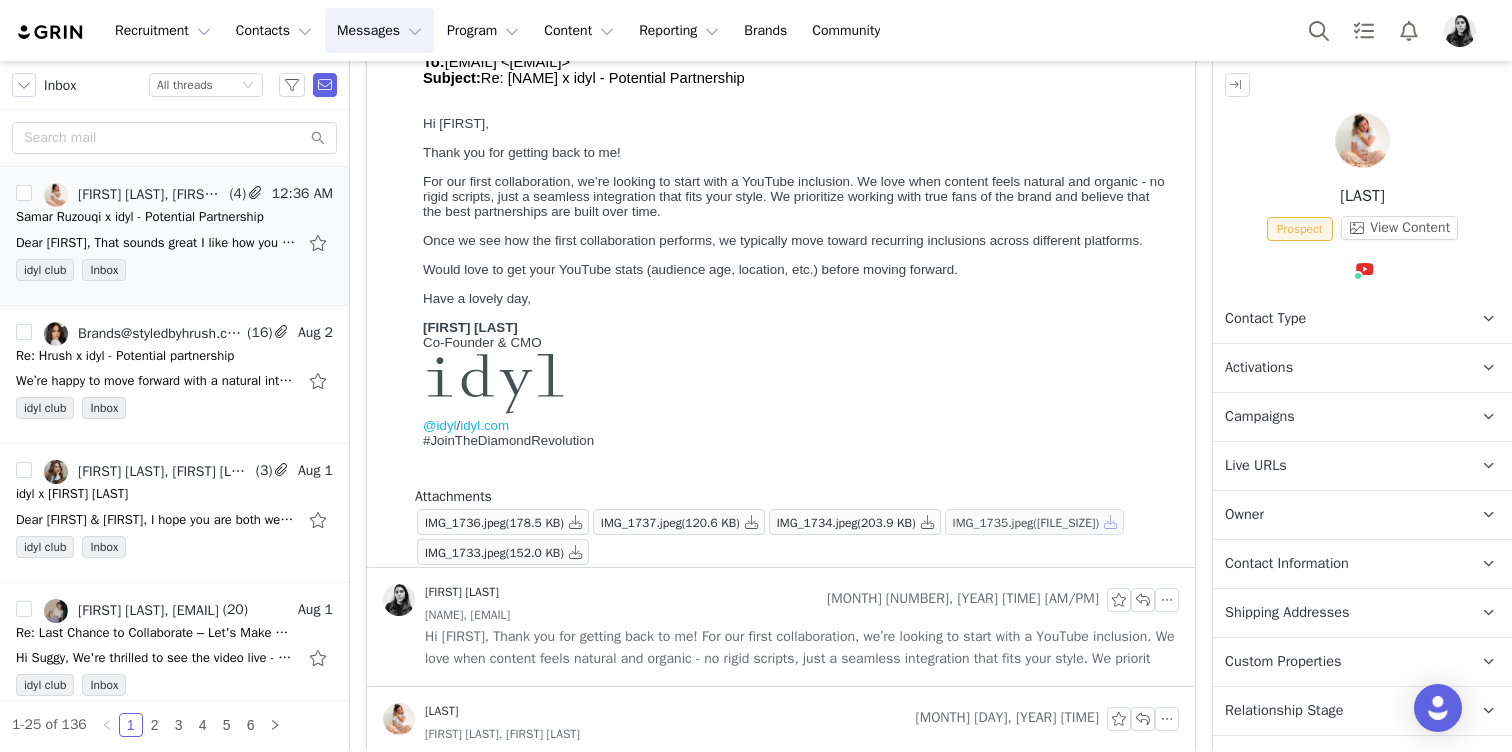 click at bounding box center (1111, 522) 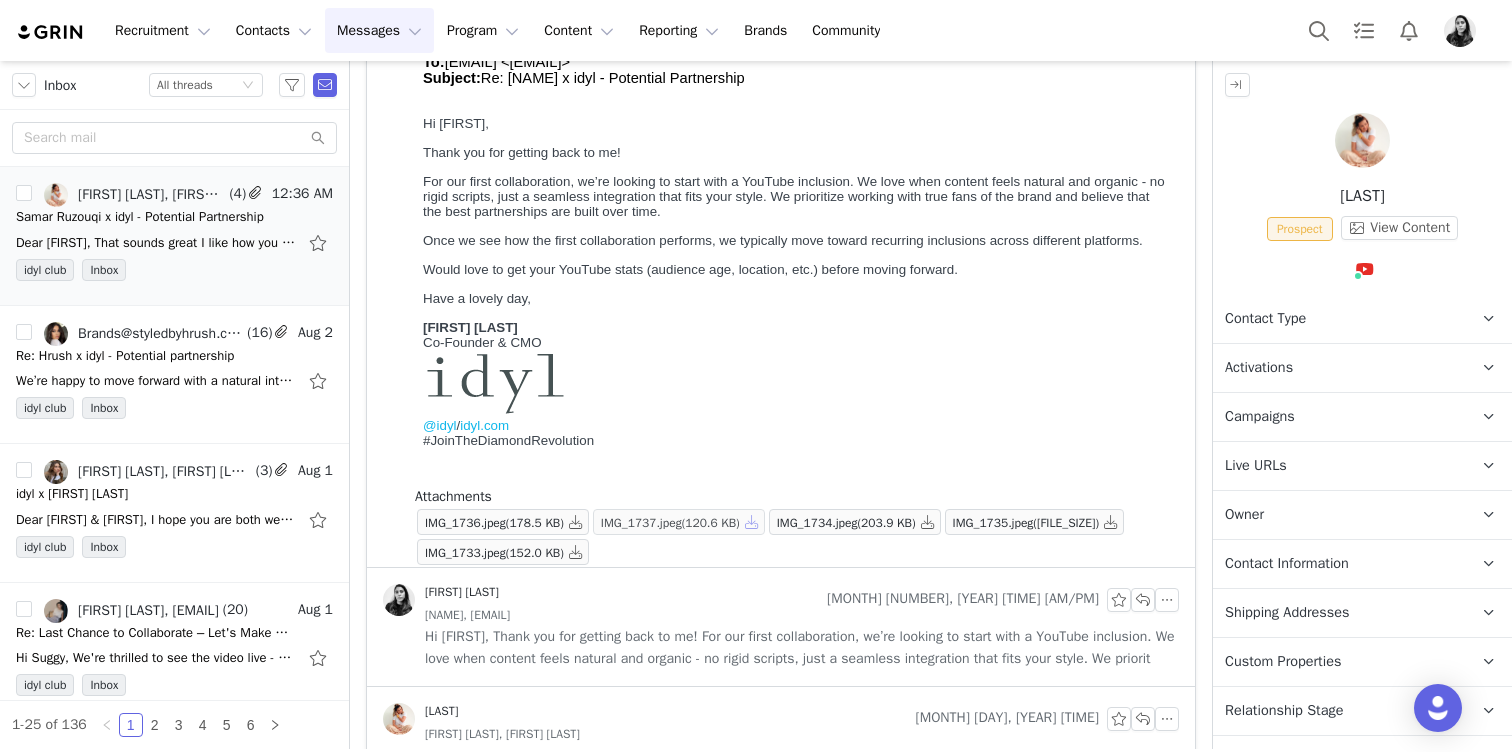 click at bounding box center (752, 522) 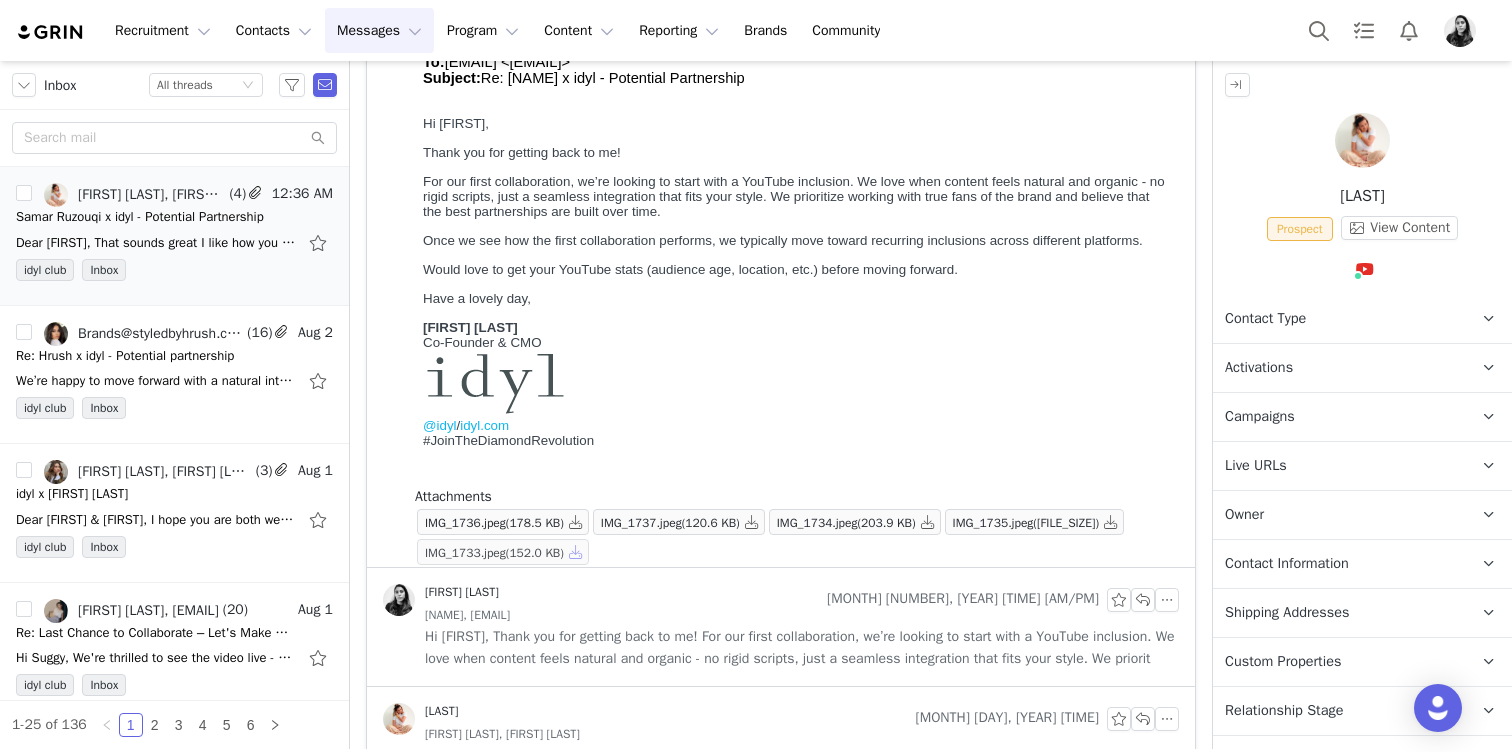 click at bounding box center [576, 552] 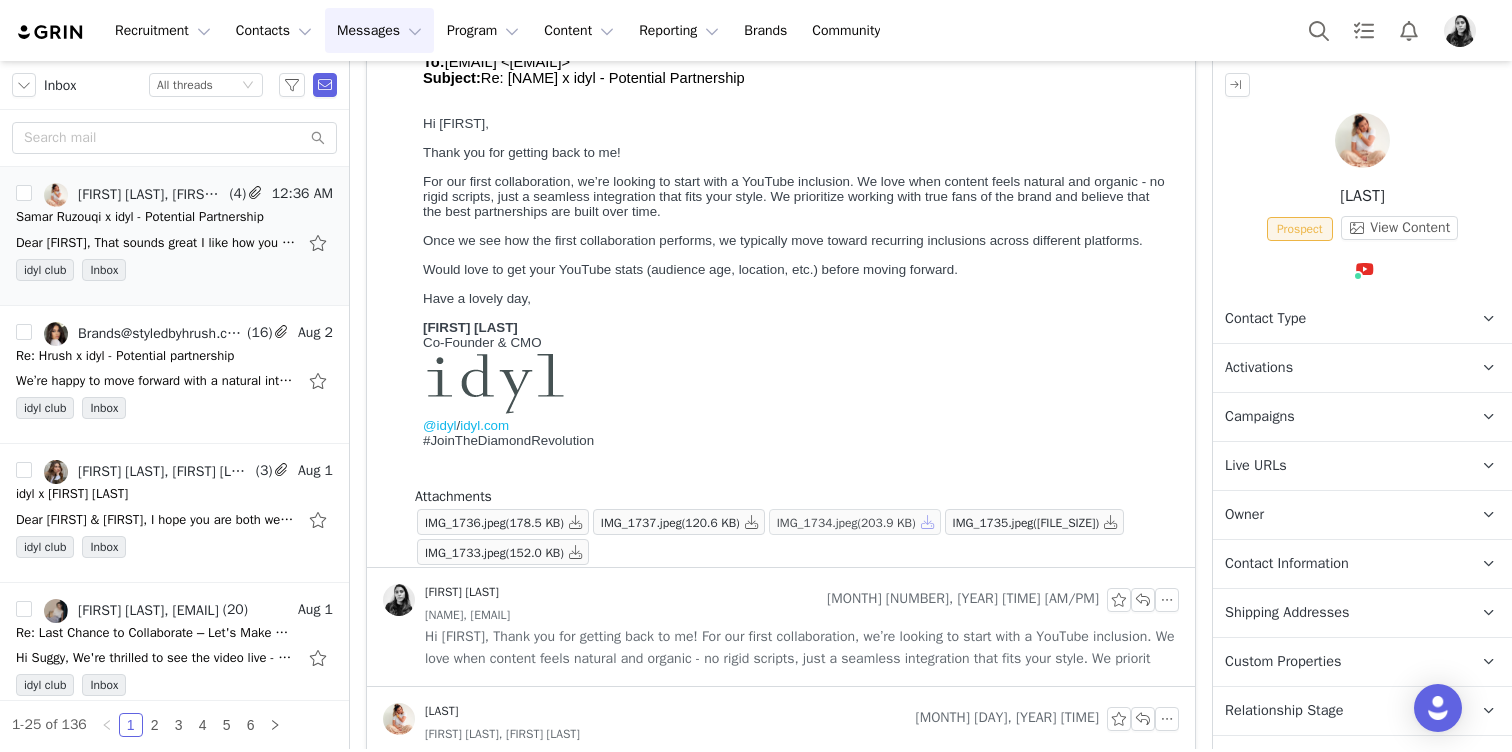 click at bounding box center [928, 522] 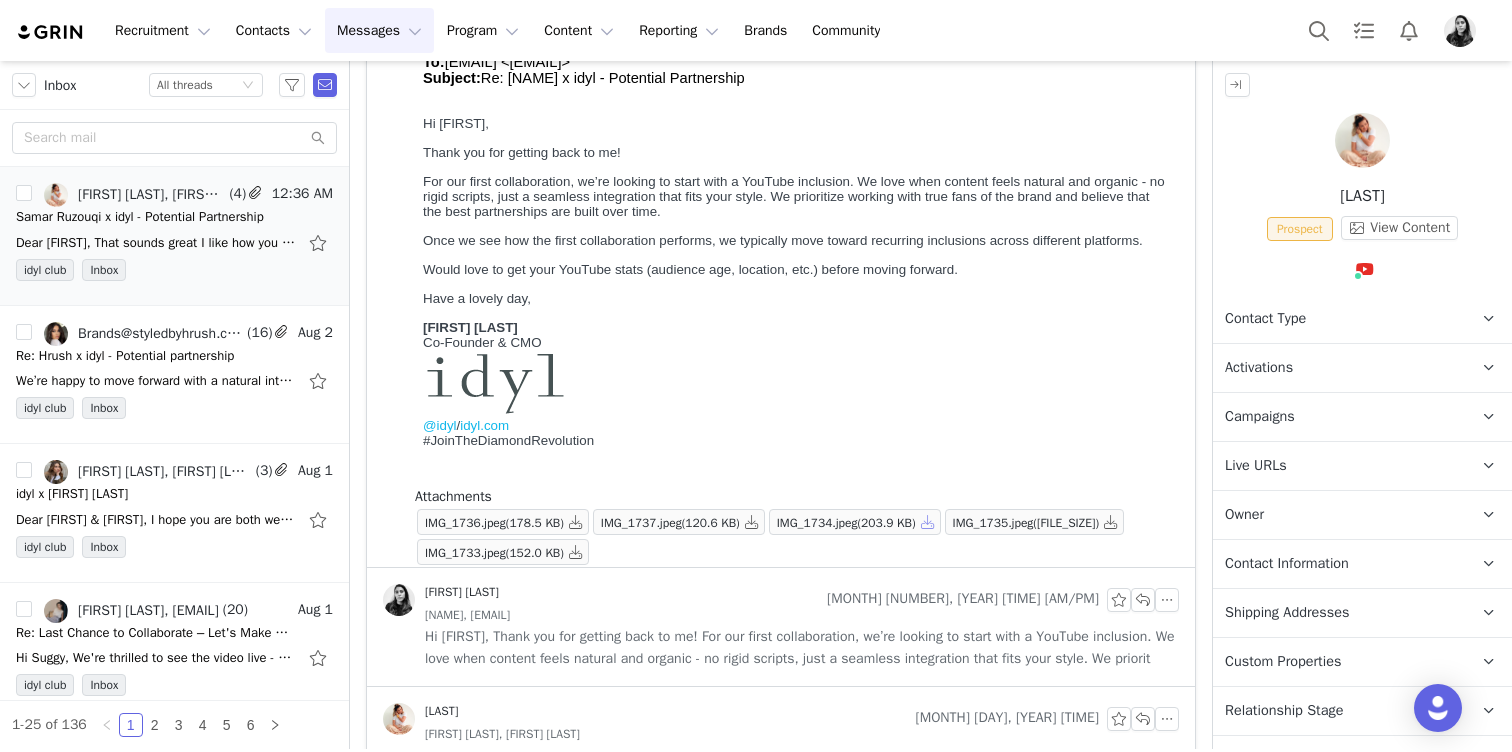 scroll, scrollTop: 0, scrollLeft: 0, axis: both 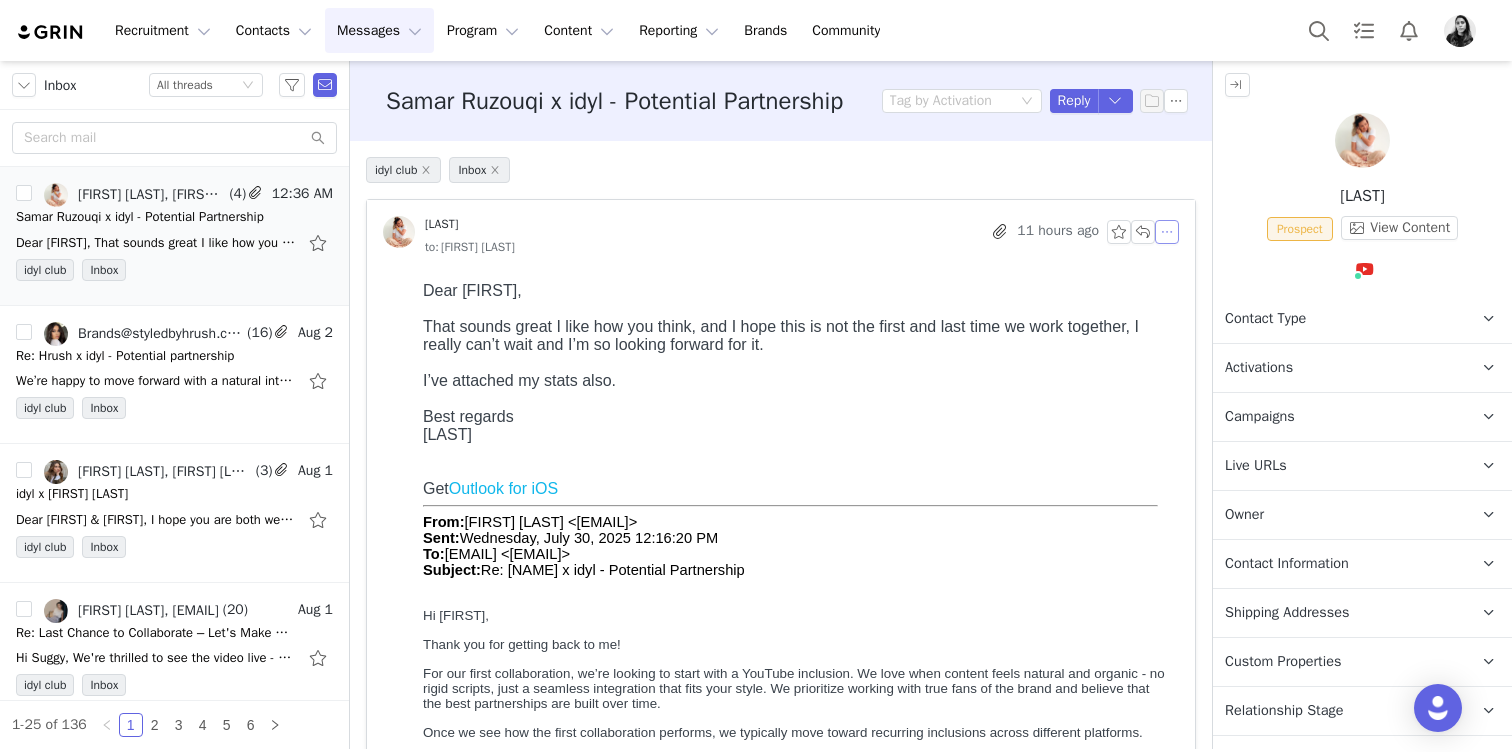 click at bounding box center (1167, 232) 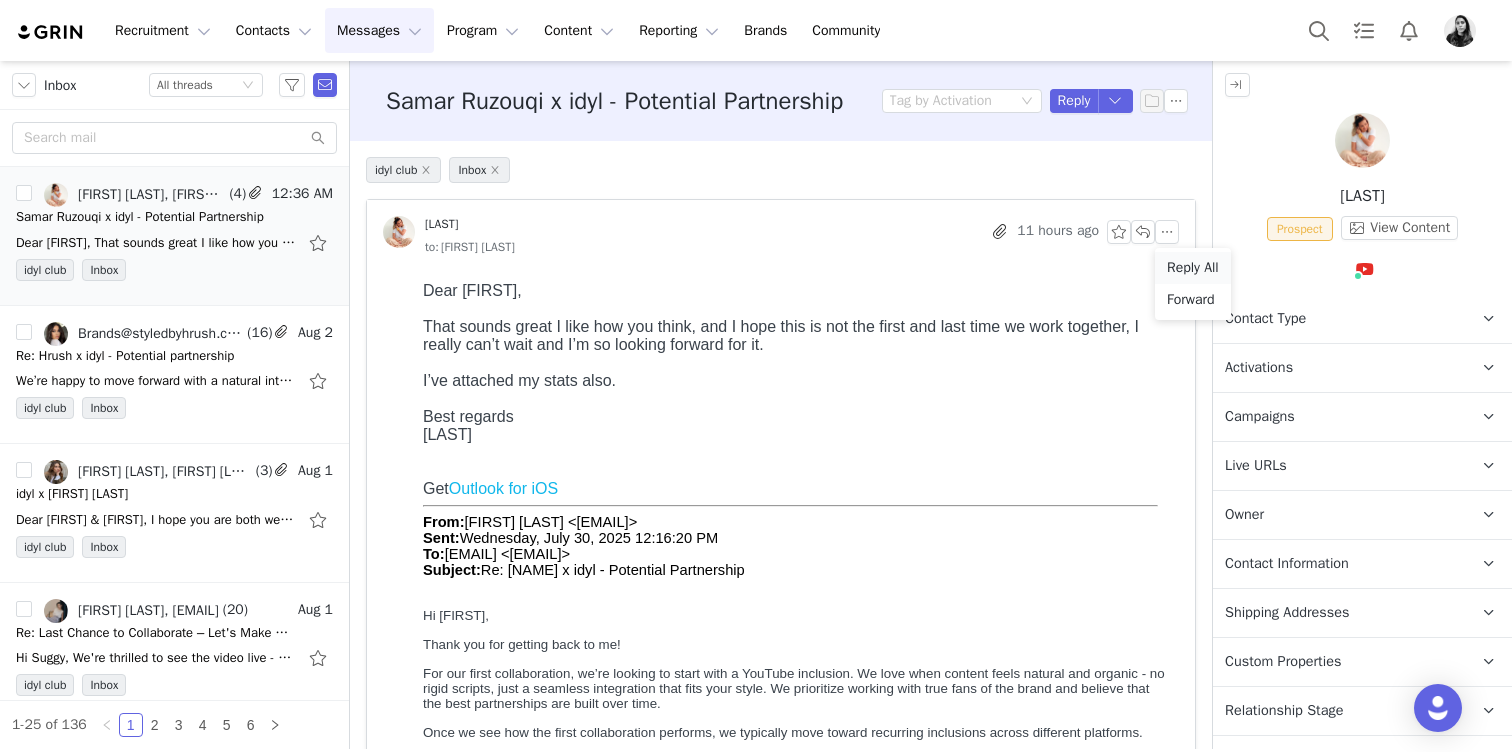 click on "Reply All" at bounding box center [1193, 268] 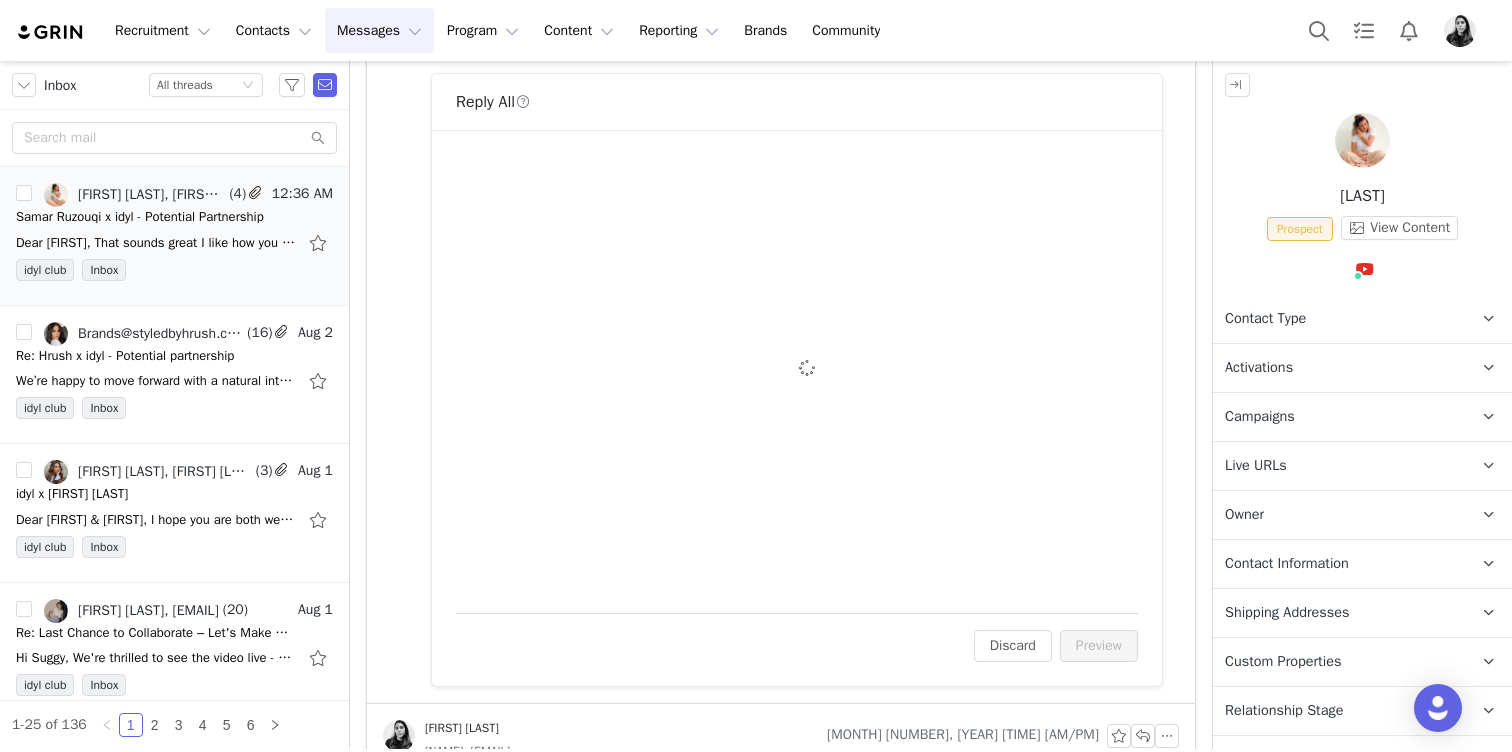 scroll, scrollTop: 1019, scrollLeft: 0, axis: vertical 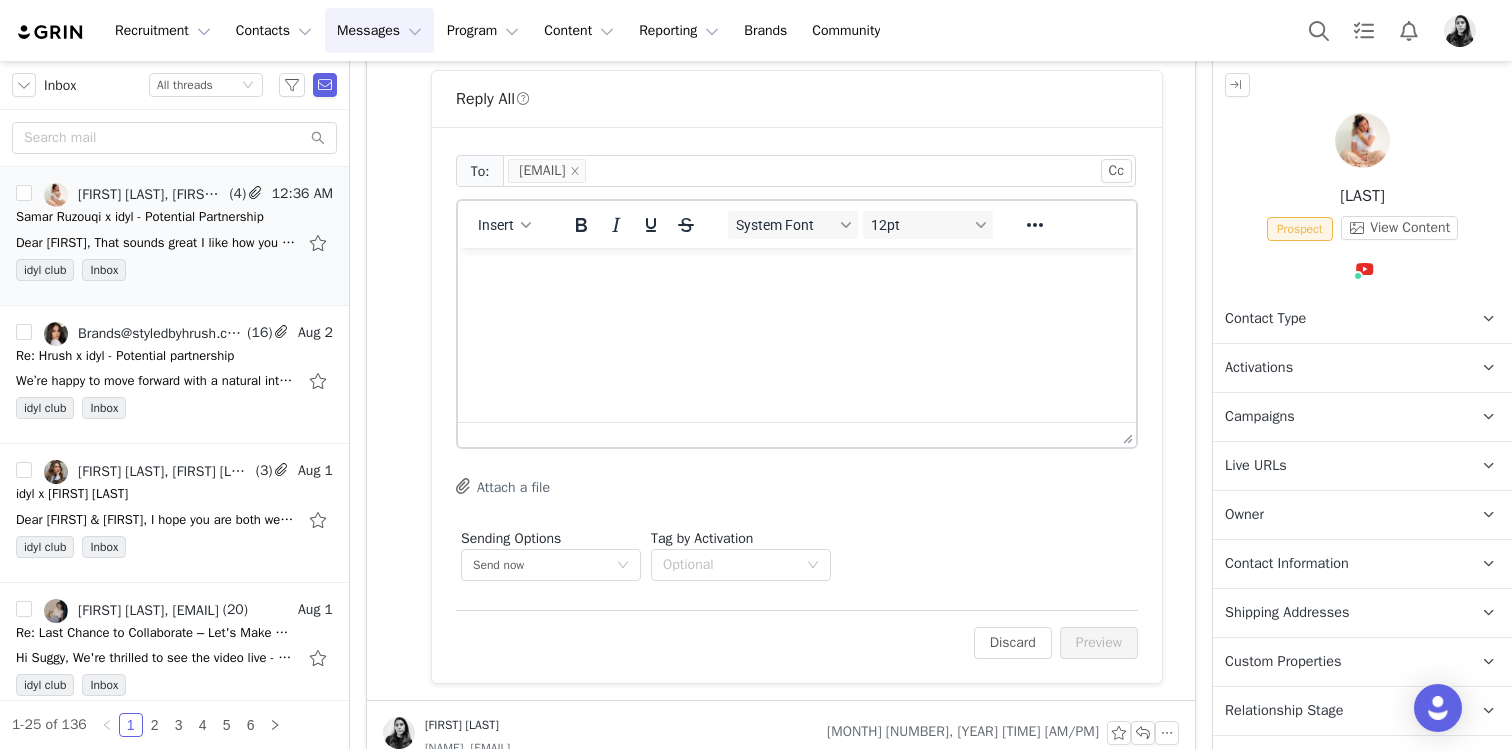 click on "Insert System Font 12pt To open the popup, press Shift+Enter To open the popup, press Shift+Enter To open the popup, press Shift+Enter To open the popup, press Shift+Enter" at bounding box center [797, 224] 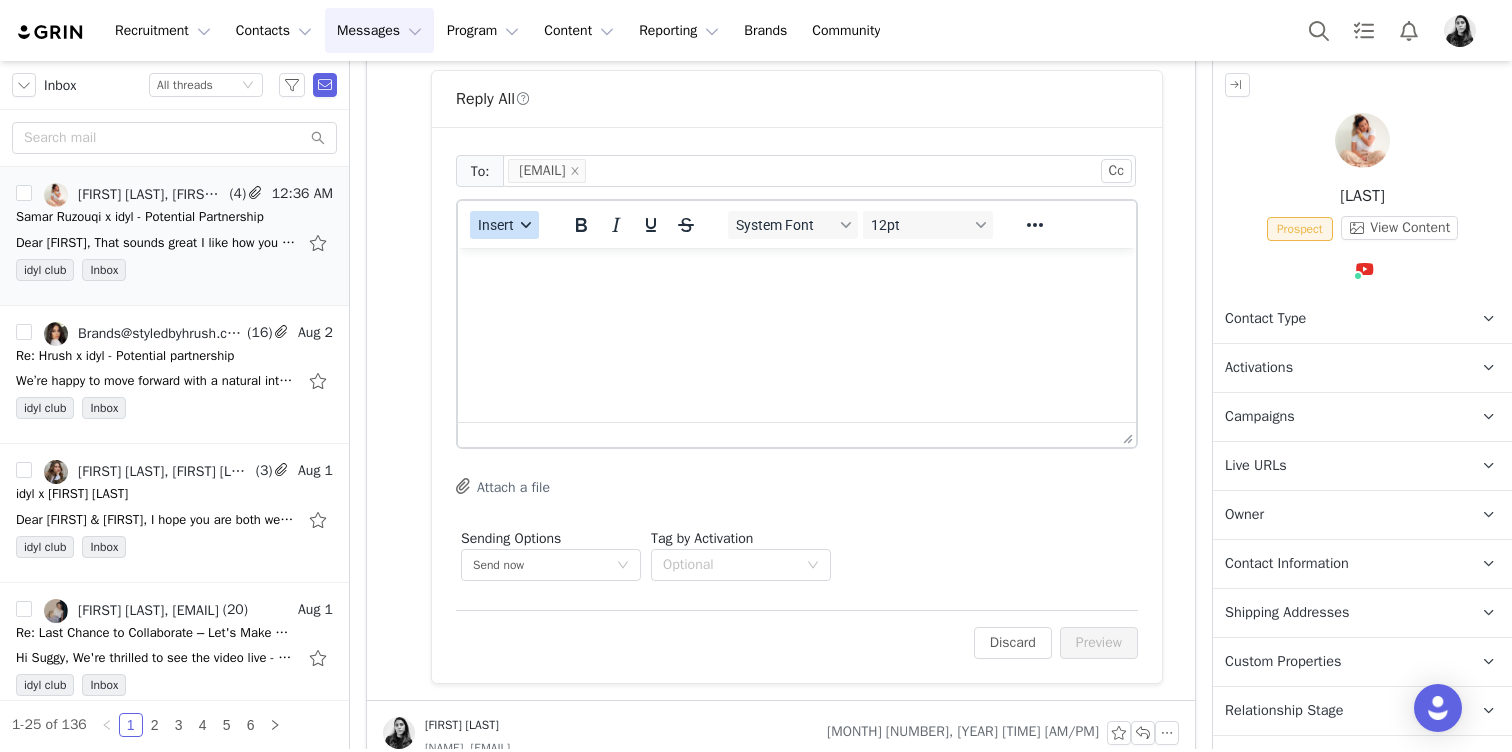 click on "Insert" at bounding box center [504, 225] 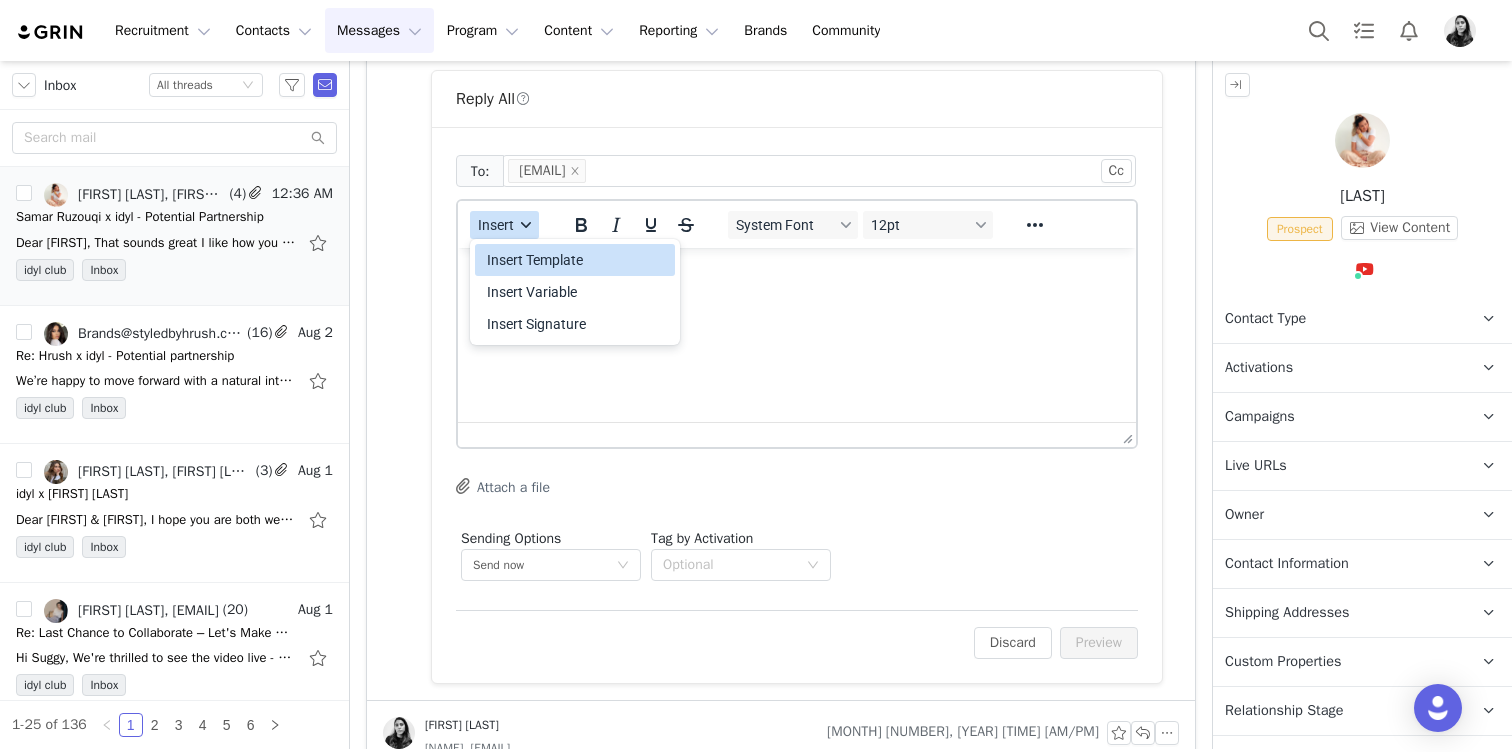click on "Insert Template" at bounding box center [577, 260] 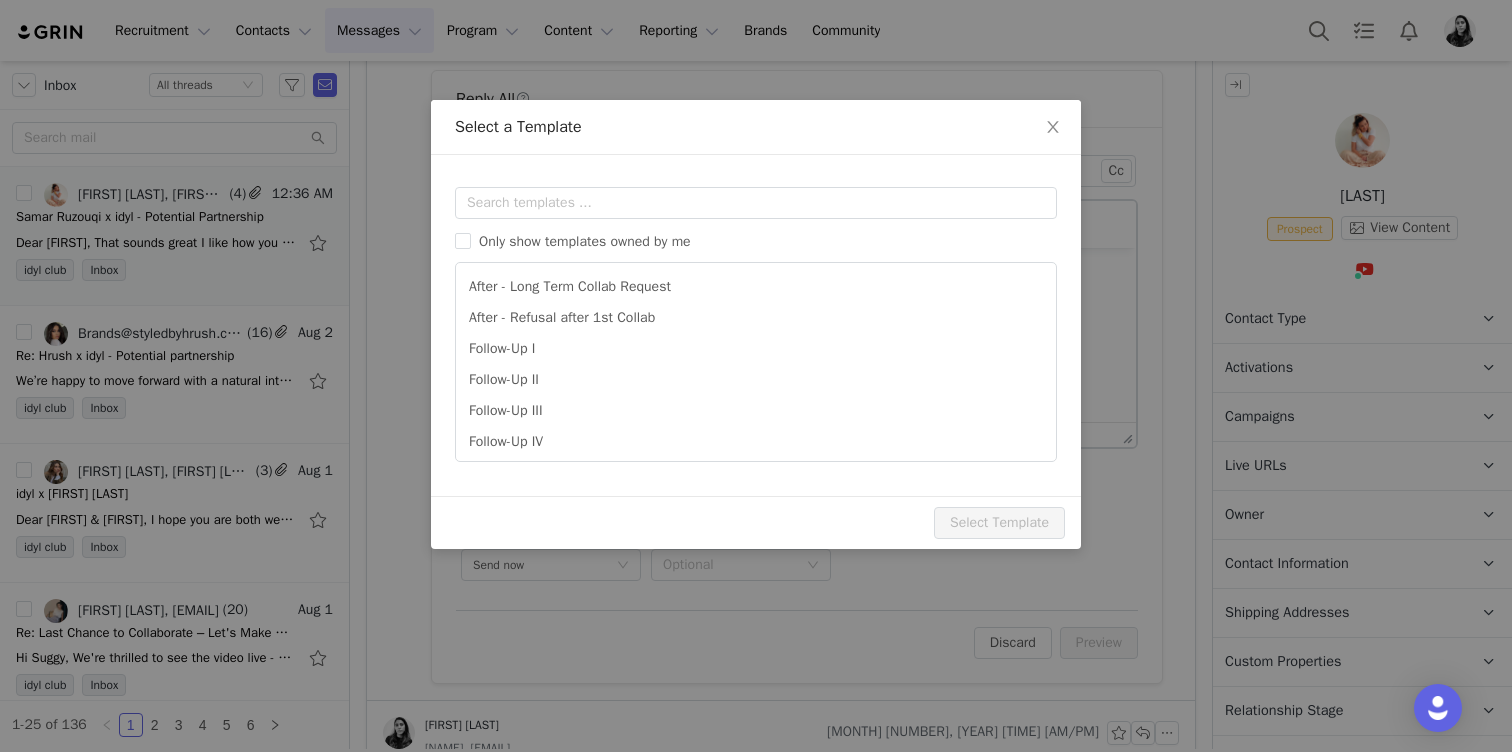 scroll, scrollTop: 0, scrollLeft: 0, axis: both 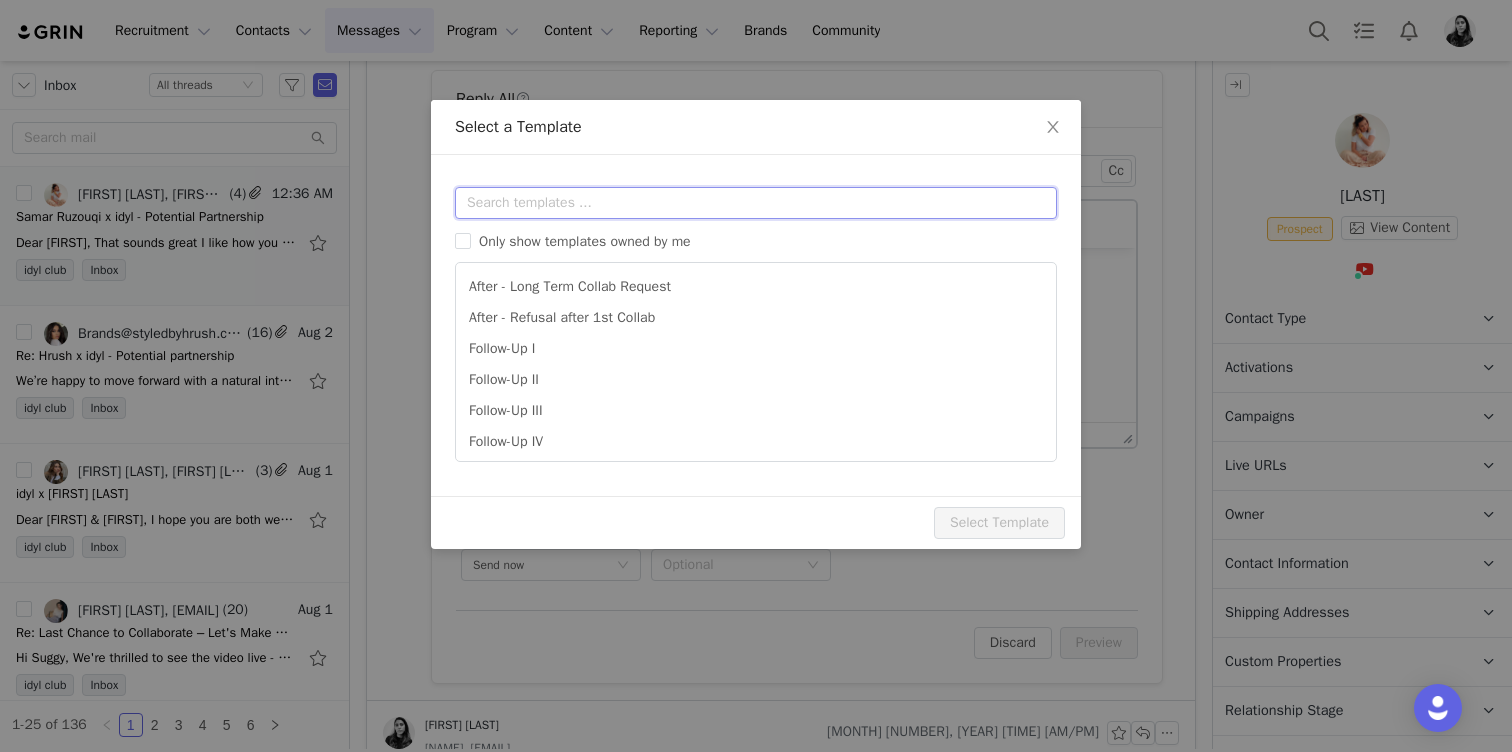 click at bounding box center (756, 203) 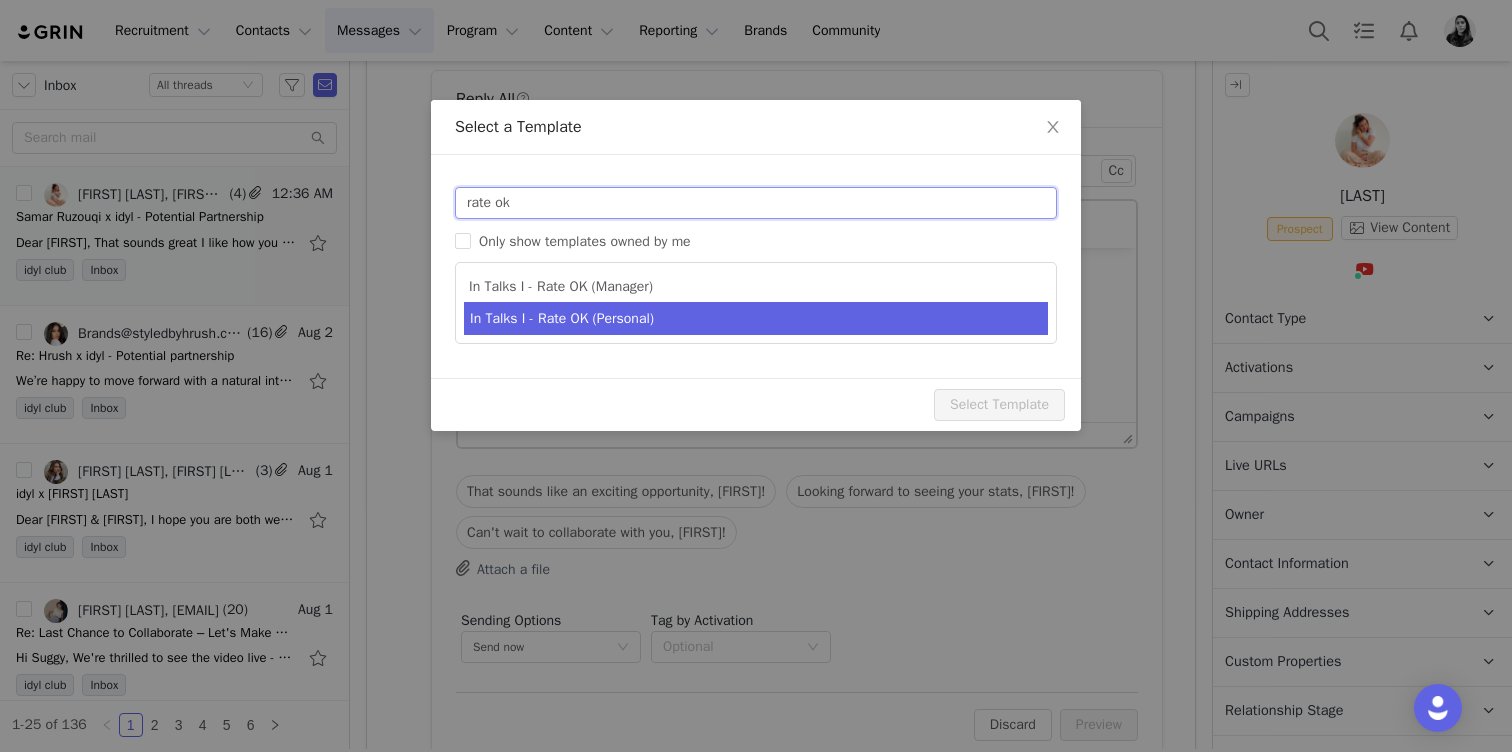 type on "rate ok" 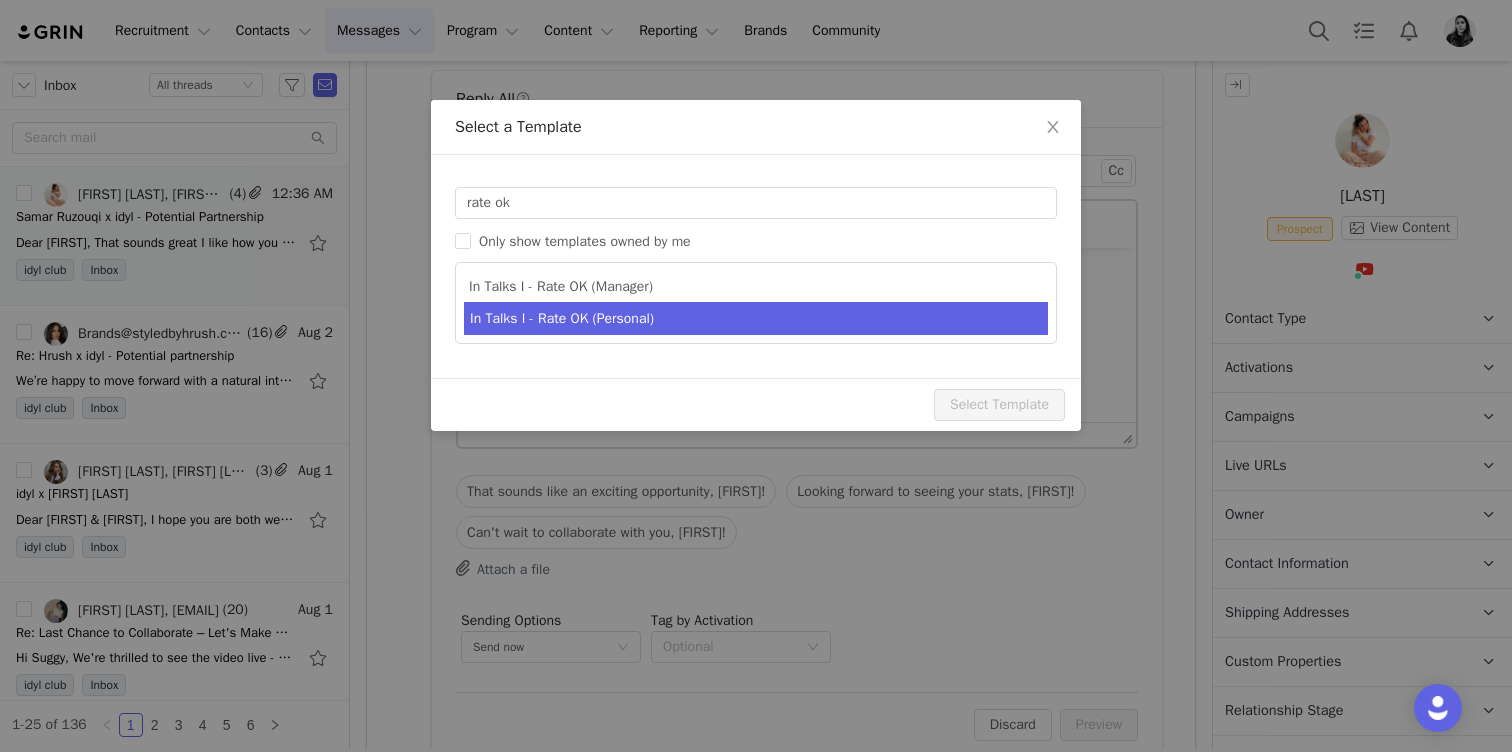 type on "[youtube_username] x idyl - Potential Partnership" 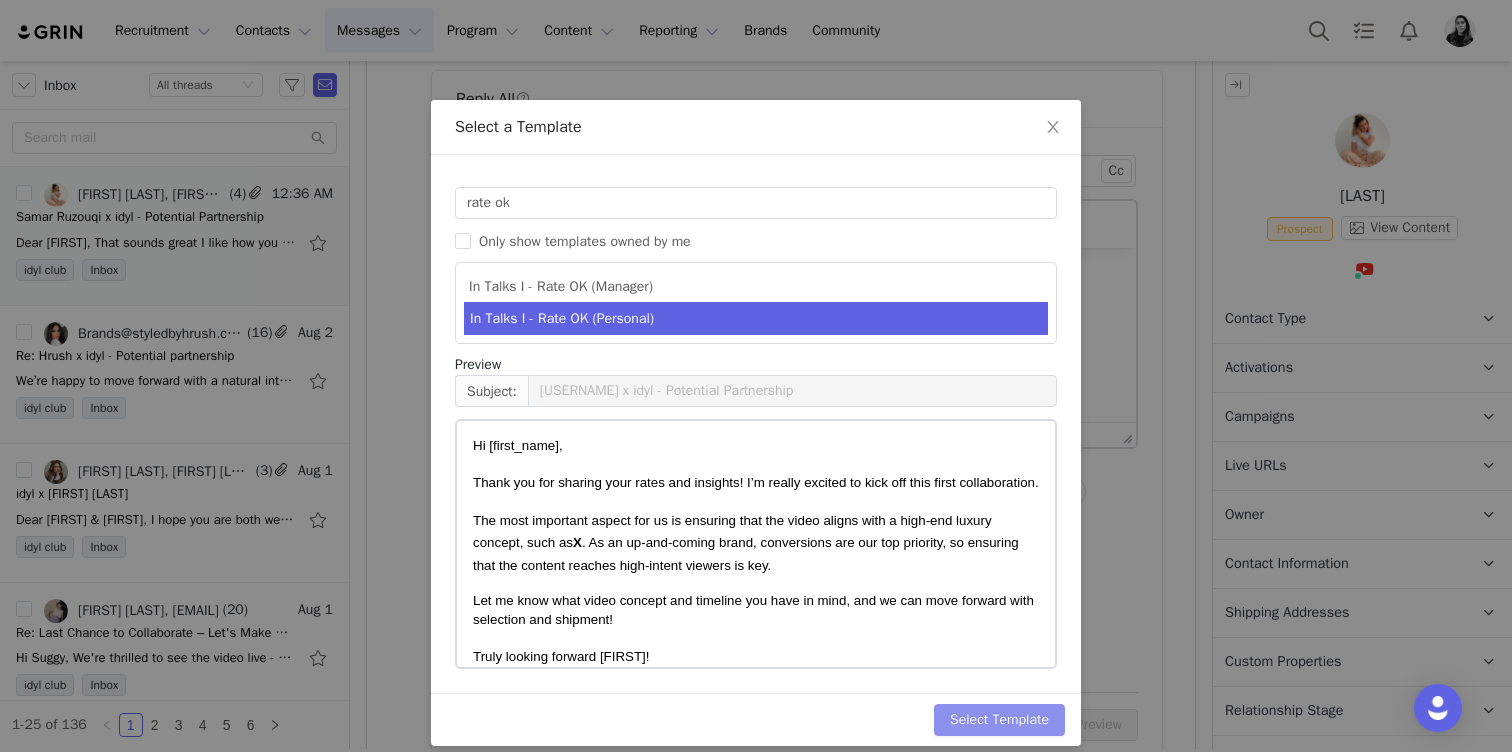 click on "Select Template" at bounding box center [999, 720] 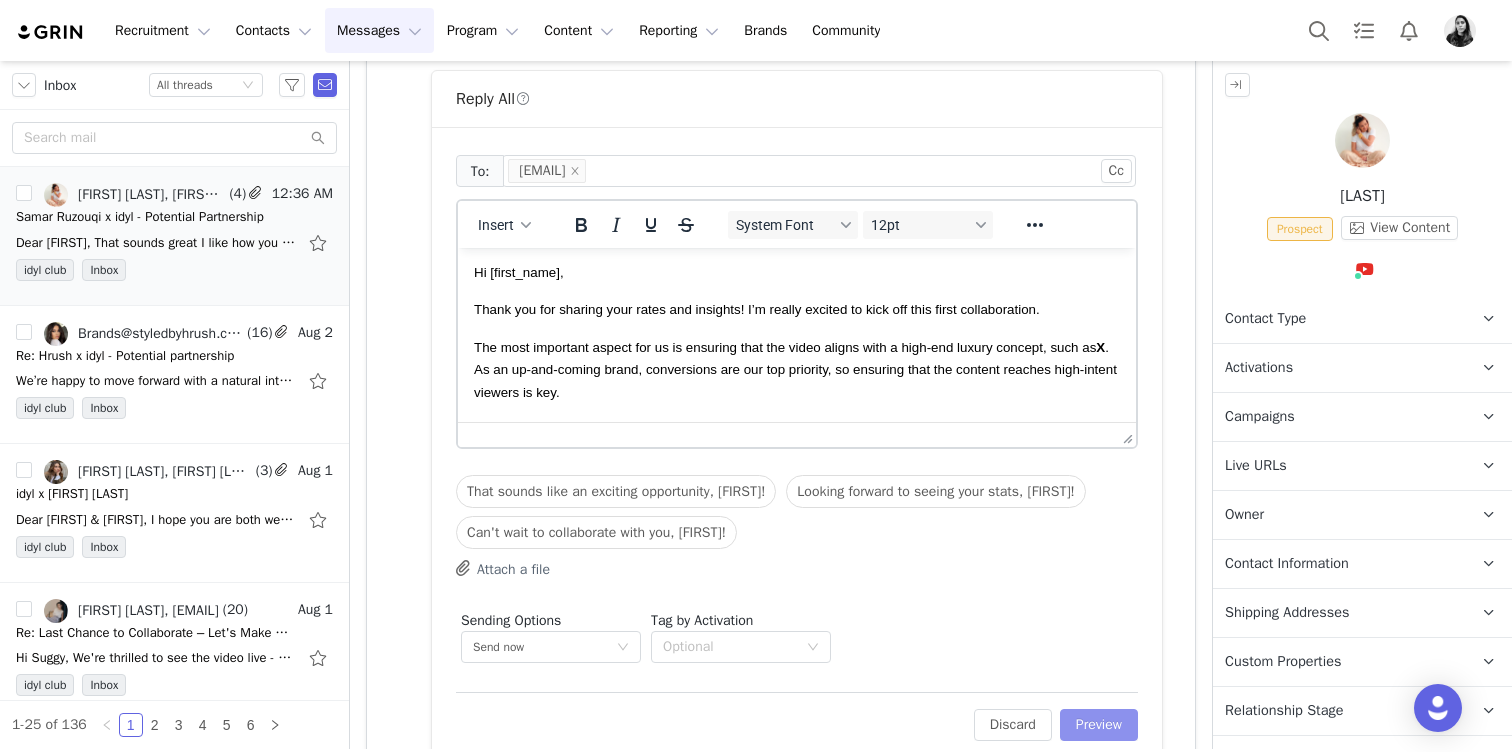 click on "Preview" at bounding box center [1099, 725] 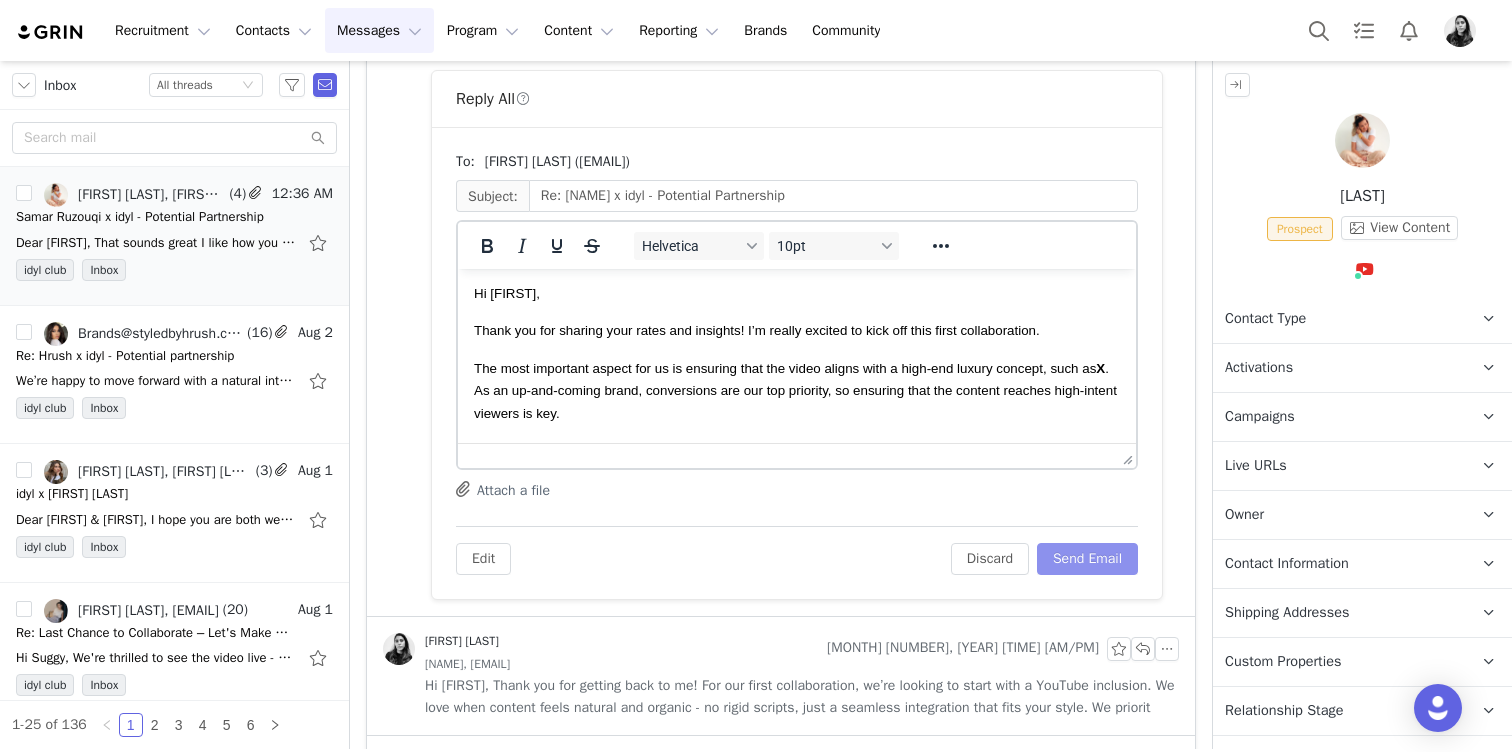 scroll, scrollTop: 0, scrollLeft: 0, axis: both 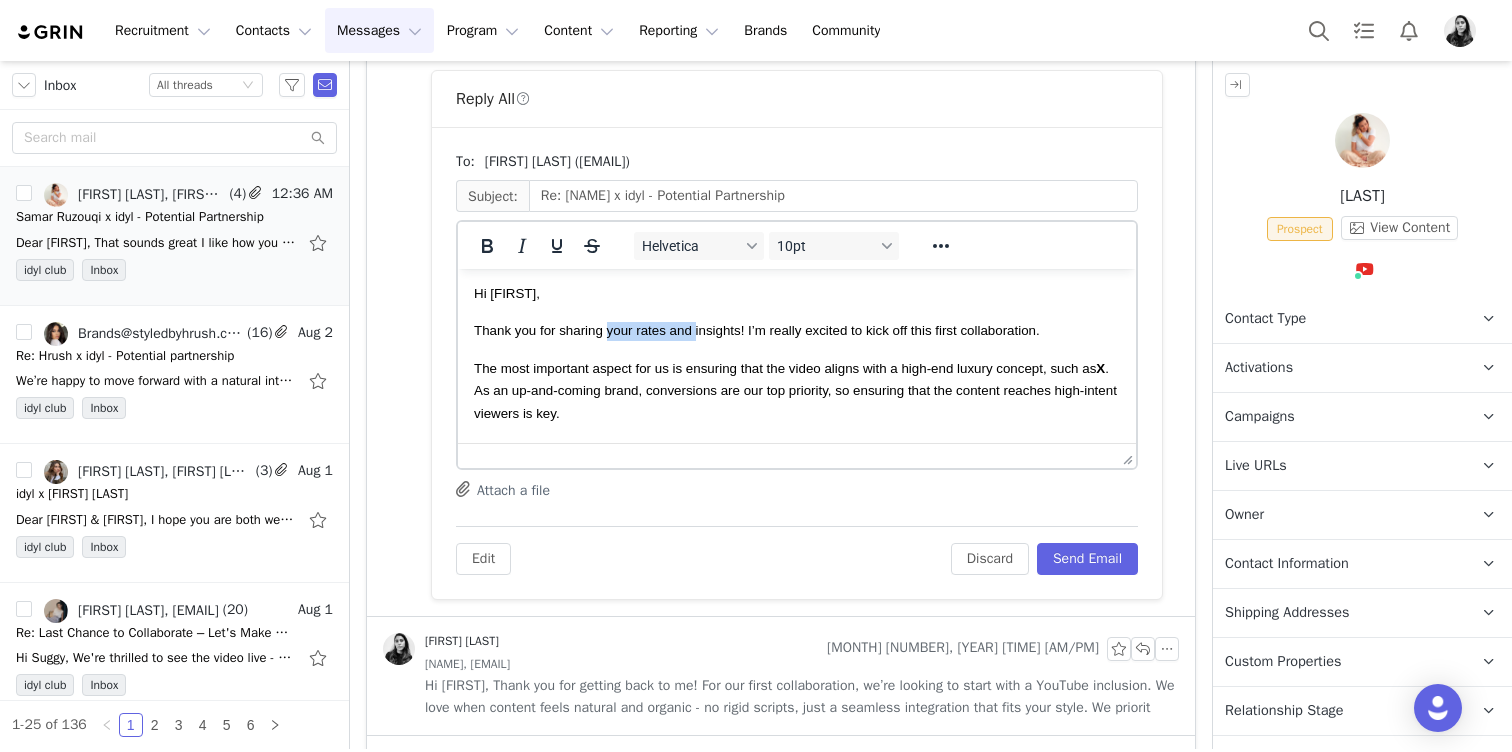 drag, startPoint x: 696, startPoint y: 332, endPoint x: 608, endPoint y: 332, distance: 88 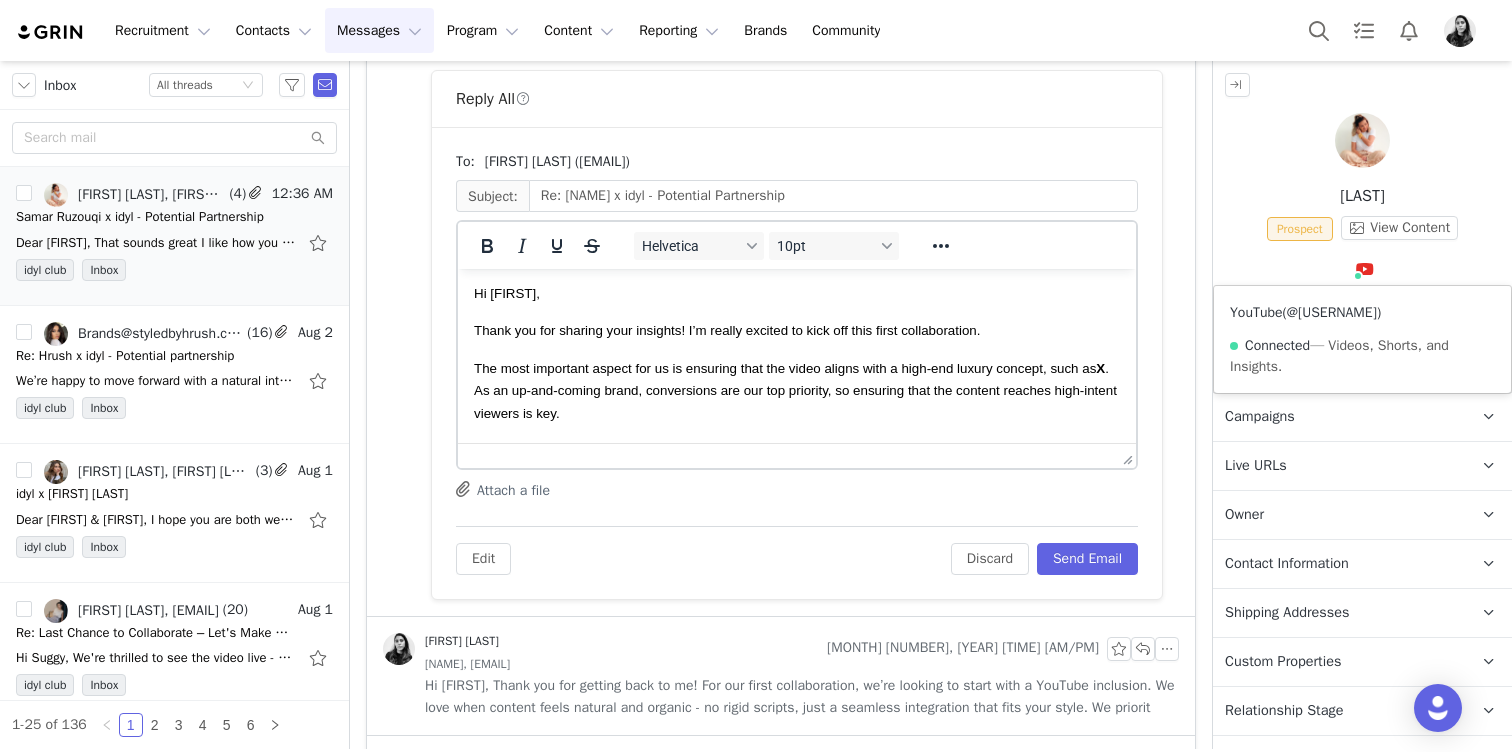 click on "@samarruzouqi" at bounding box center (1332, 312) 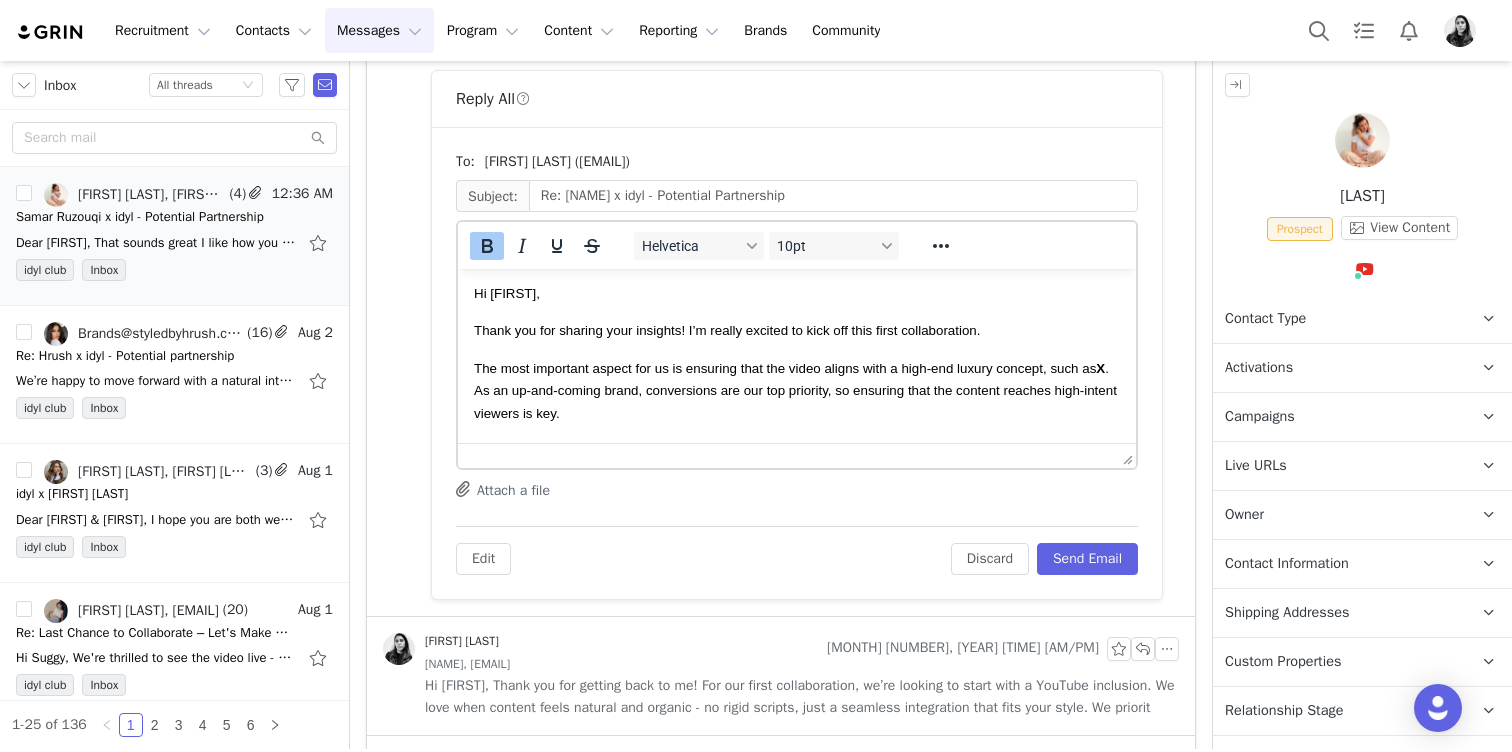 click on "X" at bounding box center (1100, 368) 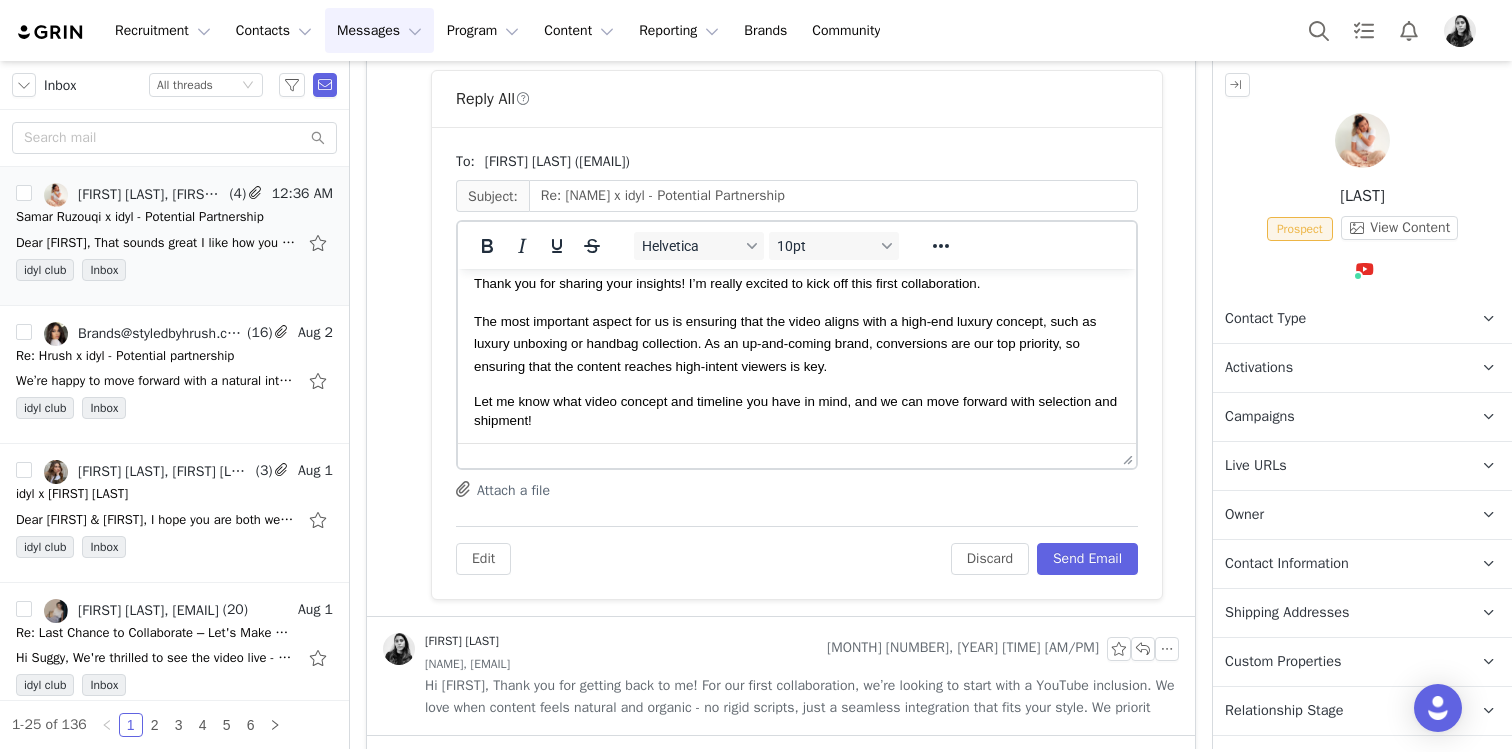 scroll, scrollTop: 58, scrollLeft: 0, axis: vertical 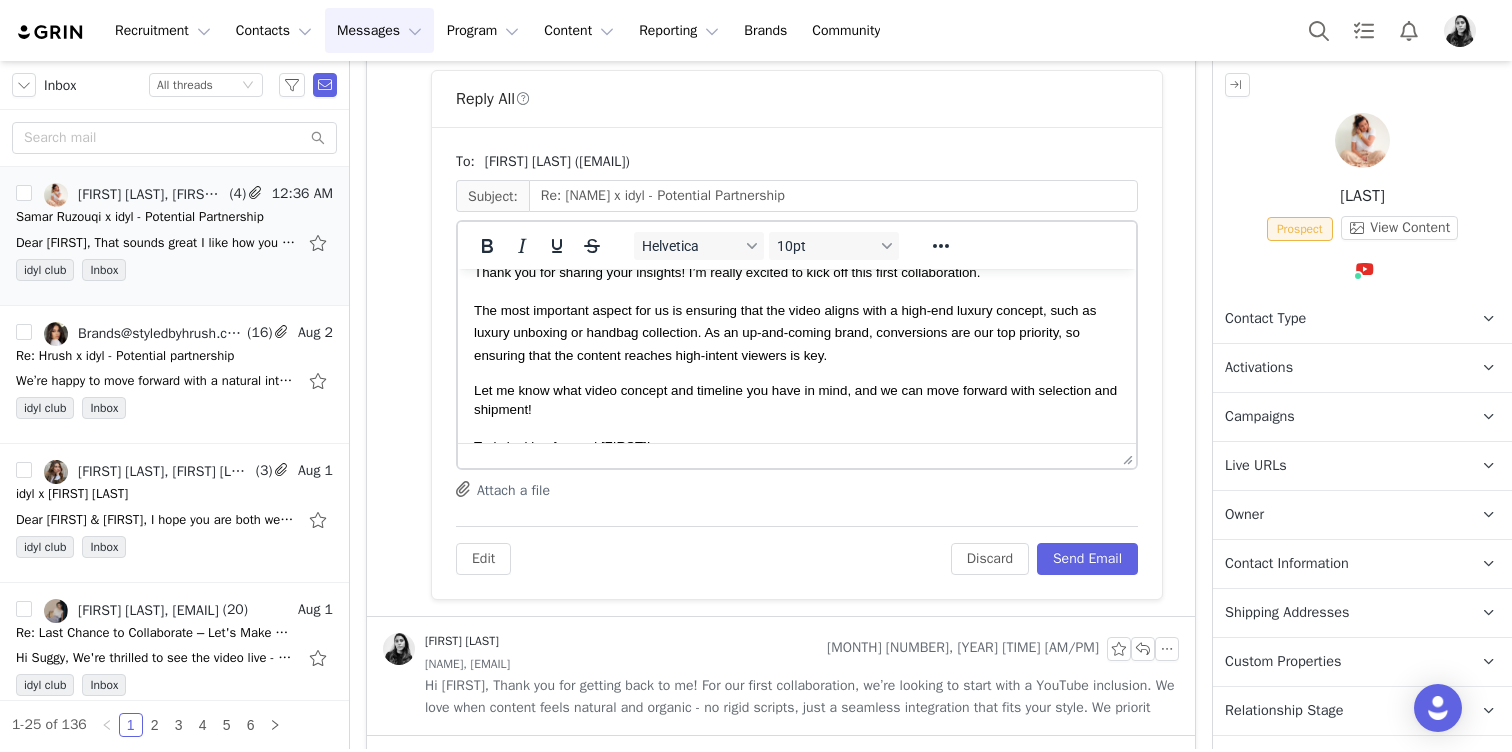 click on "Let me know what video concept and timeline you have in mind, and we can move forward with selection and shipment!" at bounding box center (795, 400) 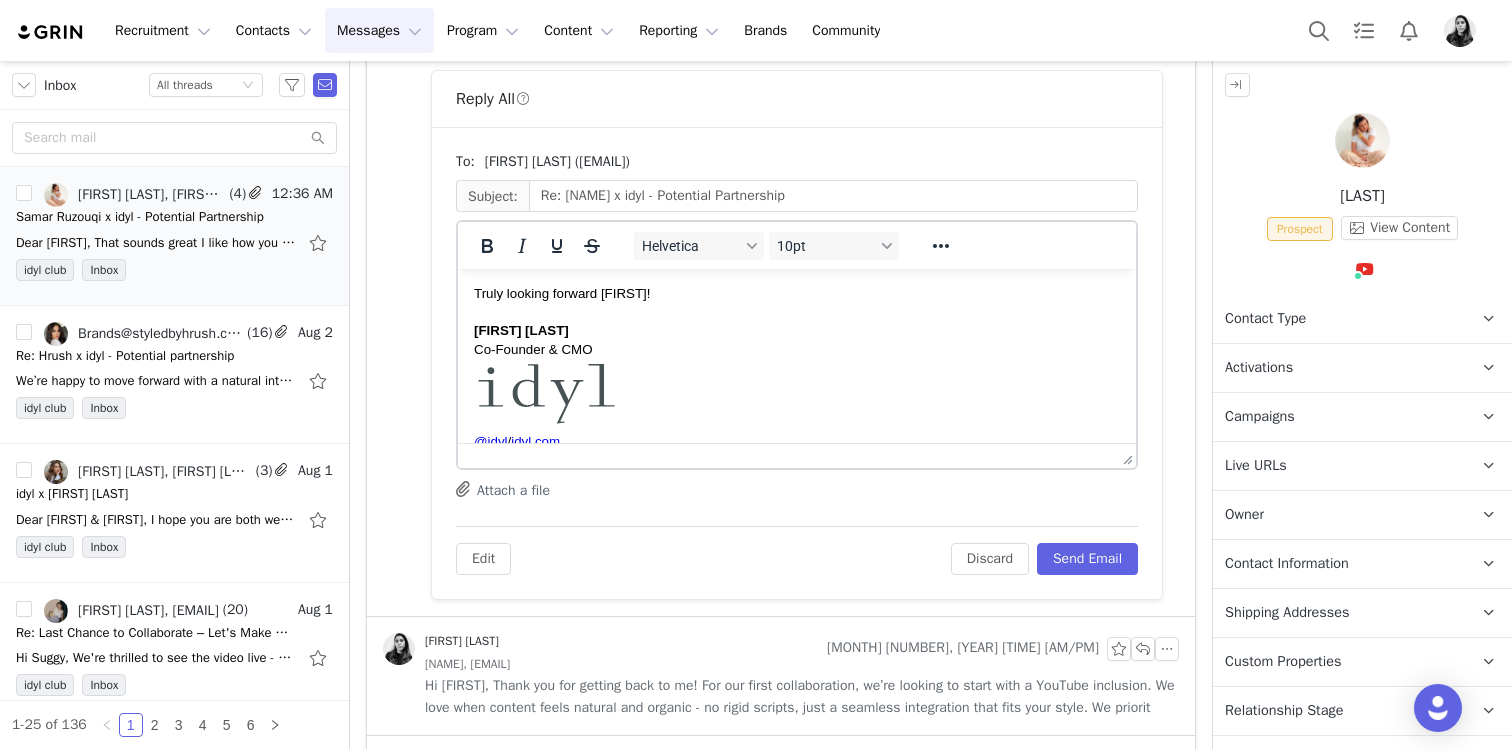 scroll, scrollTop: 254, scrollLeft: 0, axis: vertical 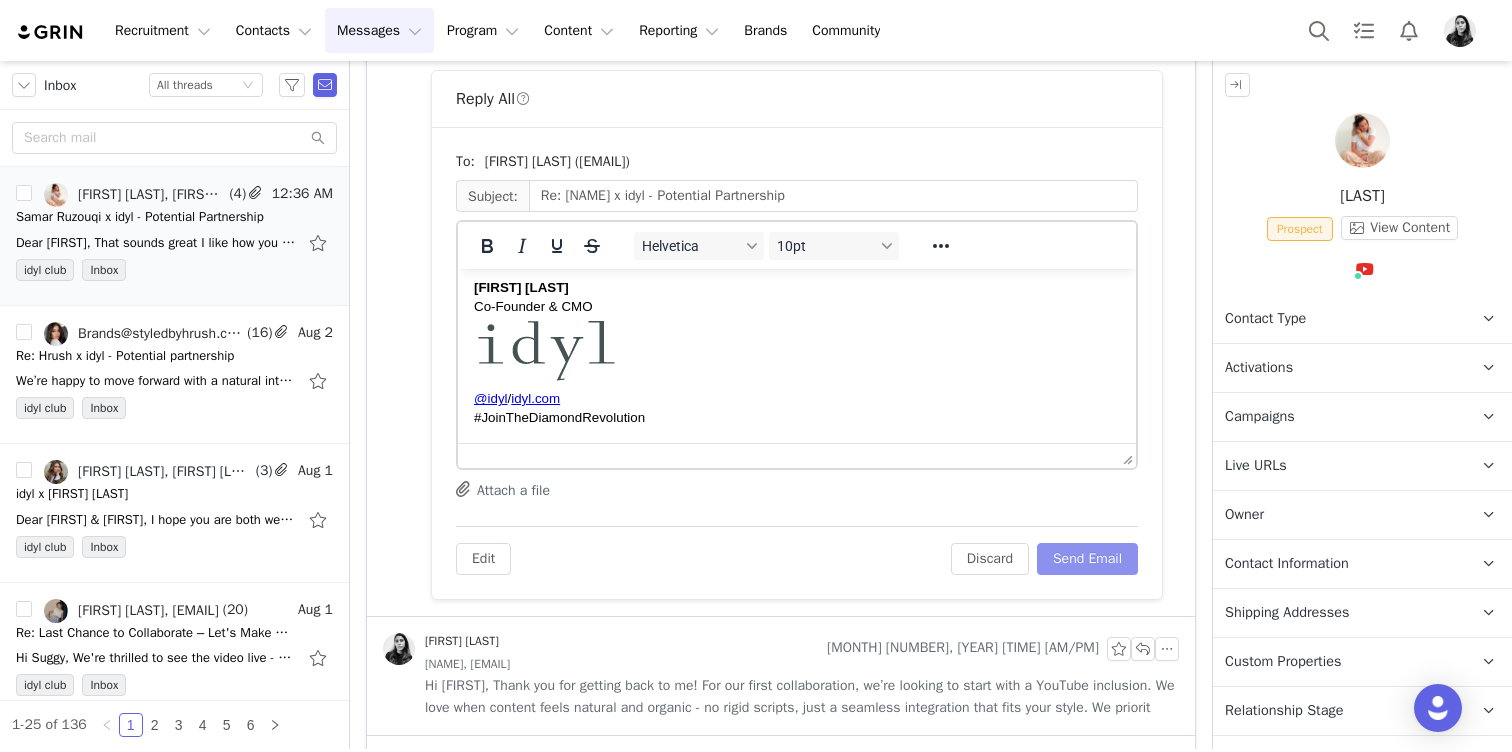 click on "Send Email" at bounding box center (1087, 559) 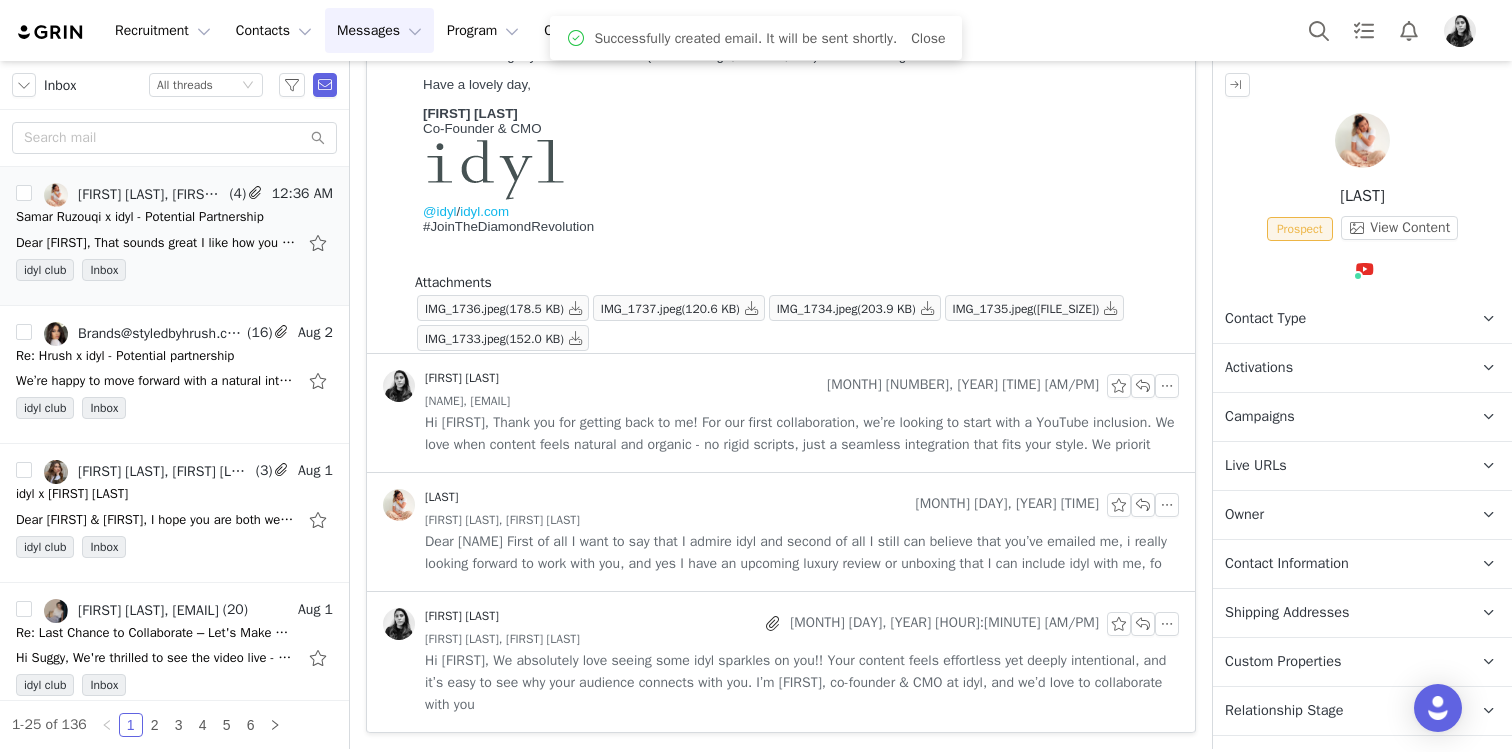 scroll, scrollTop: 750, scrollLeft: 0, axis: vertical 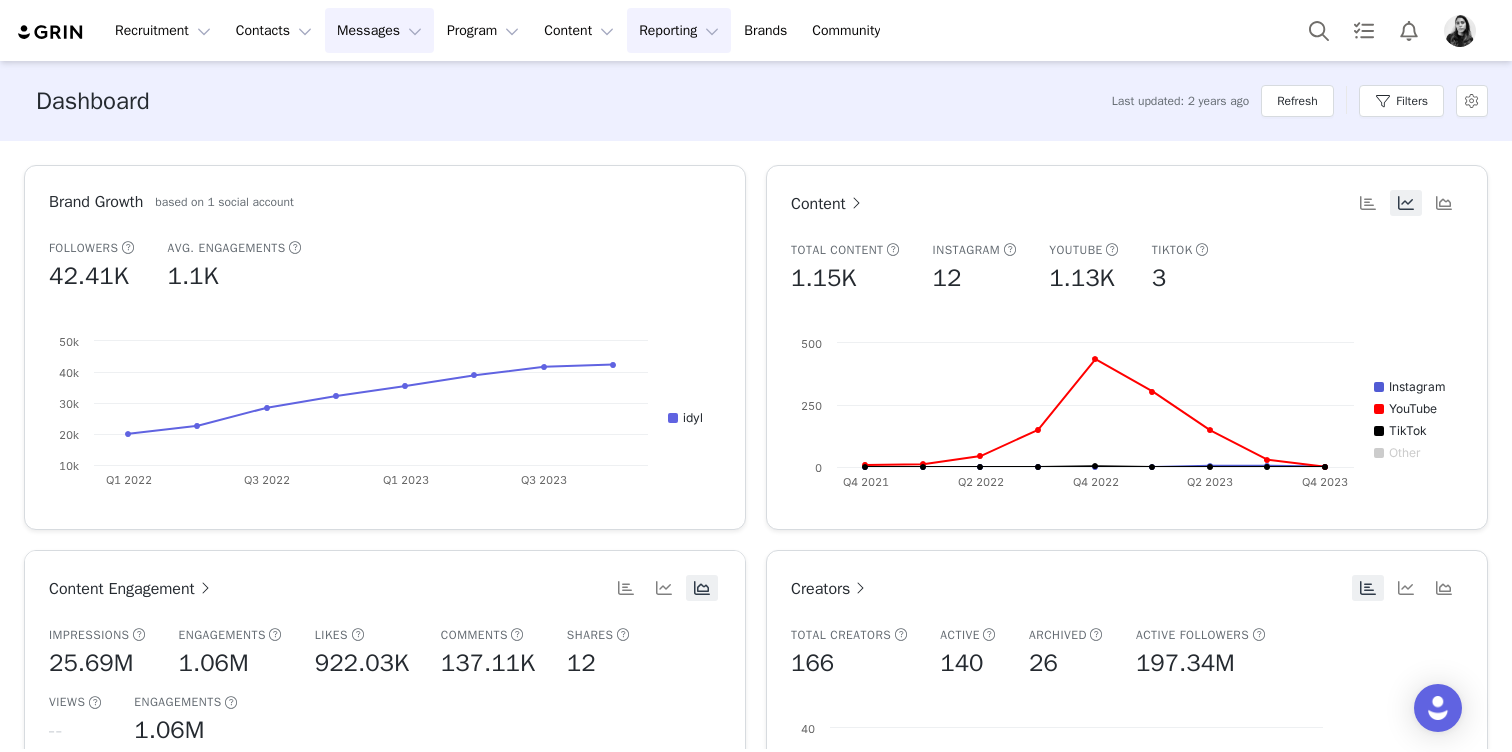 click on "Messages Messages" at bounding box center (379, 30) 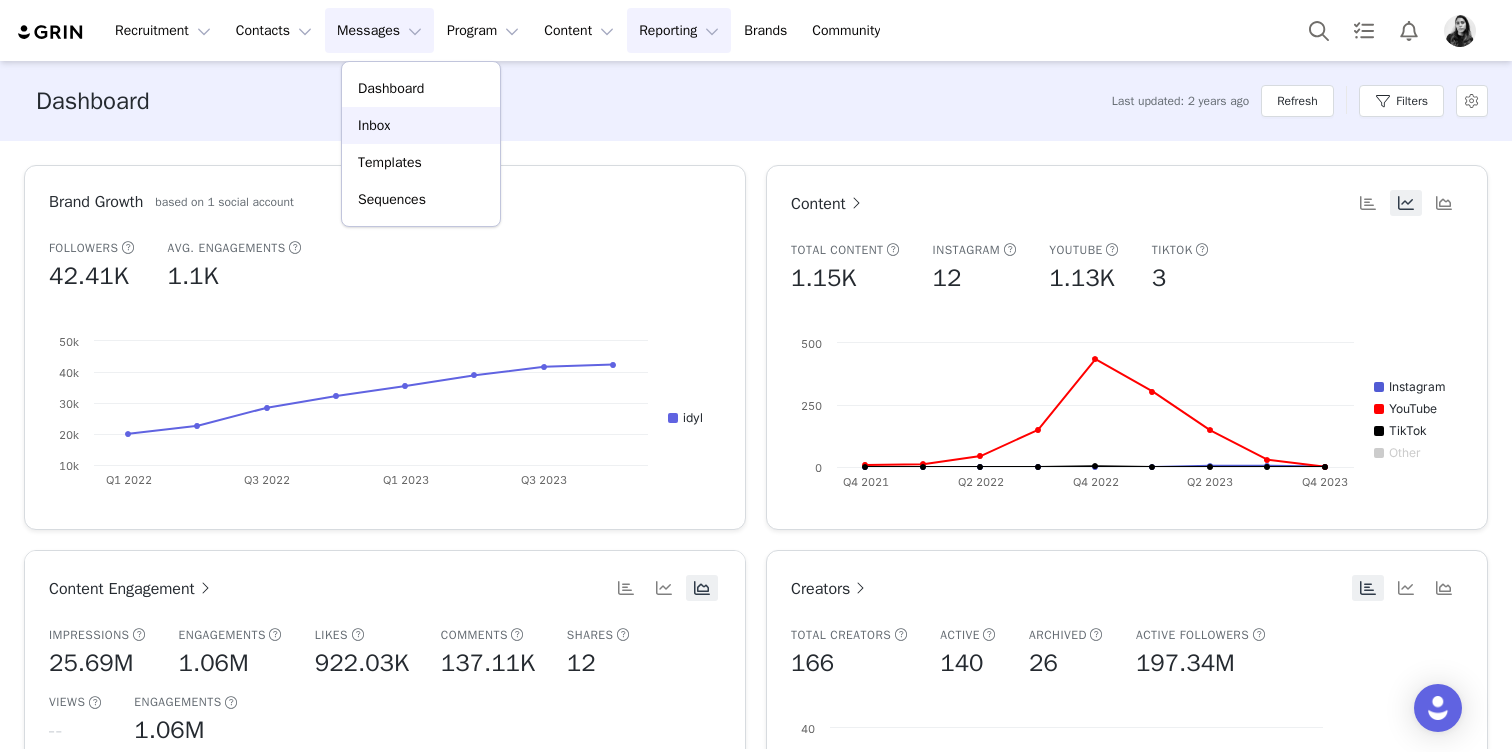click on "Inbox" at bounding box center [421, 125] 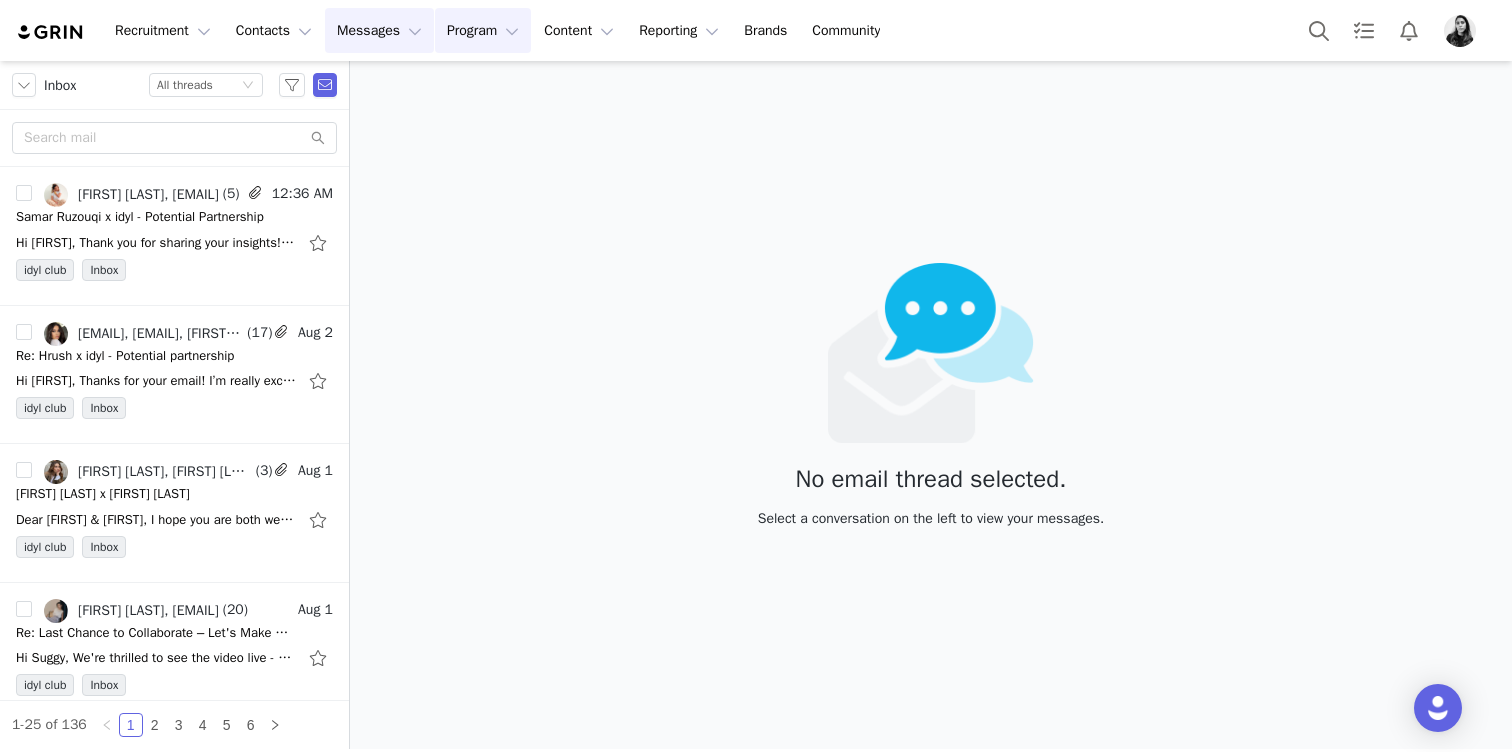 click on "Program Program" at bounding box center (483, 30) 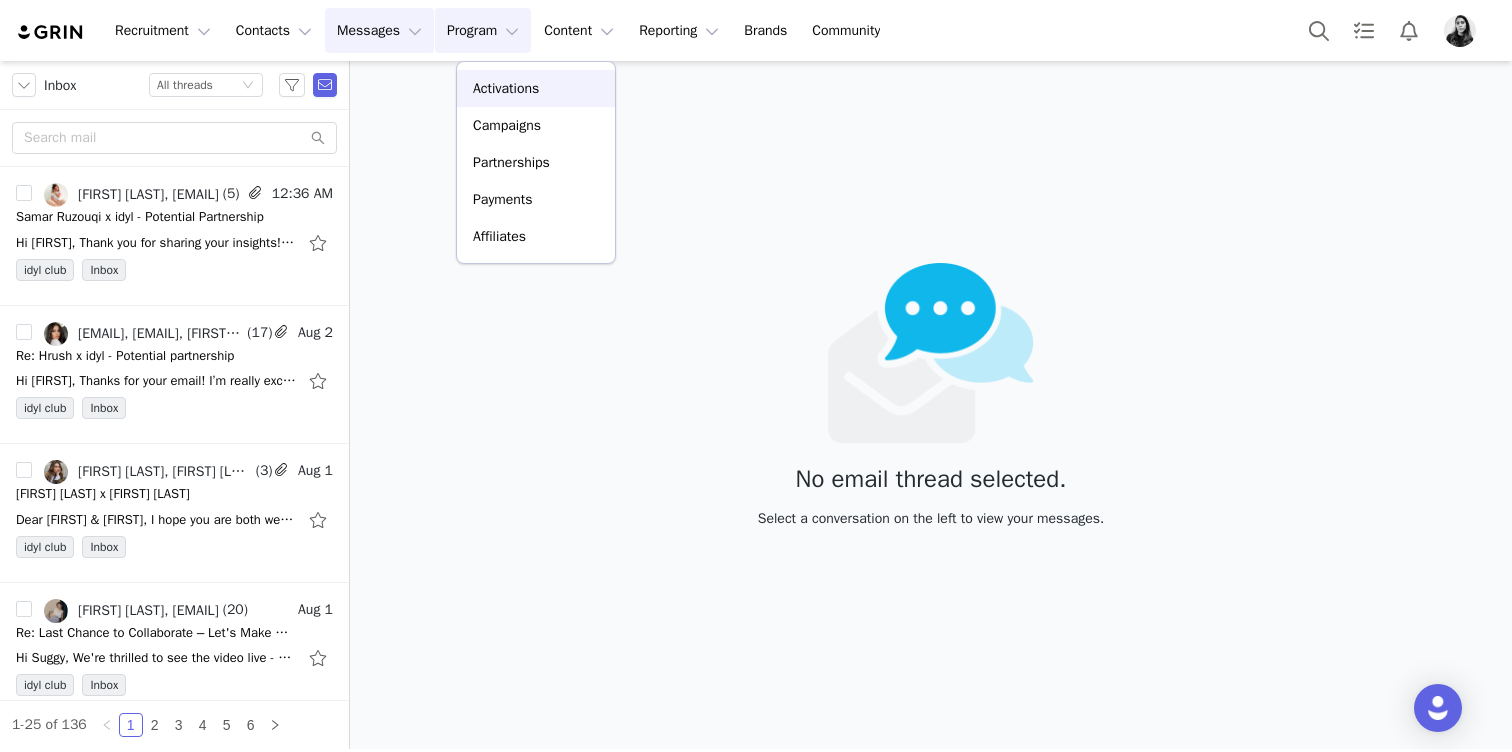 click on "Activations" at bounding box center [506, 88] 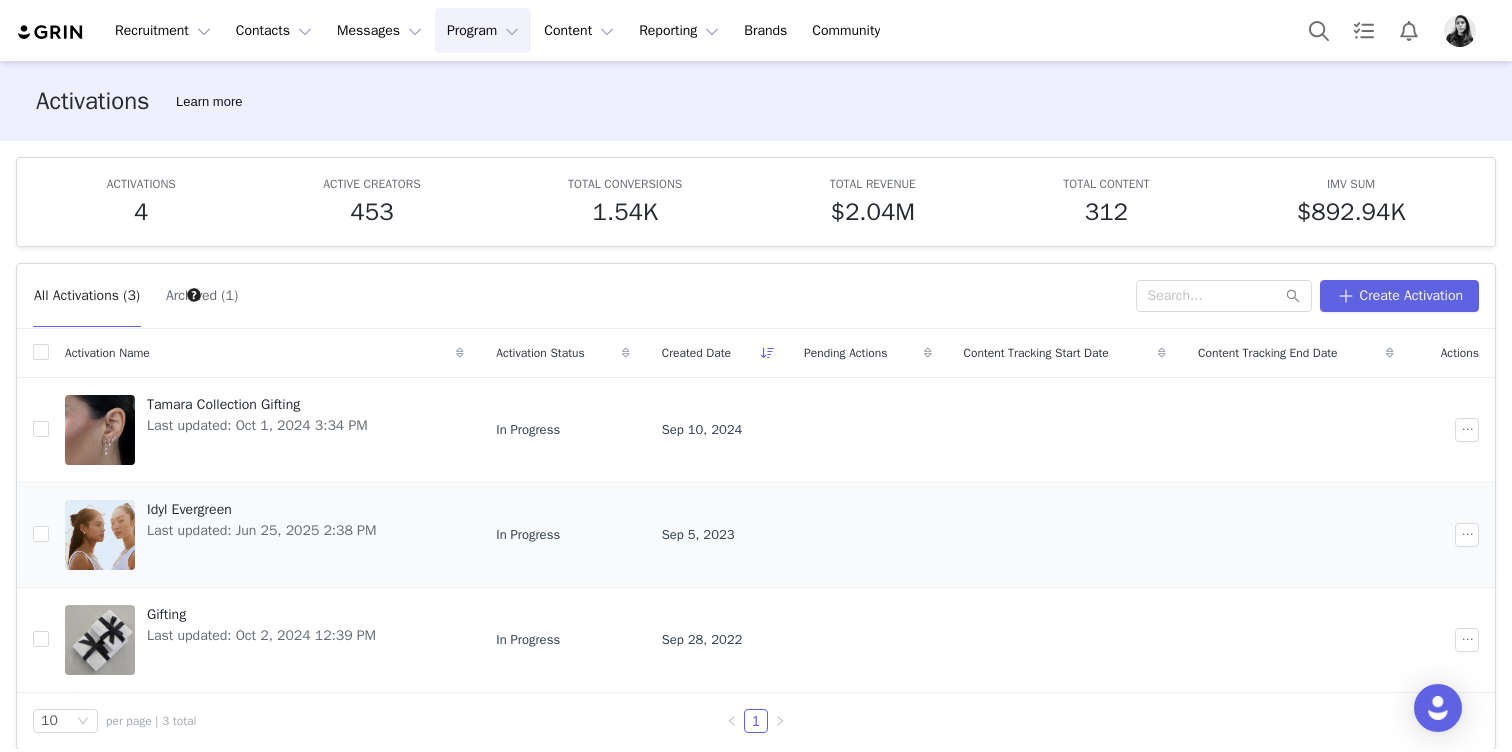 click on "Idyl Evergreen" at bounding box center [261, 509] 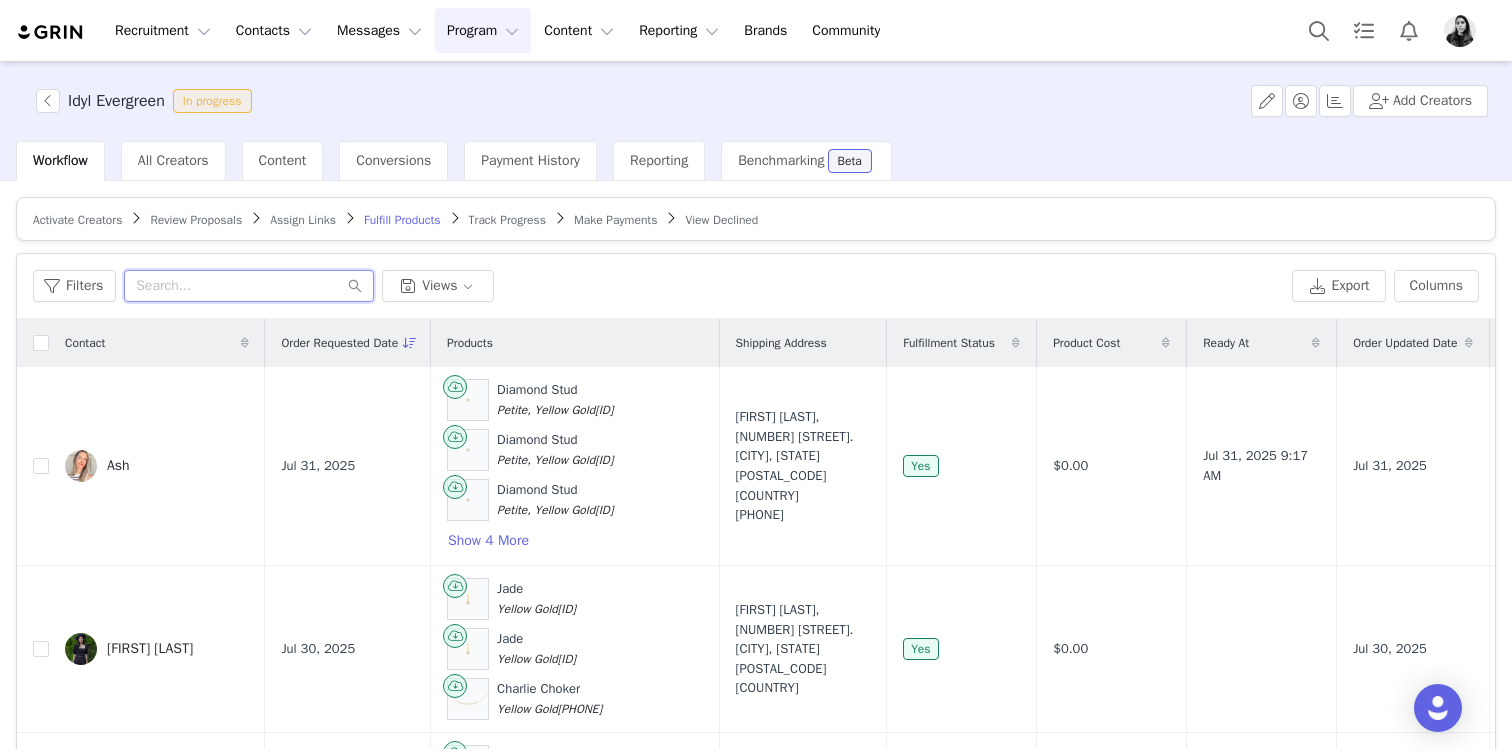 click at bounding box center [249, 286] 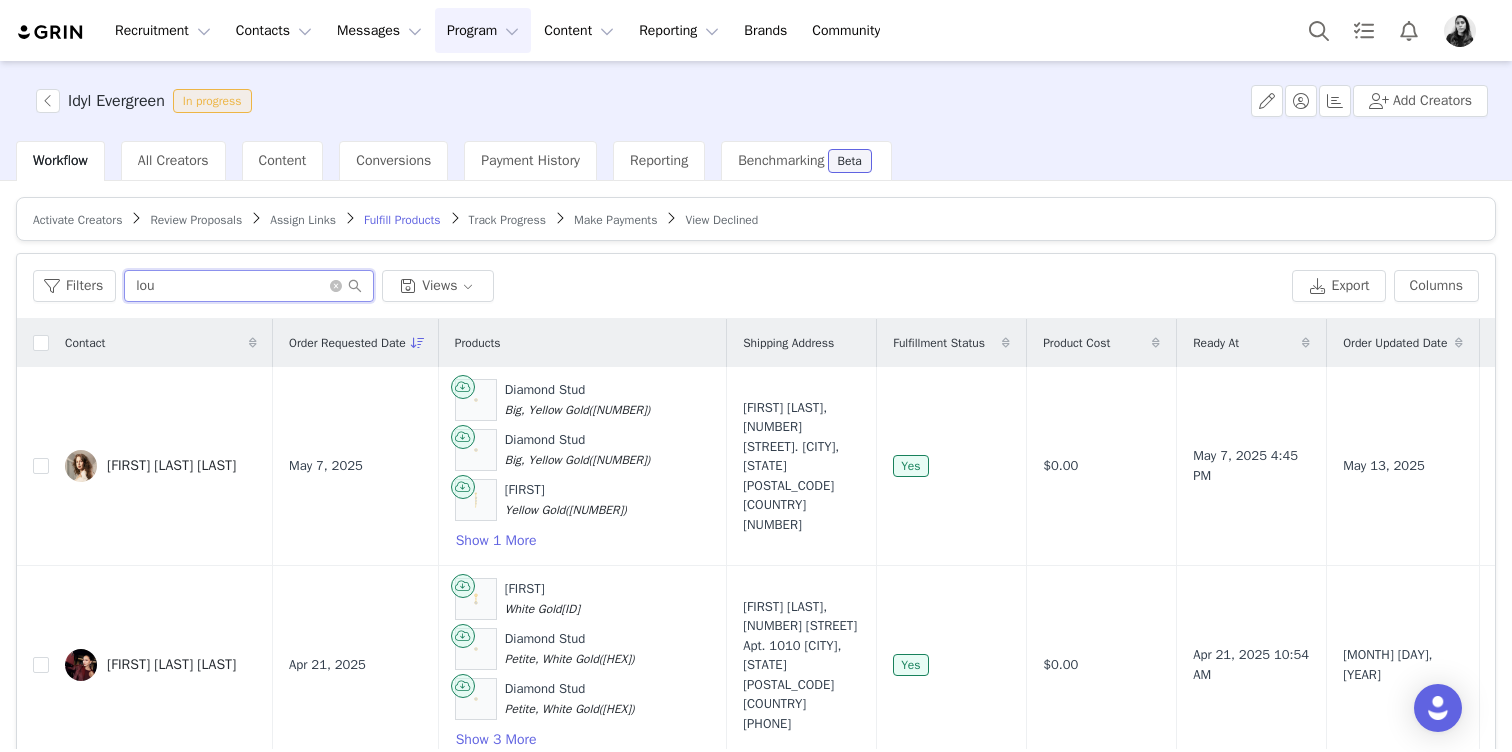 click on "lou" at bounding box center [249, 286] 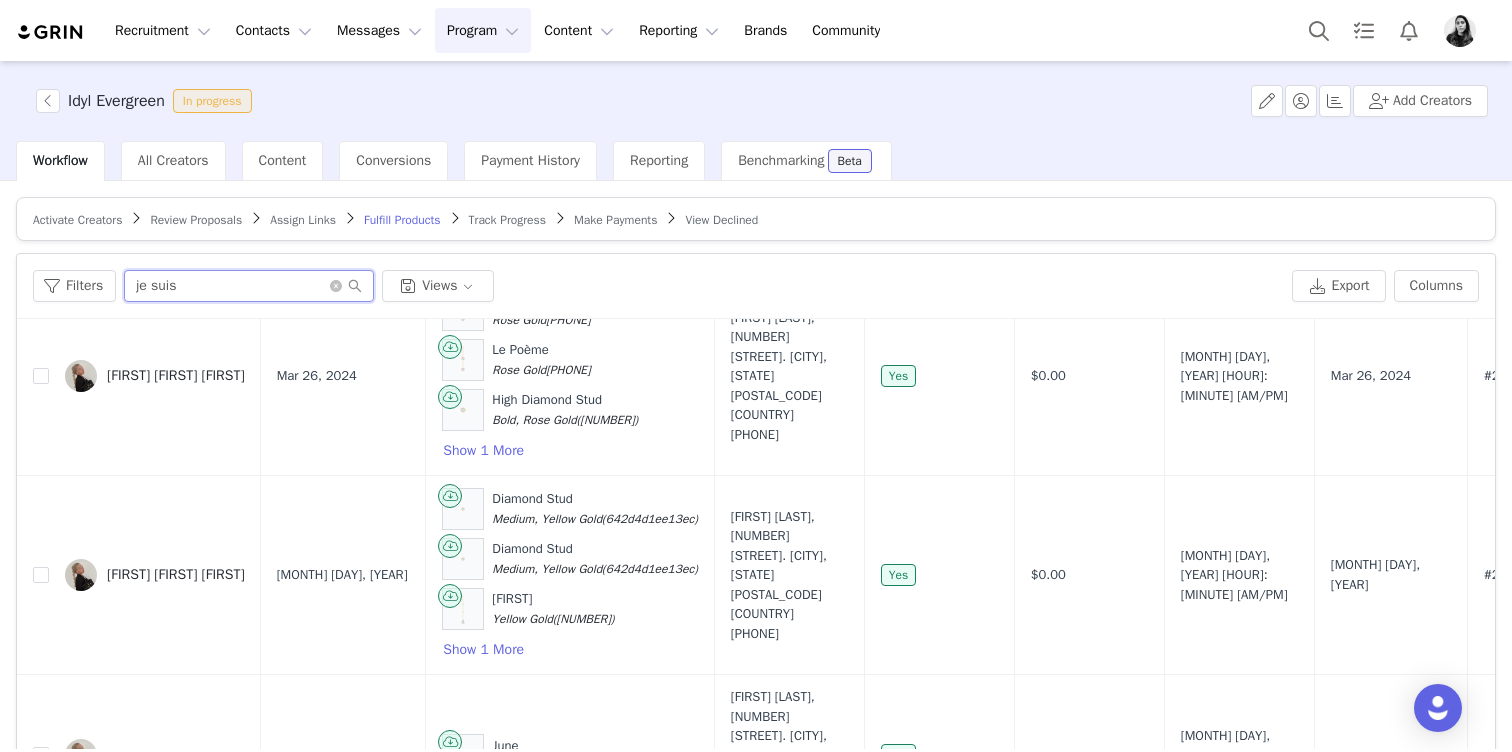 scroll, scrollTop: 477, scrollLeft: 0, axis: vertical 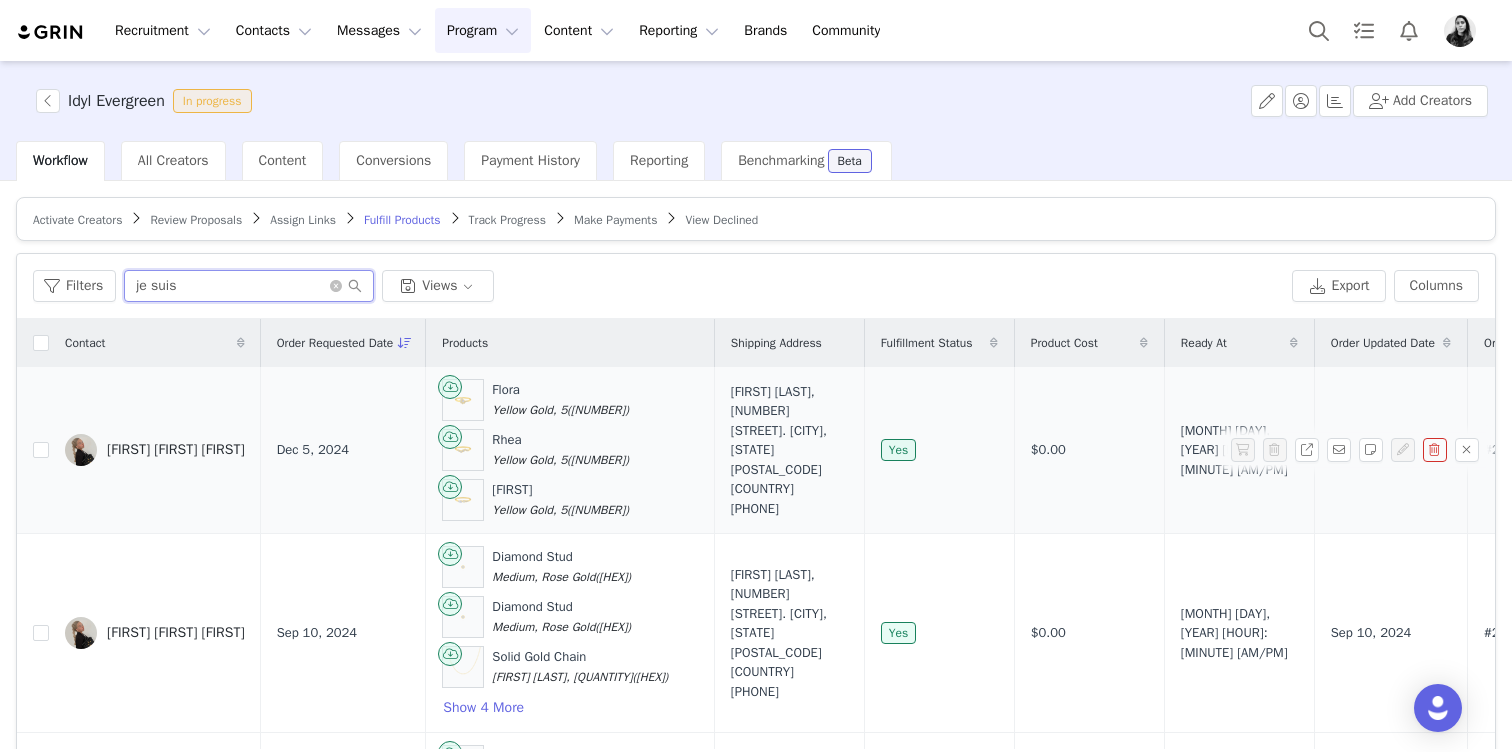 type on "je suis" 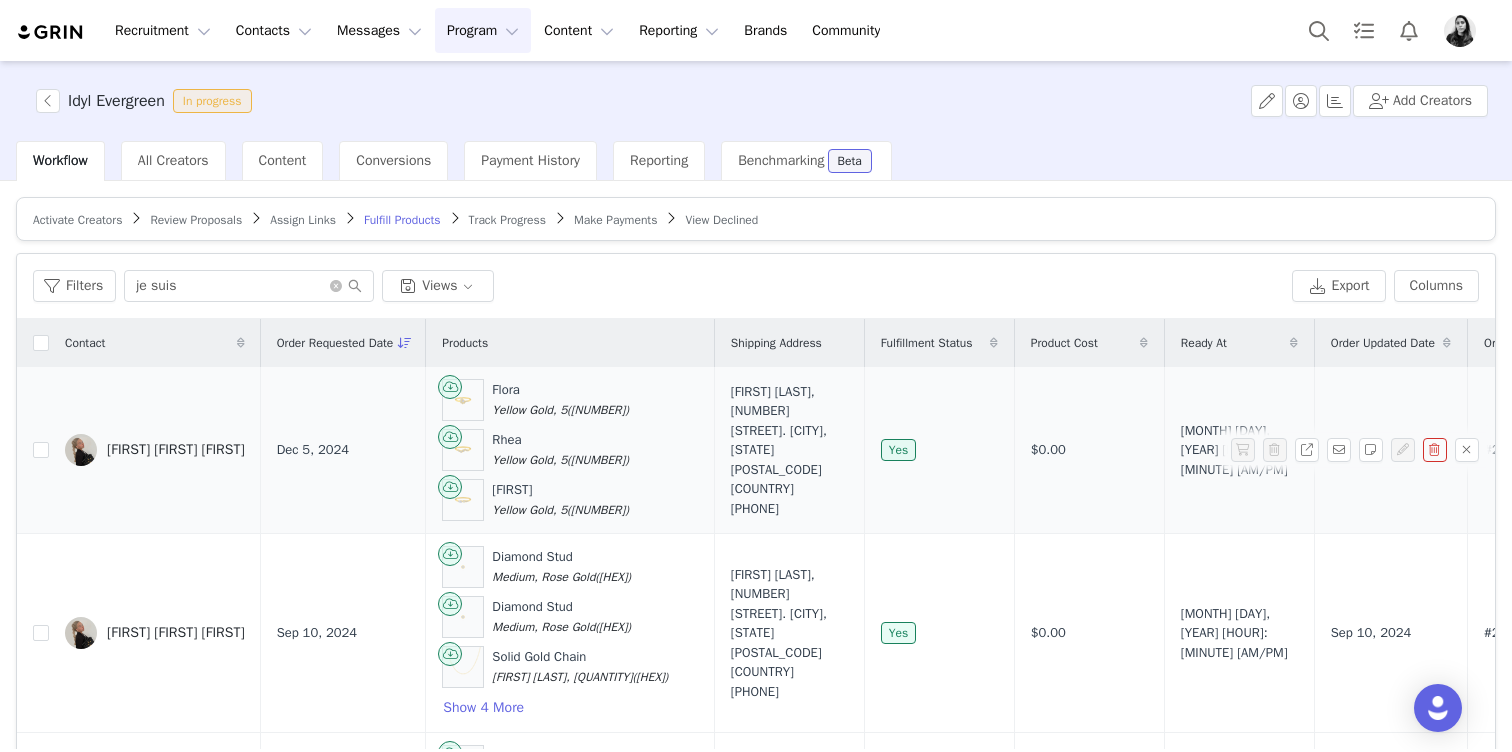 click on "Lou Je suis Lou" at bounding box center (176, 450) 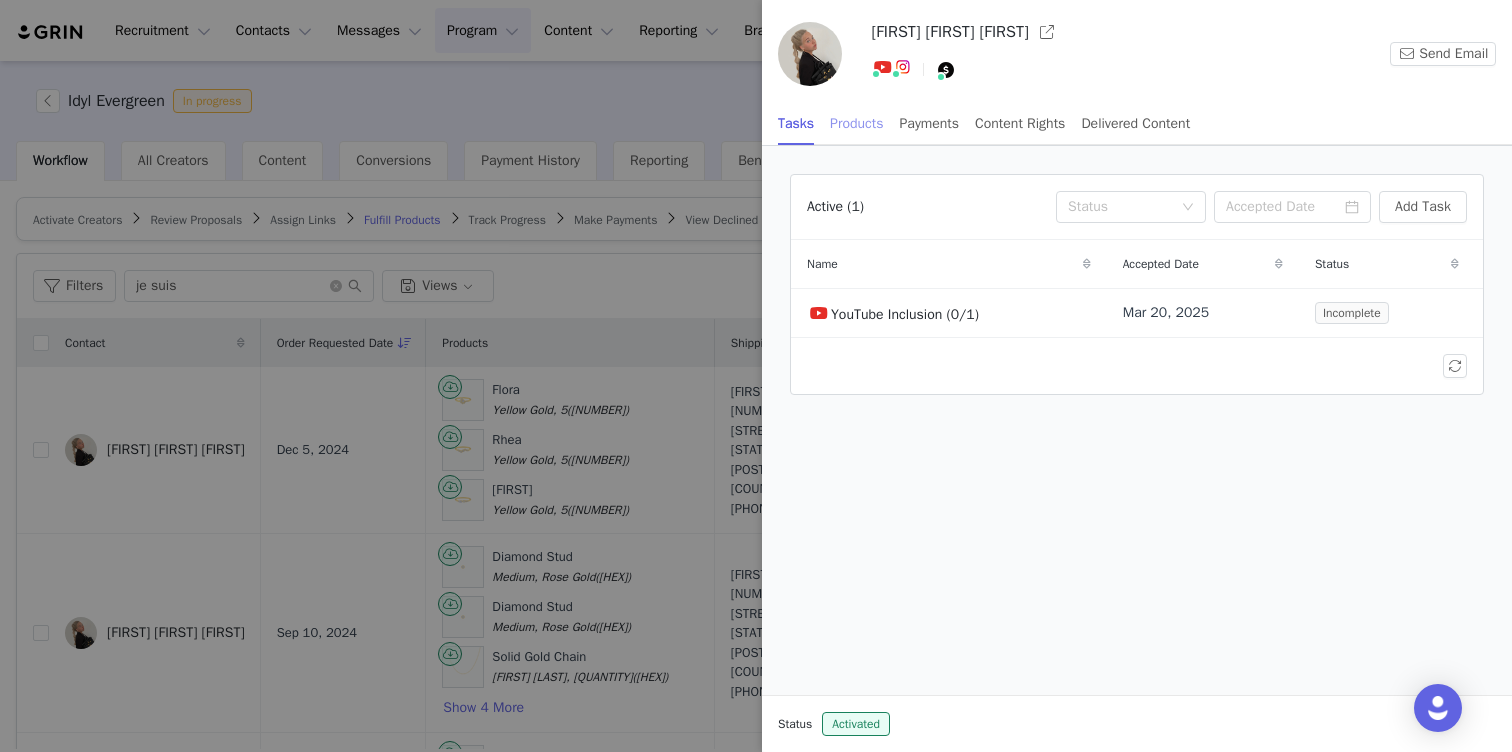 click on "Products" at bounding box center (856, 123) 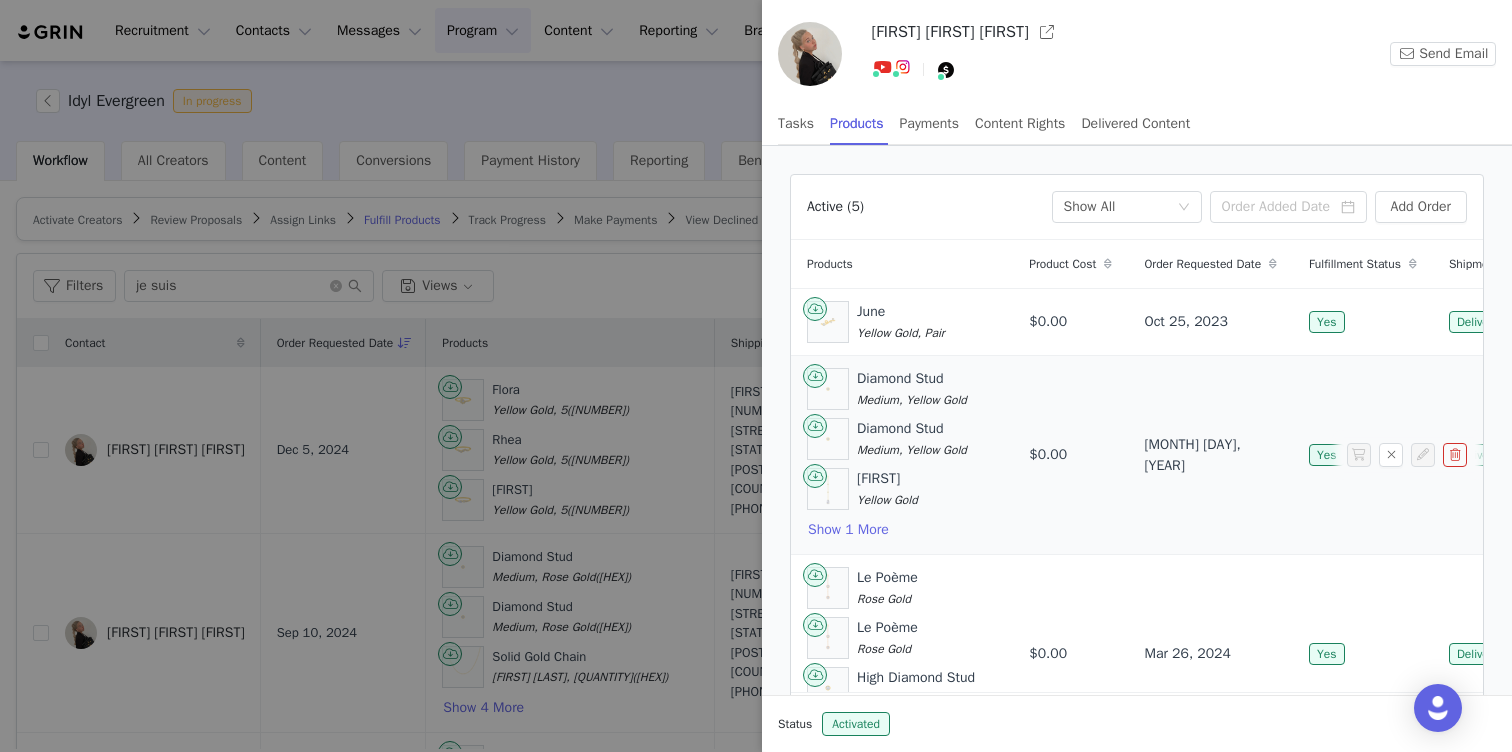 scroll, scrollTop: 427, scrollLeft: 0, axis: vertical 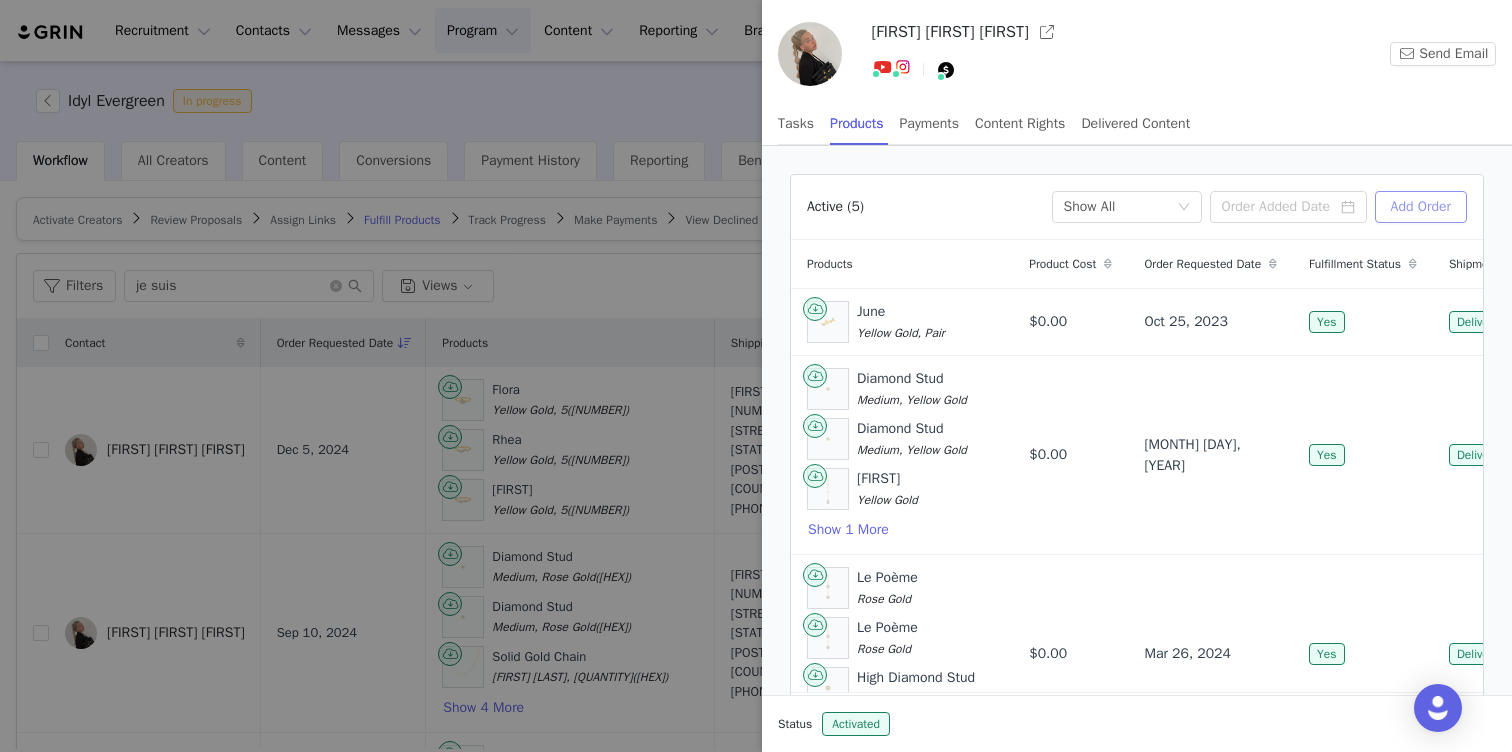 click on "Add Order" at bounding box center [1421, 207] 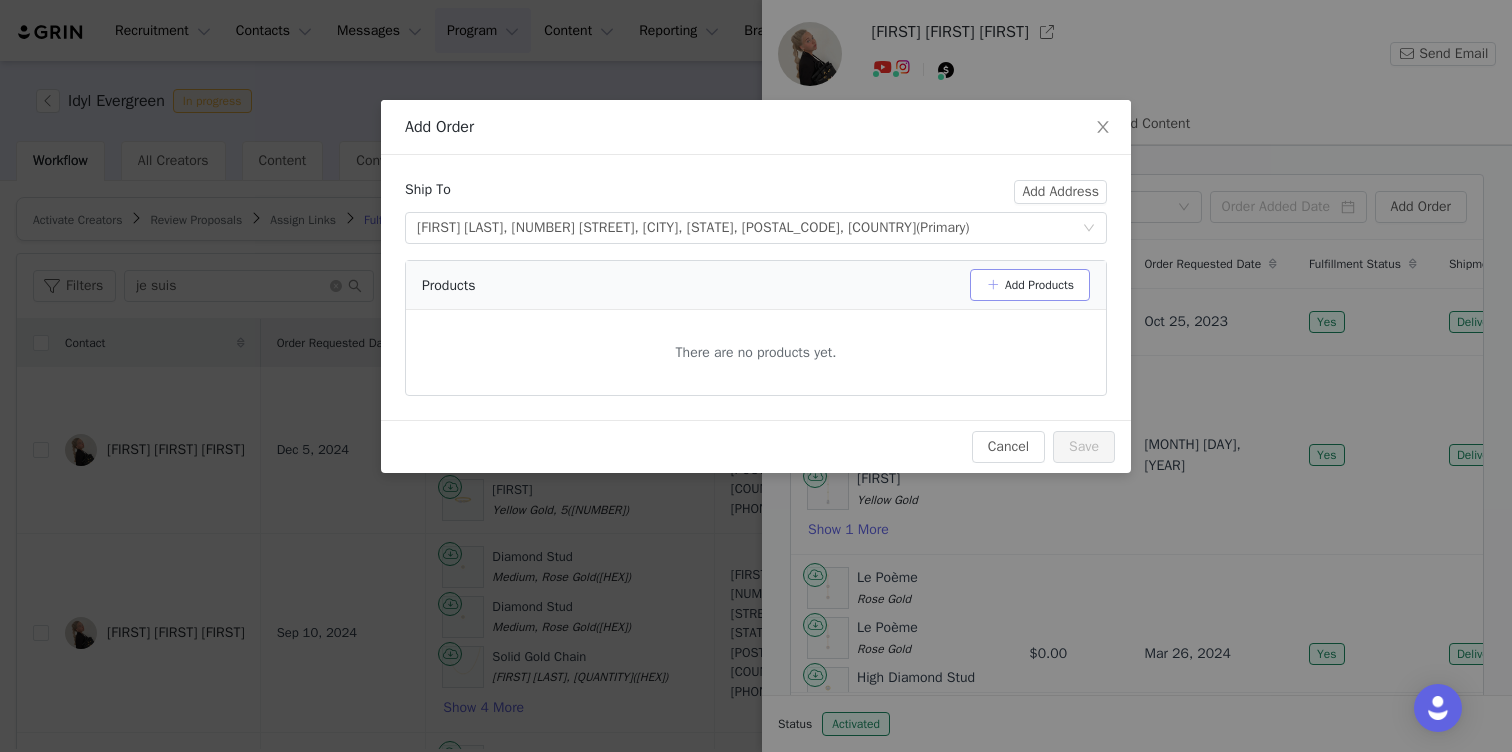 click on "Add Products" at bounding box center [1030, 285] 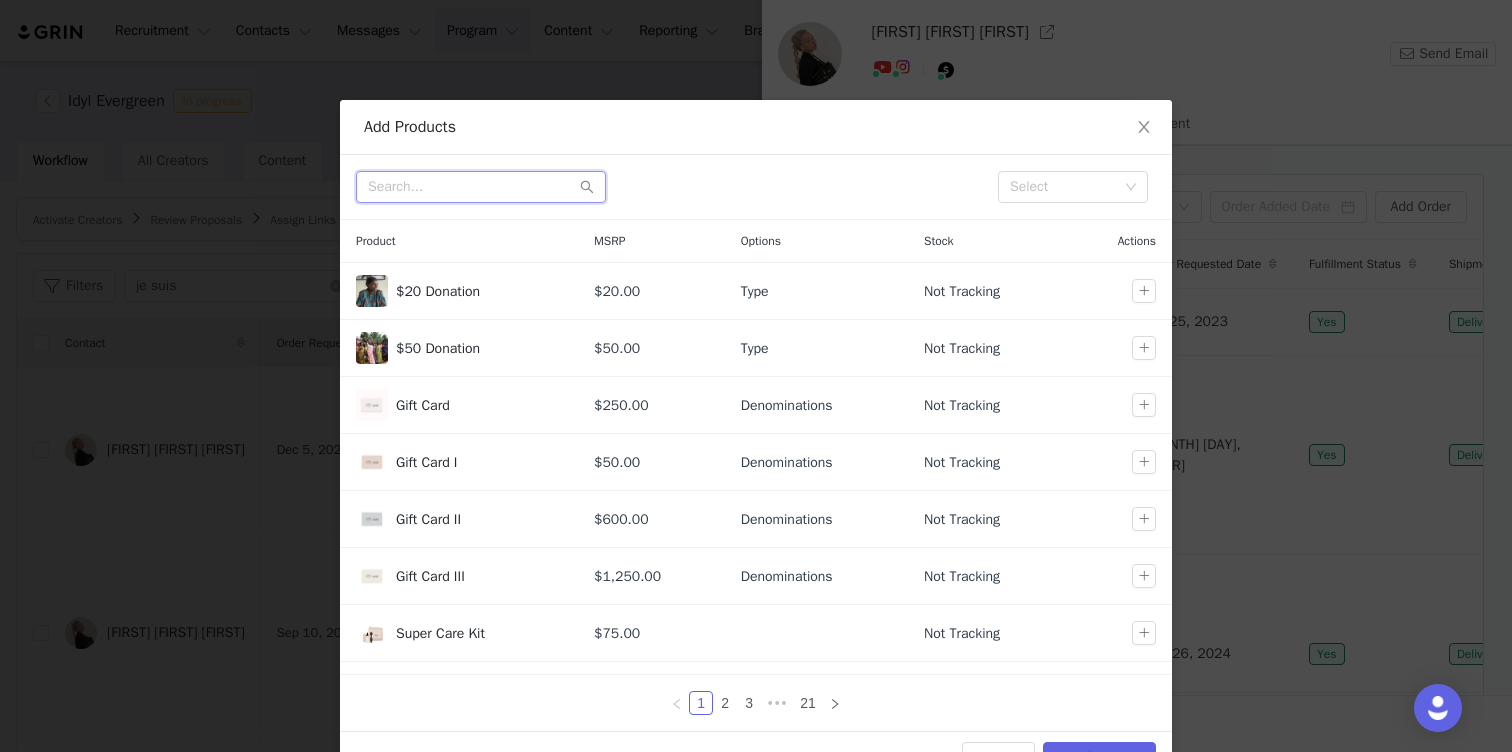 click at bounding box center (481, 187) 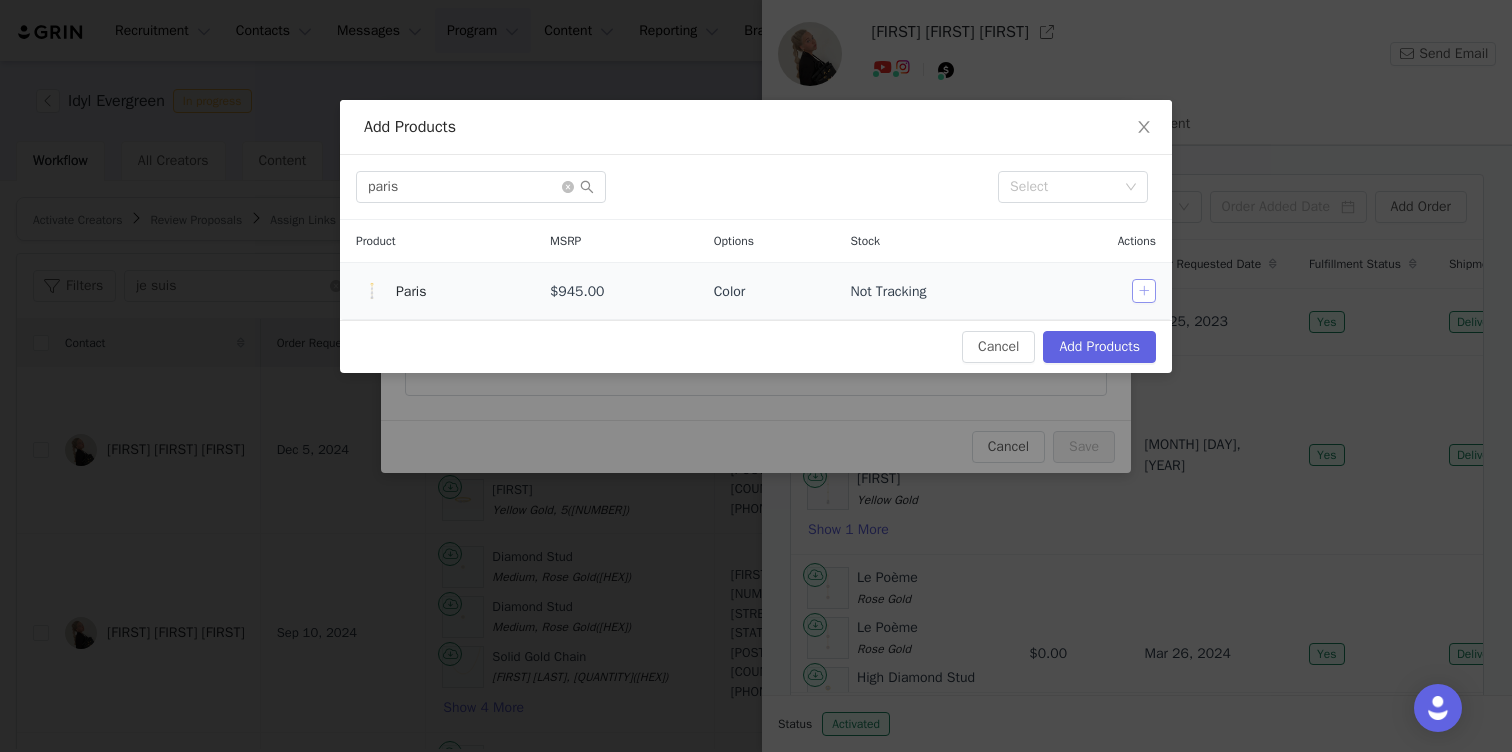 click at bounding box center [1144, 291] 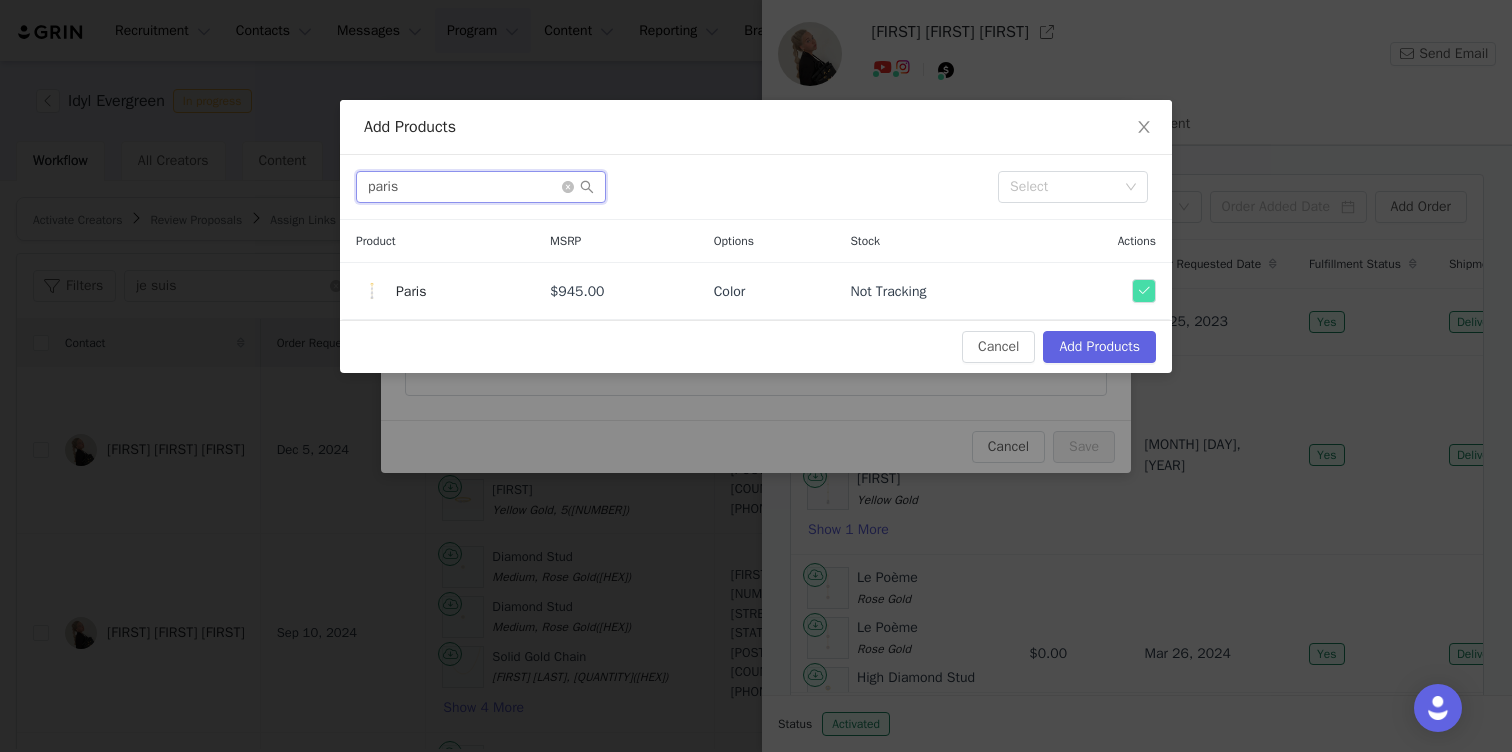 click on "paris" at bounding box center (481, 187) 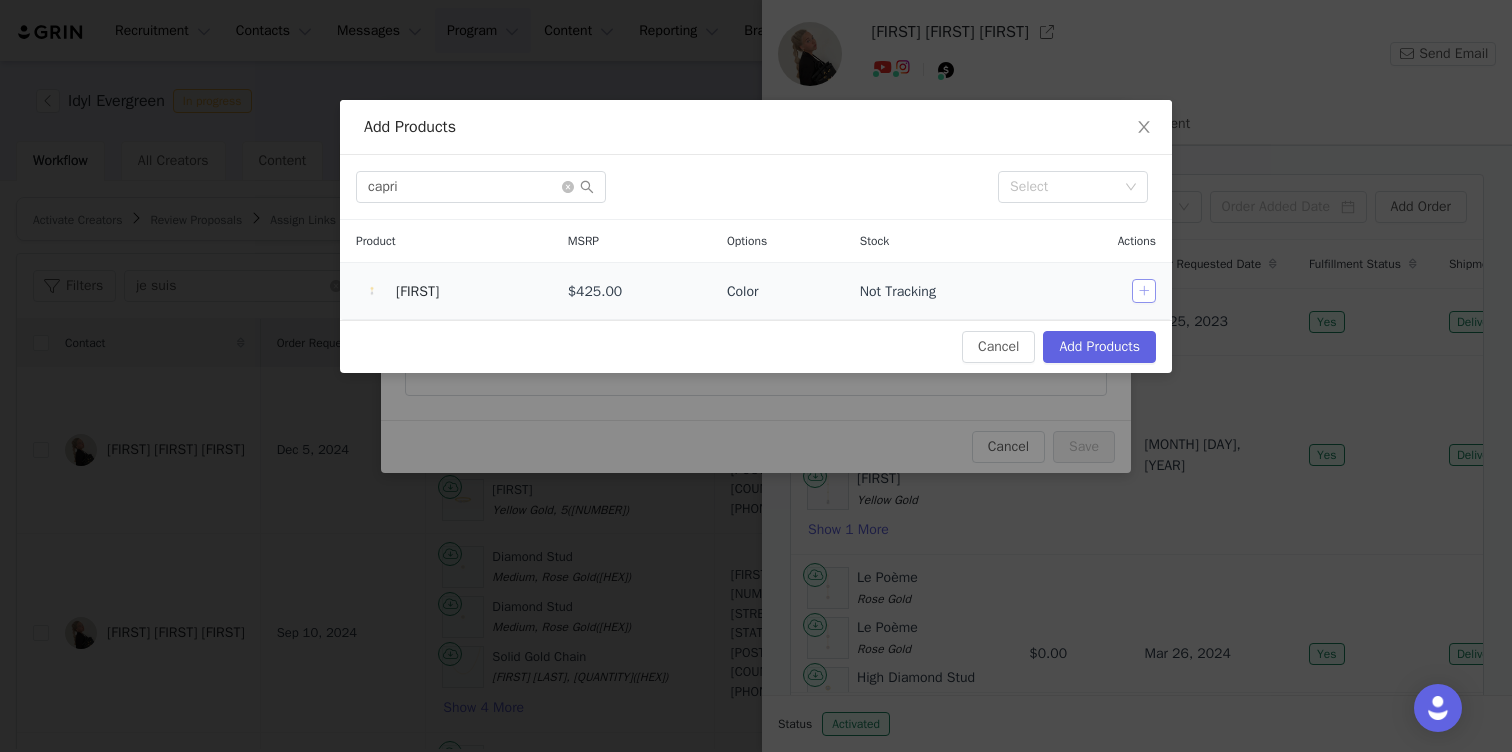 click at bounding box center [1144, 291] 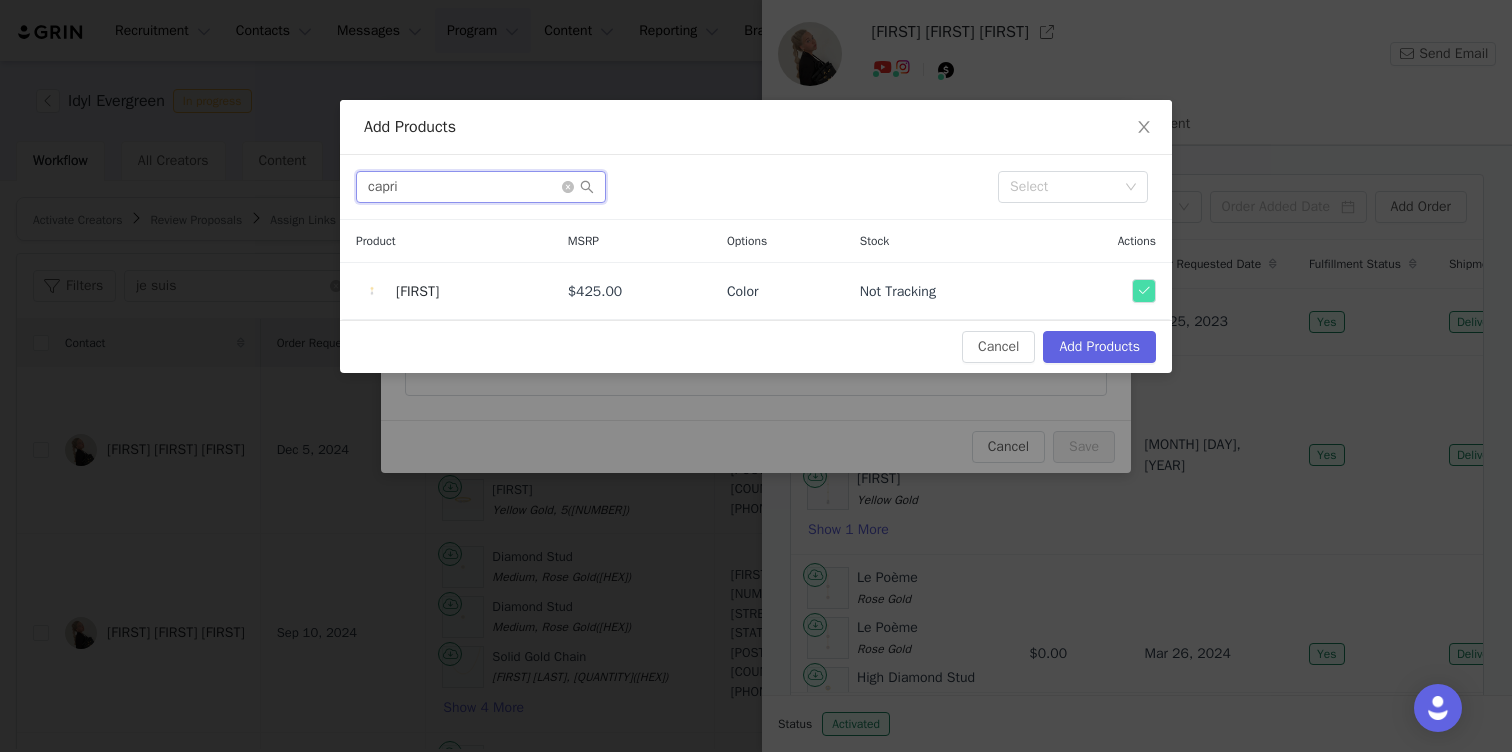 click on "capri" at bounding box center (481, 187) 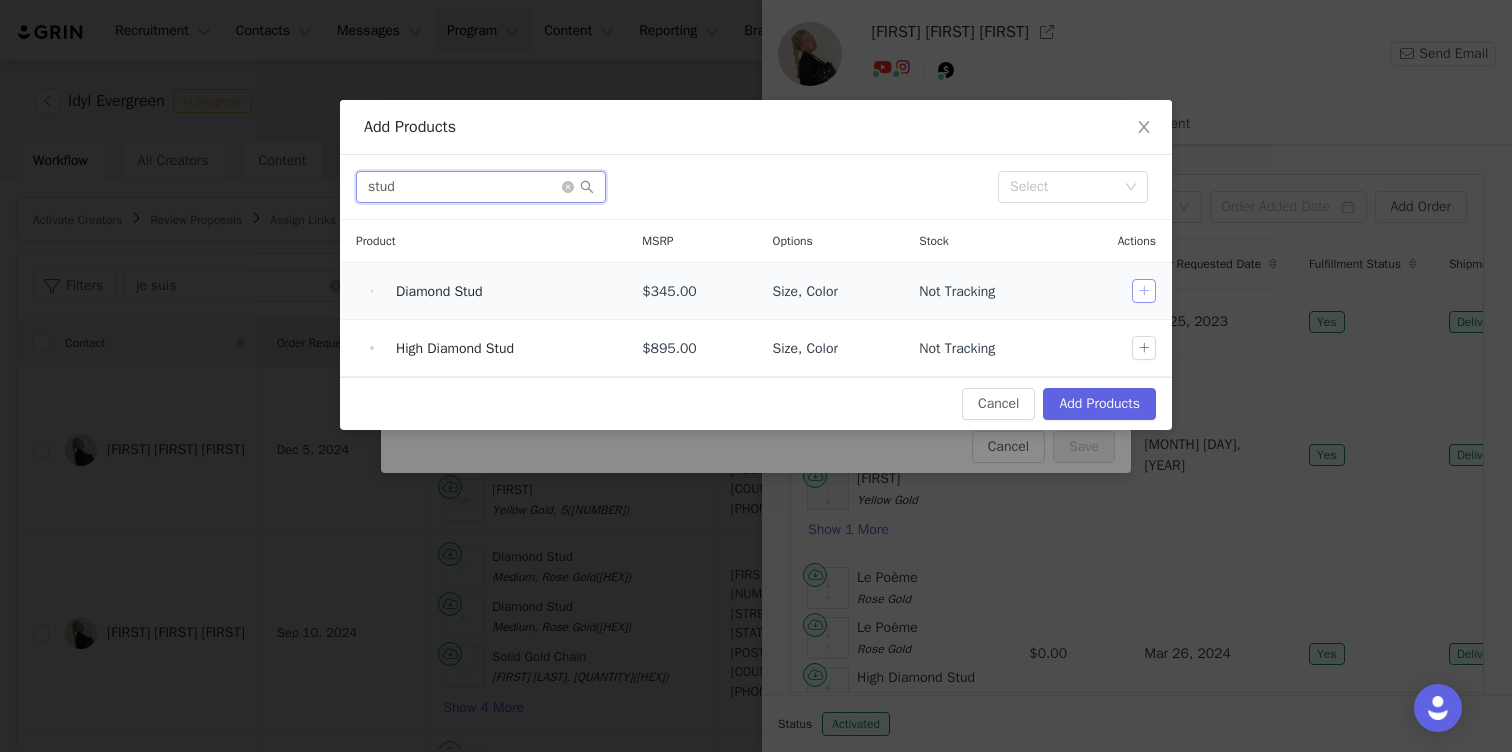 type on "stud" 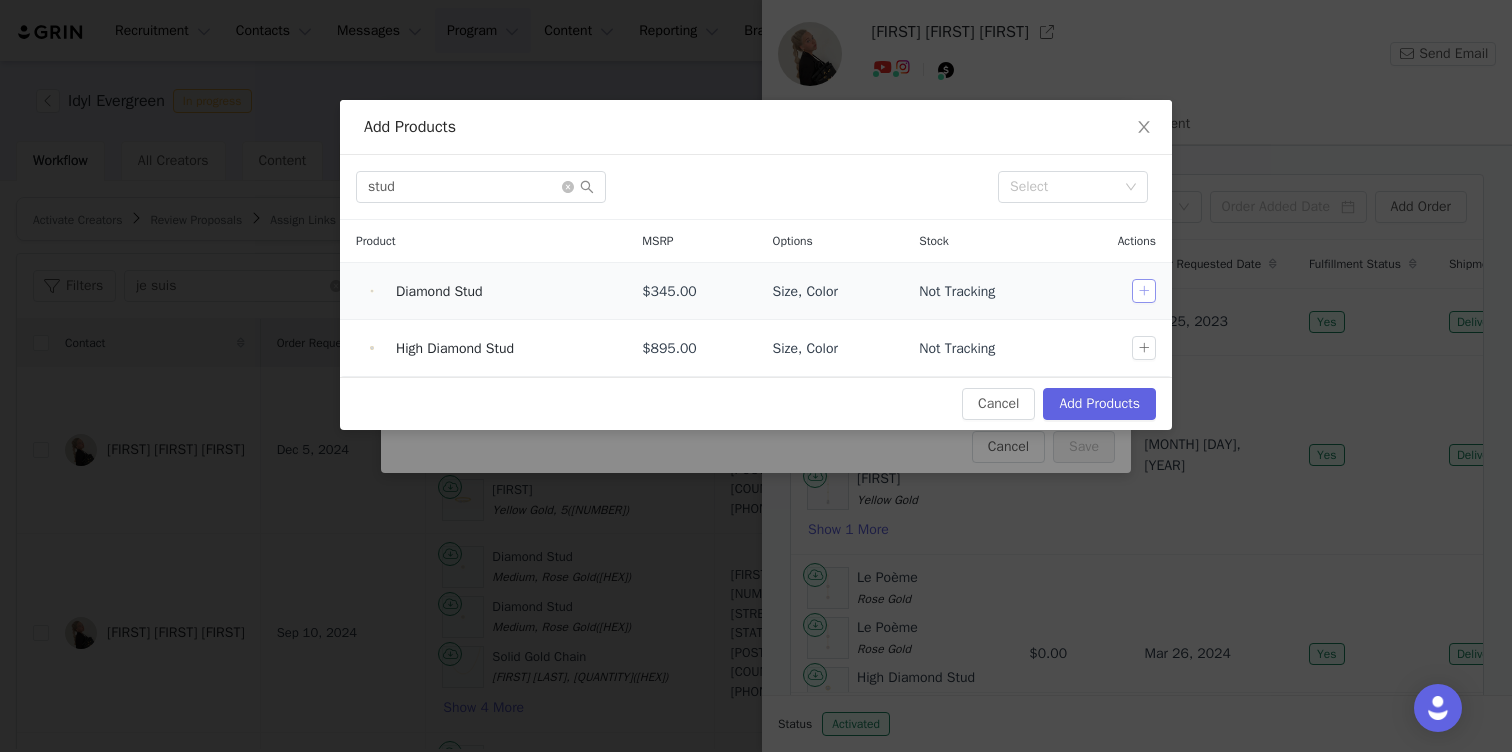 click at bounding box center (1144, 291) 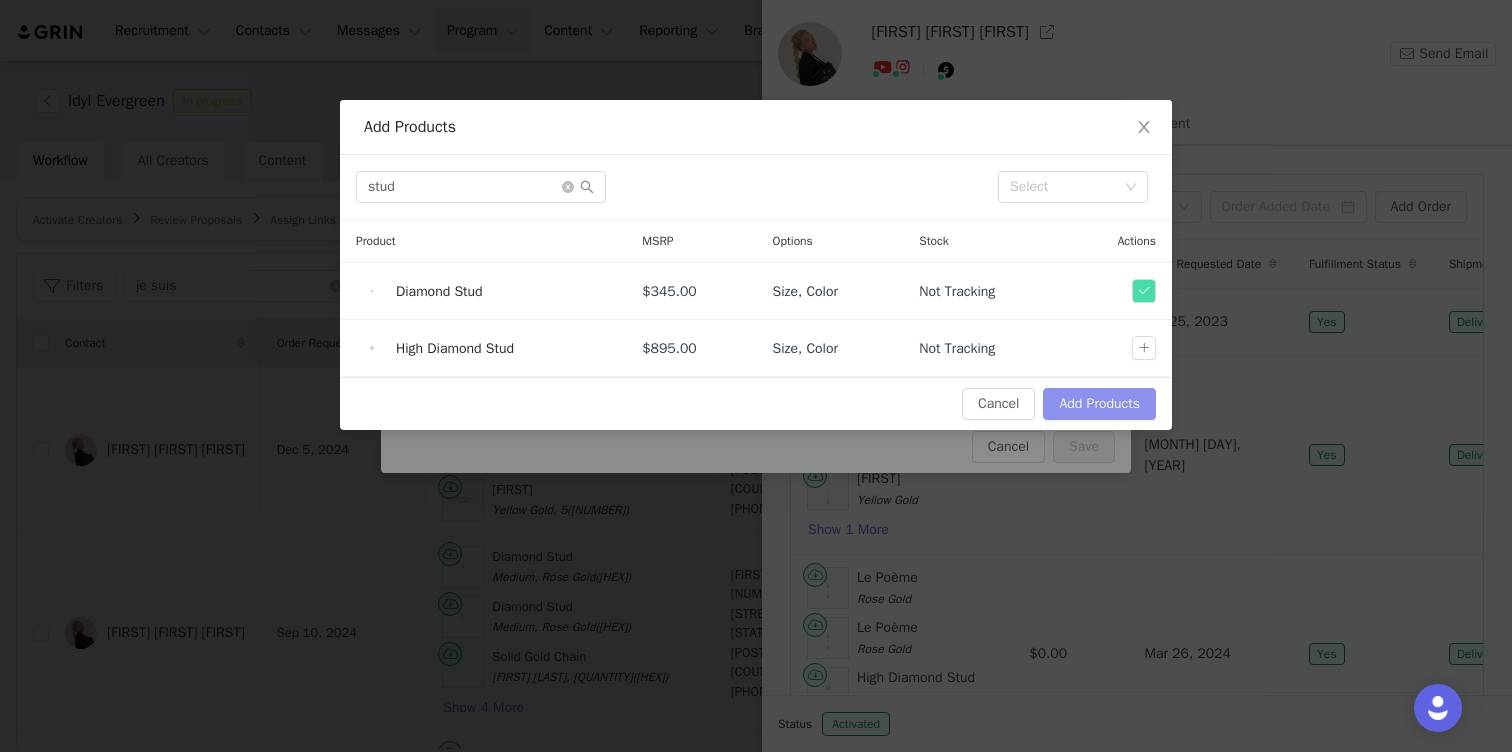 click on "Add Products" at bounding box center (1099, 404) 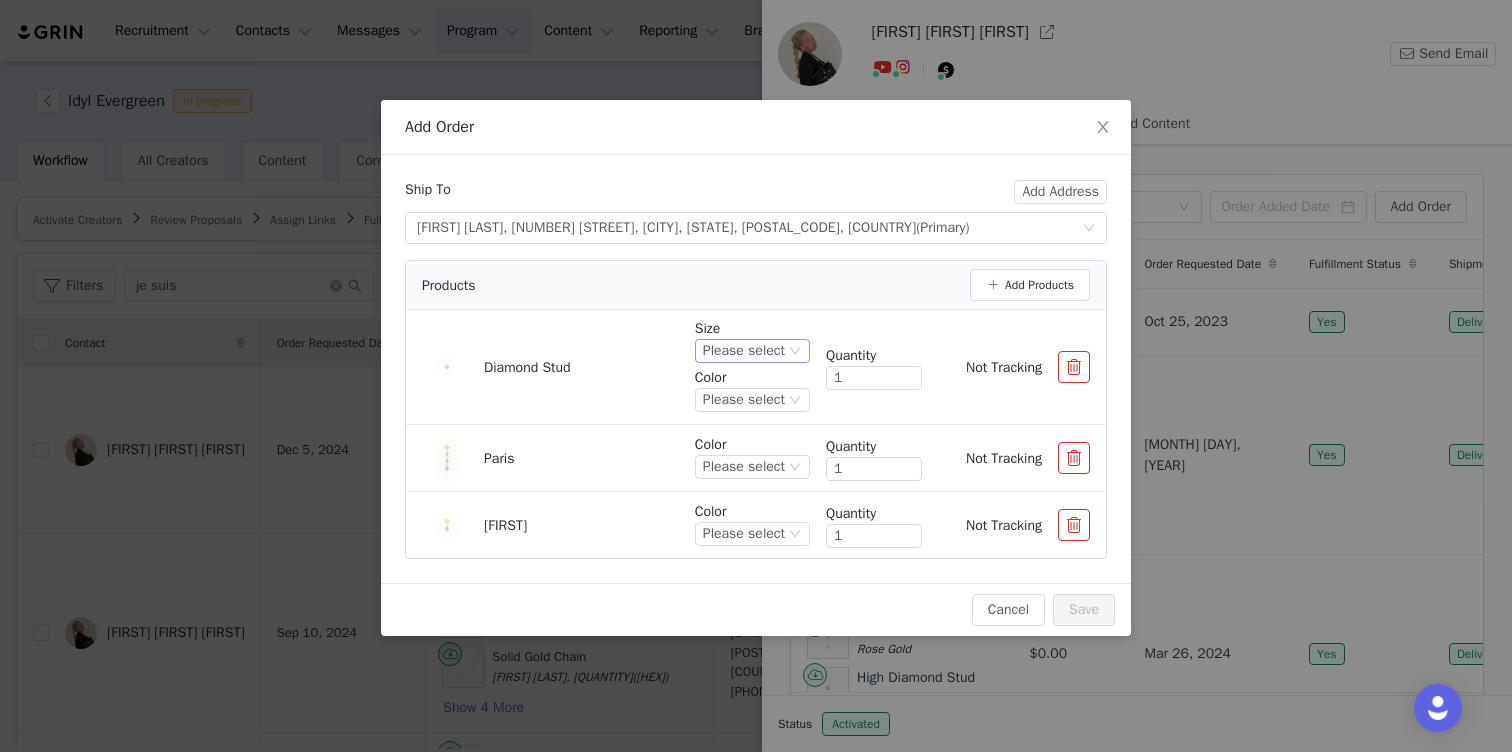 click on "Please select" at bounding box center [744, 351] 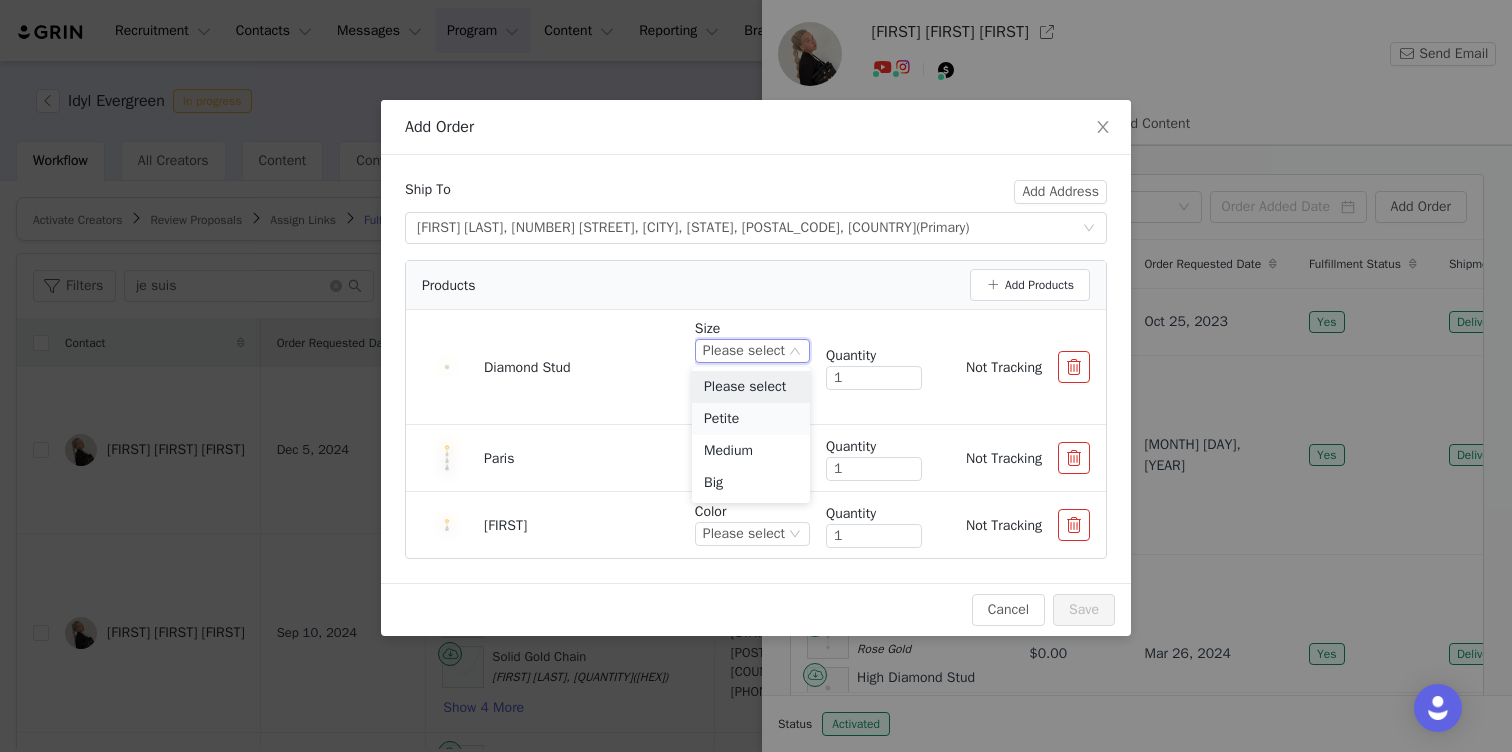 click on "Petite" at bounding box center (751, 419) 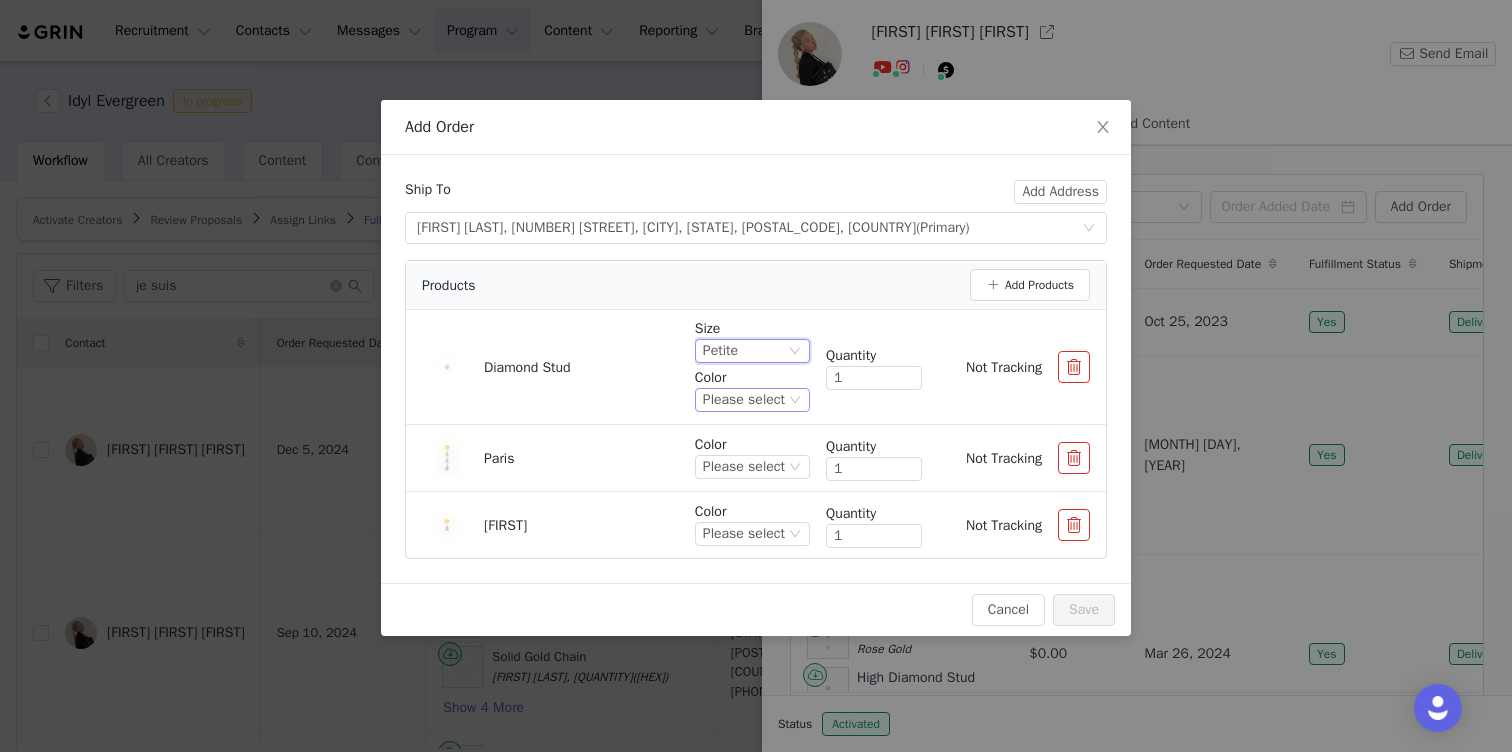 click on "Please select" at bounding box center [744, 400] 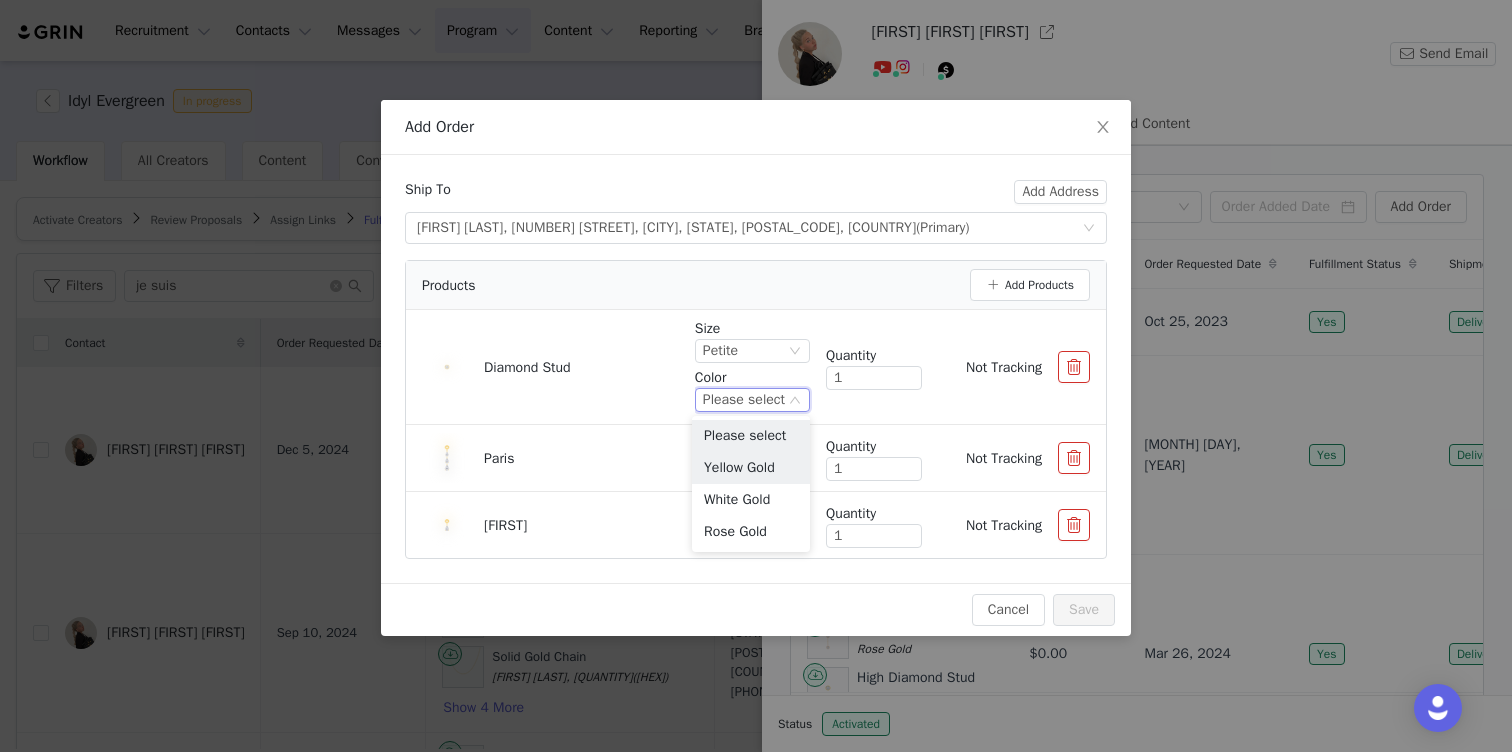 drag, startPoint x: 748, startPoint y: 473, endPoint x: 801, endPoint y: 446, distance: 59.48109 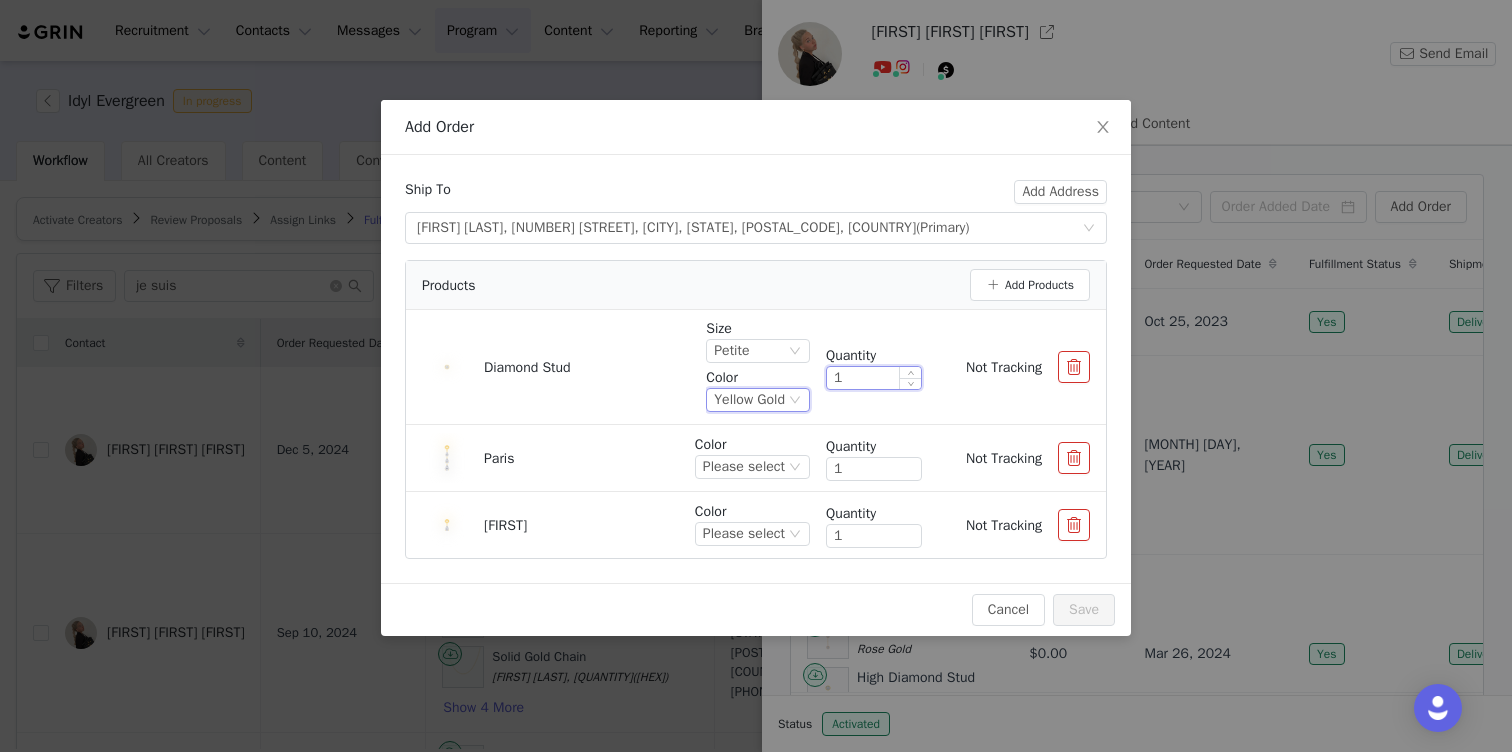 click on "1" at bounding box center [874, 378] 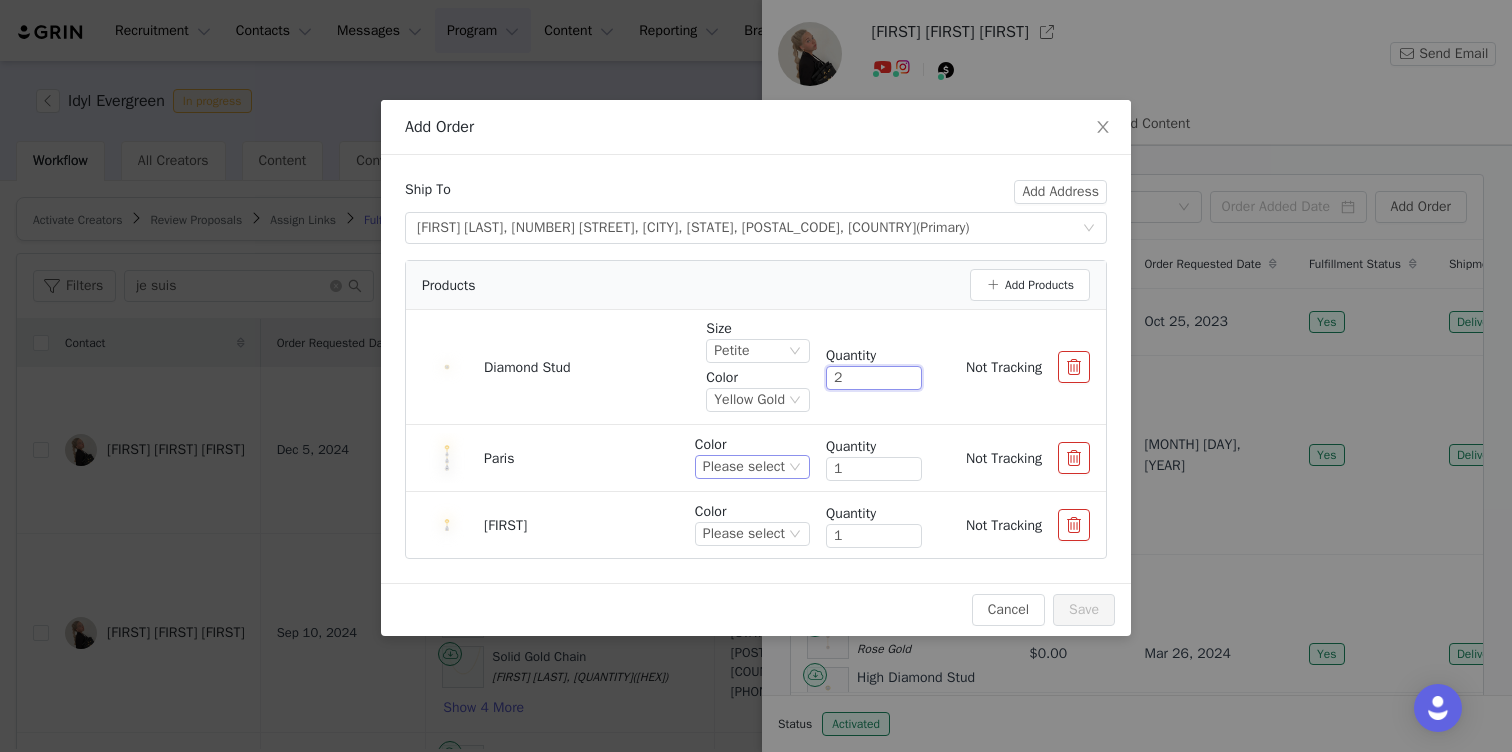 type on "2" 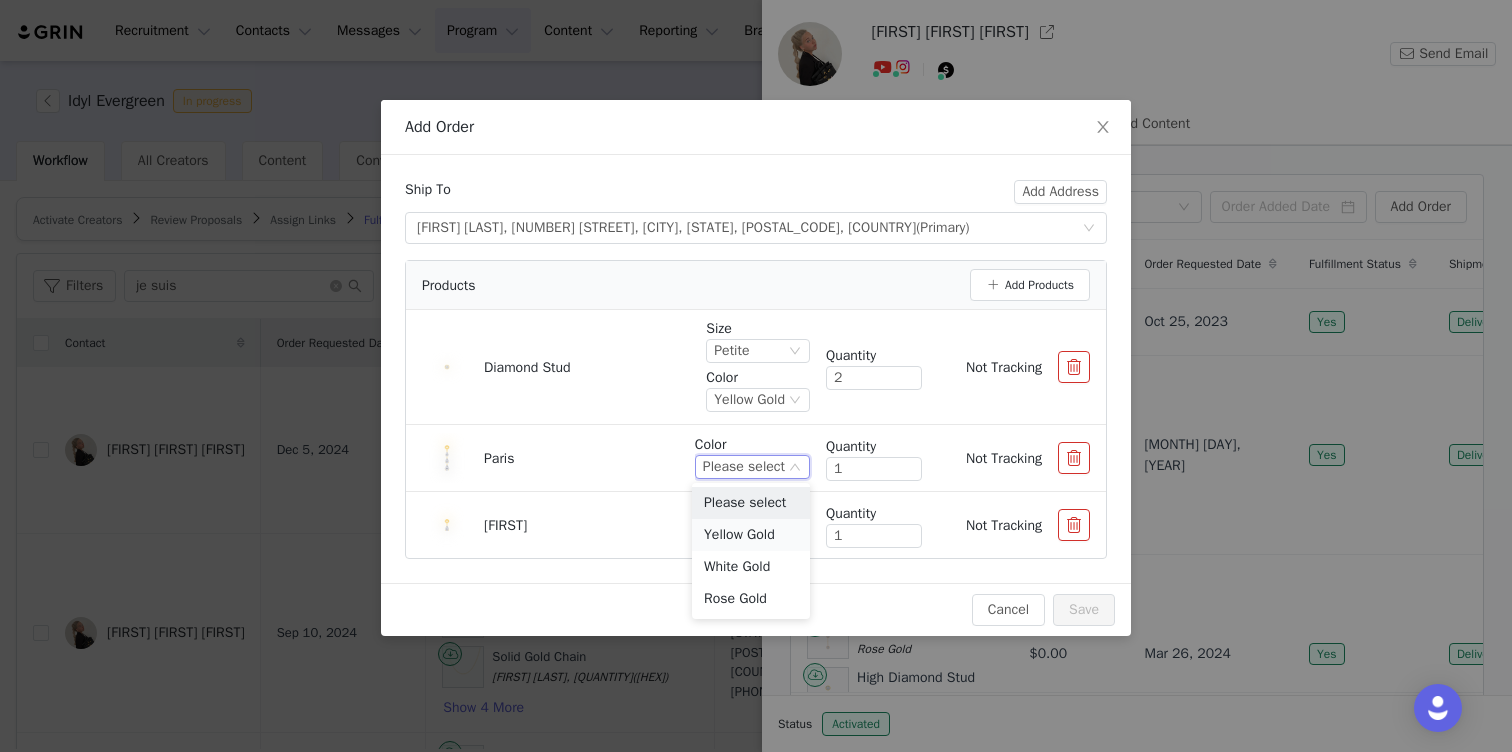 click on "Yellow Gold" at bounding box center [751, 535] 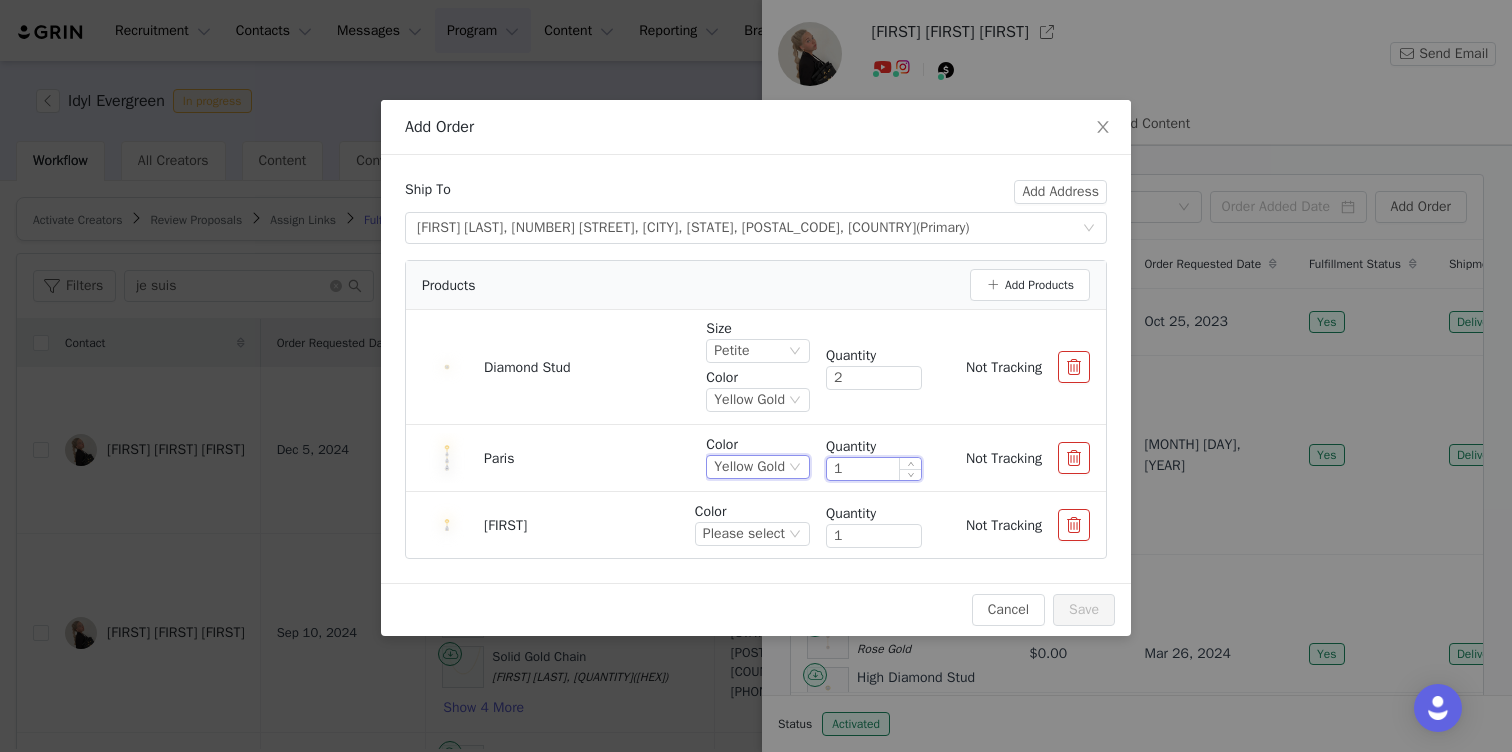 click on "1" at bounding box center (874, 469) 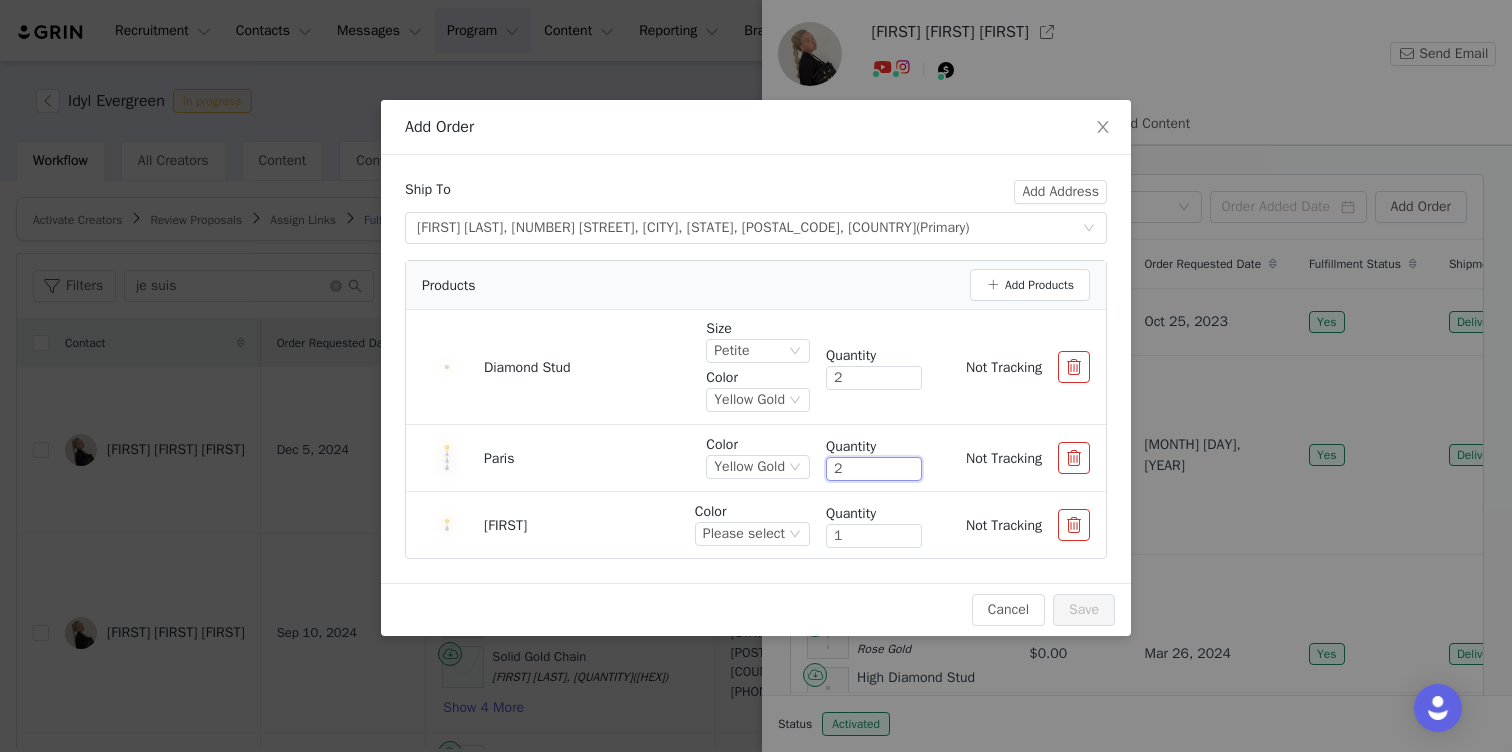 type on "2" 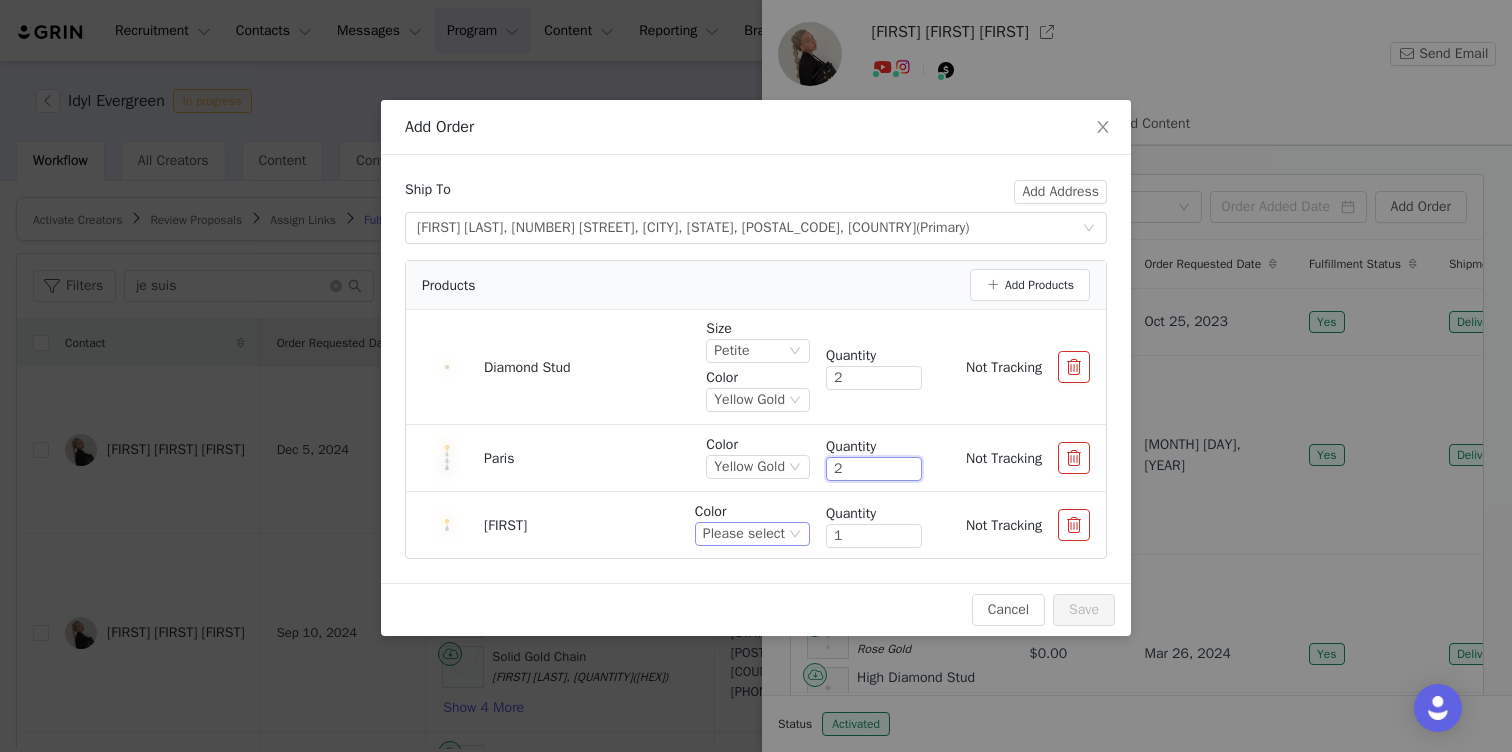 click on "Please select" at bounding box center (744, 534) 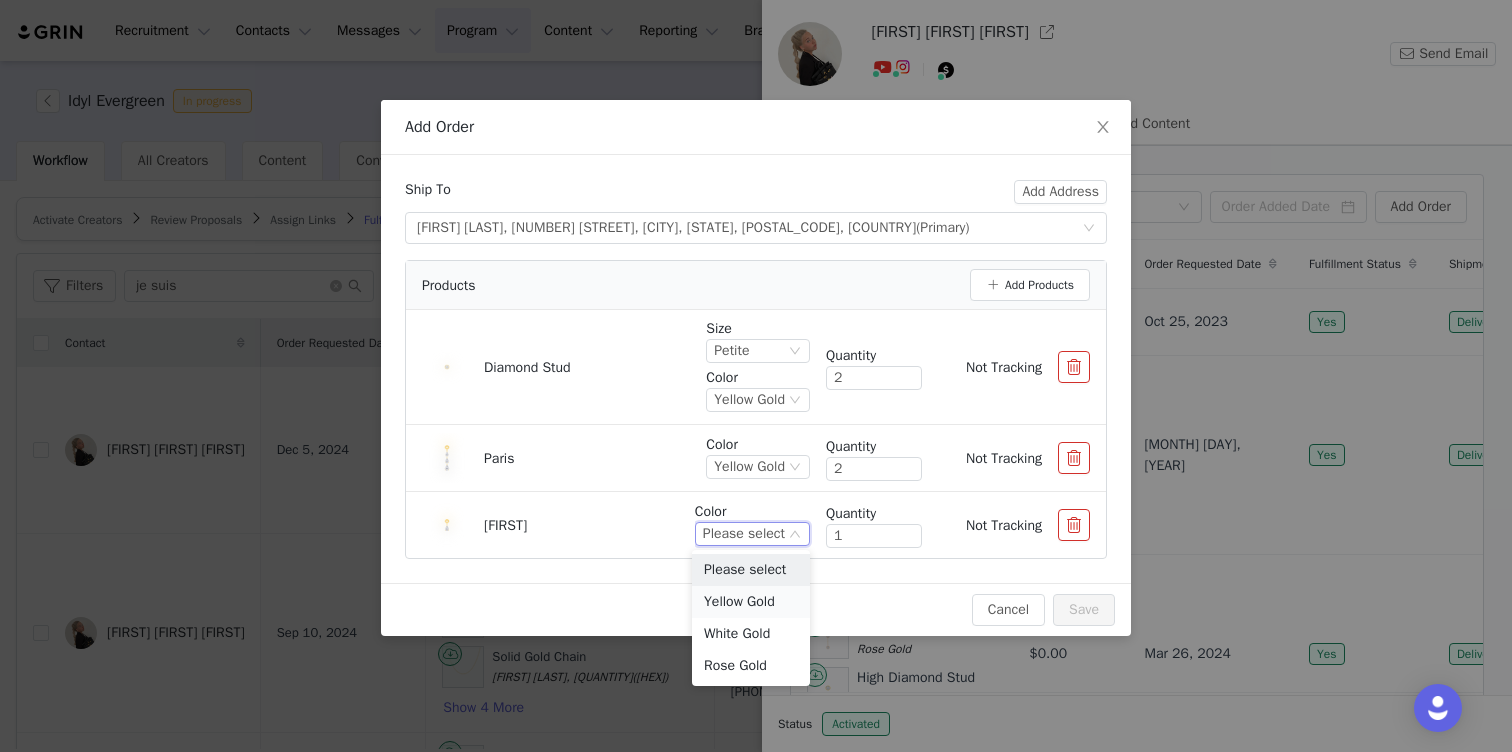 click on "Yellow Gold" at bounding box center [751, 602] 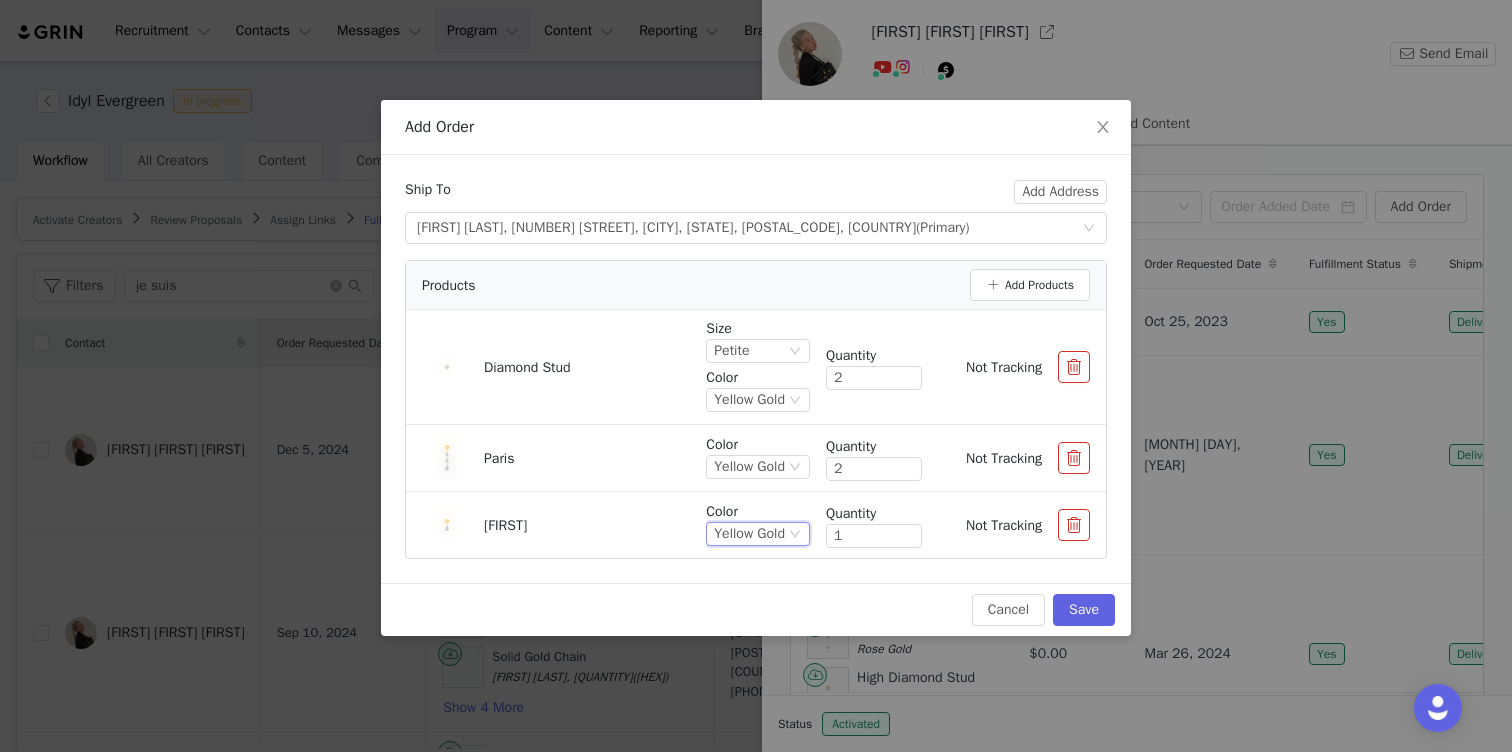 click on "Quantity" at bounding box center [874, 513] 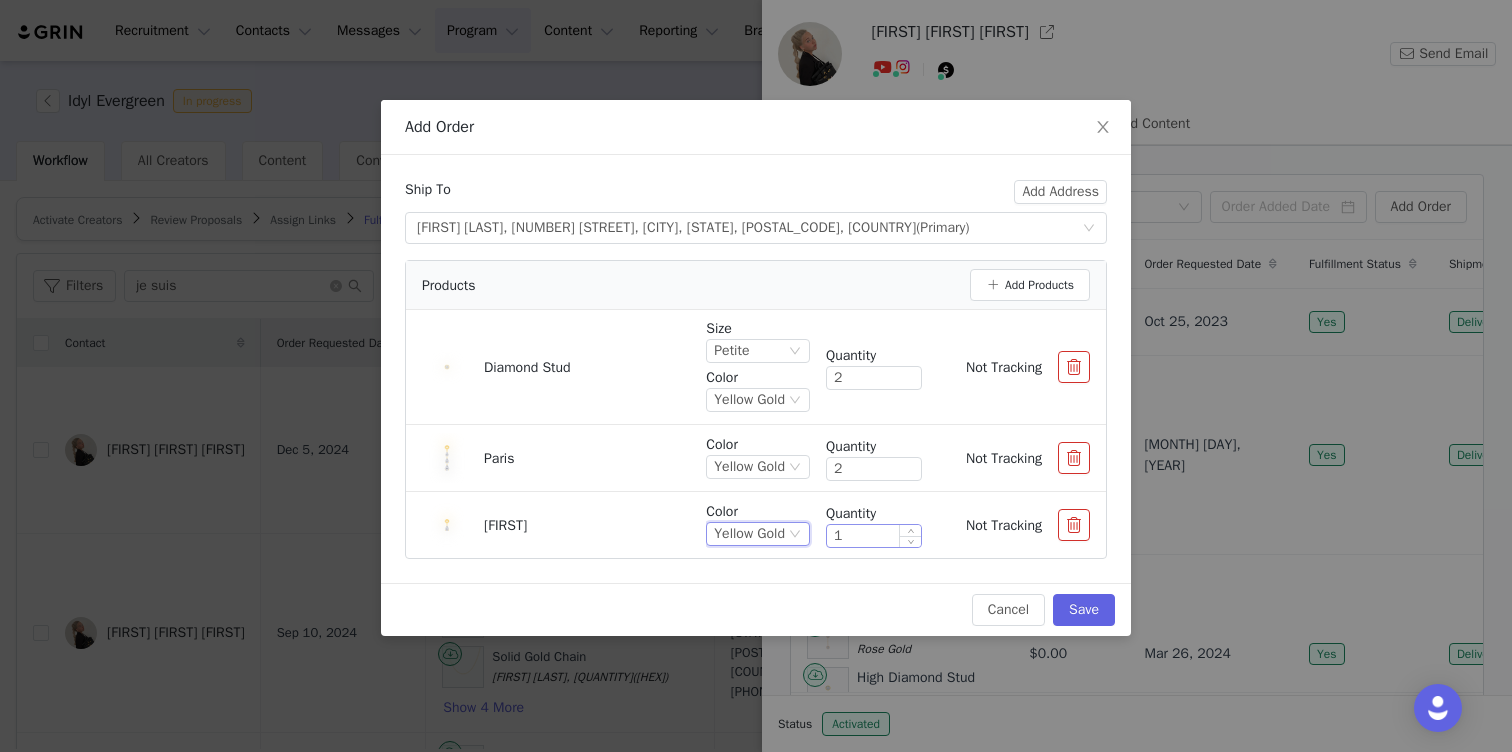 click on "1" at bounding box center [874, 536] 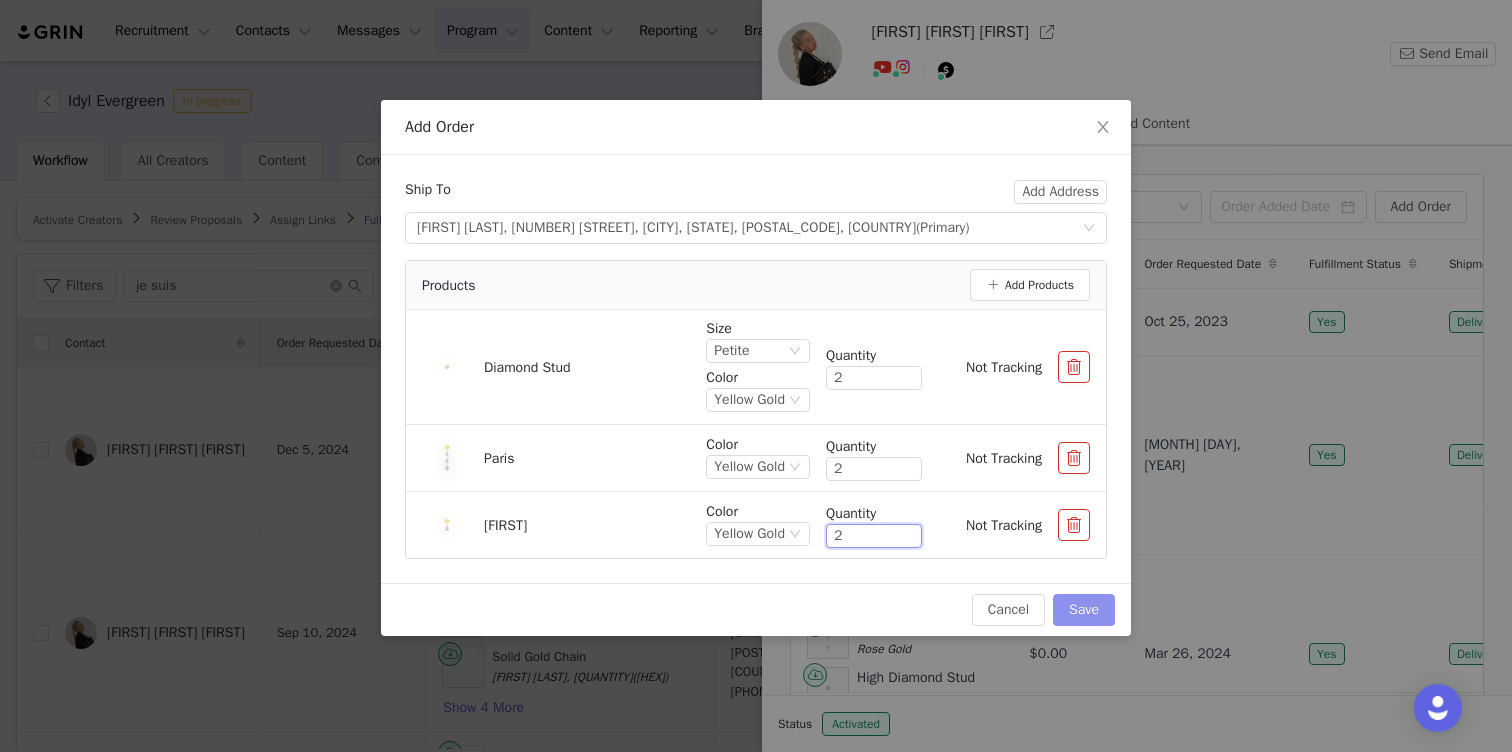 type on "2" 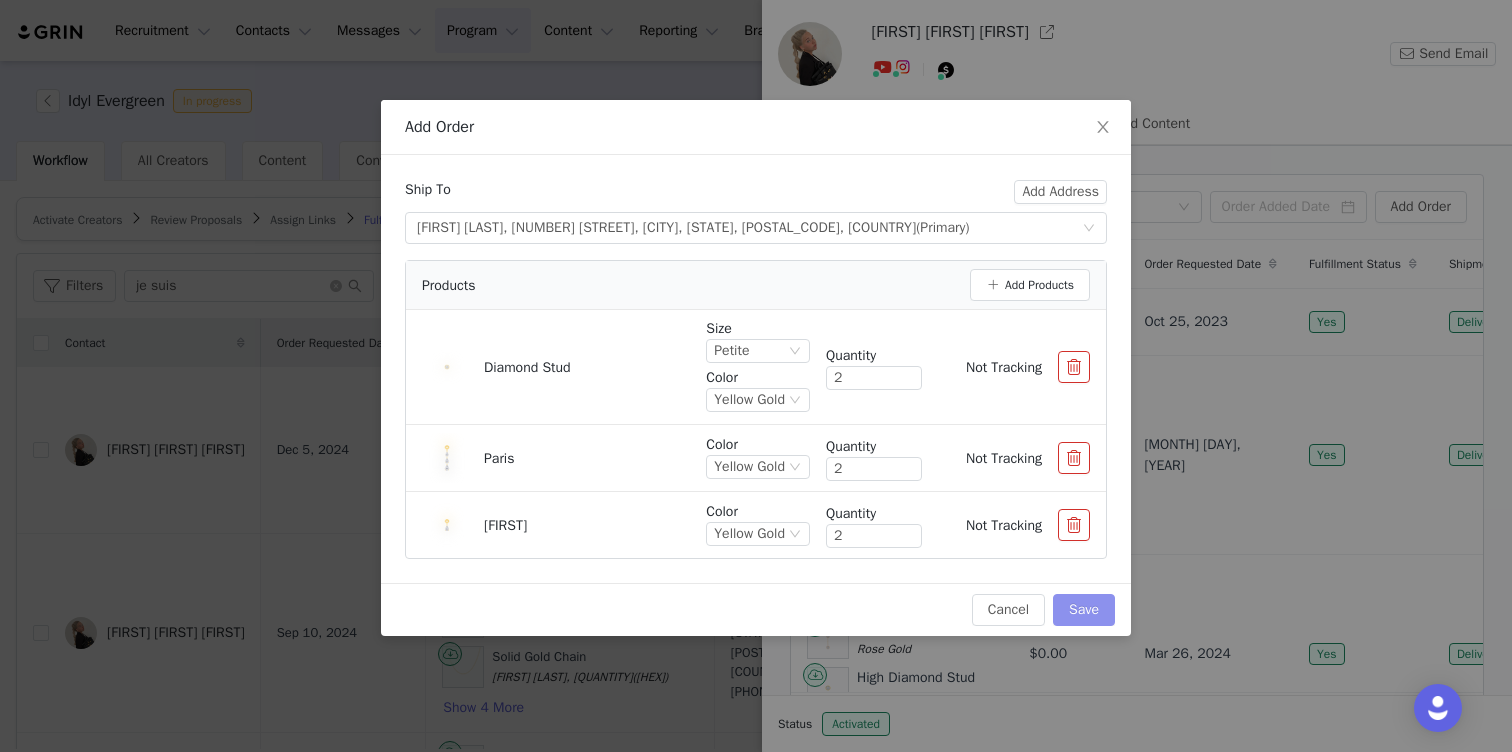 click on "Save" at bounding box center [1084, 610] 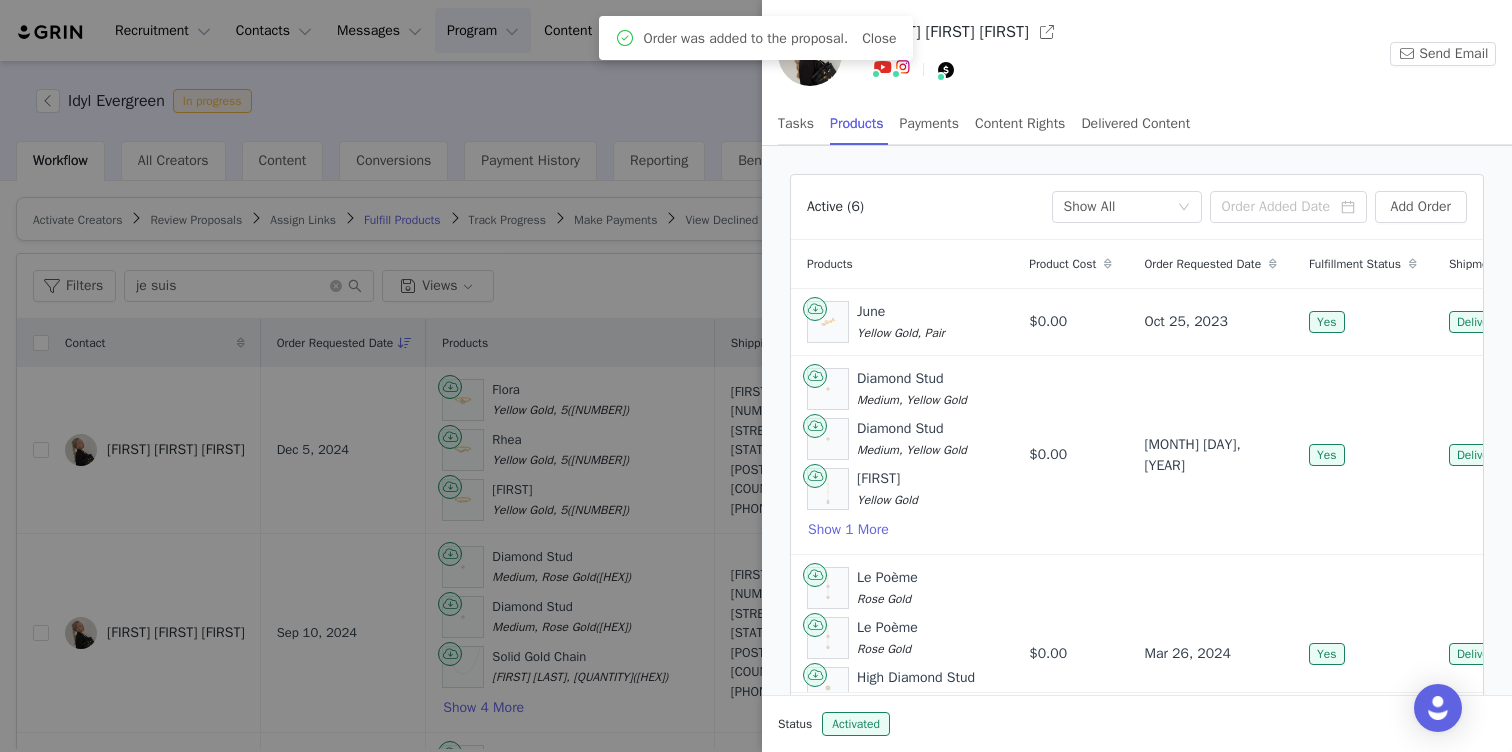 click at bounding box center [756, 376] 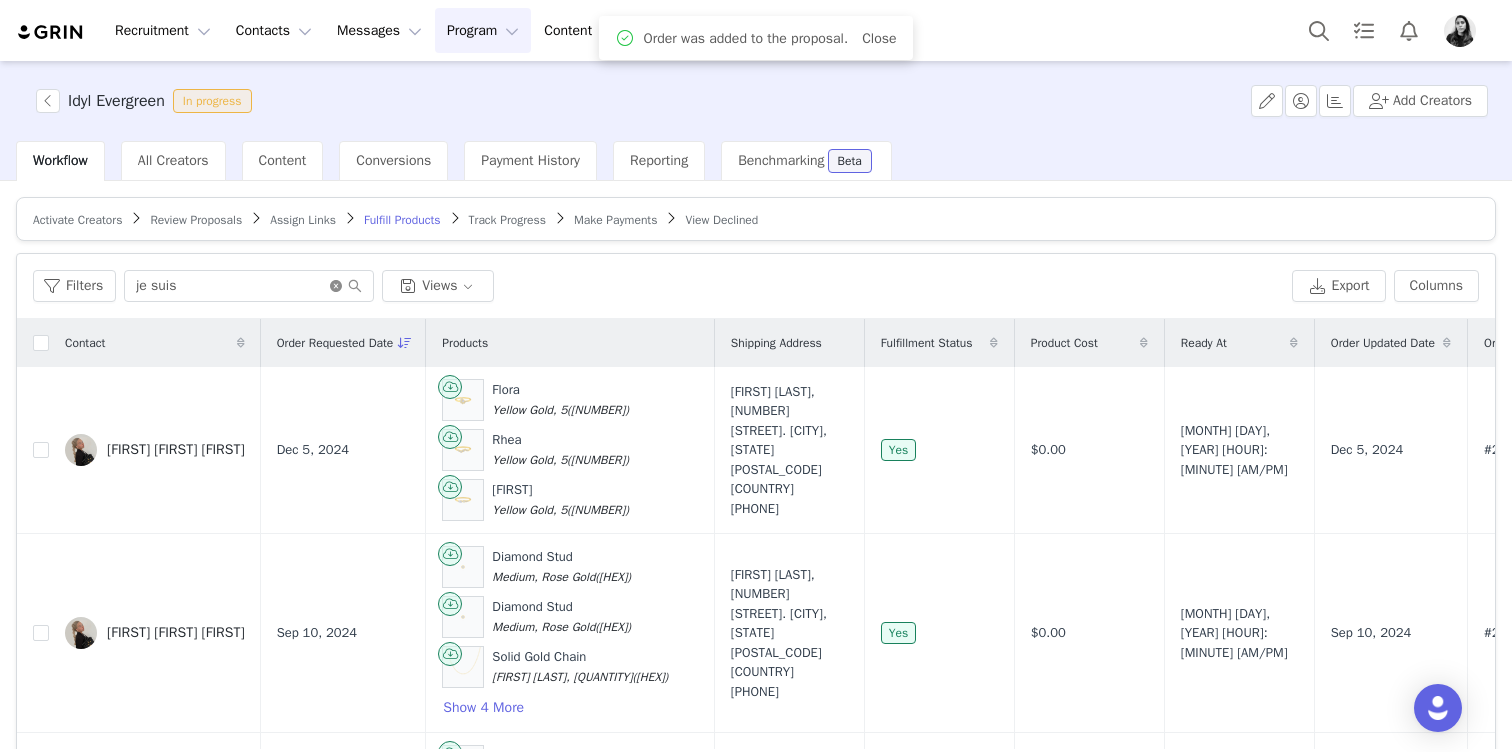click 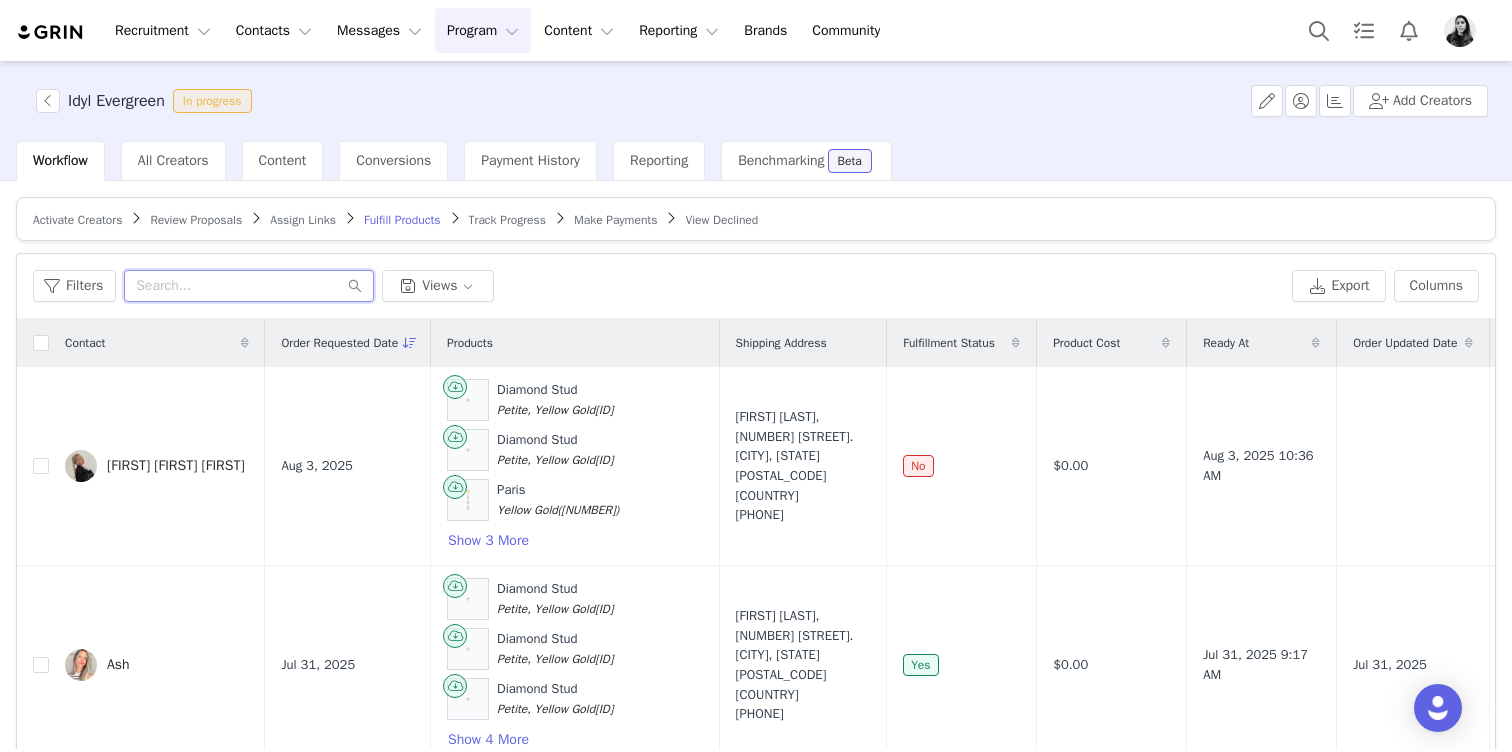 click at bounding box center [249, 286] 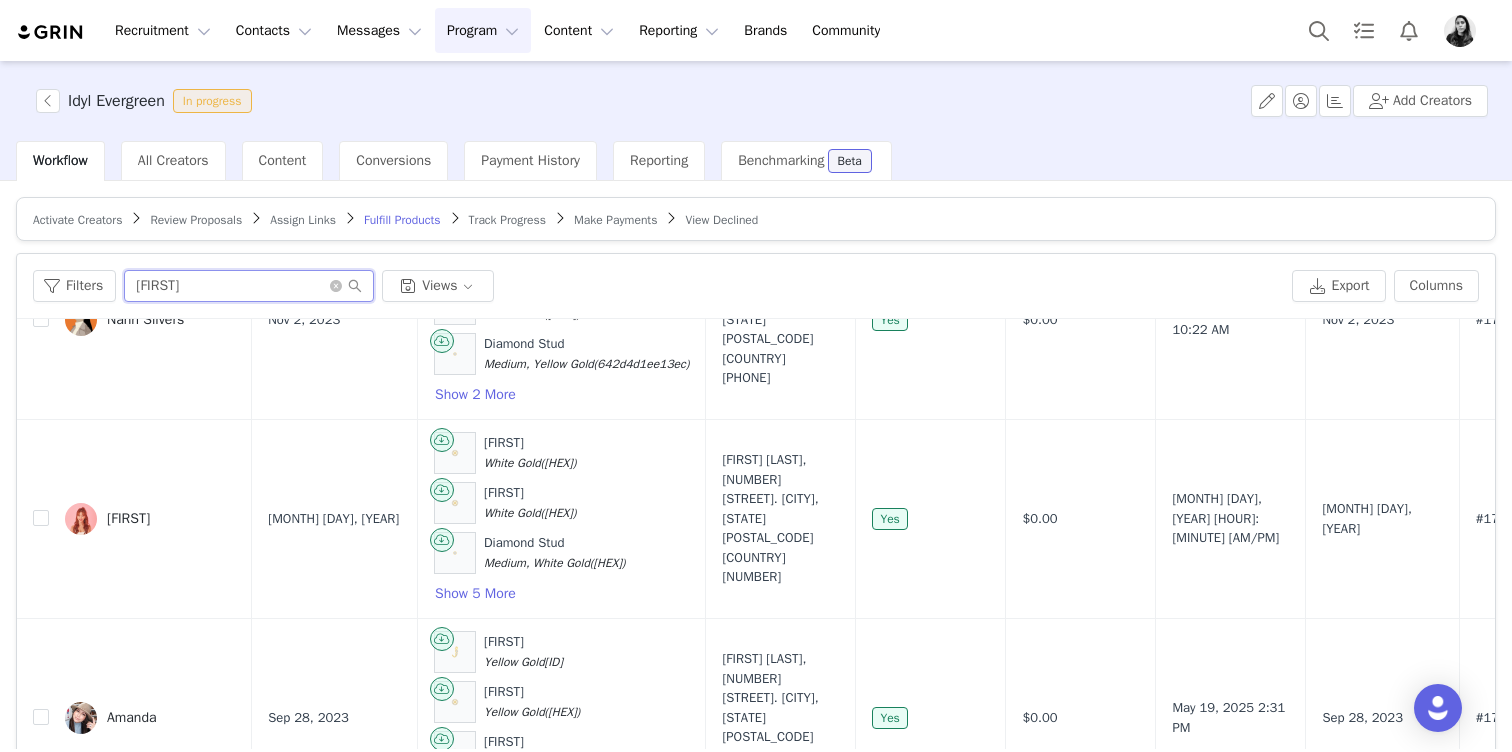scroll, scrollTop: 3096, scrollLeft: 0, axis: vertical 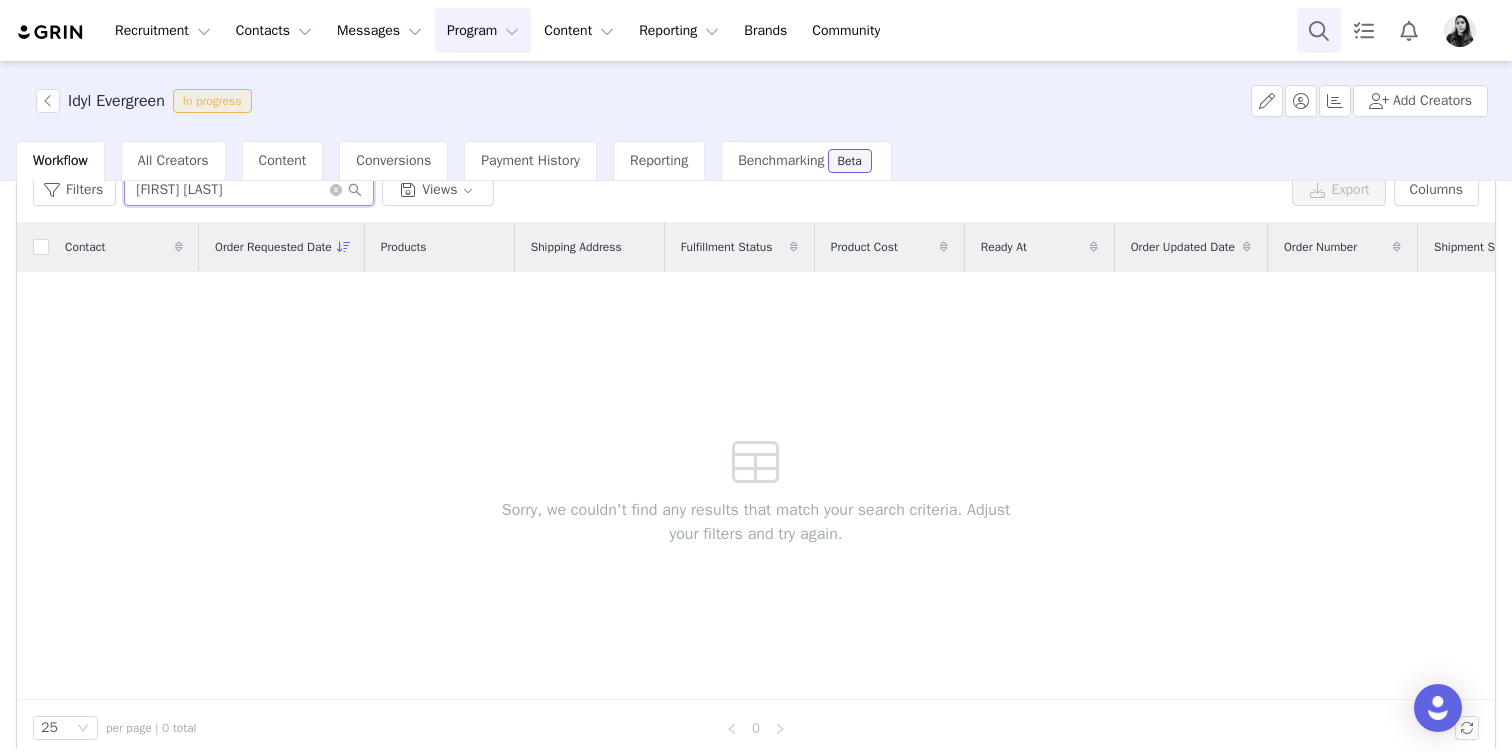 type on "amelia rose" 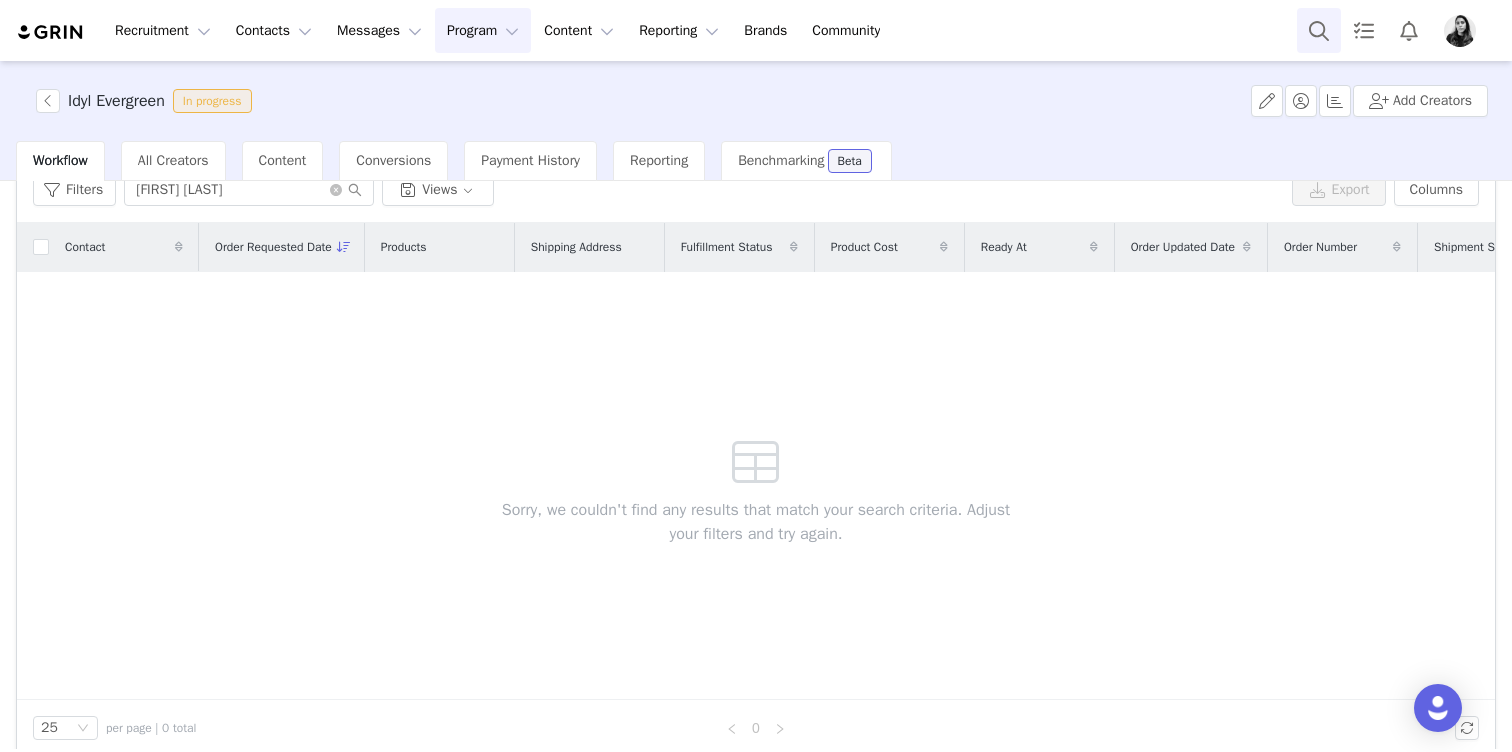 click on "Recruitment Recruitment Creator Search Curated Lists Landing Pages Web Extension AI Creator Search Beta Contacts Contacts Creators Prospects Applicants Messages Messages Dashboard Inbox Templates Sequences Program Program Activations Campaigns Partnerships Payments Affiliates Content Content Creator Content Media Library Social Listening Reporting Reporting Dashboard Report Builder Brands Brands Community Community" at bounding box center [756, 30] 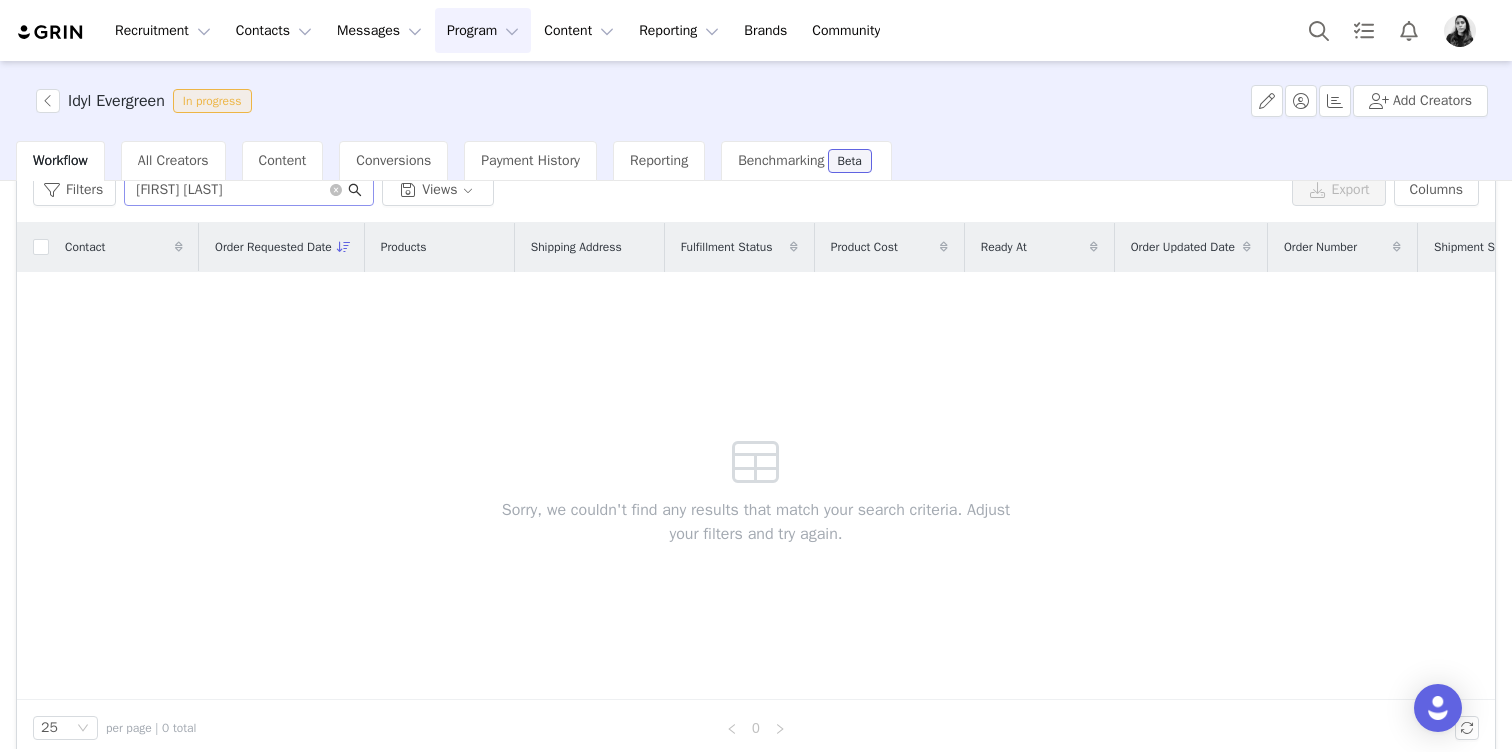 click 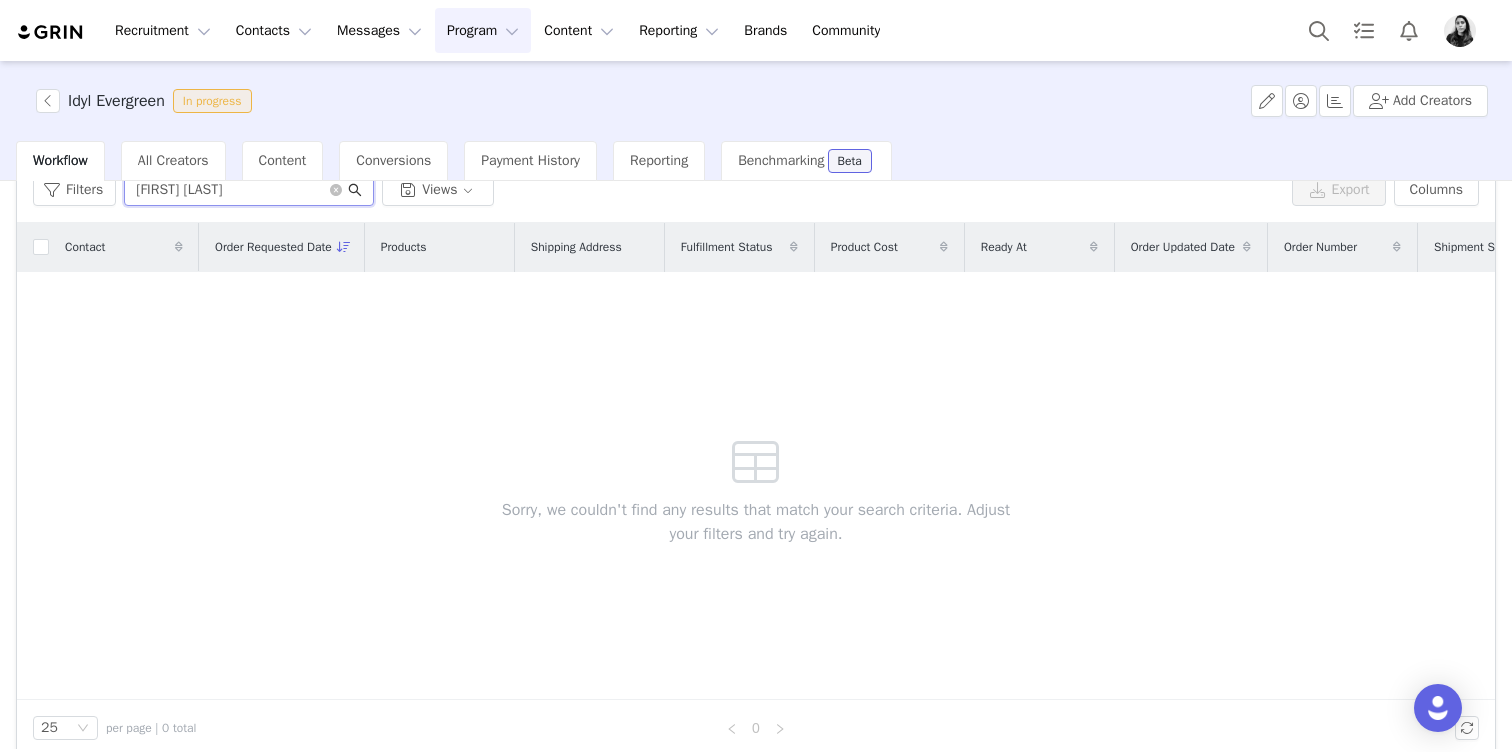 scroll, scrollTop: 88, scrollLeft: 0, axis: vertical 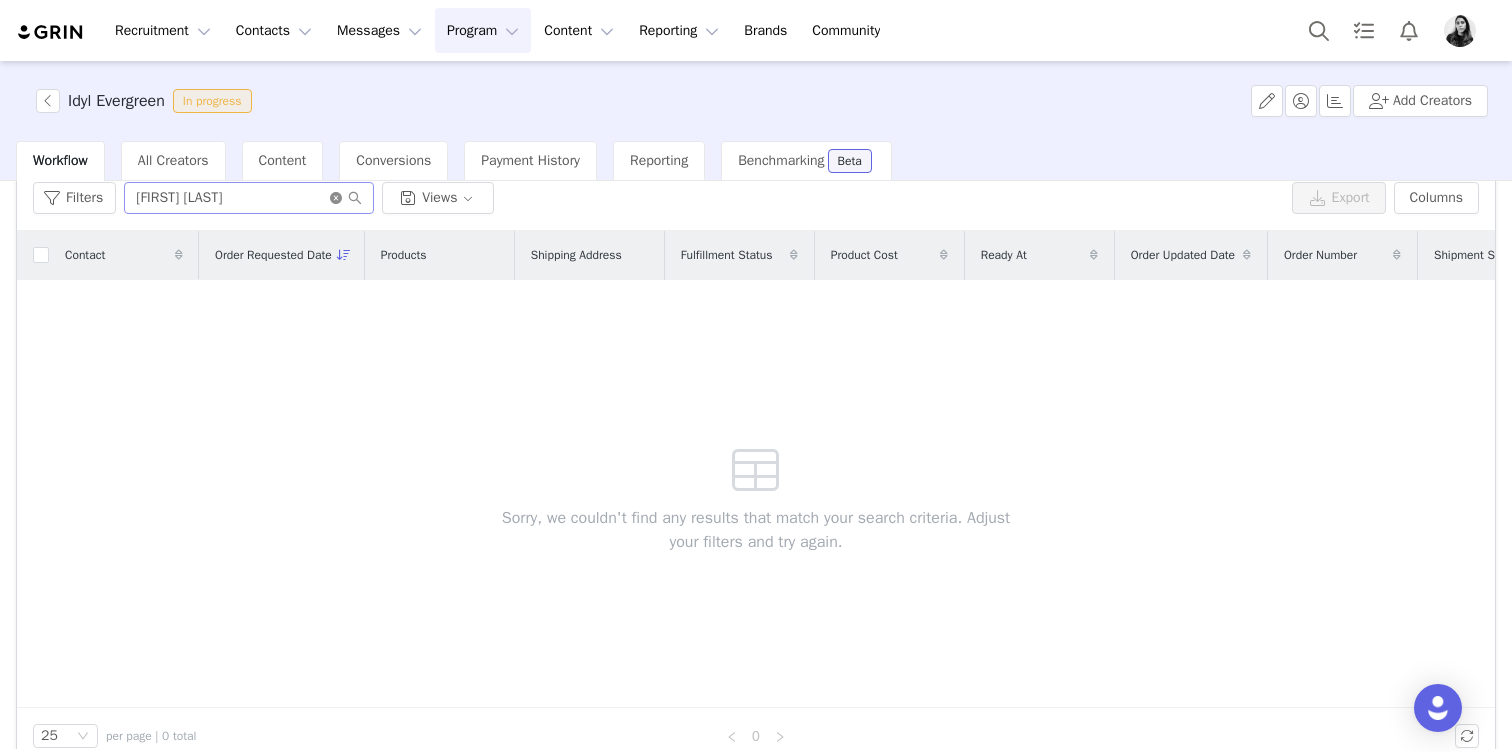 click 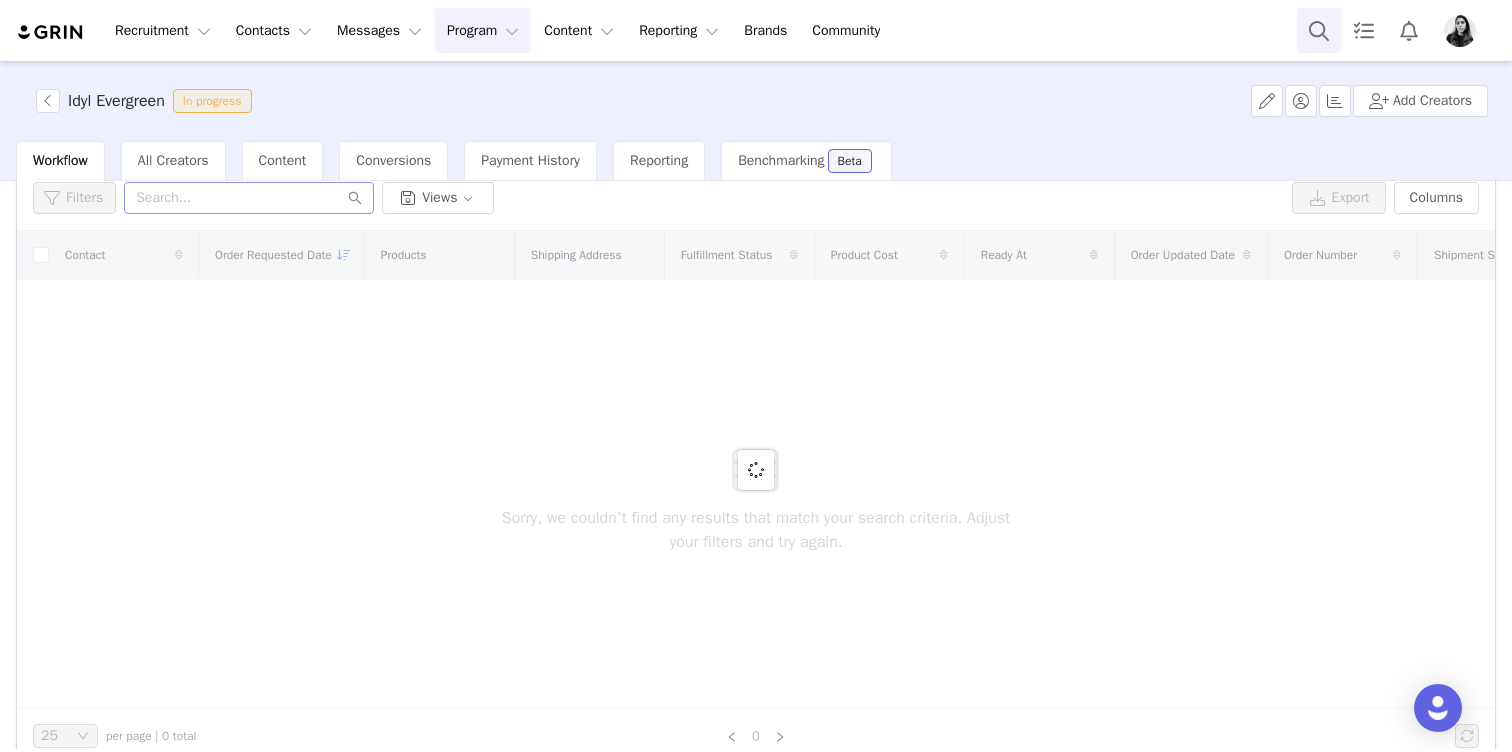 click at bounding box center (1319, 30) 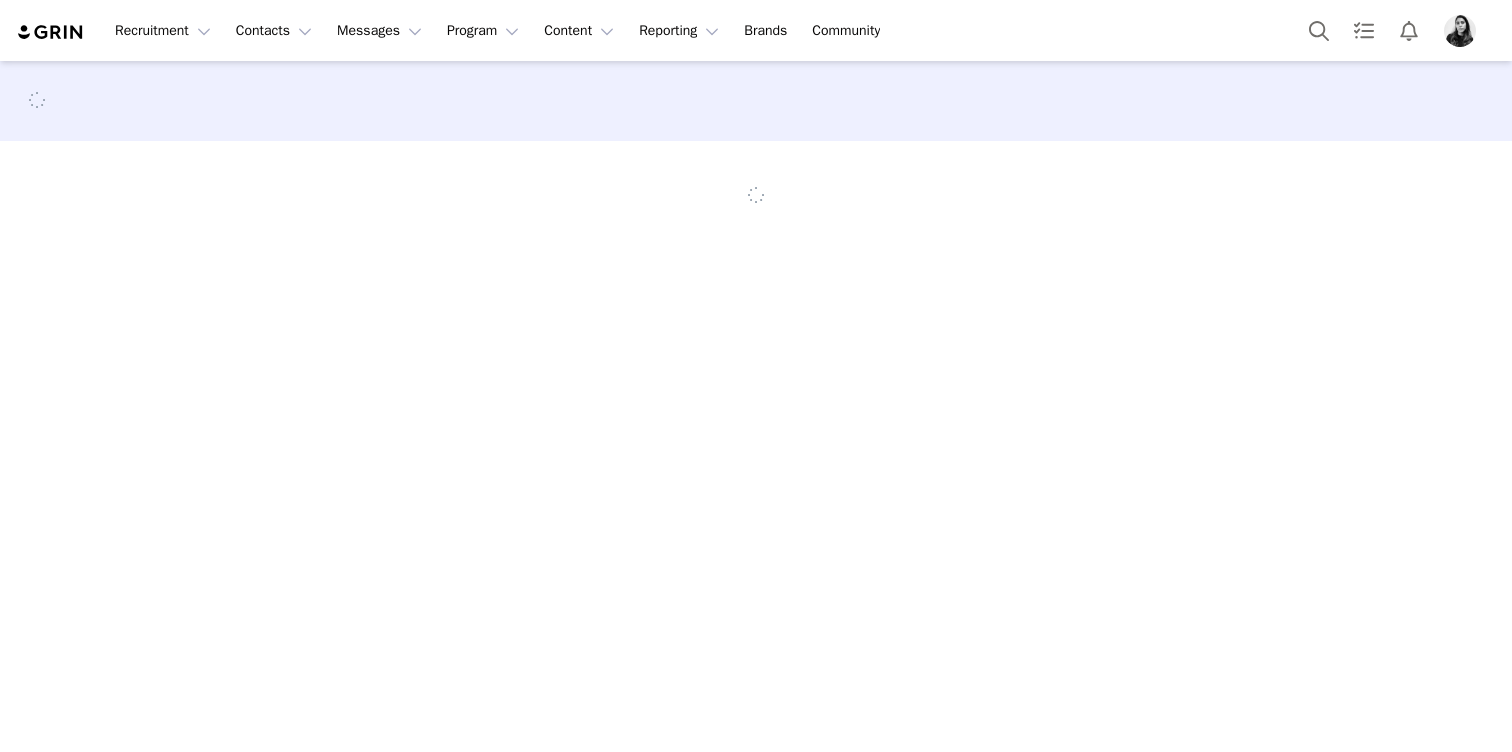 scroll, scrollTop: 0, scrollLeft: 0, axis: both 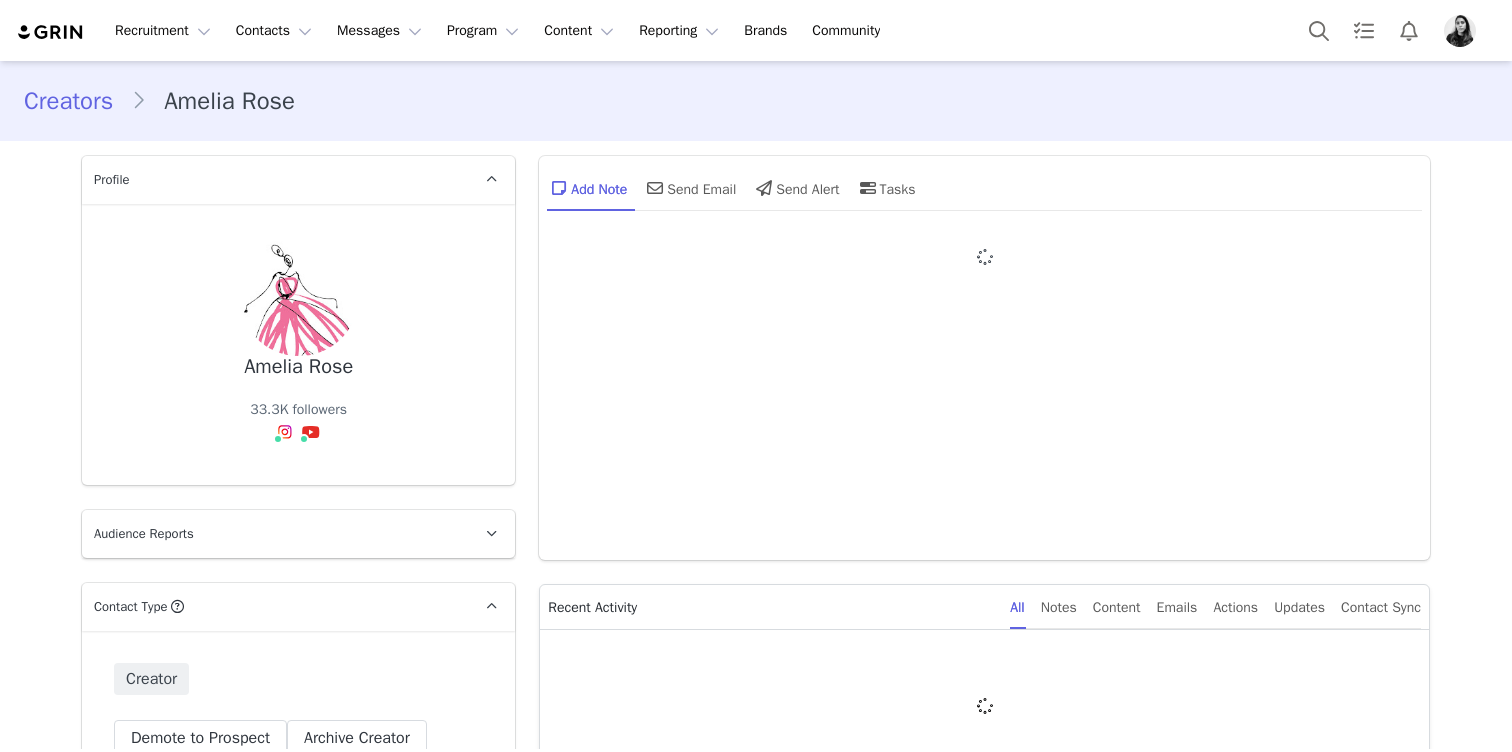 type on "+44 (United Kingdom)" 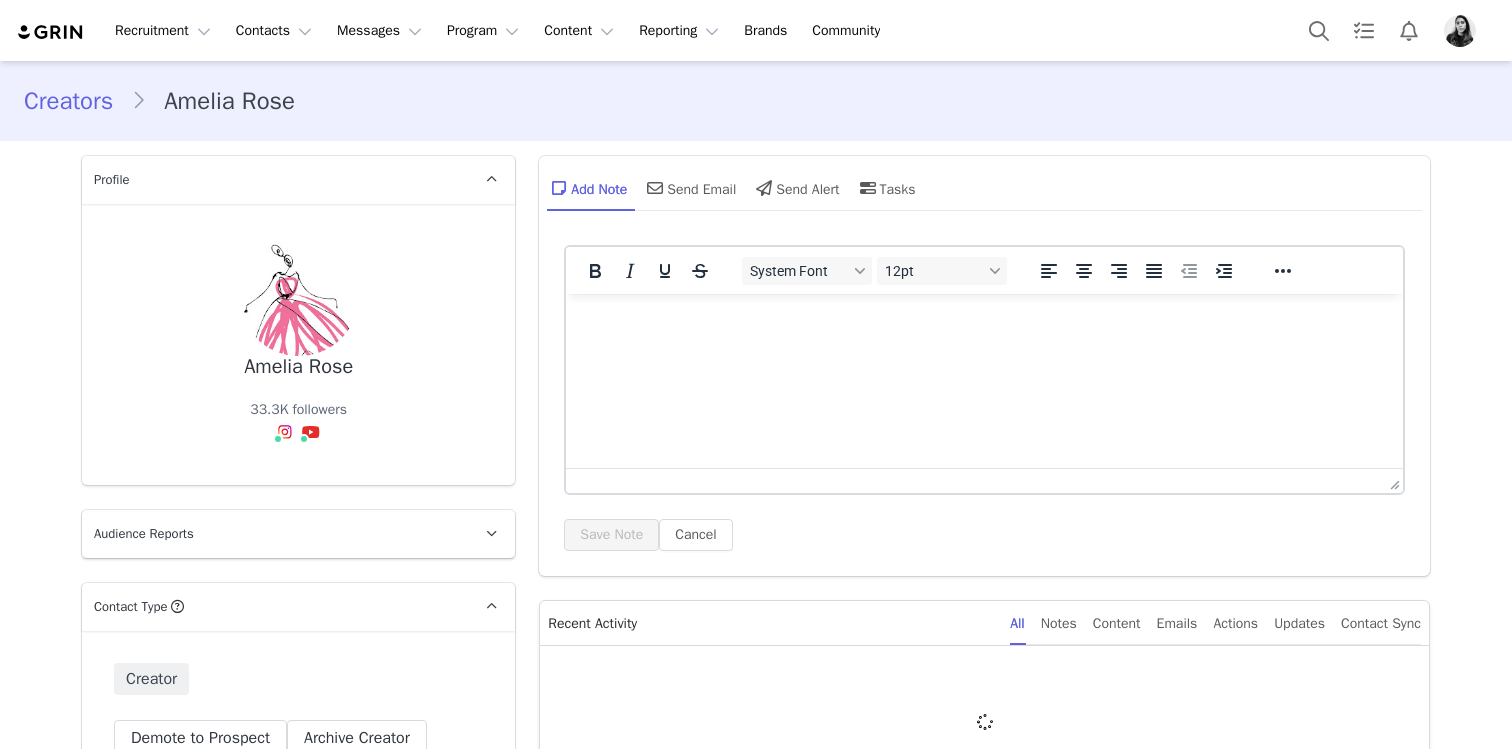 scroll, scrollTop: 0, scrollLeft: 0, axis: both 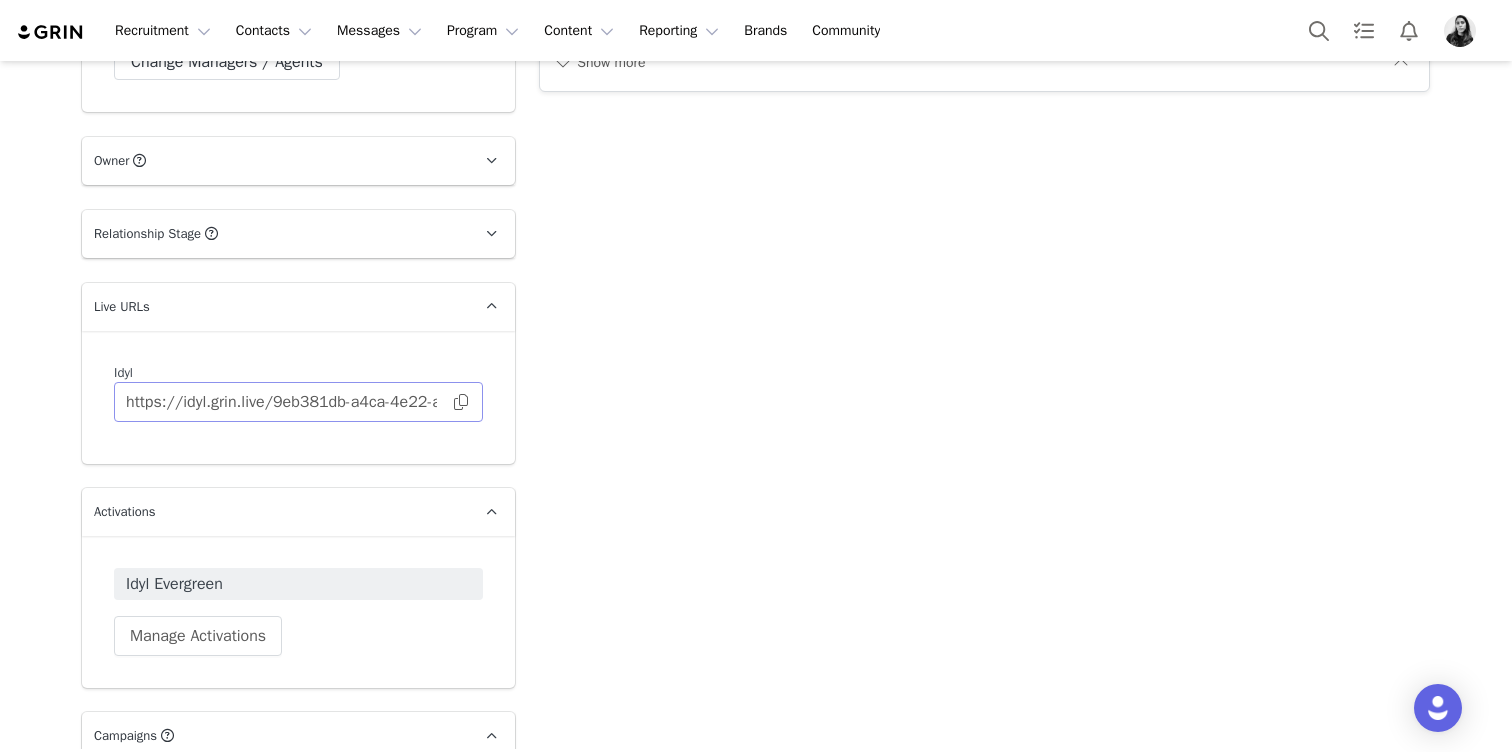click at bounding box center [461, 402] 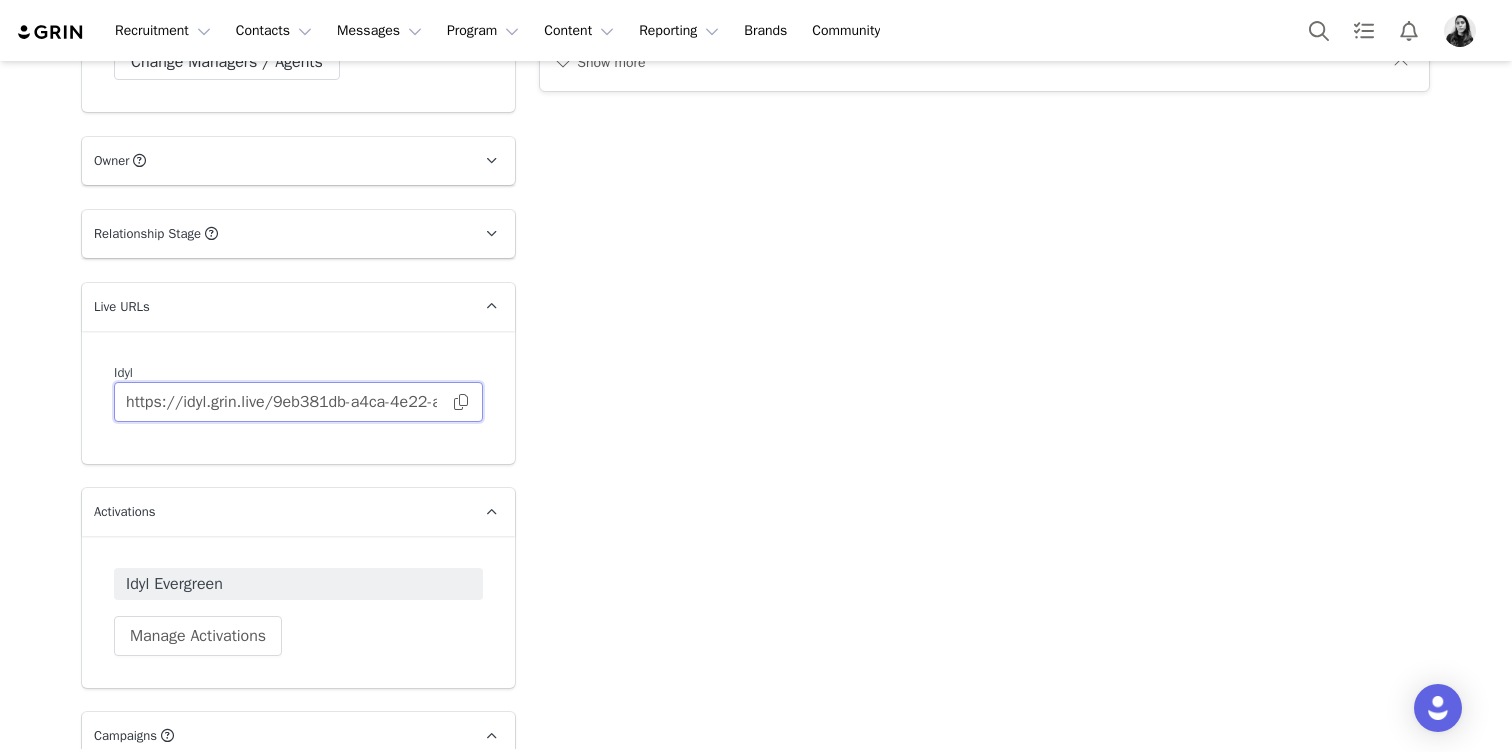 click on "https://idyl.grin.live/9eb381db-a4ca-4e22-a551-3e36ae9c1b65" at bounding box center [298, 402] 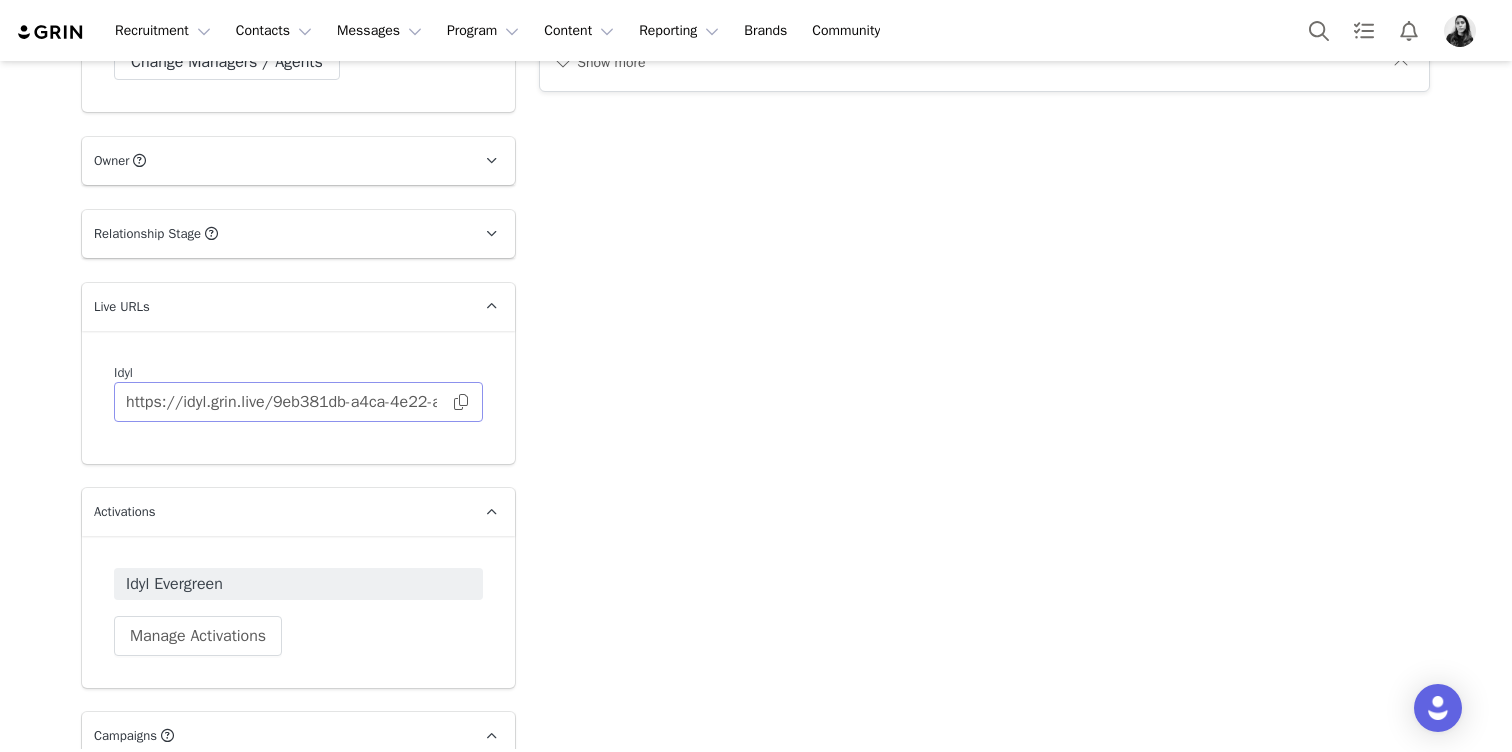 click at bounding box center (461, 402) 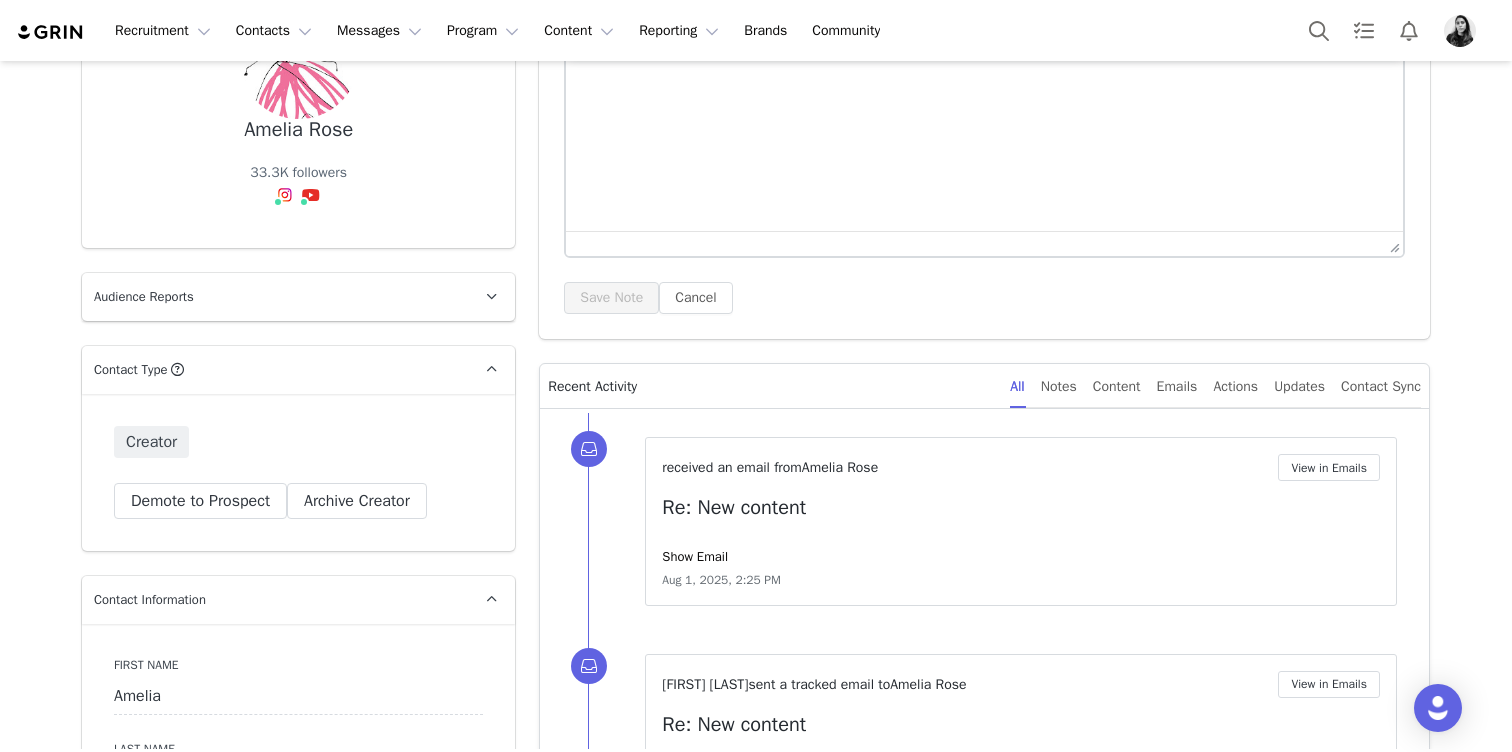 scroll, scrollTop: 0, scrollLeft: 0, axis: both 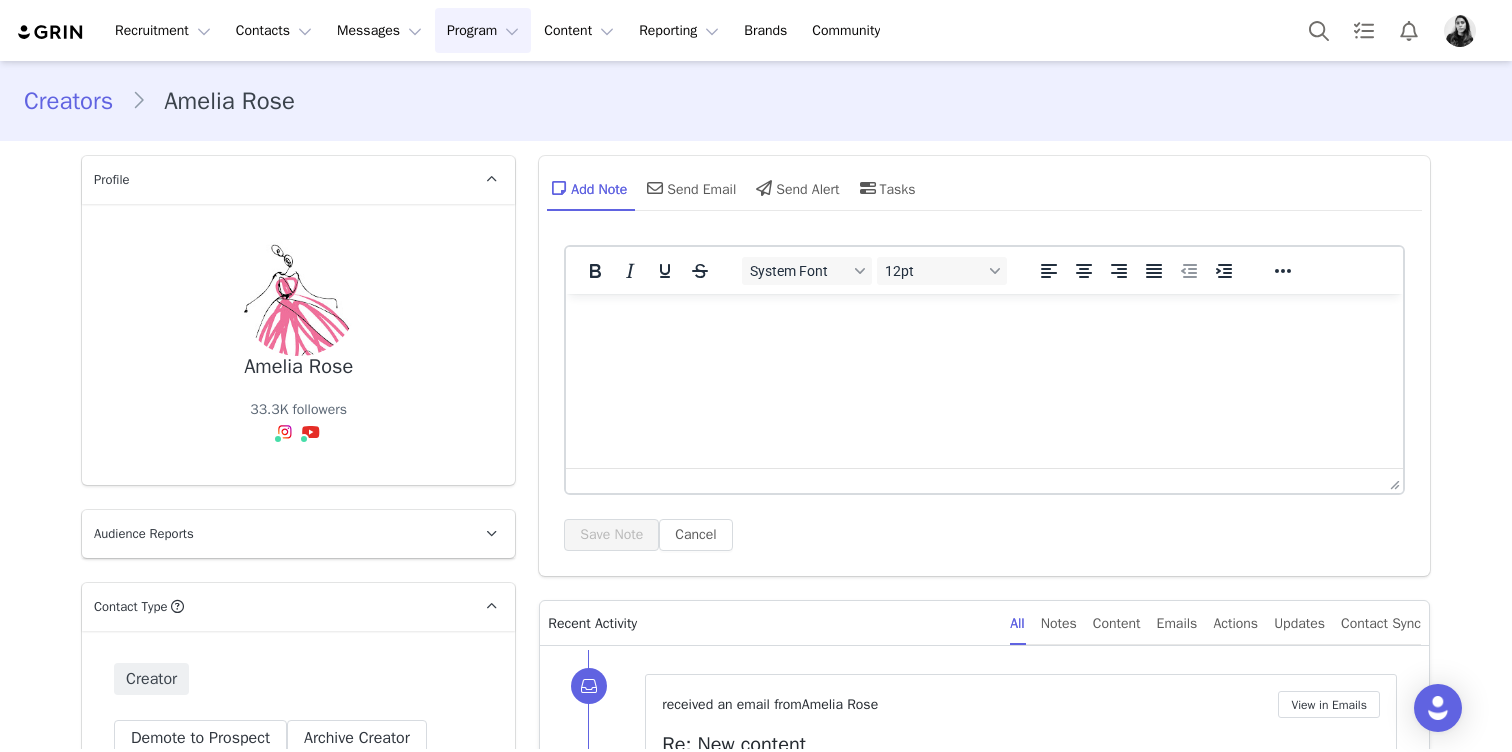 click on "Program Program" at bounding box center (483, 30) 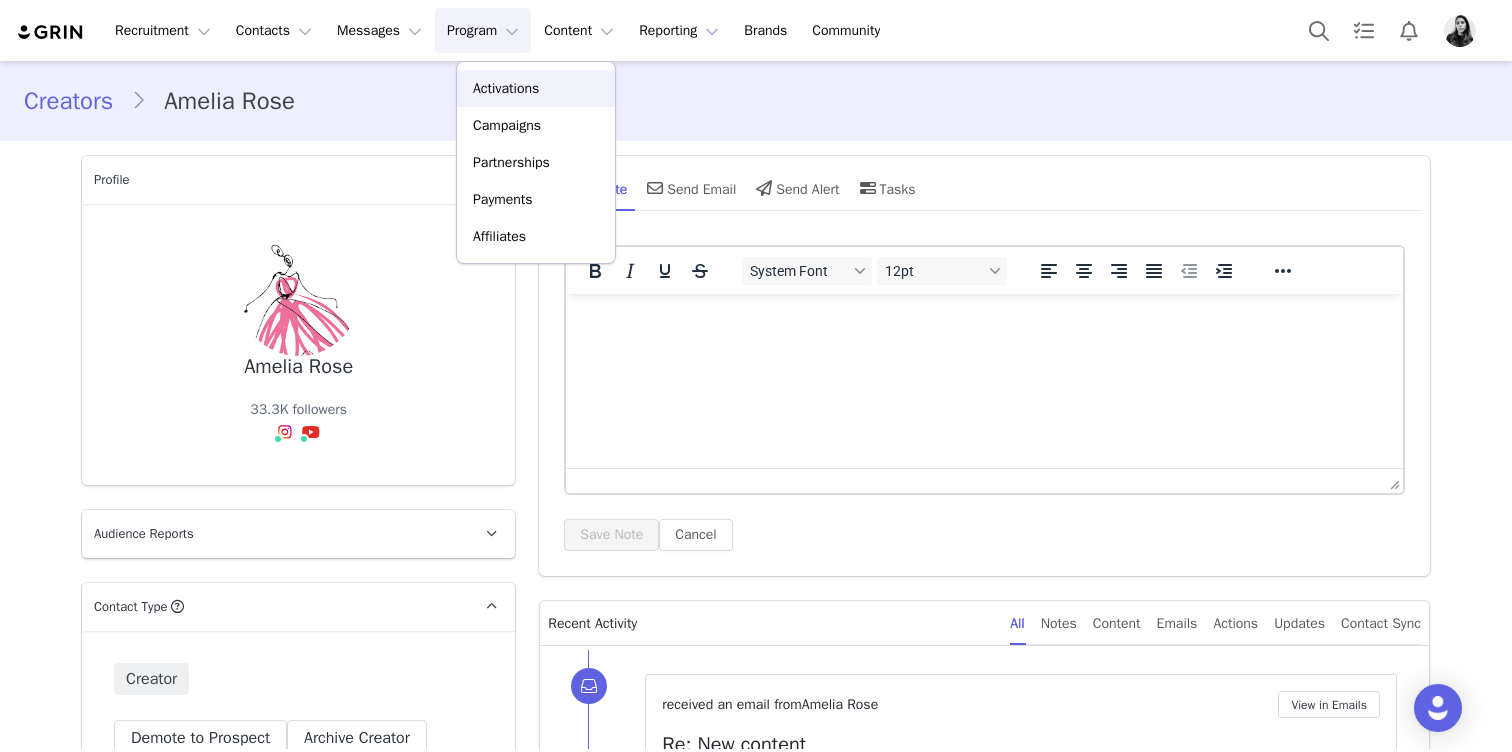 click on "Activations" at bounding box center (506, 88) 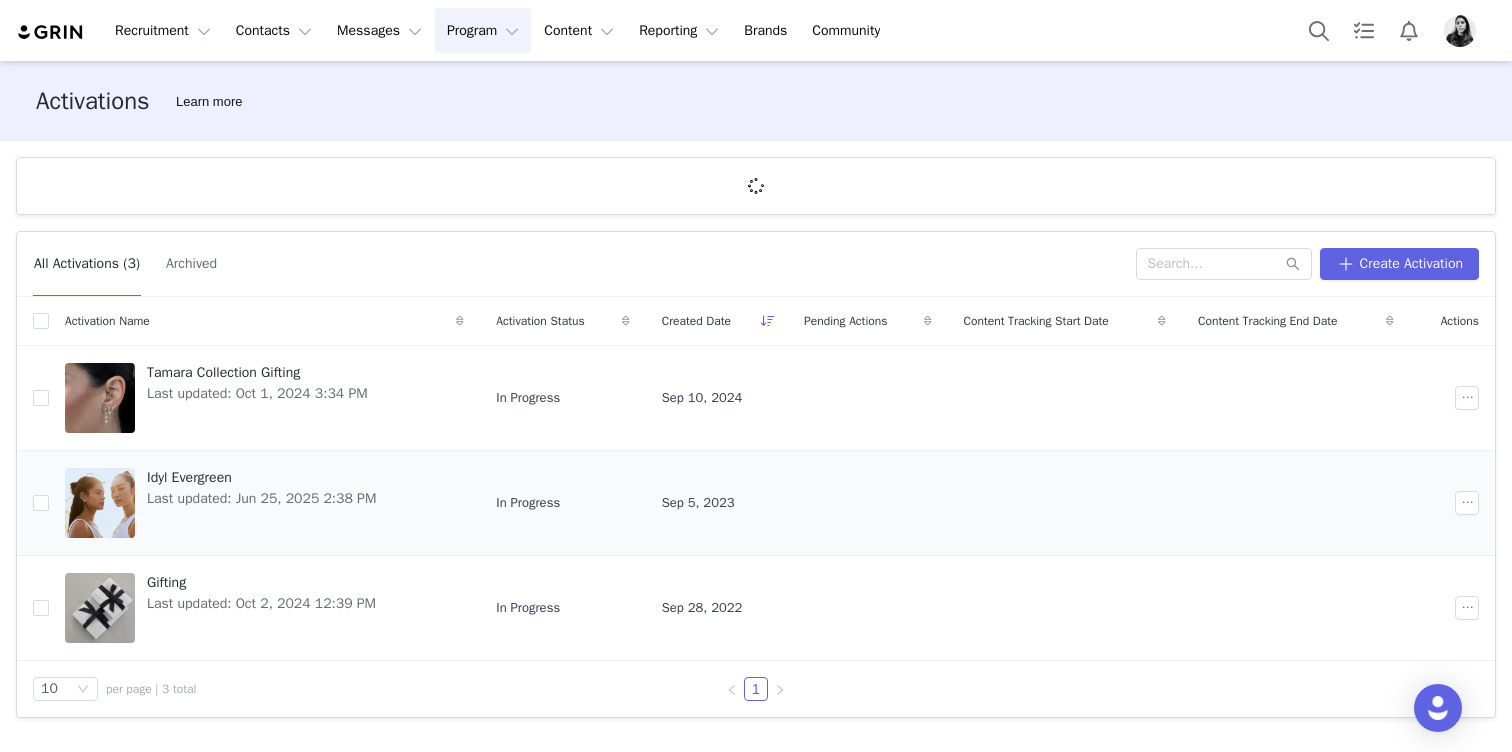 click on "[FIRST] [LAST] Last updated: Jun 25, 2025 2:38 PM" at bounding box center [261, 503] 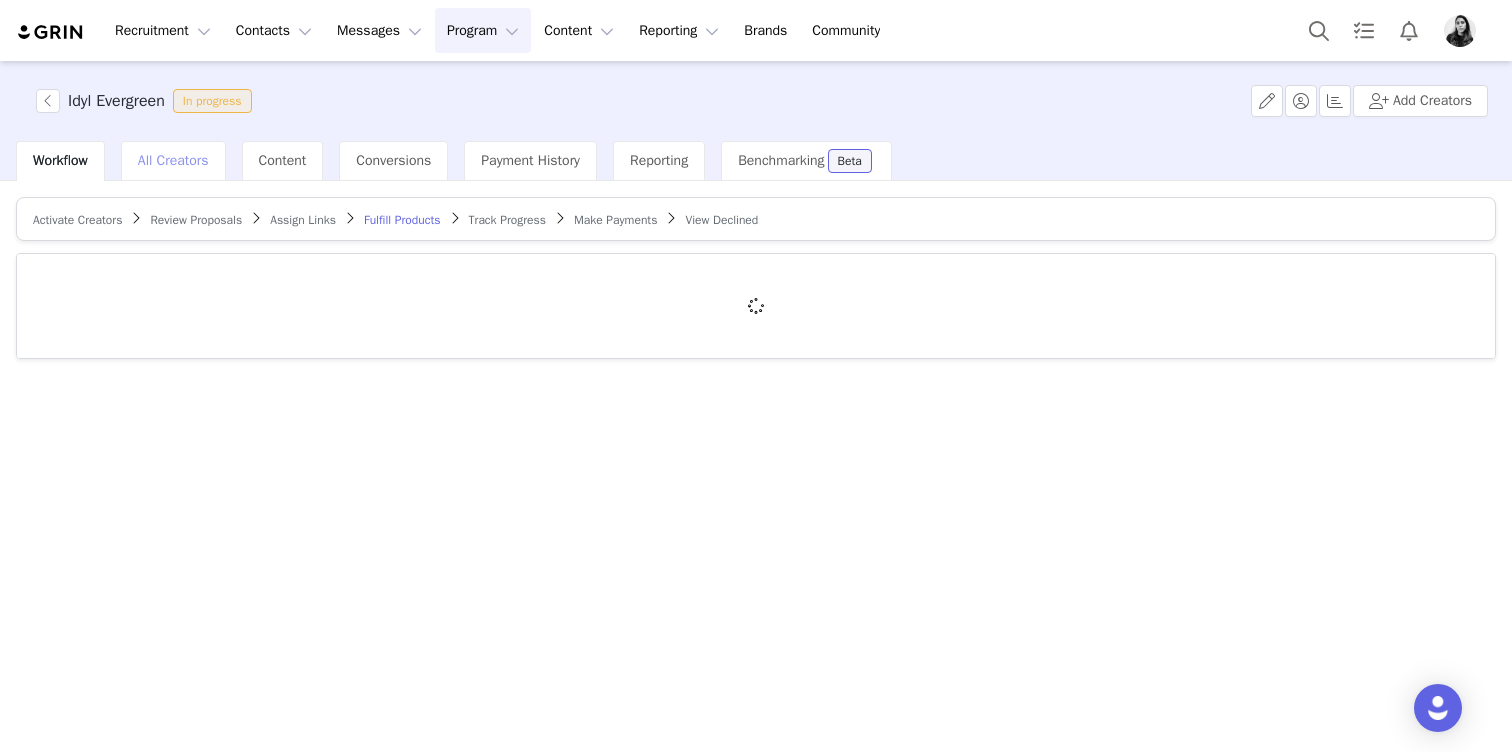 click on "All Creators" at bounding box center (173, 160) 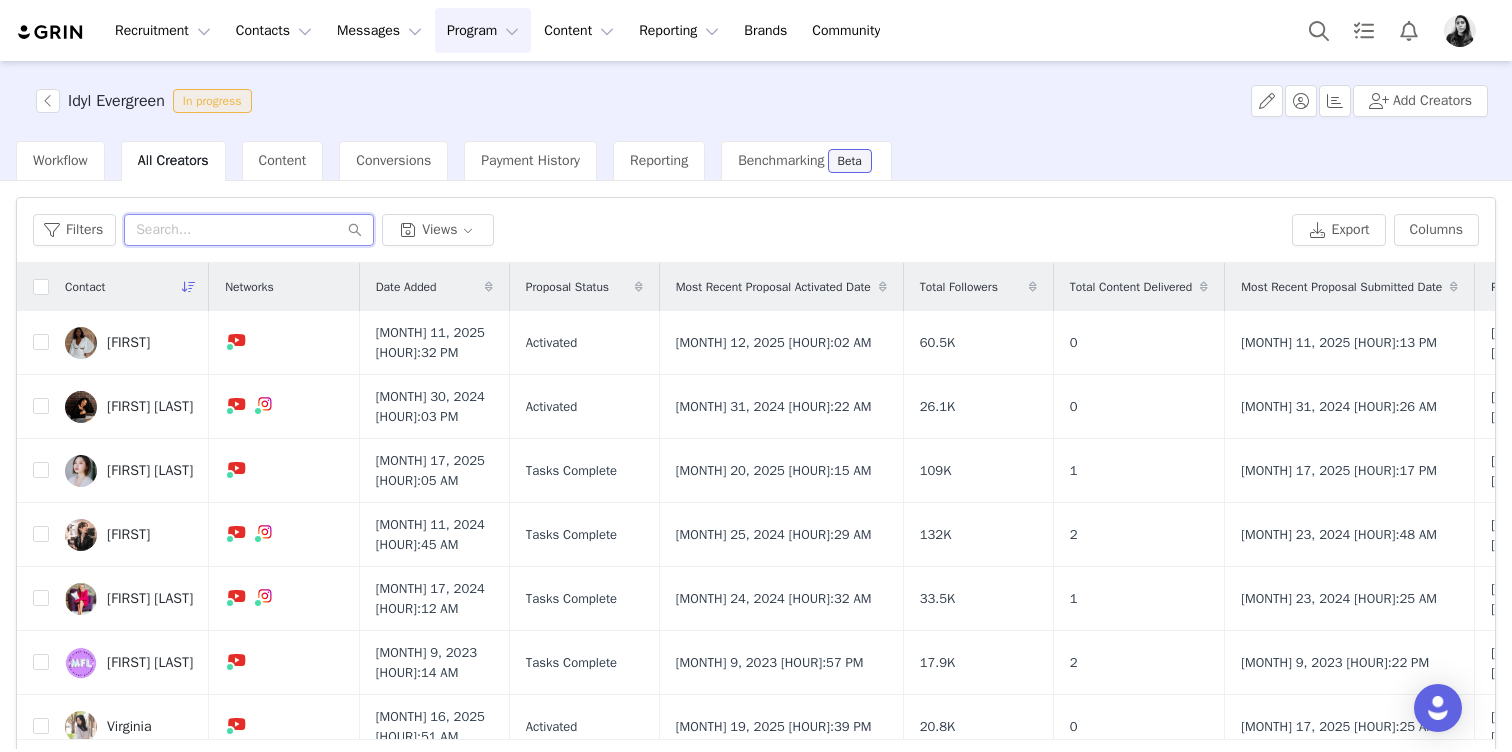click at bounding box center [249, 230] 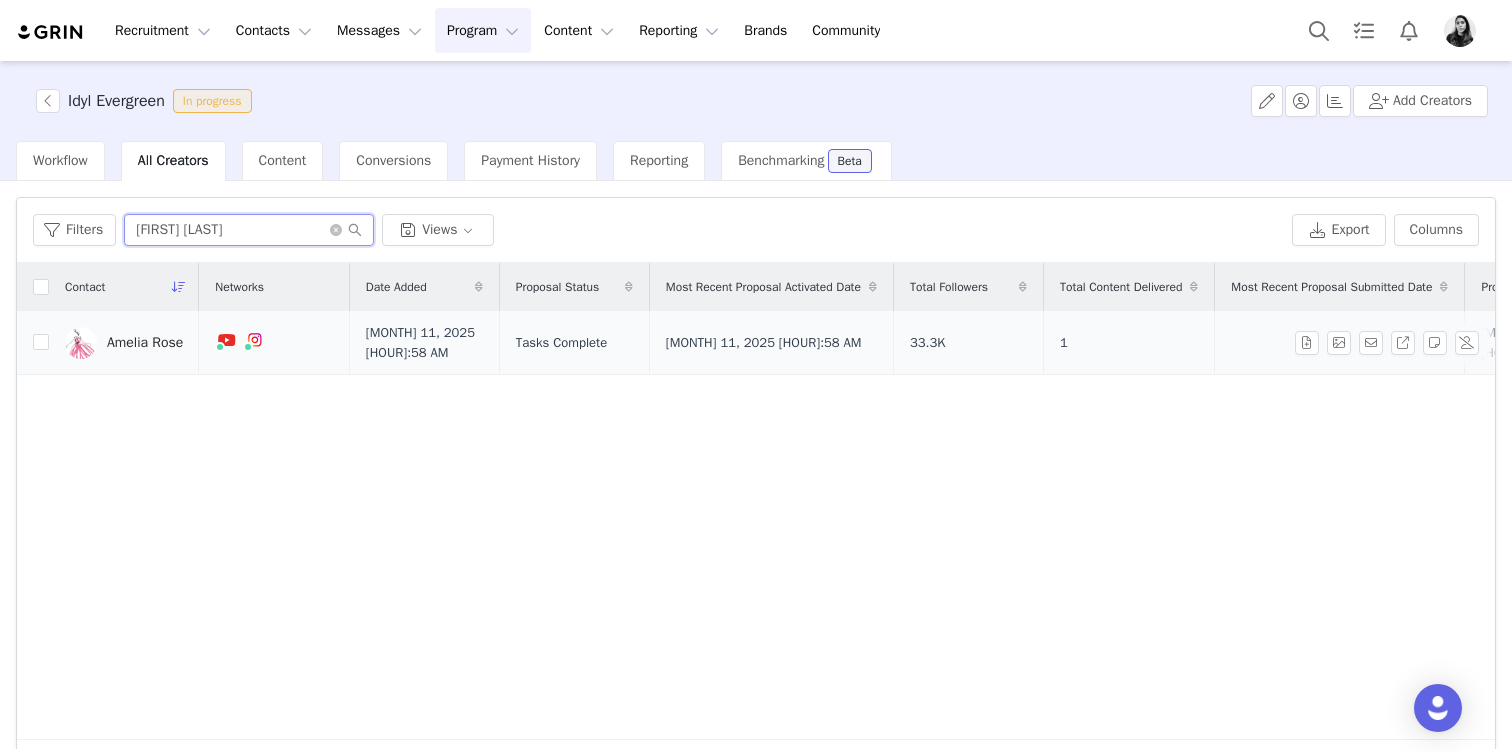 type on "amelia ro" 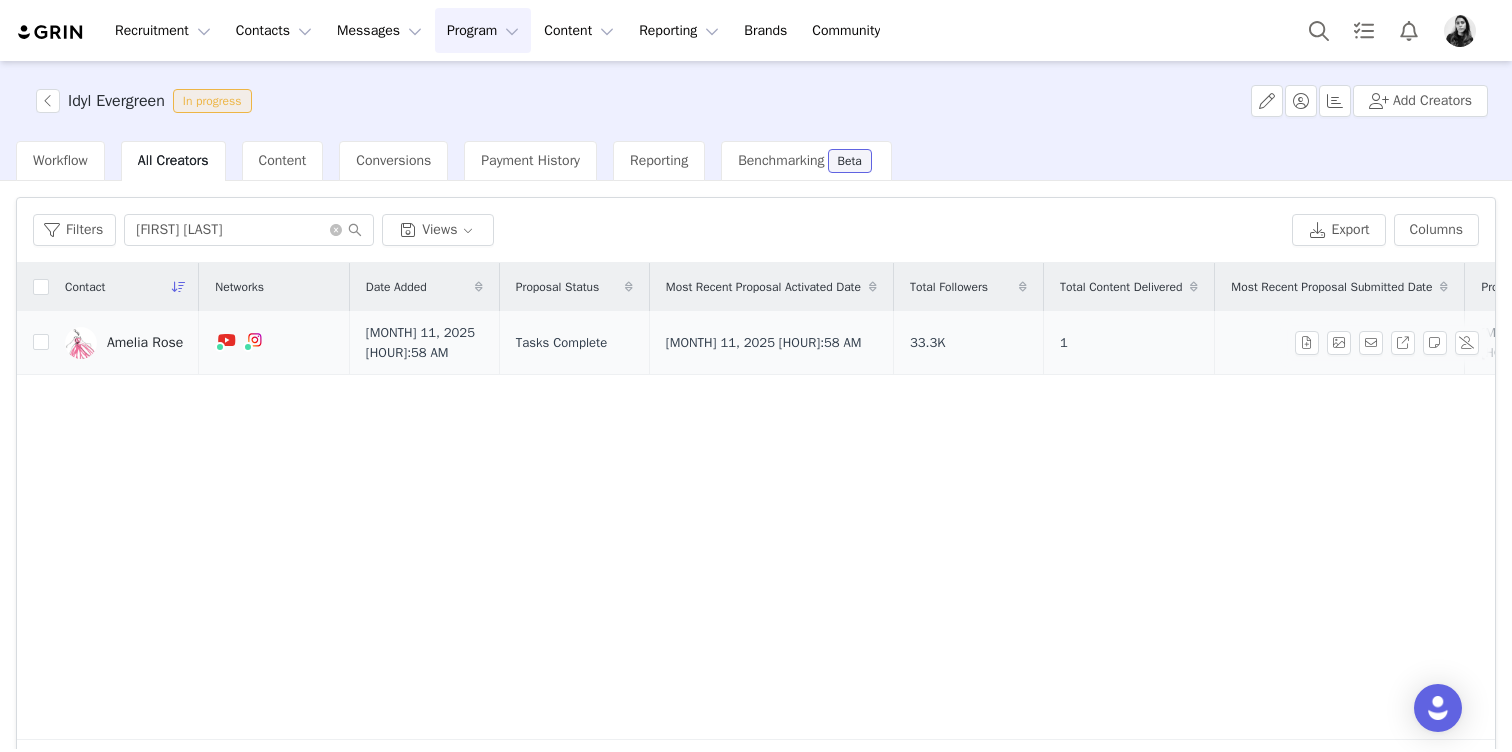 click on "Amelia Rose" at bounding box center (124, 343) 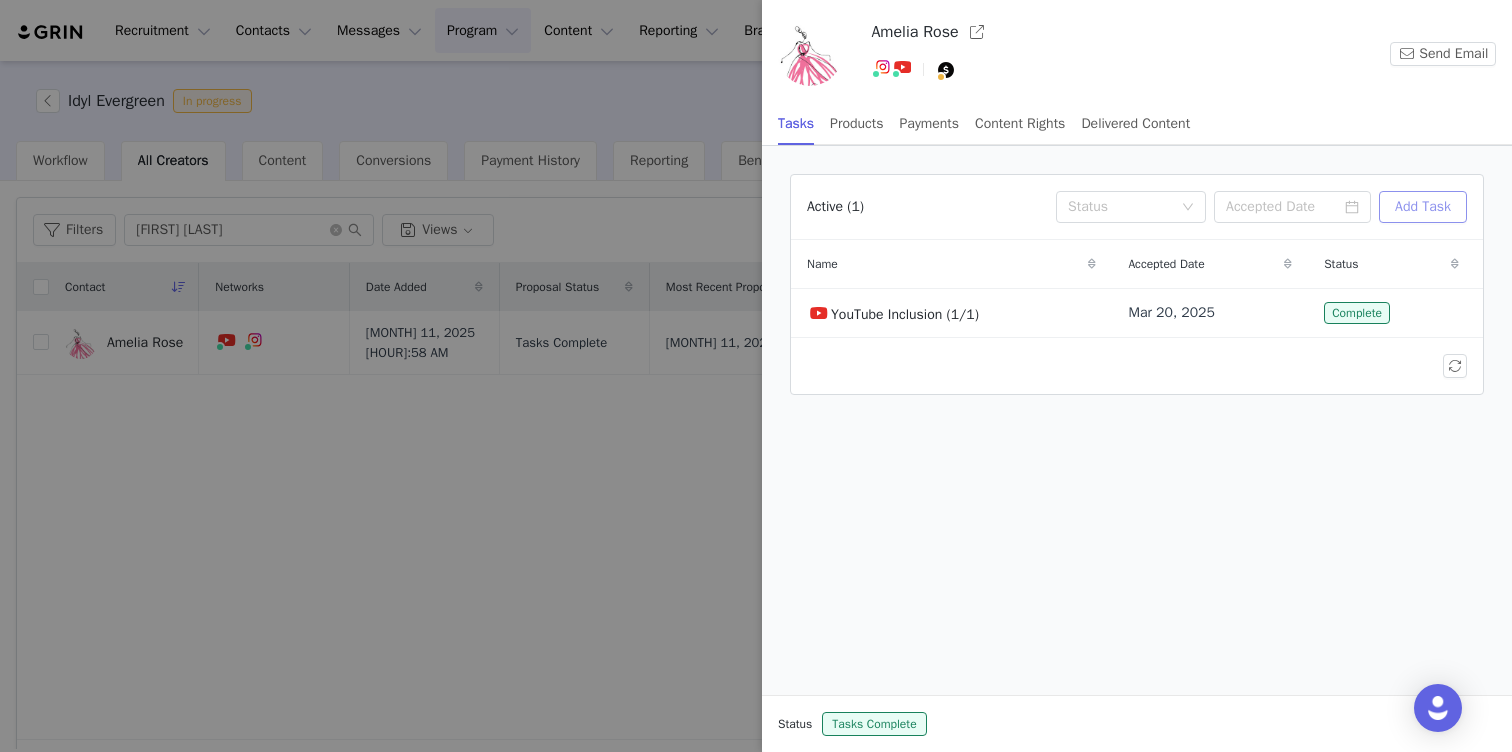 click on "Add Task" at bounding box center [1423, 207] 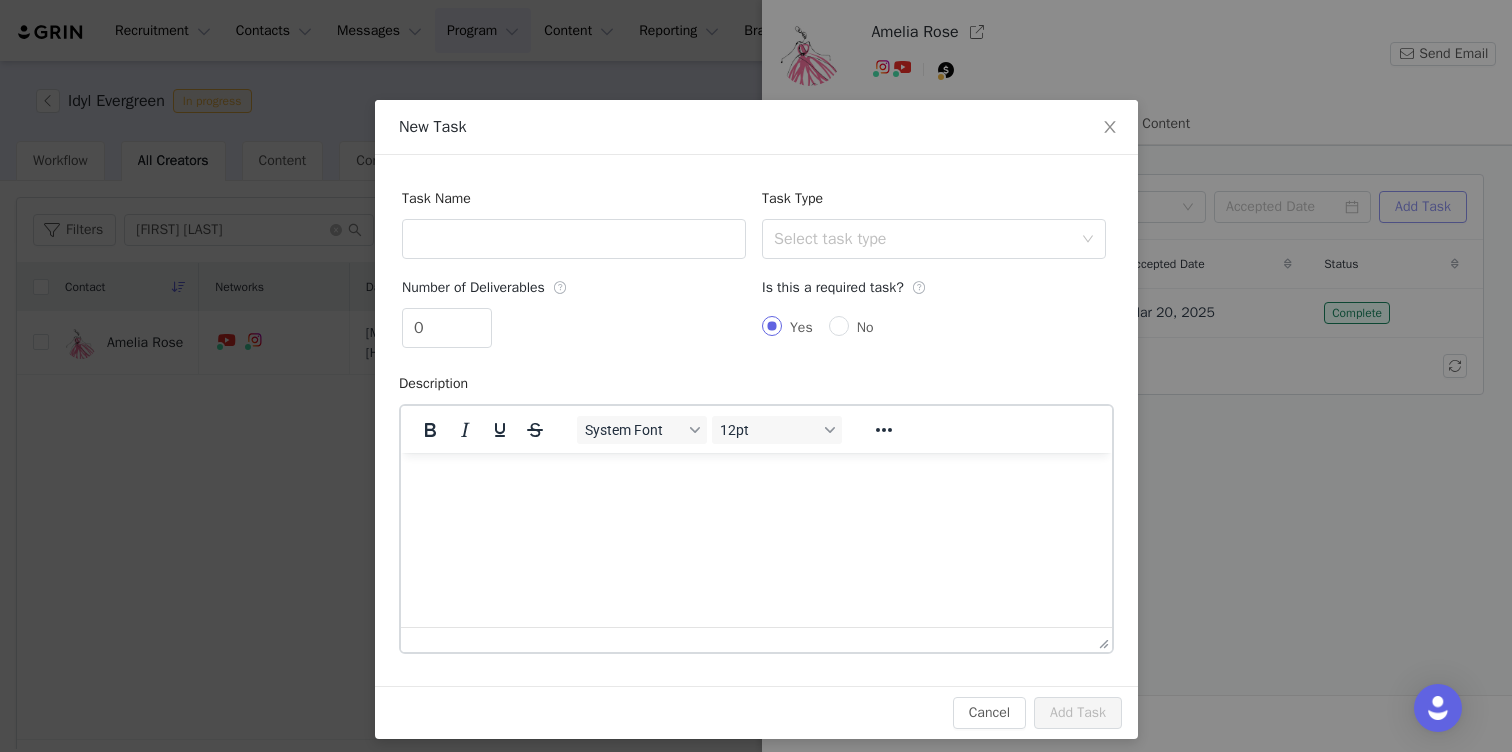 scroll, scrollTop: 0, scrollLeft: 0, axis: both 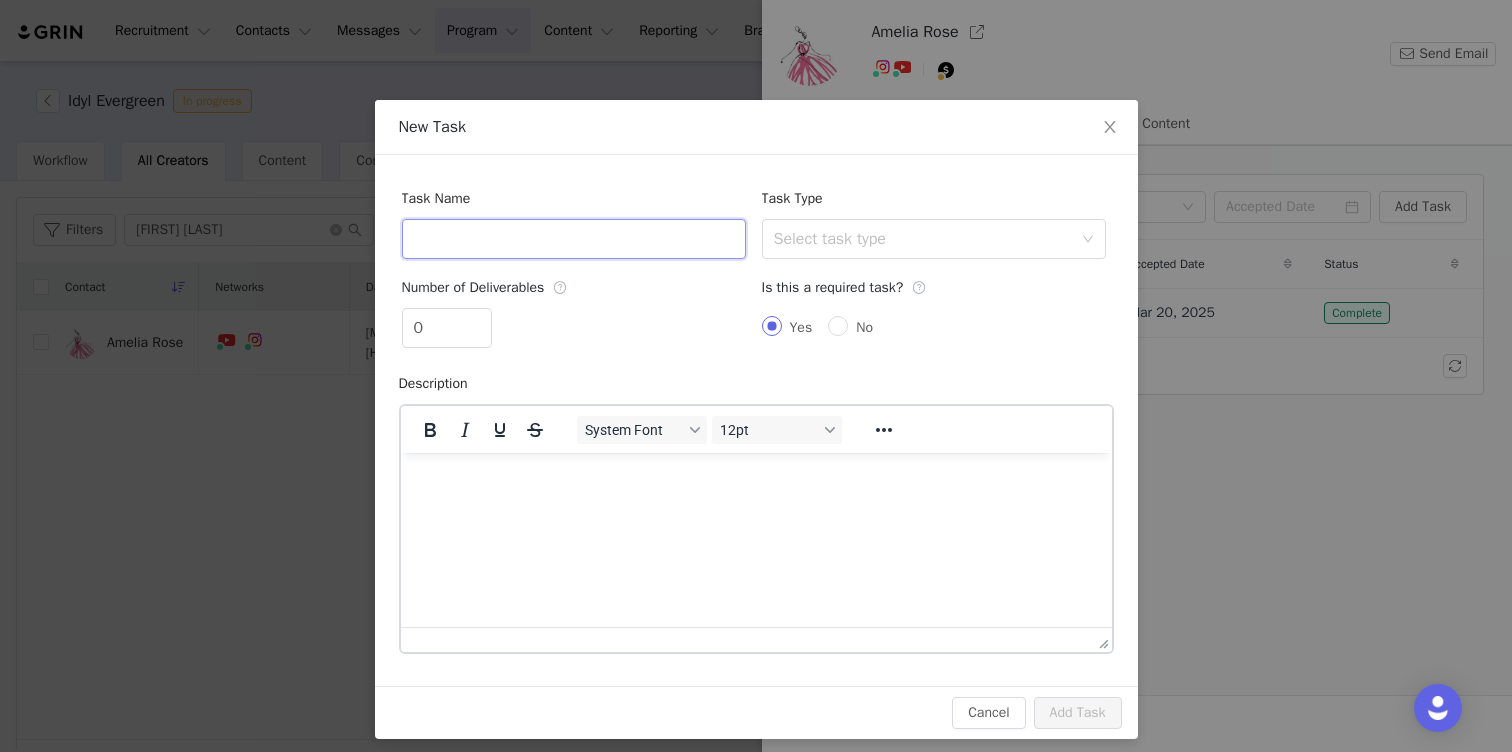 click at bounding box center [574, 239] 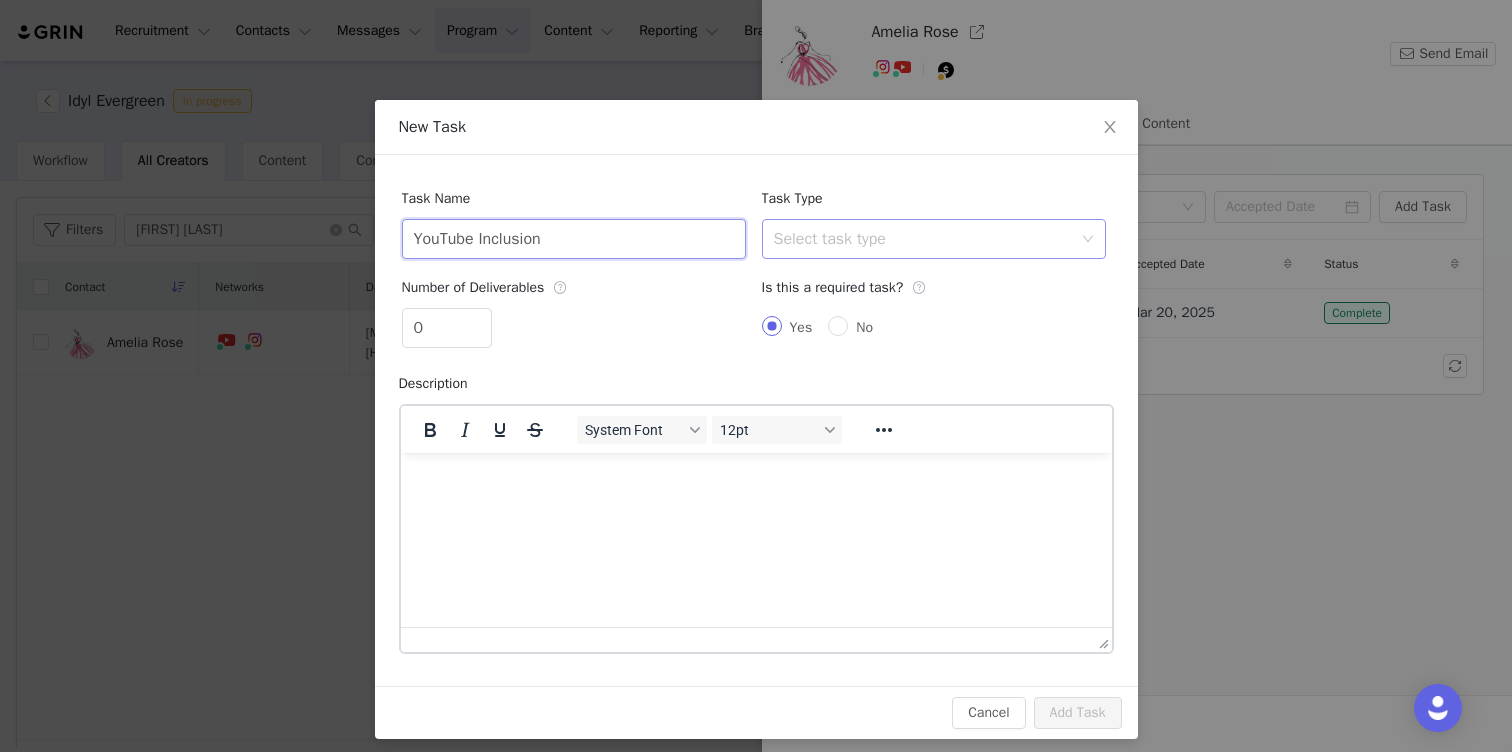 click on "Select task type" at bounding box center [923, 239] 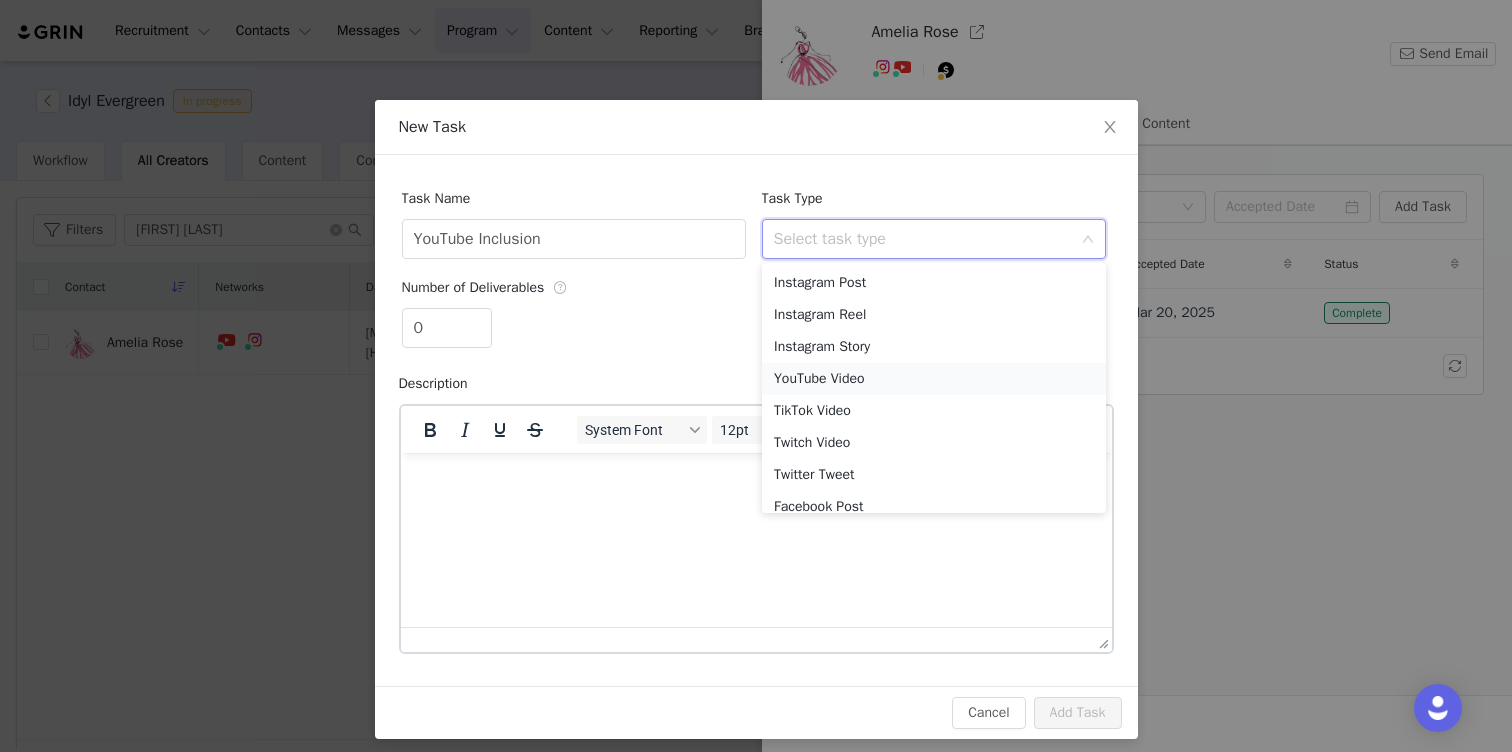 click on "YouTube Video" at bounding box center [934, 379] 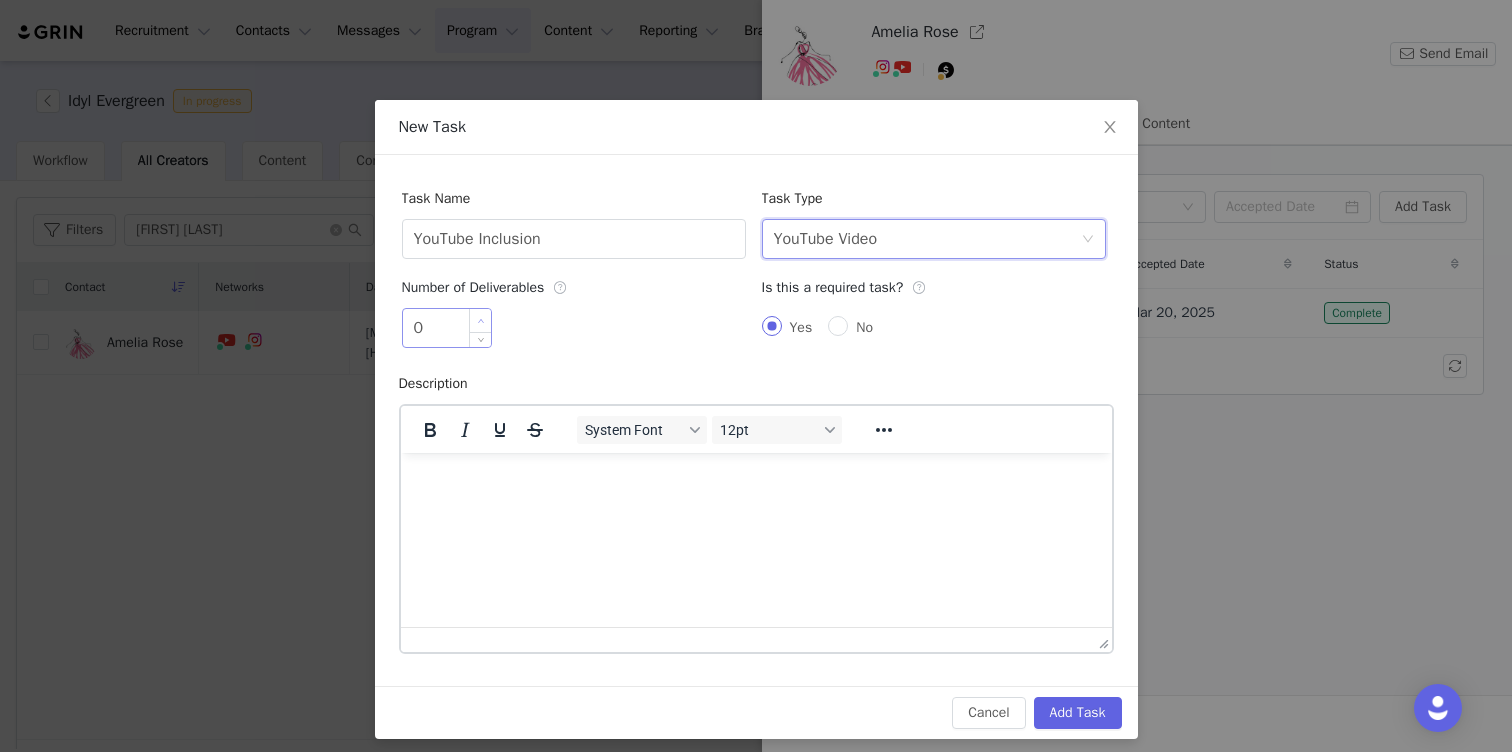 type on "1" 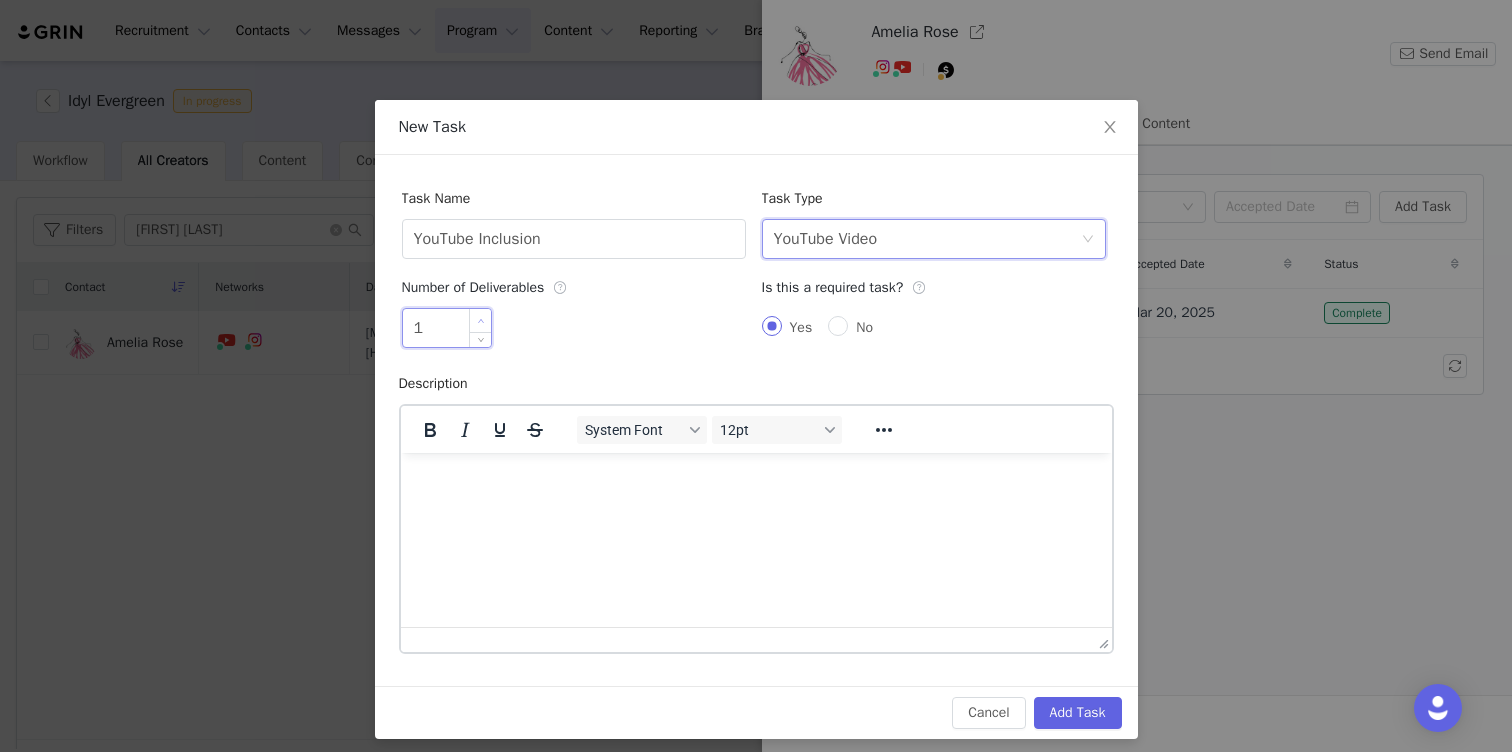 click 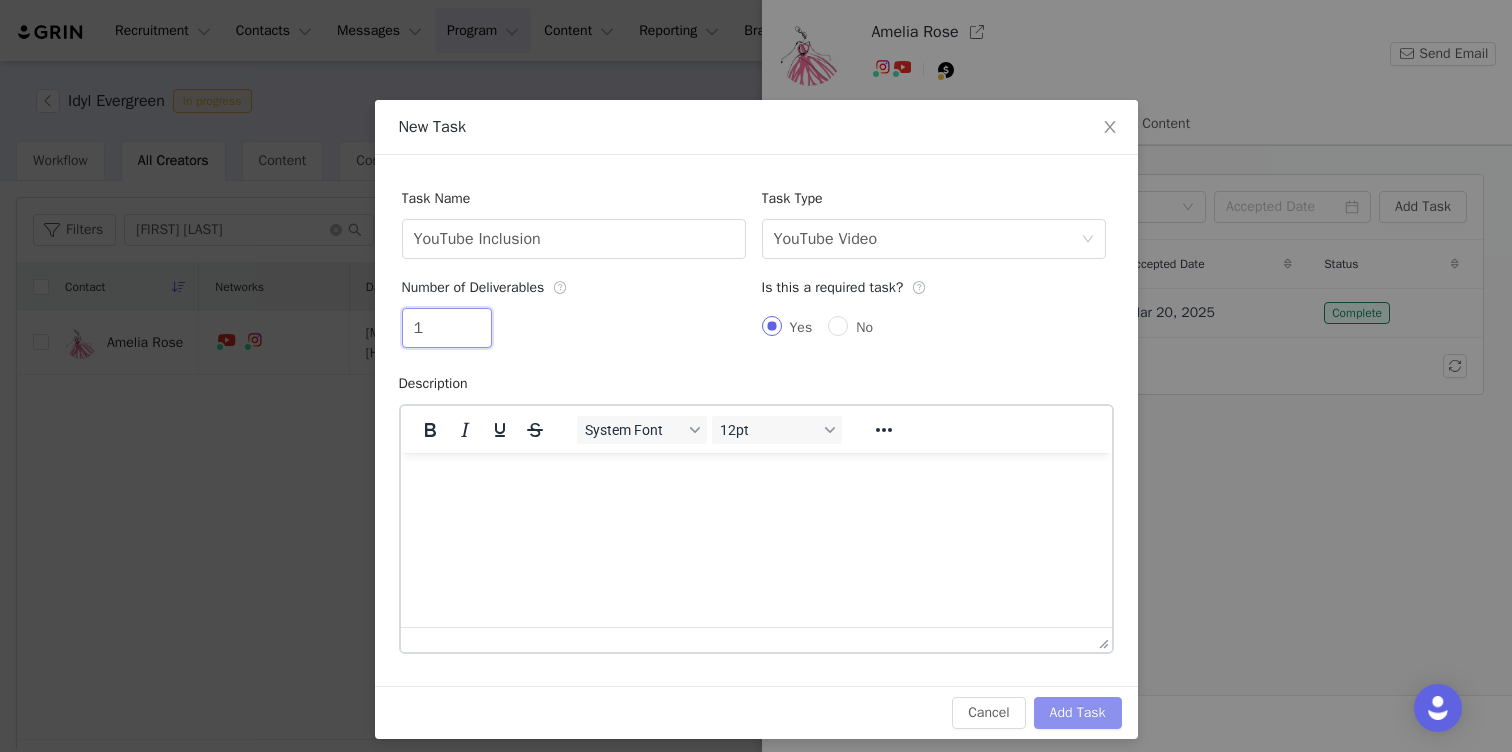 click on "Add Task" at bounding box center [1078, 713] 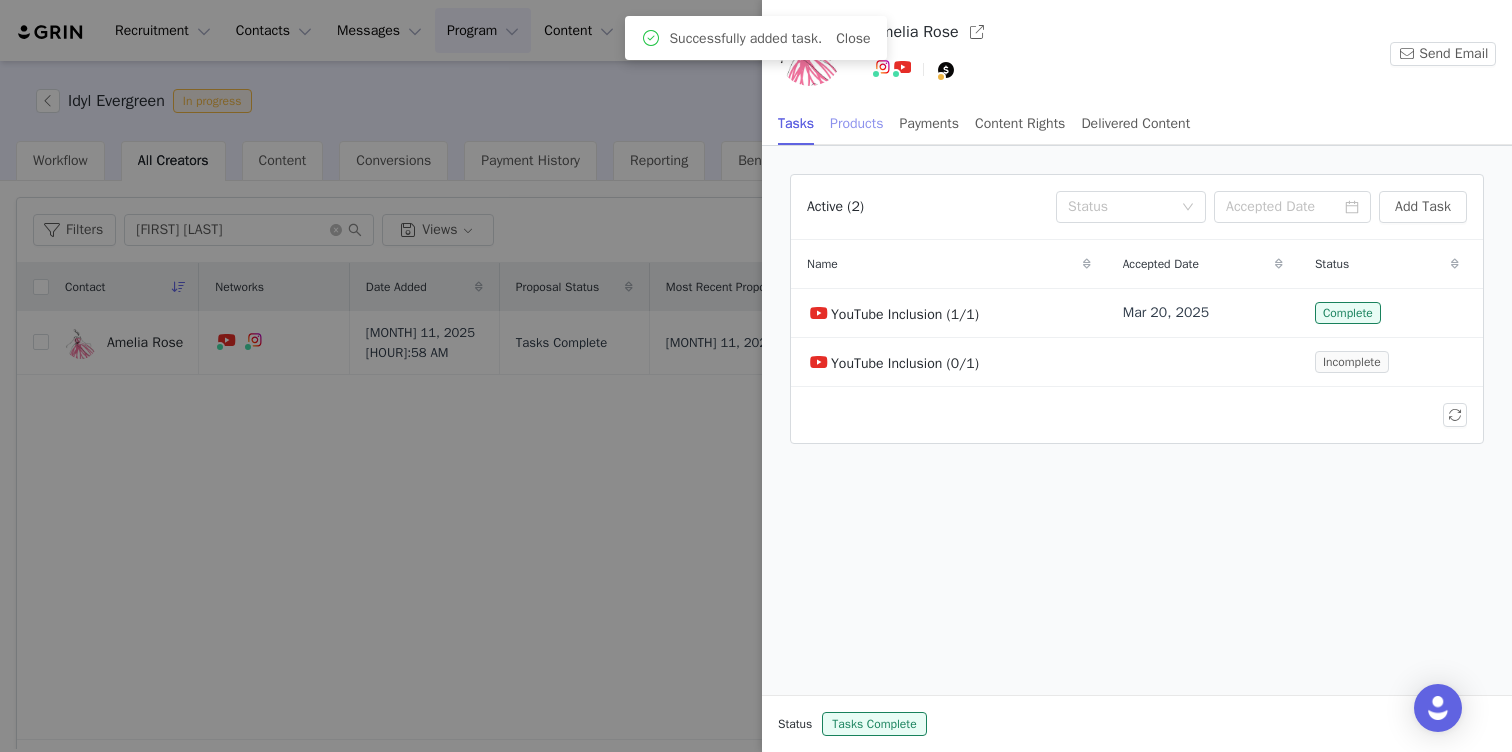 click on "Products" at bounding box center (856, 123) 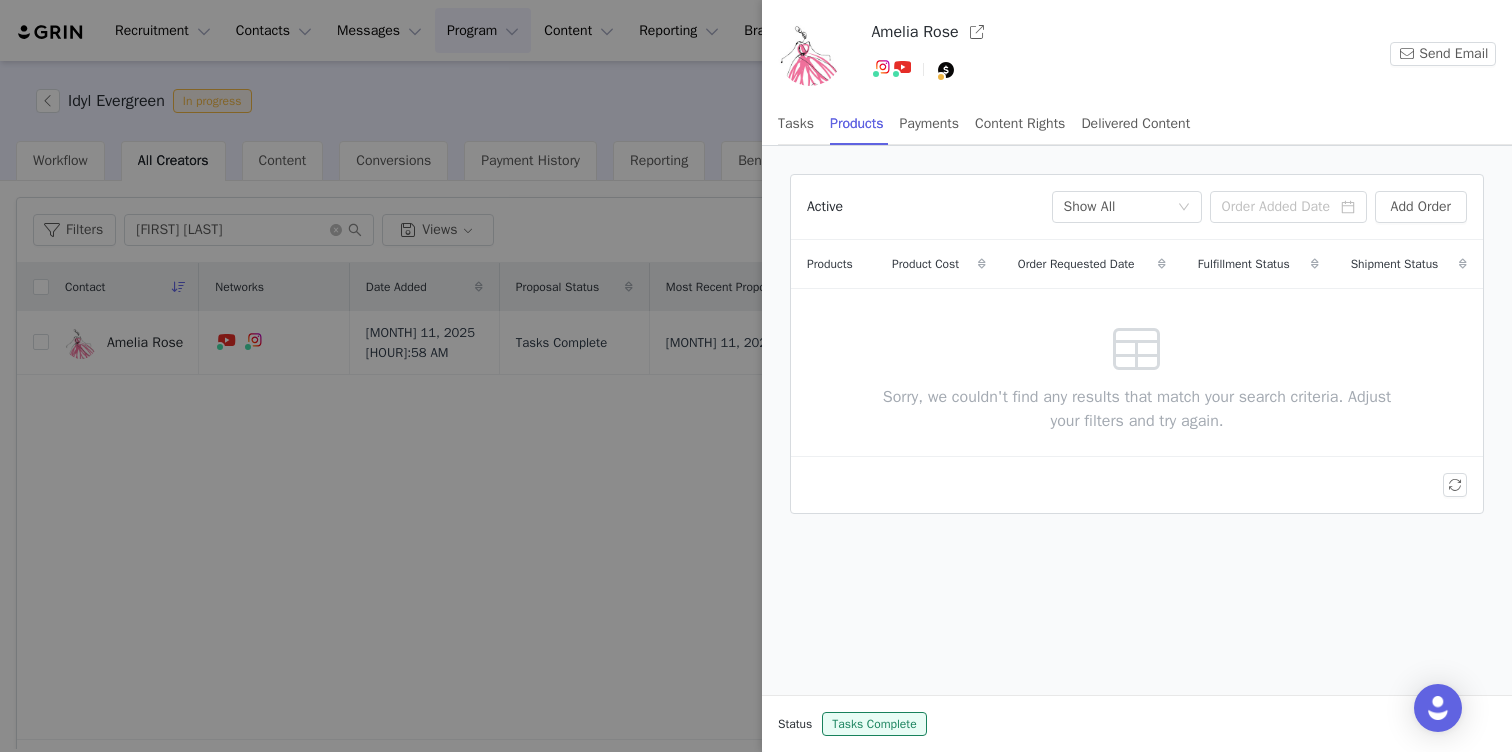click on "Tasks Products Payments Content Rights Delivered Content" at bounding box center [984, 123] 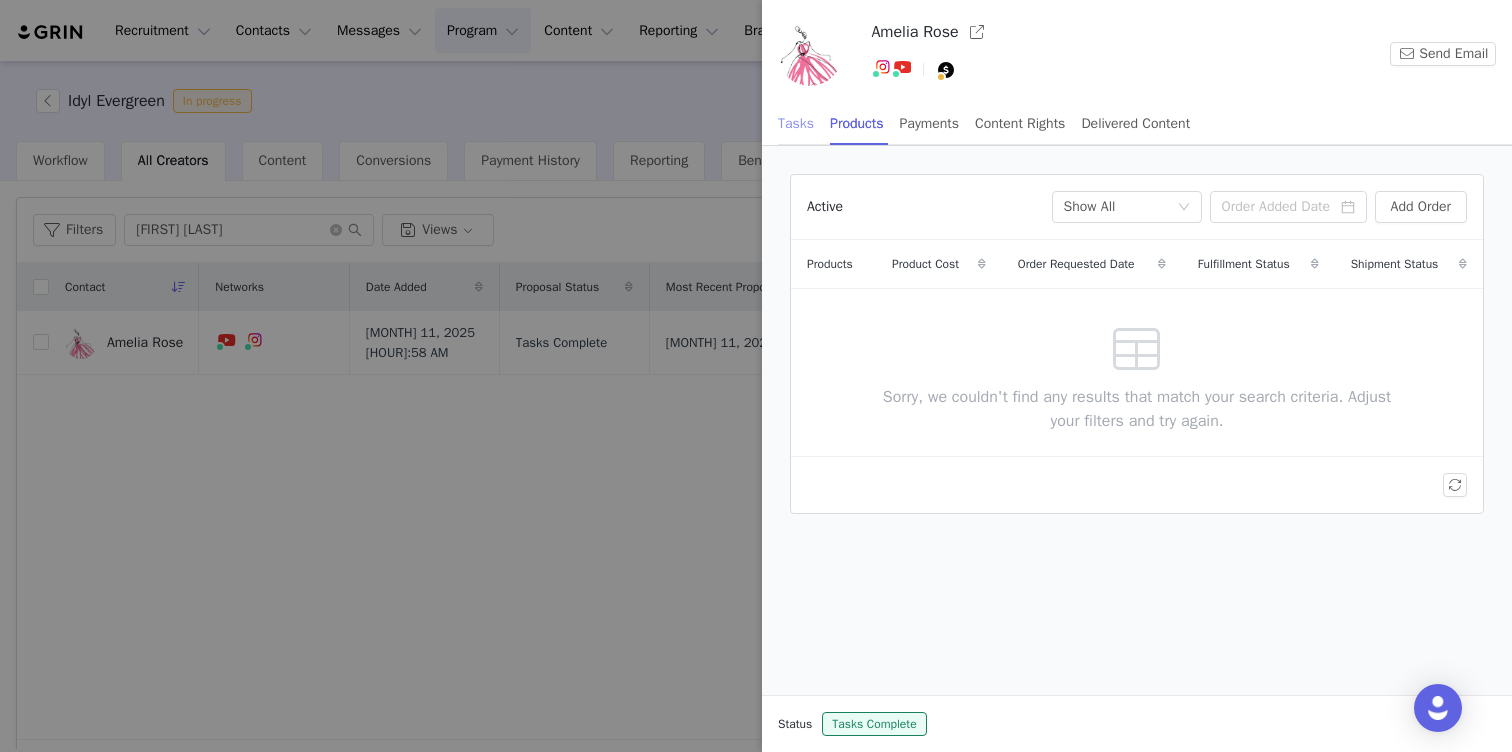click on "Tasks" at bounding box center (796, 123) 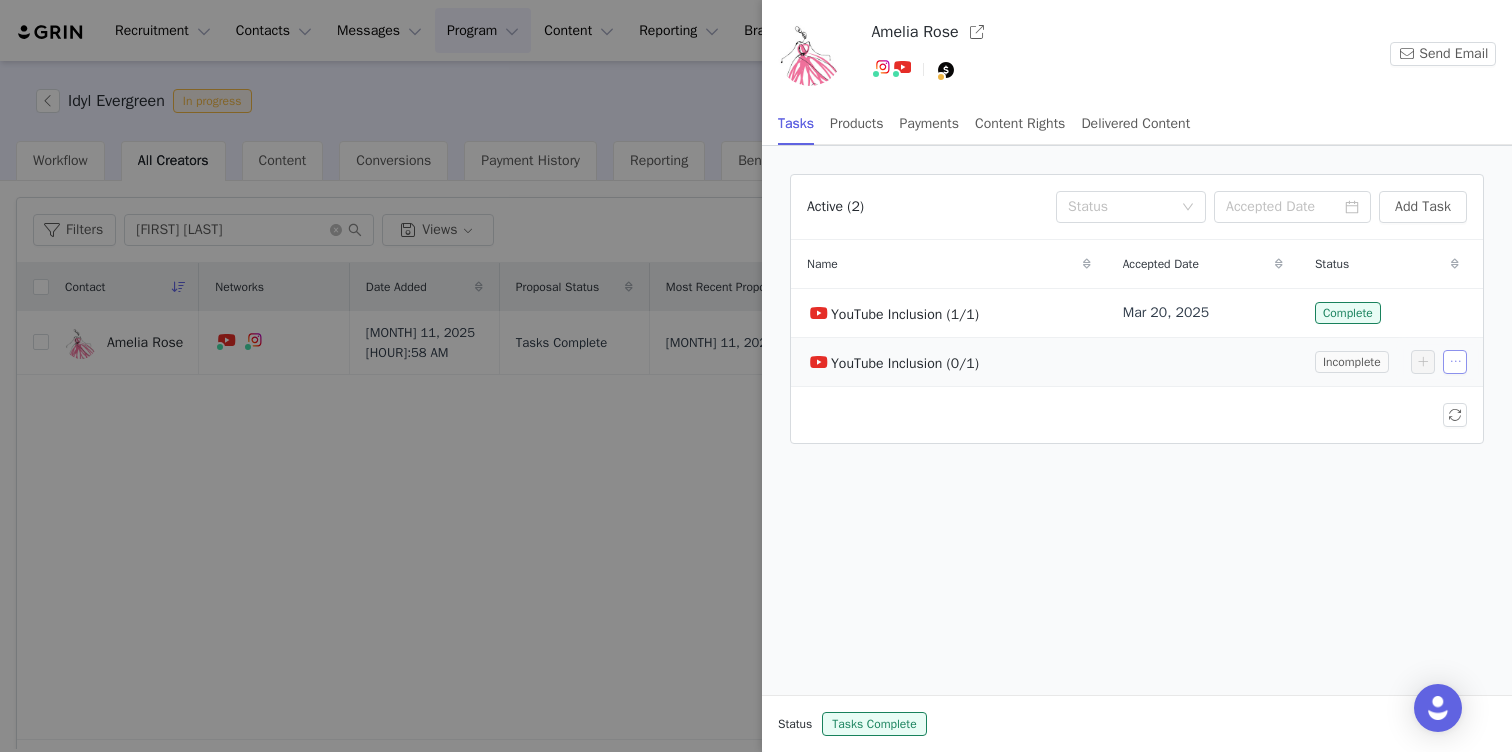 click at bounding box center [1455, 362] 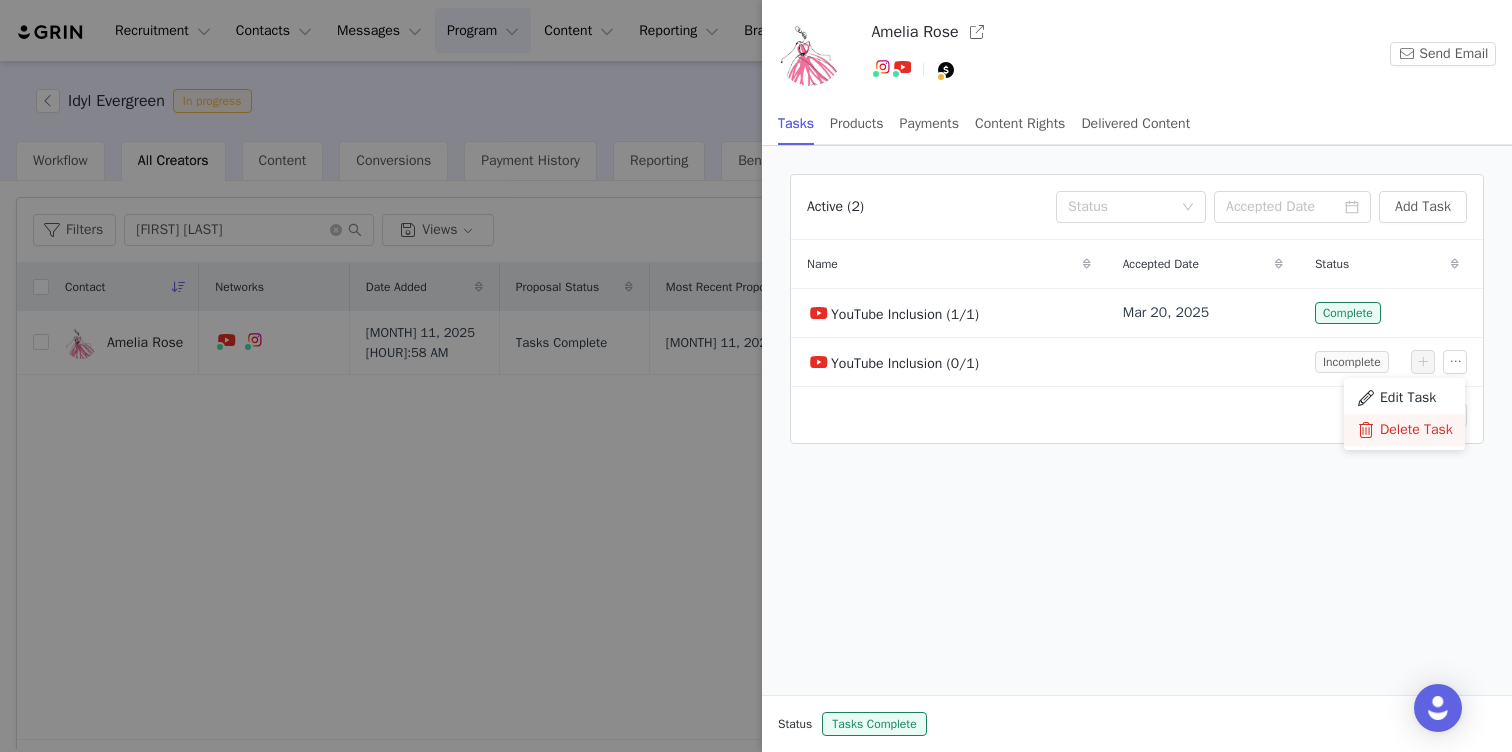 click on "Delete Task" at bounding box center [1416, 430] 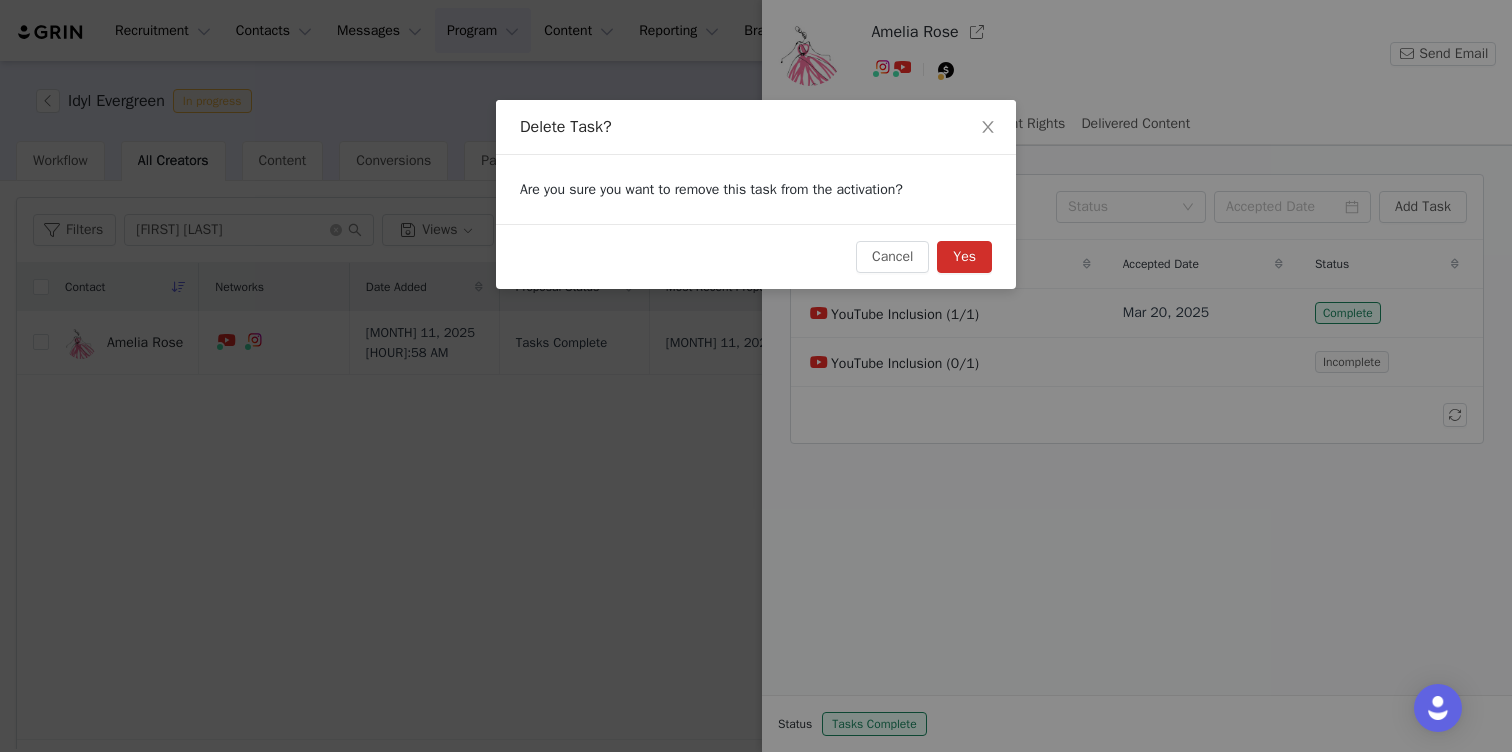 click on "Cancel Yes" at bounding box center (756, 256) 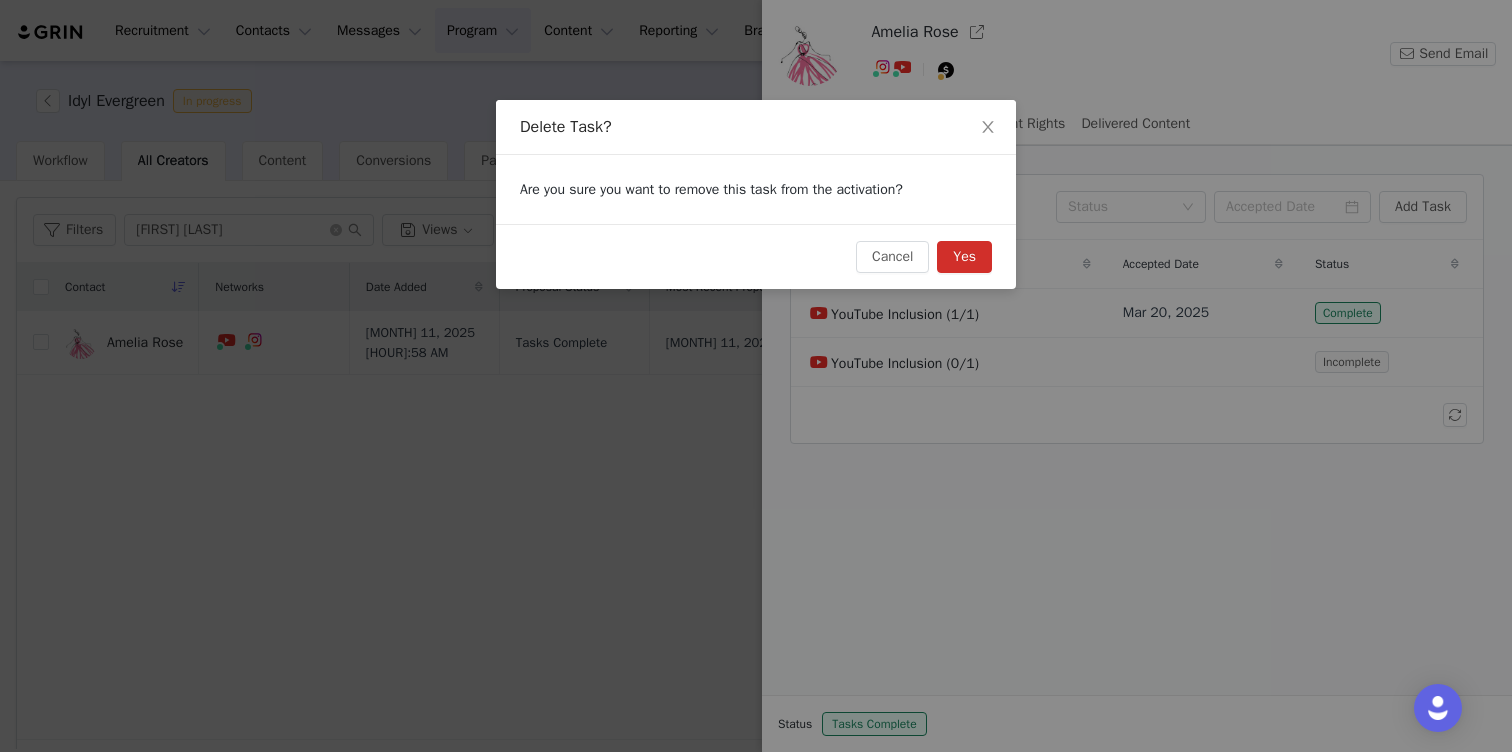 click on "Yes" at bounding box center (964, 257) 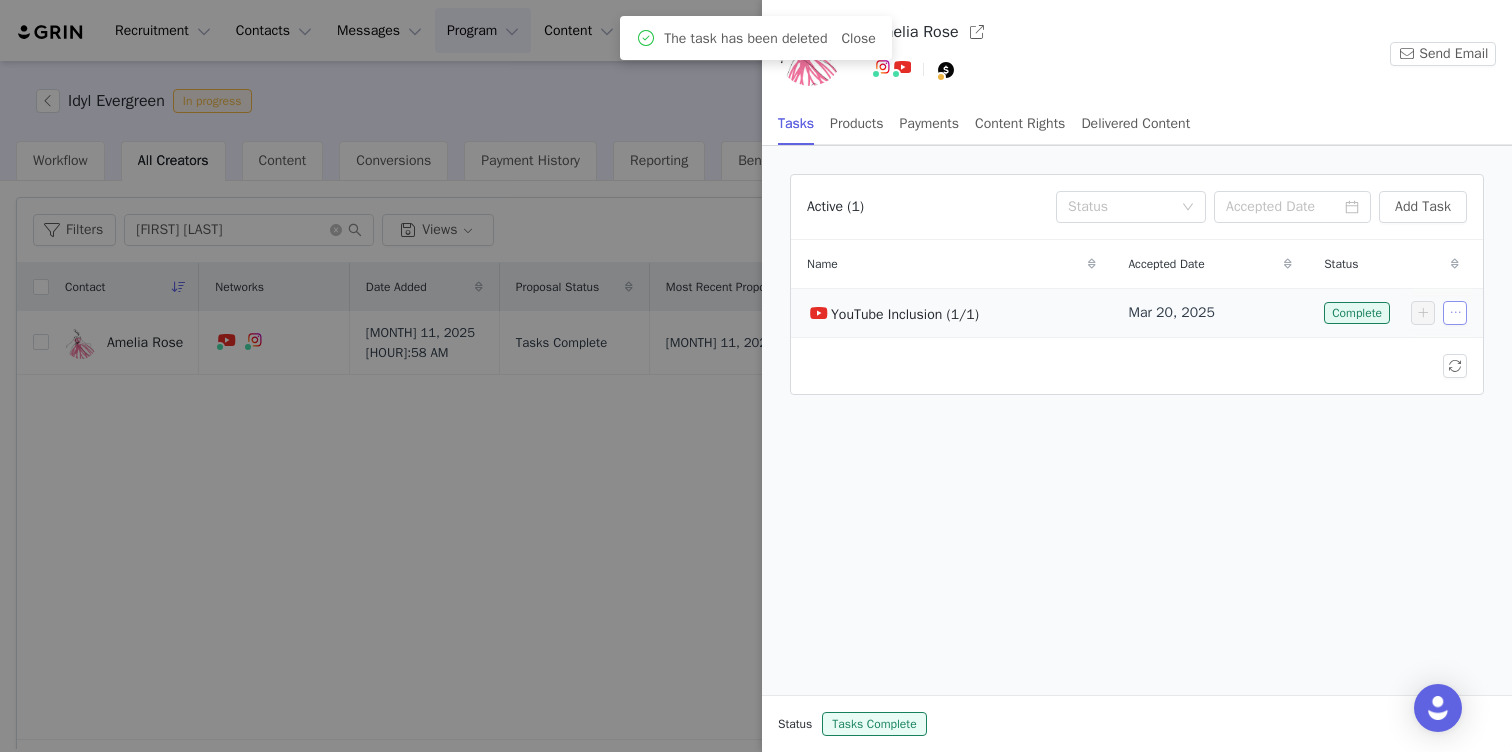 click at bounding box center [1455, 313] 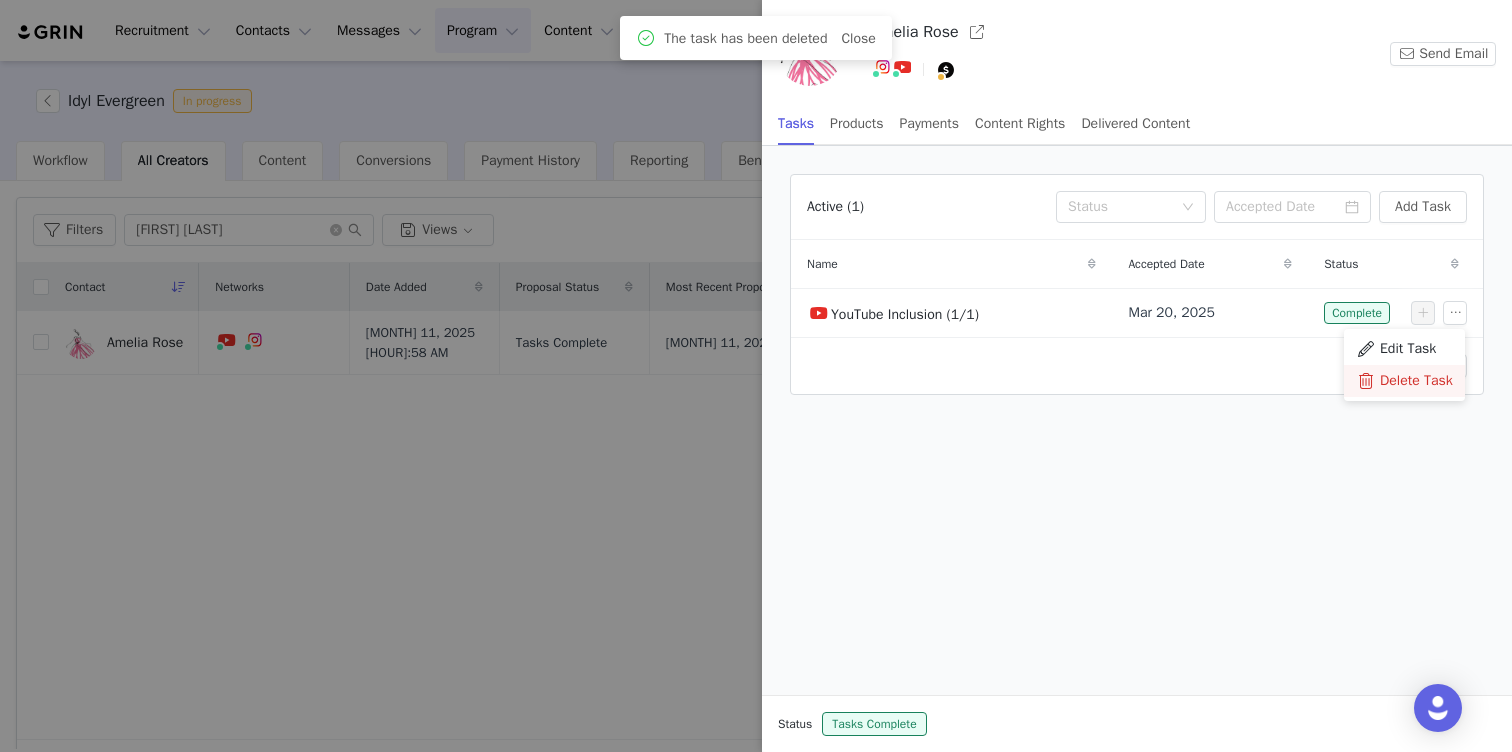 click on "Delete Task" at bounding box center (1416, 381) 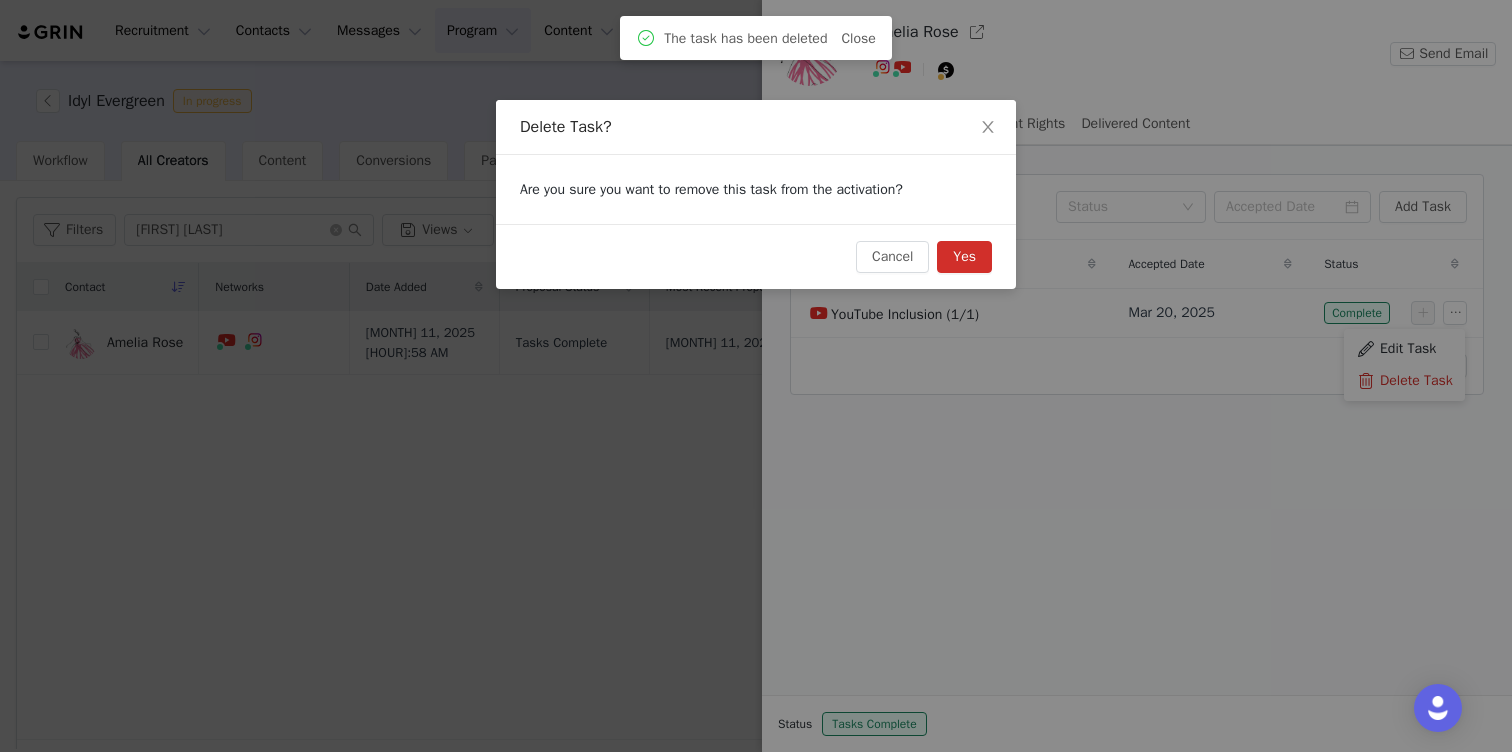 click on "Yes" at bounding box center [964, 257] 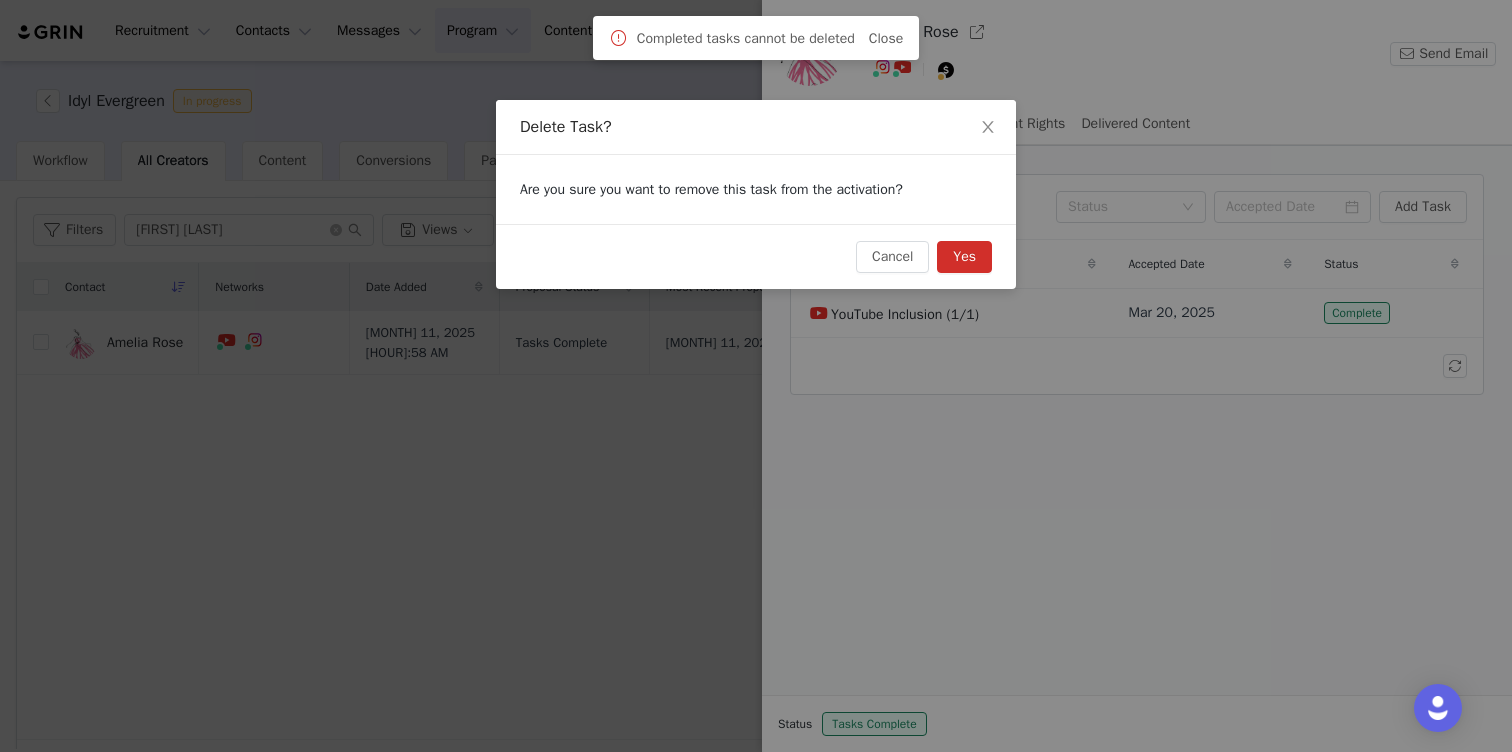 click on "Yes" at bounding box center [964, 257] 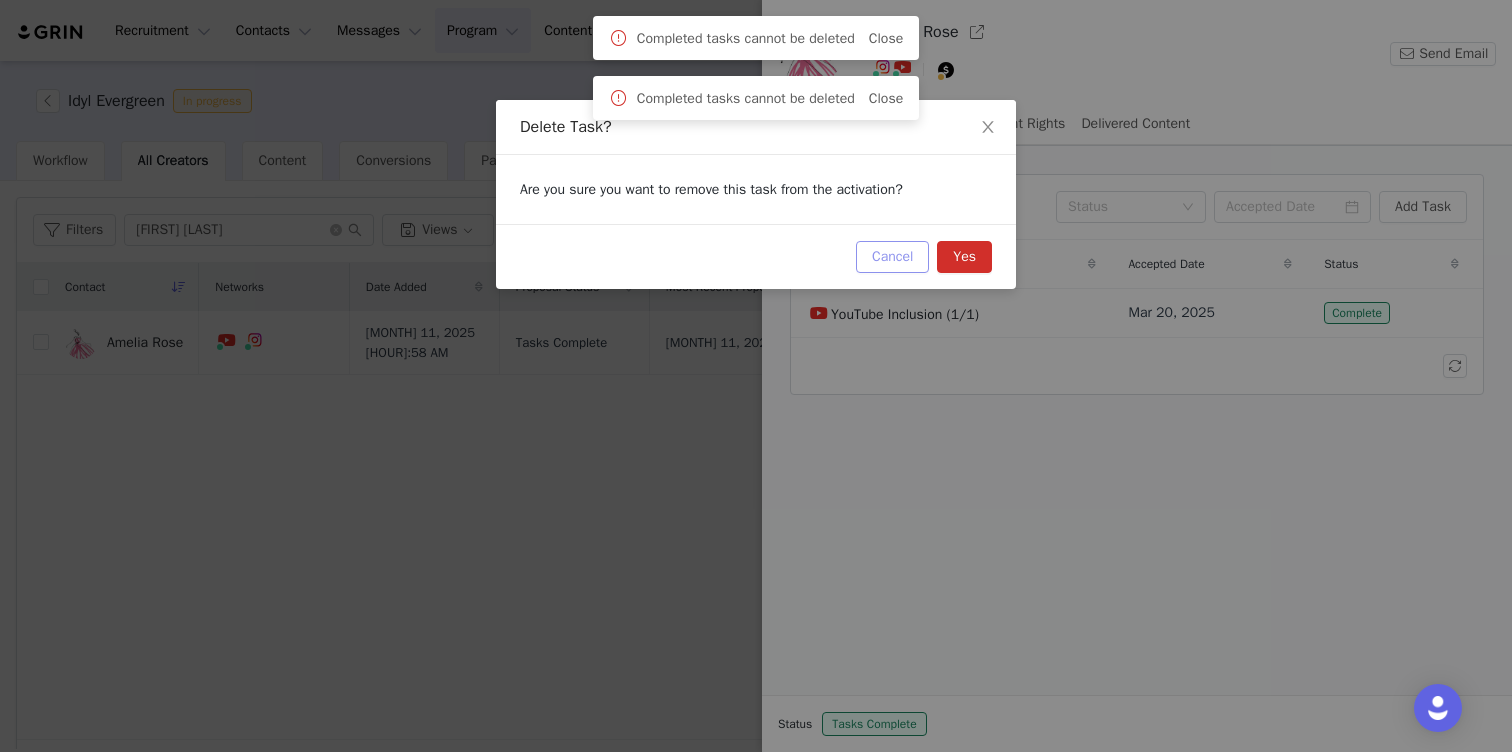 click on "Cancel" at bounding box center [892, 257] 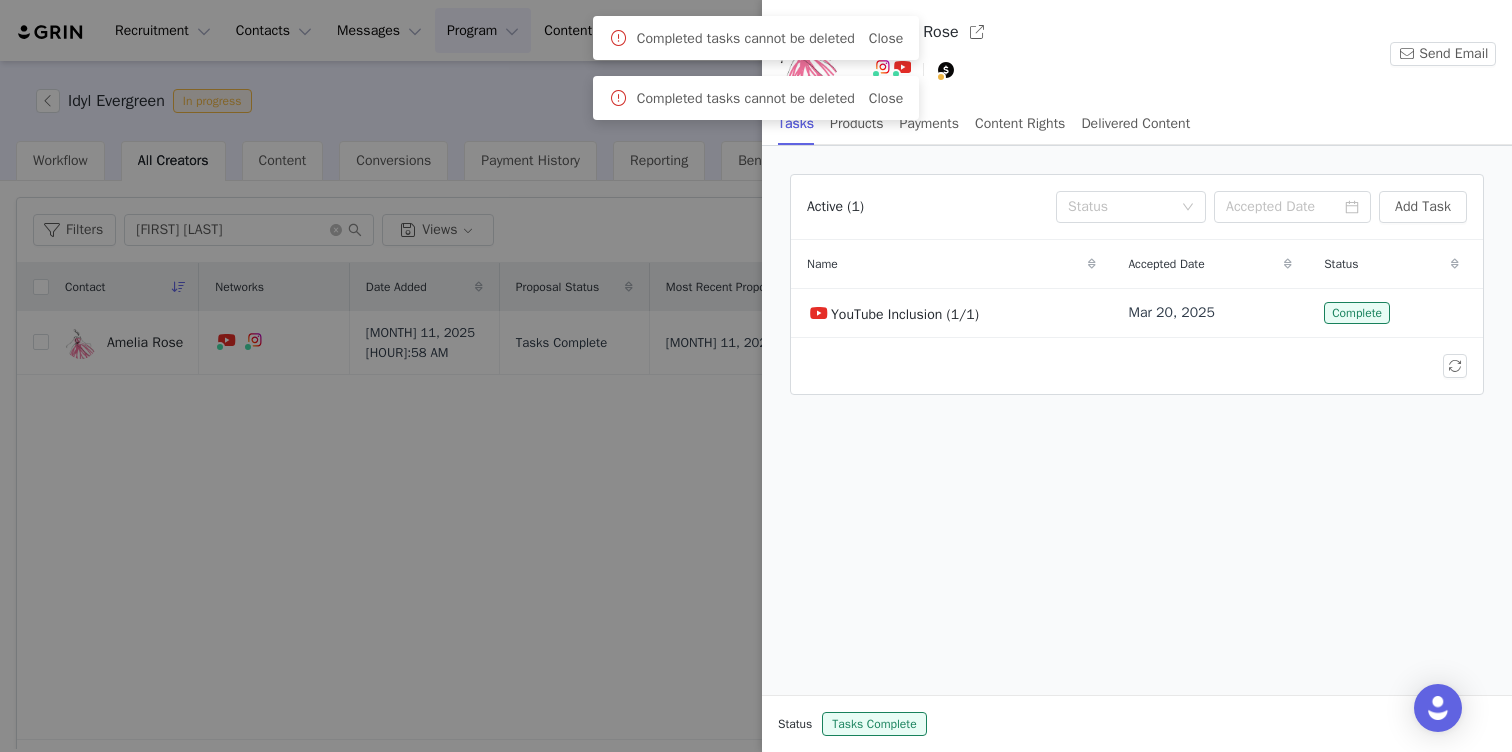 click on "Active (1)      Status Add Task      Name   Accepted Date   Status  YouTube Inclusion (1/1) Mar 20, 2025  Complete" at bounding box center (1137, 420) 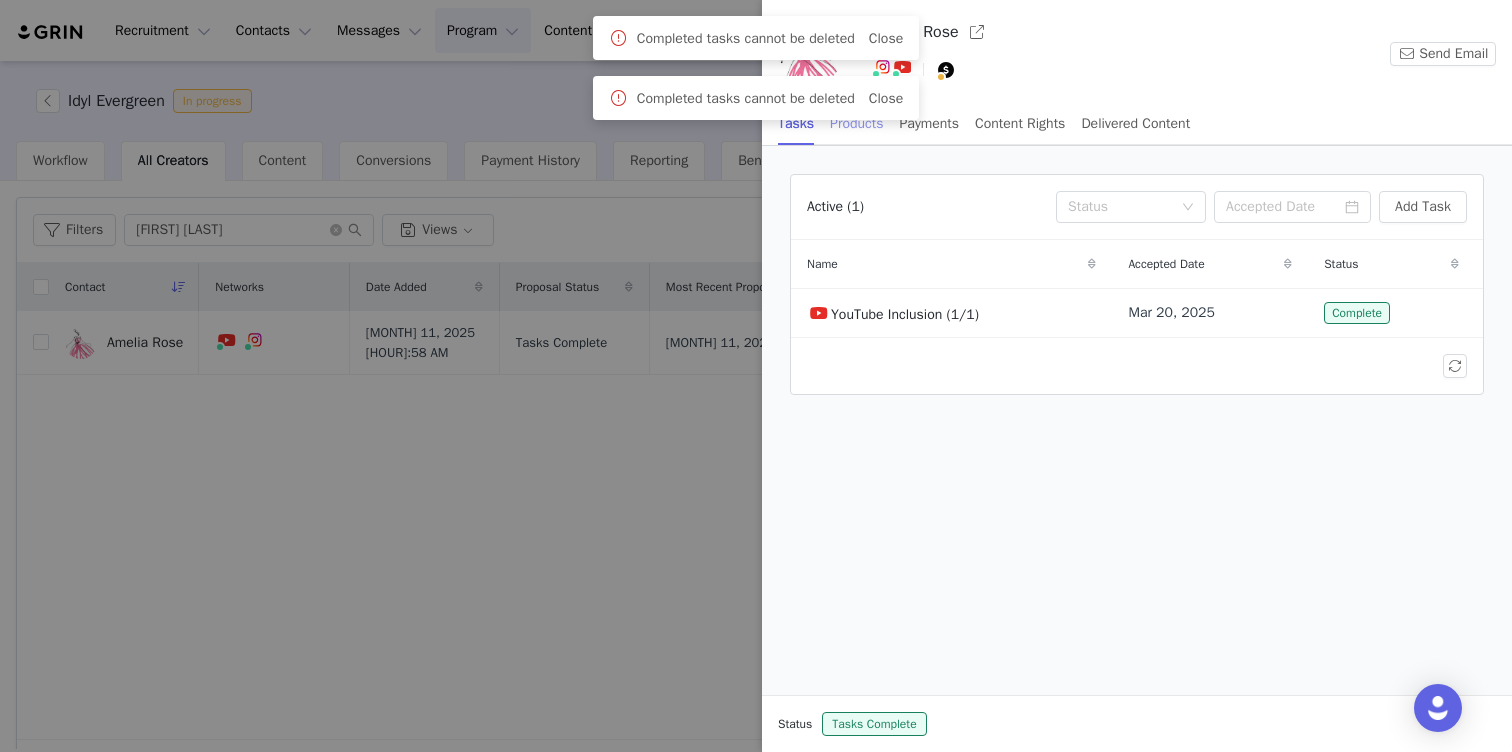 click on "Products" at bounding box center [856, 123] 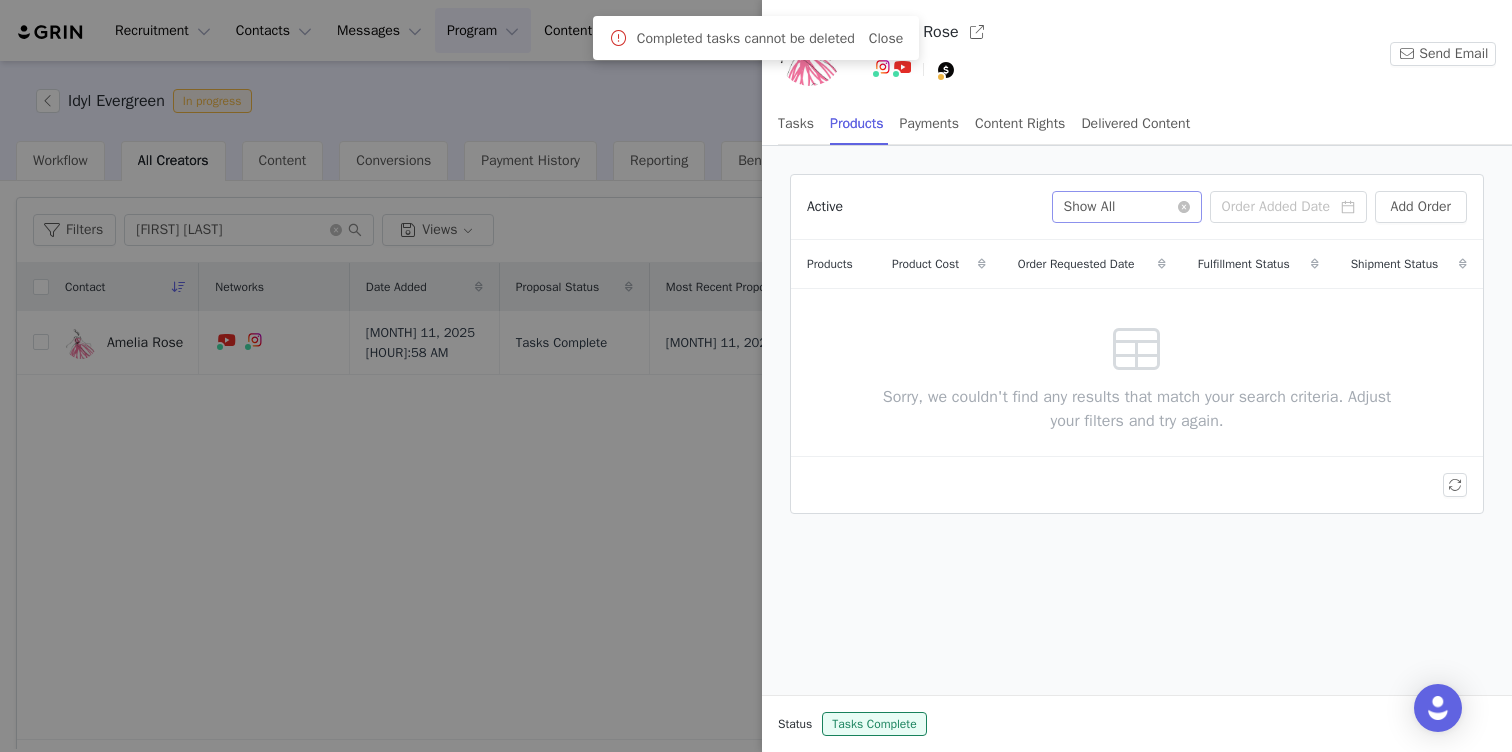 click on "Fulfillment Status Show All" at bounding box center (1120, 207) 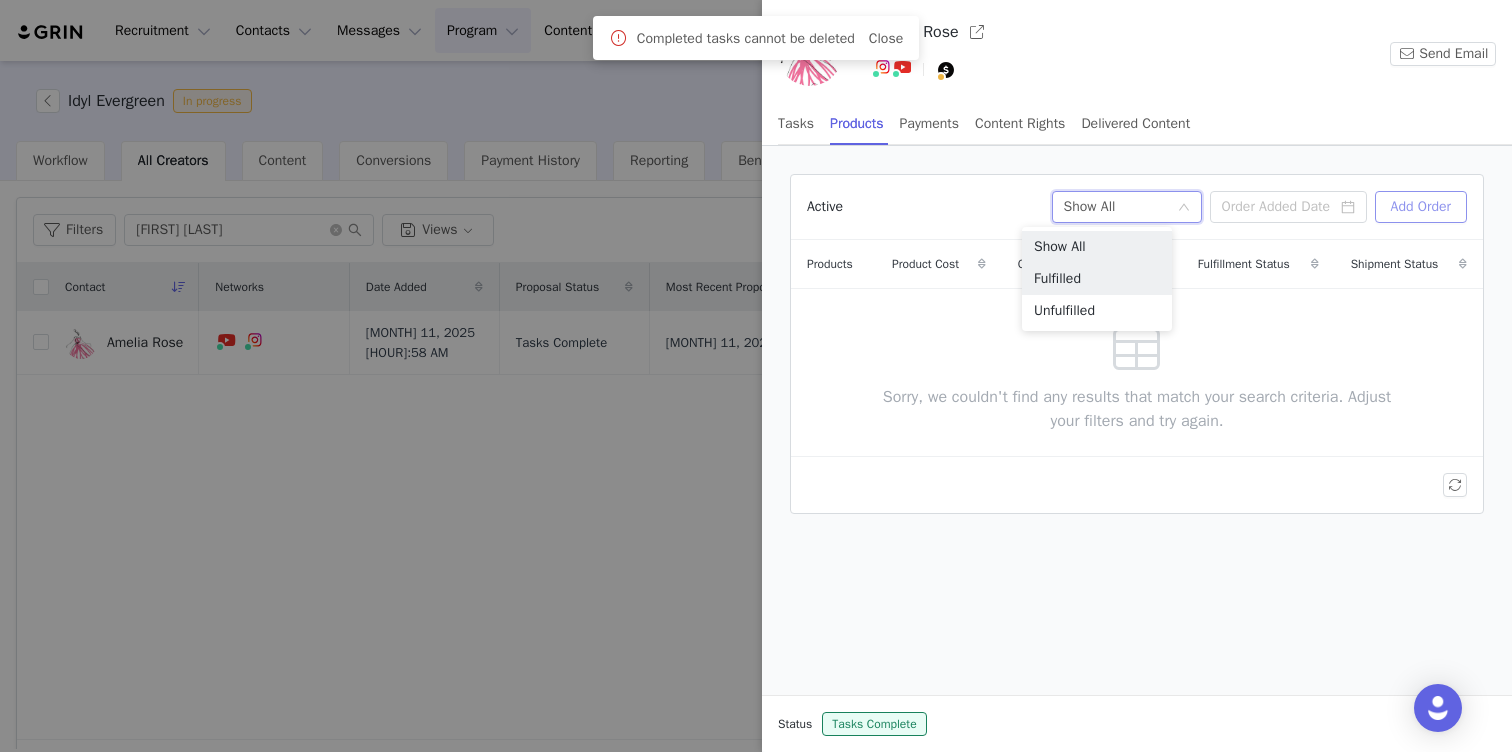 click on "Add Order" at bounding box center [1421, 207] 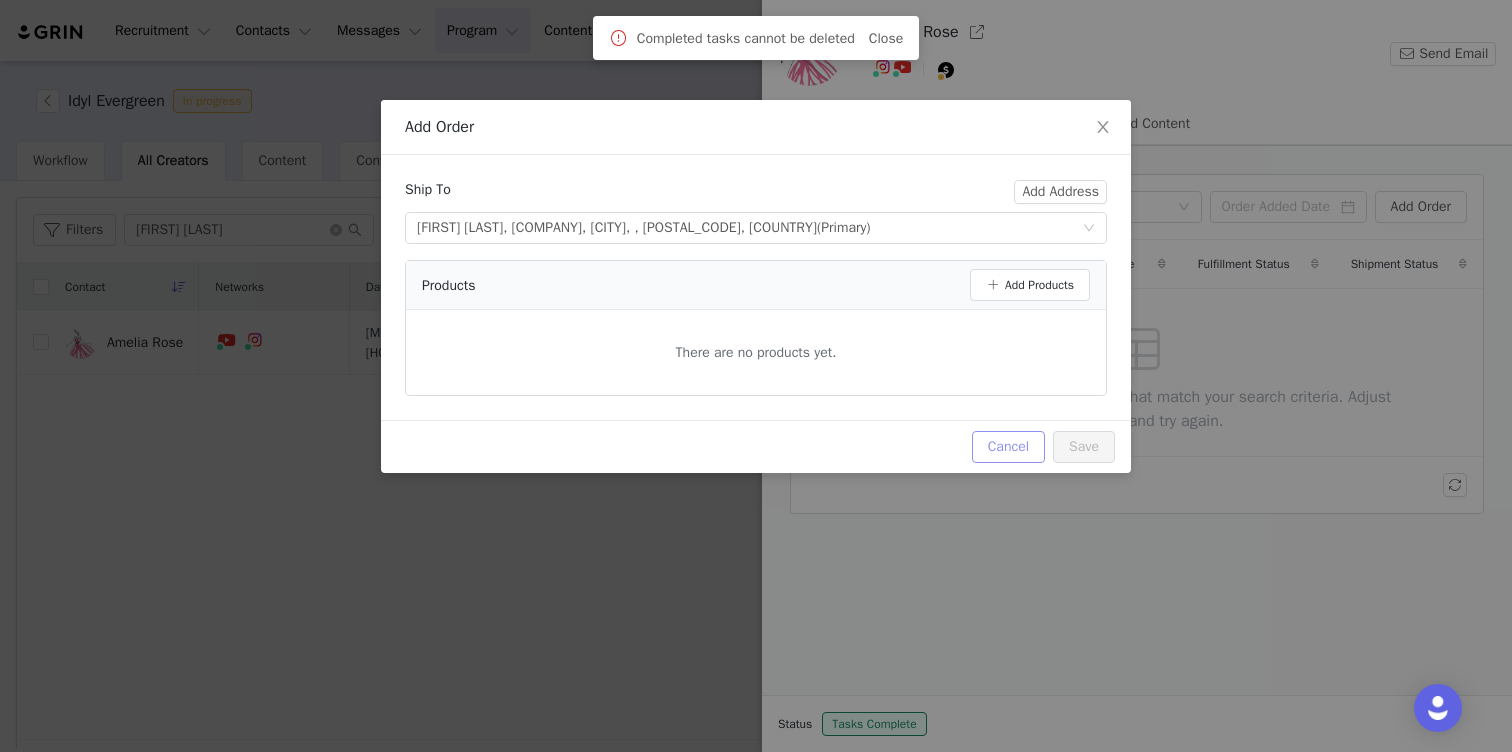 click on "Cancel" at bounding box center [1008, 447] 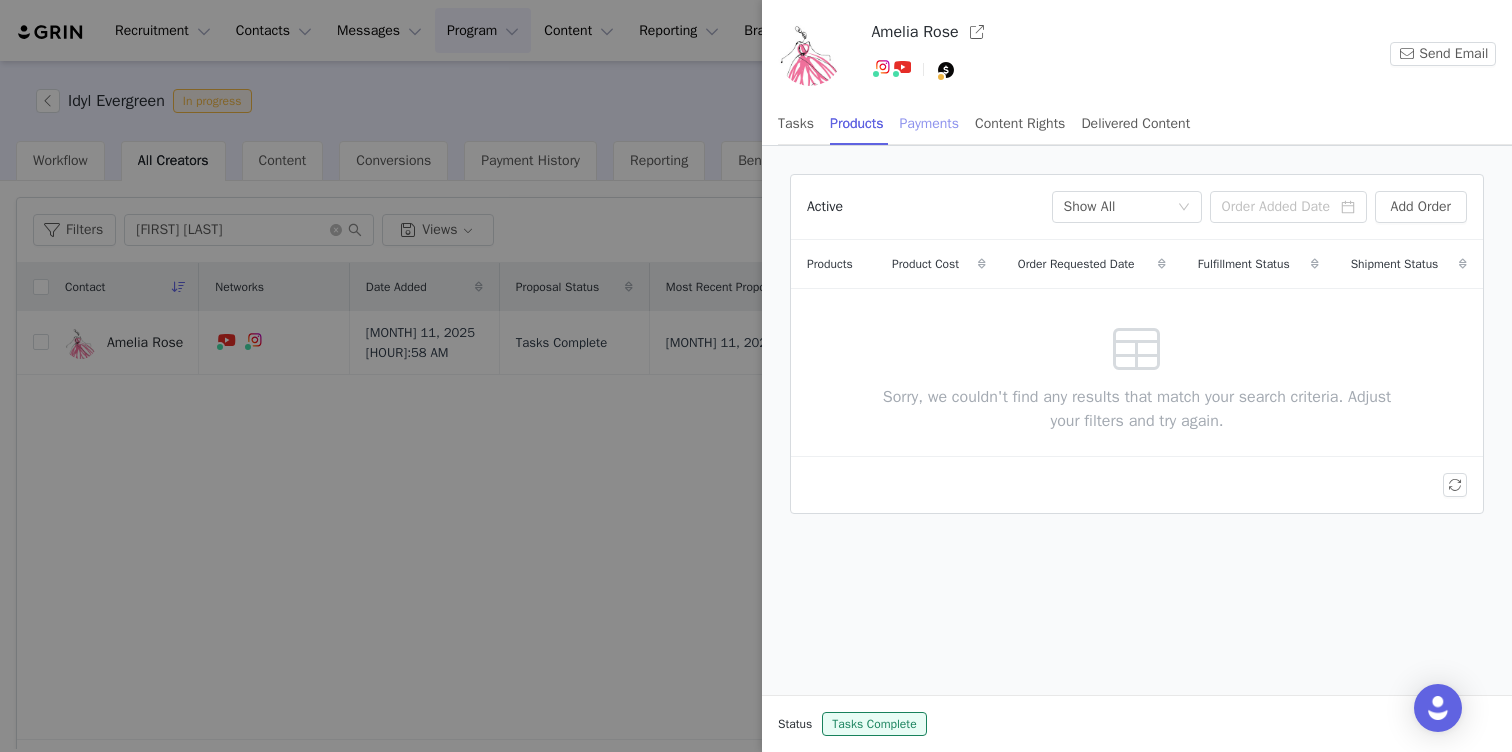 click on "Payments" at bounding box center [930, 123] 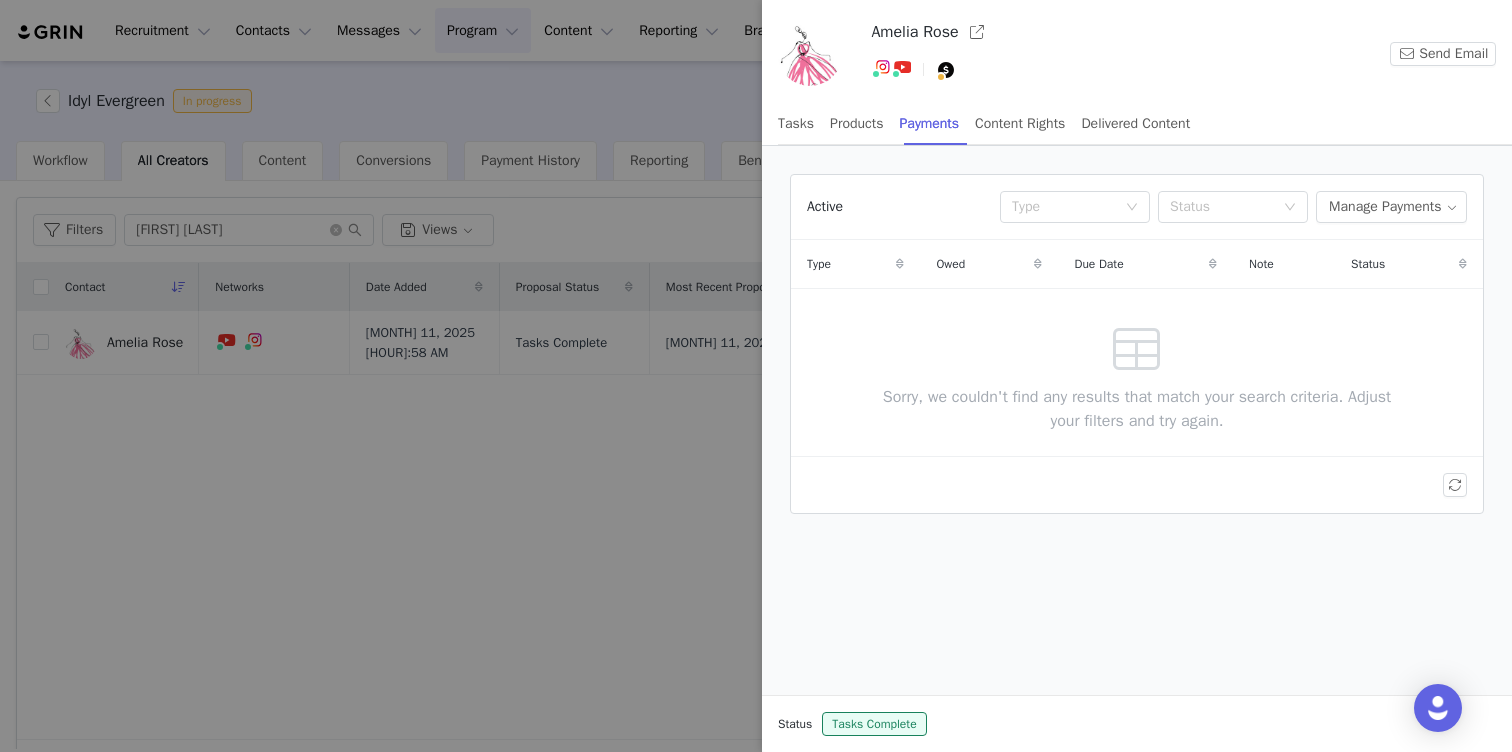 click at bounding box center [756, 376] 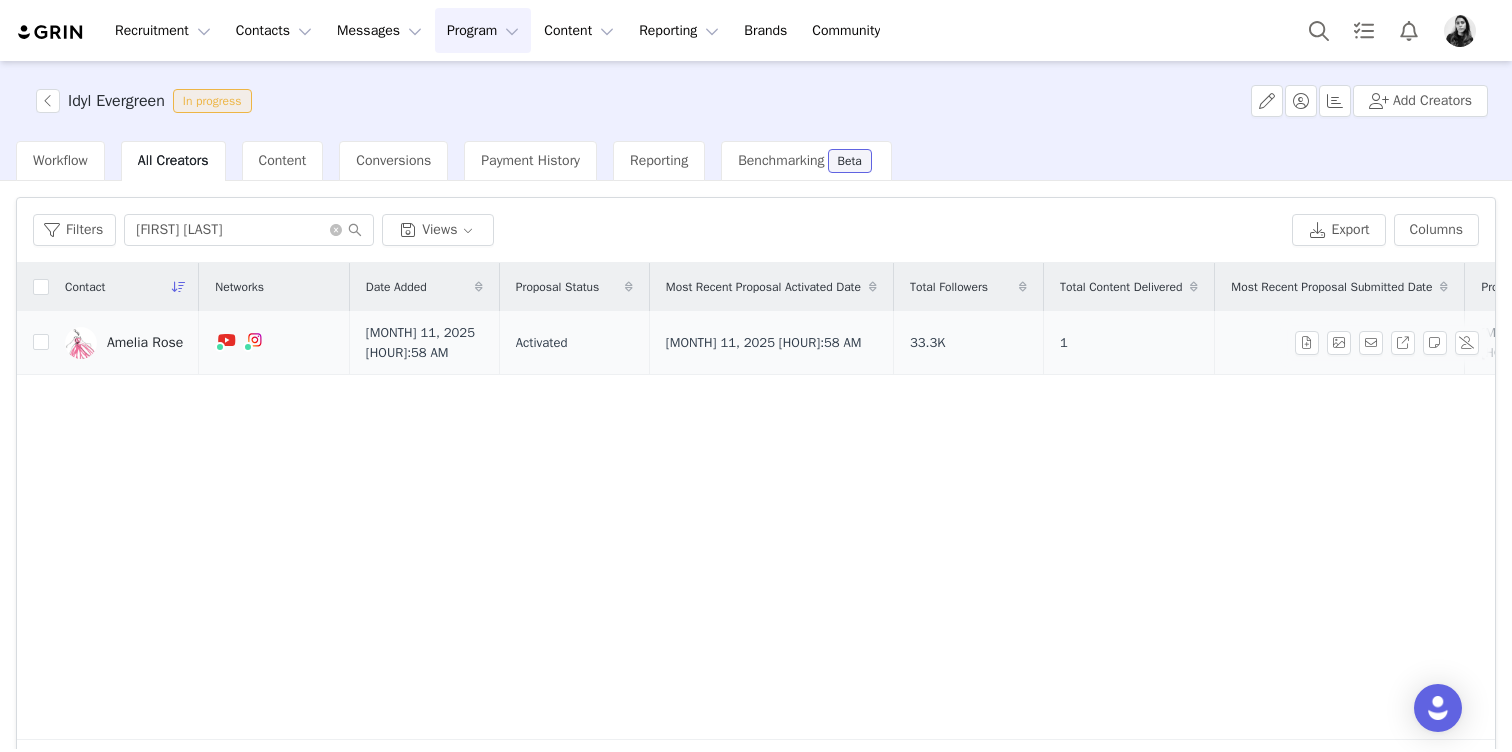 click on "Amelia Rose" at bounding box center (145, 343) 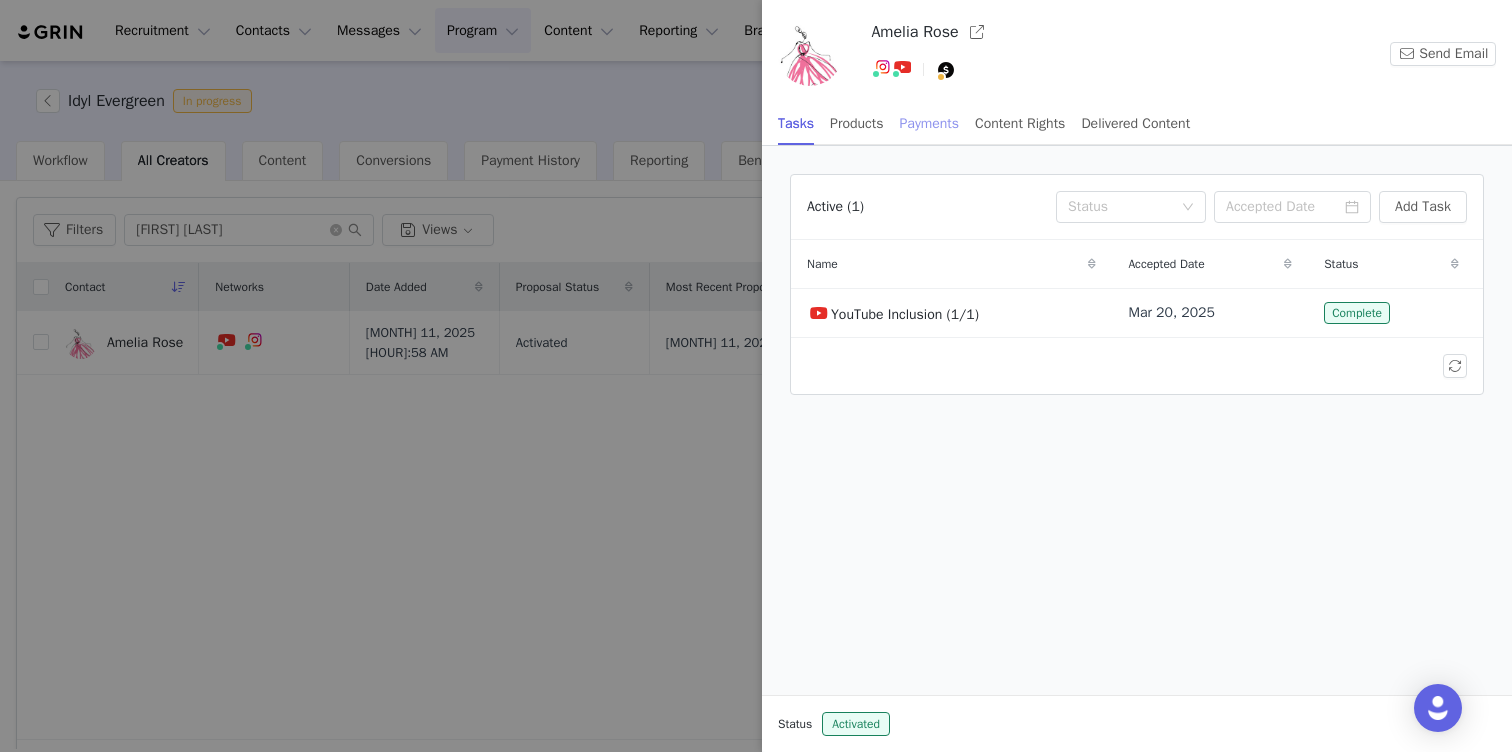 click on "Payments" at bounding box center [930, 123] 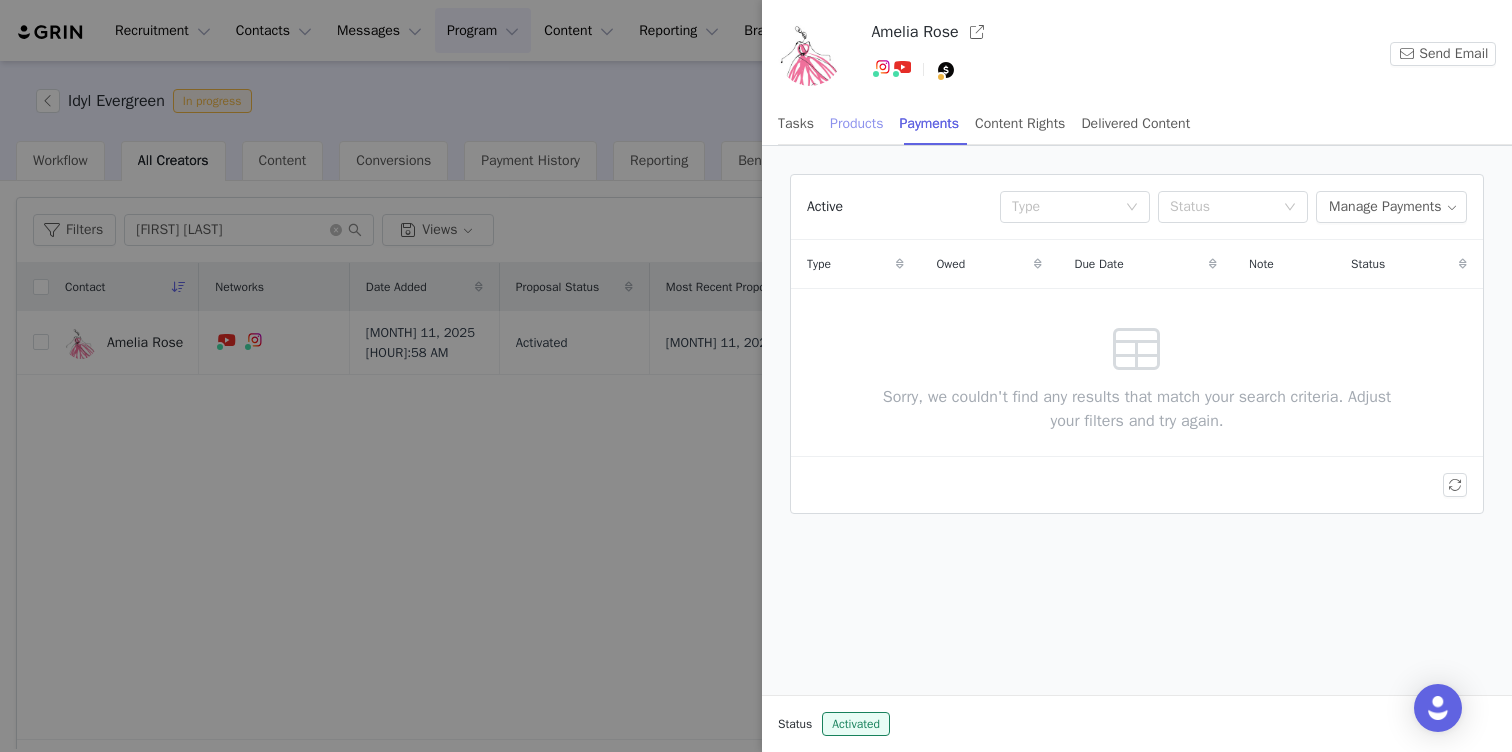 click on "Products" at bounding box center [856, 123] 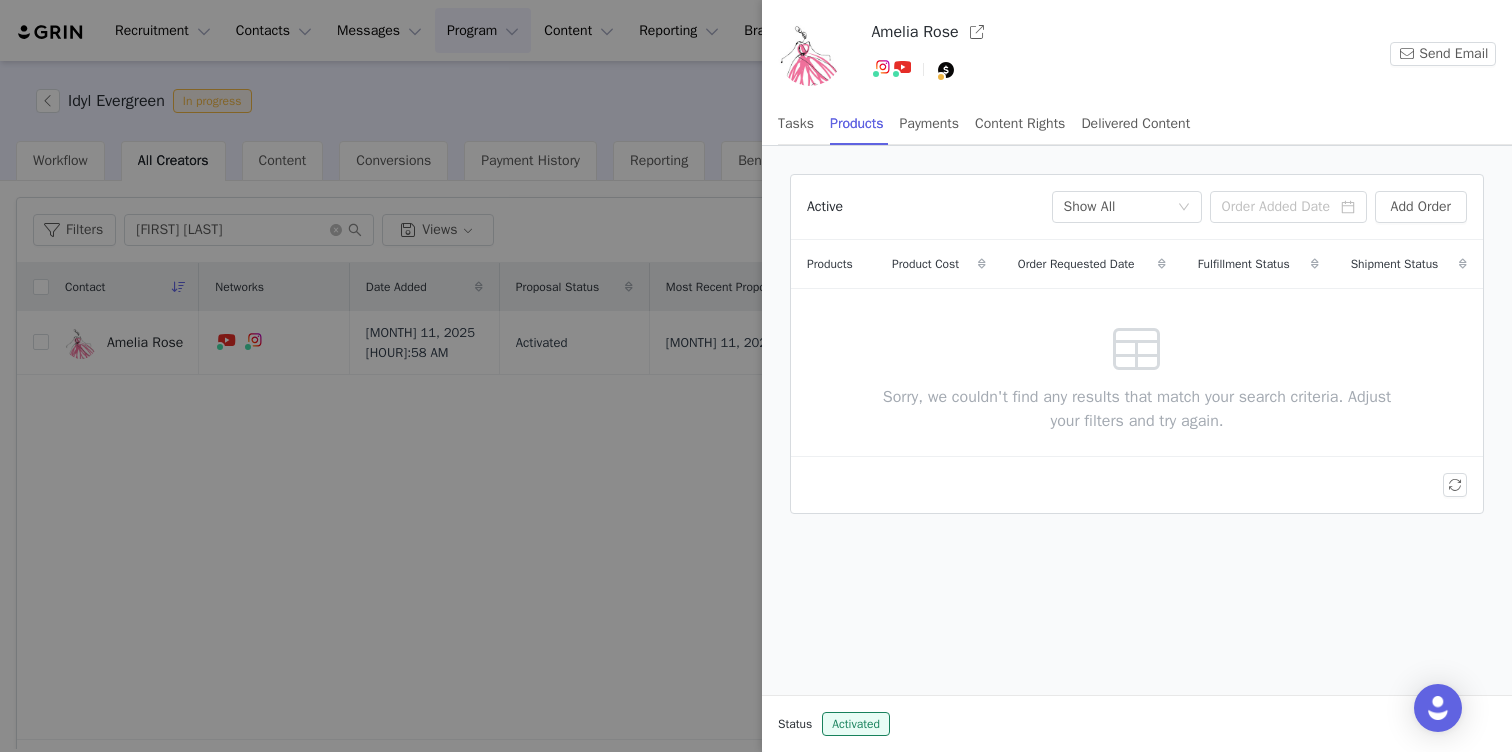 click at bounding box center [756, 376] 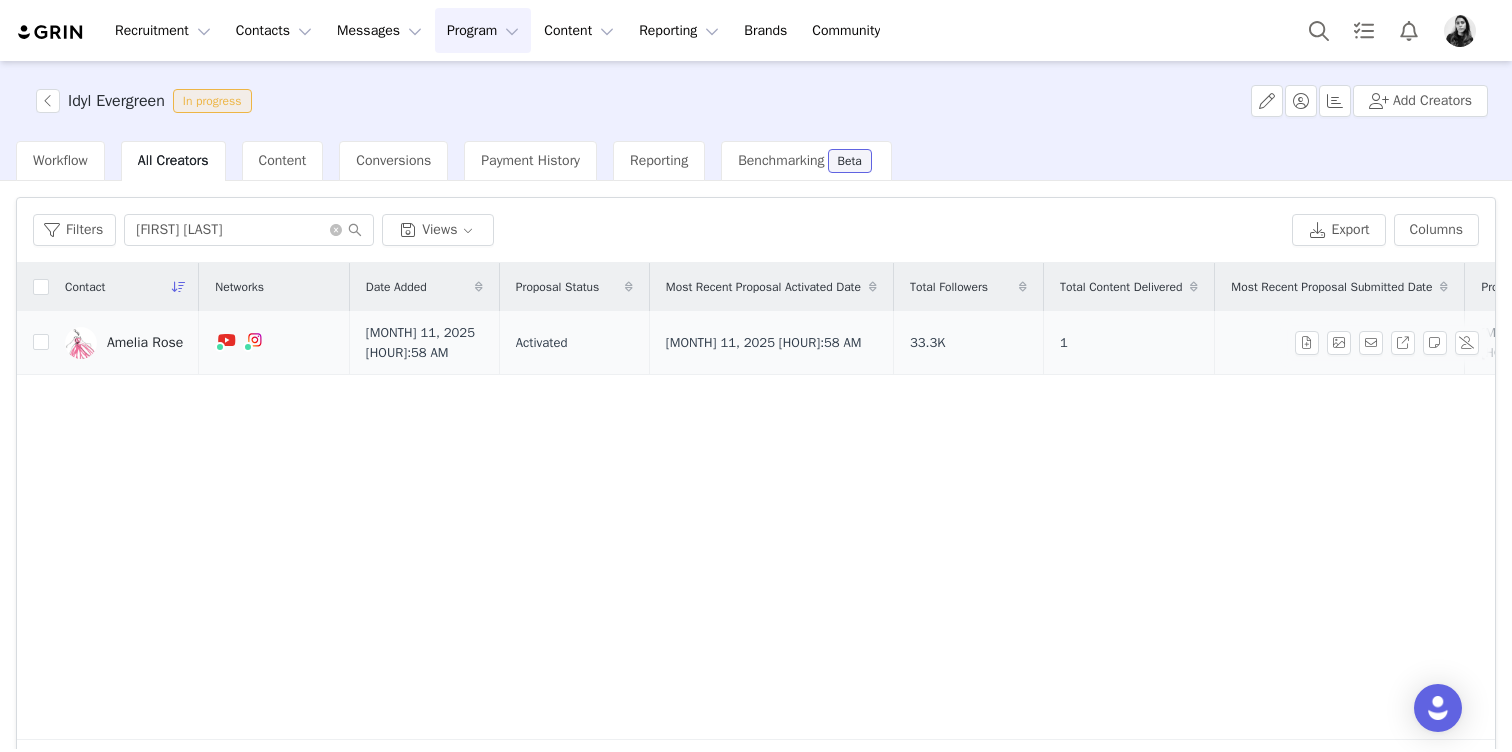 click on "Amelia Rose" at bounding box center (145, 343) 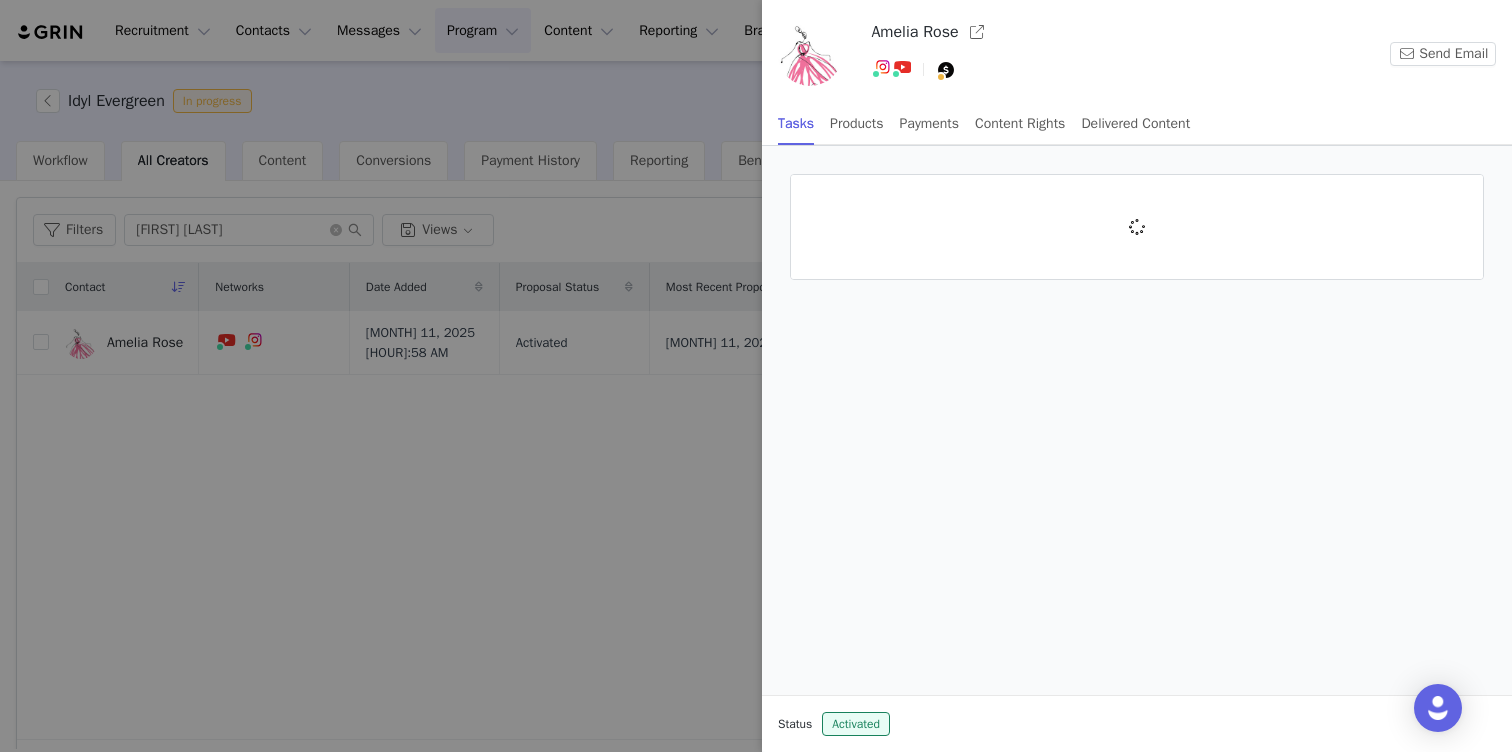 click at bounding box center (756, 376) 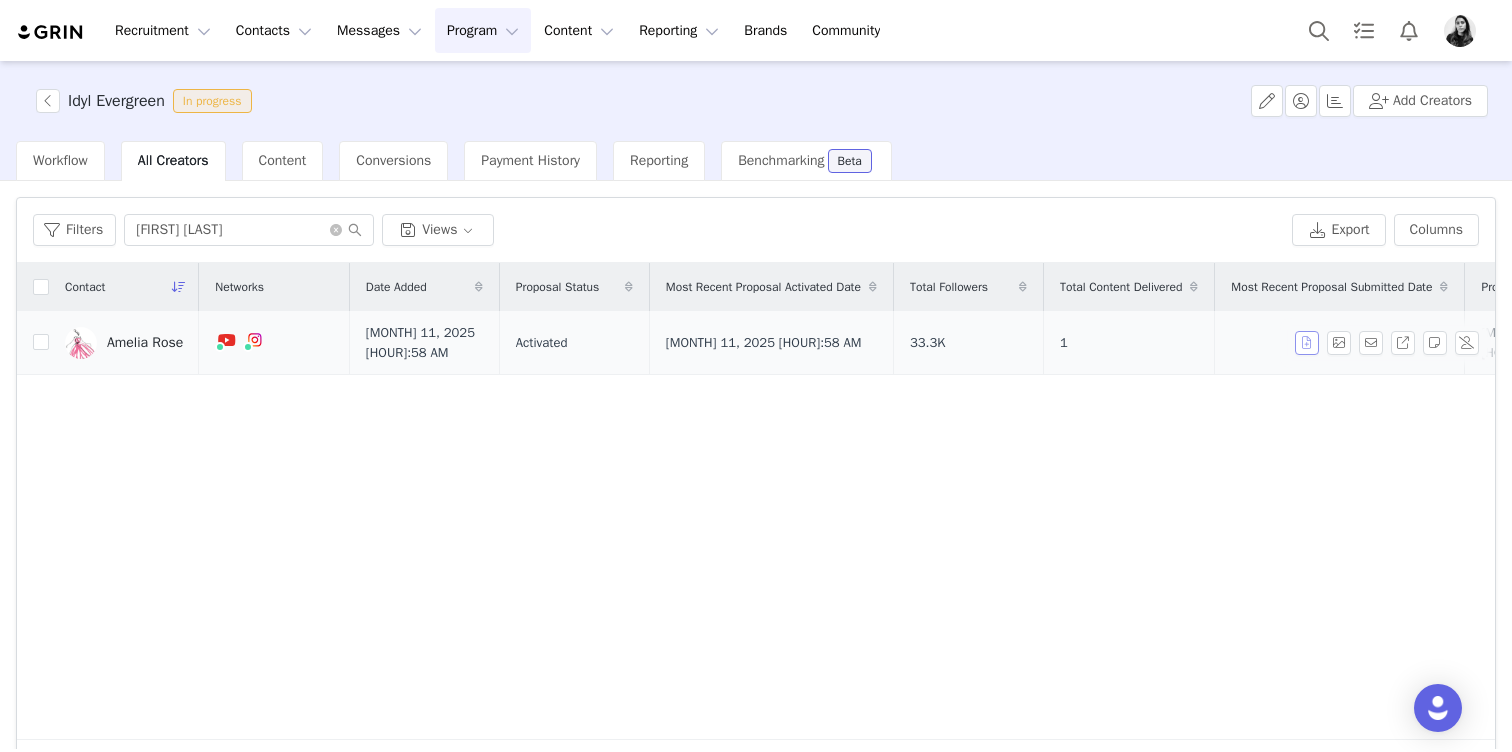 click at bounding box center (1307, 343) 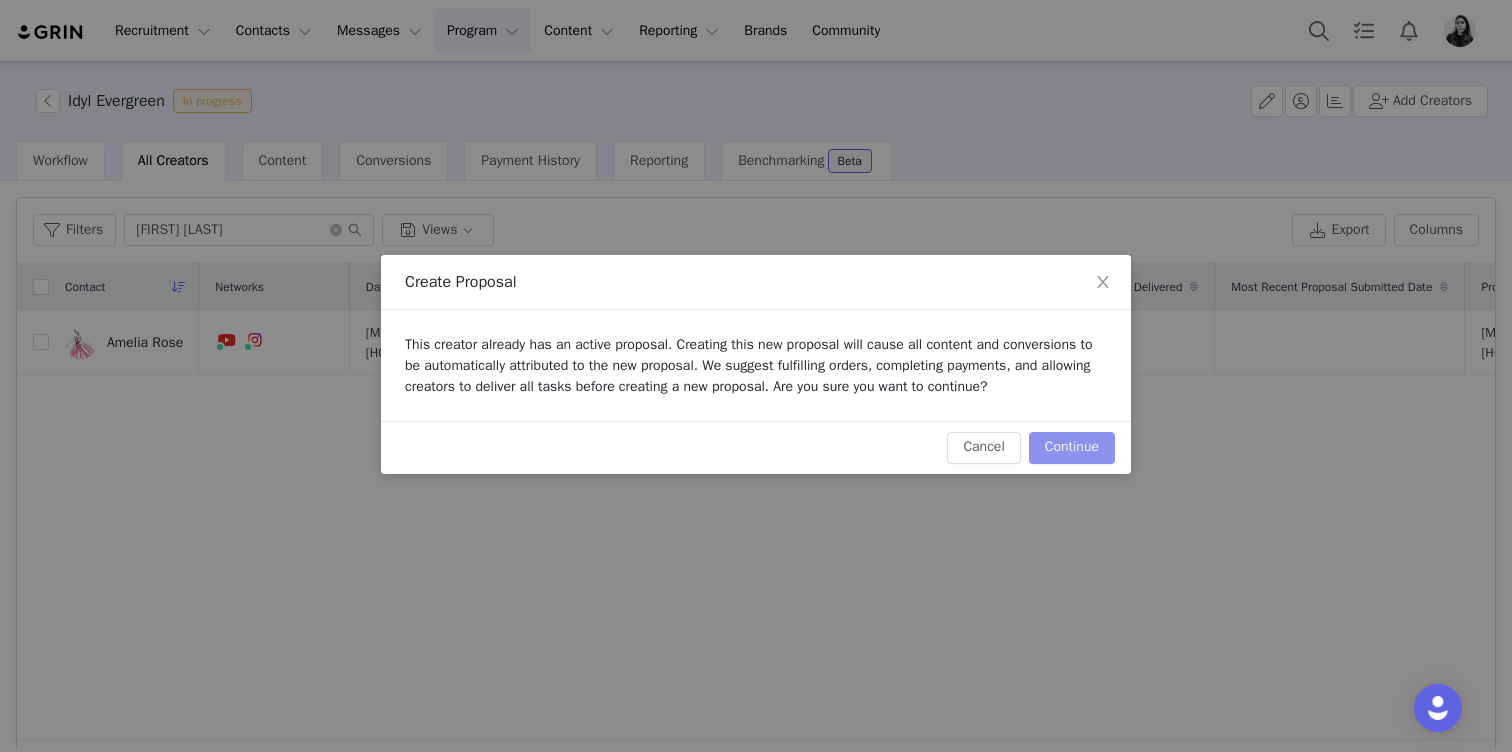 click on "Continue" at bounding box center (1072, 448) 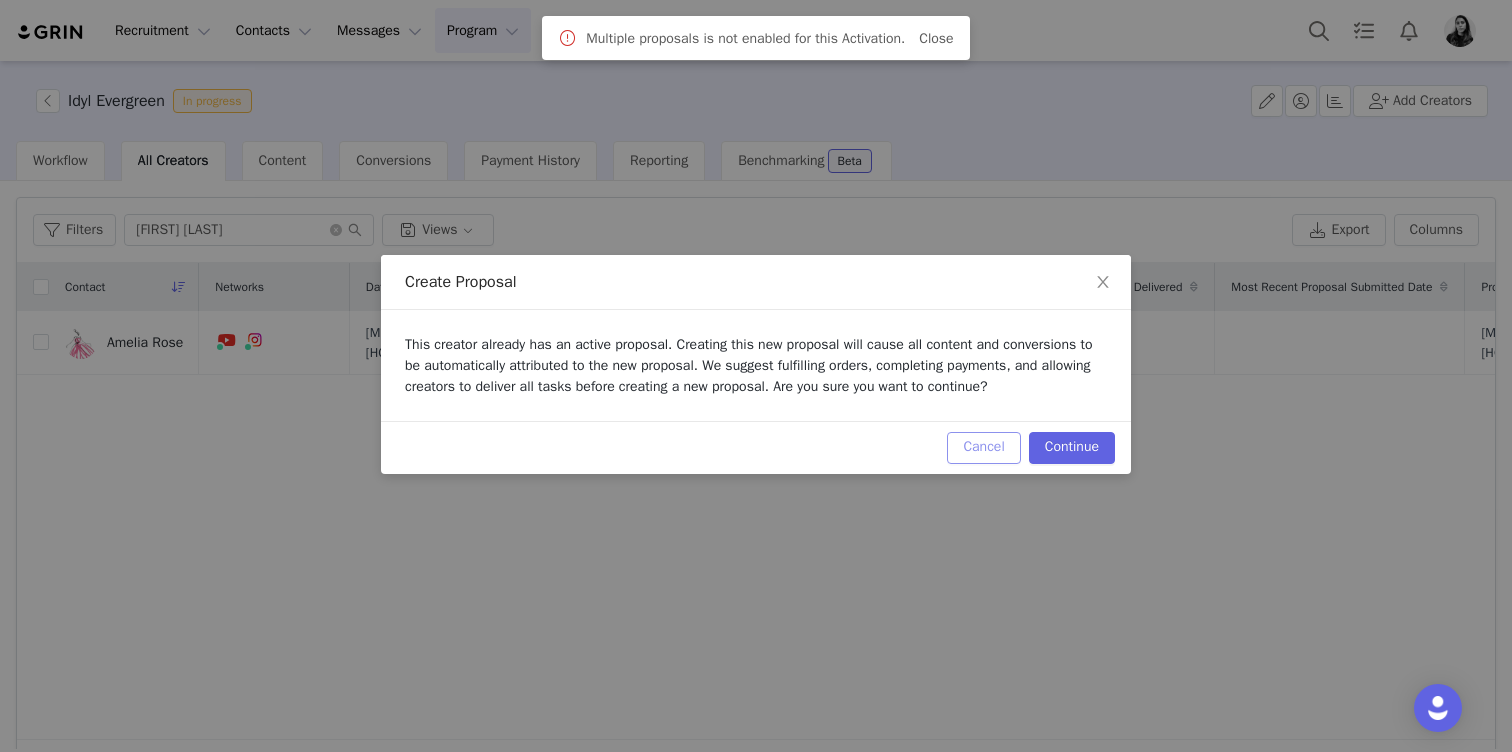 click on "Cancel" at bounding box center [983, 448] 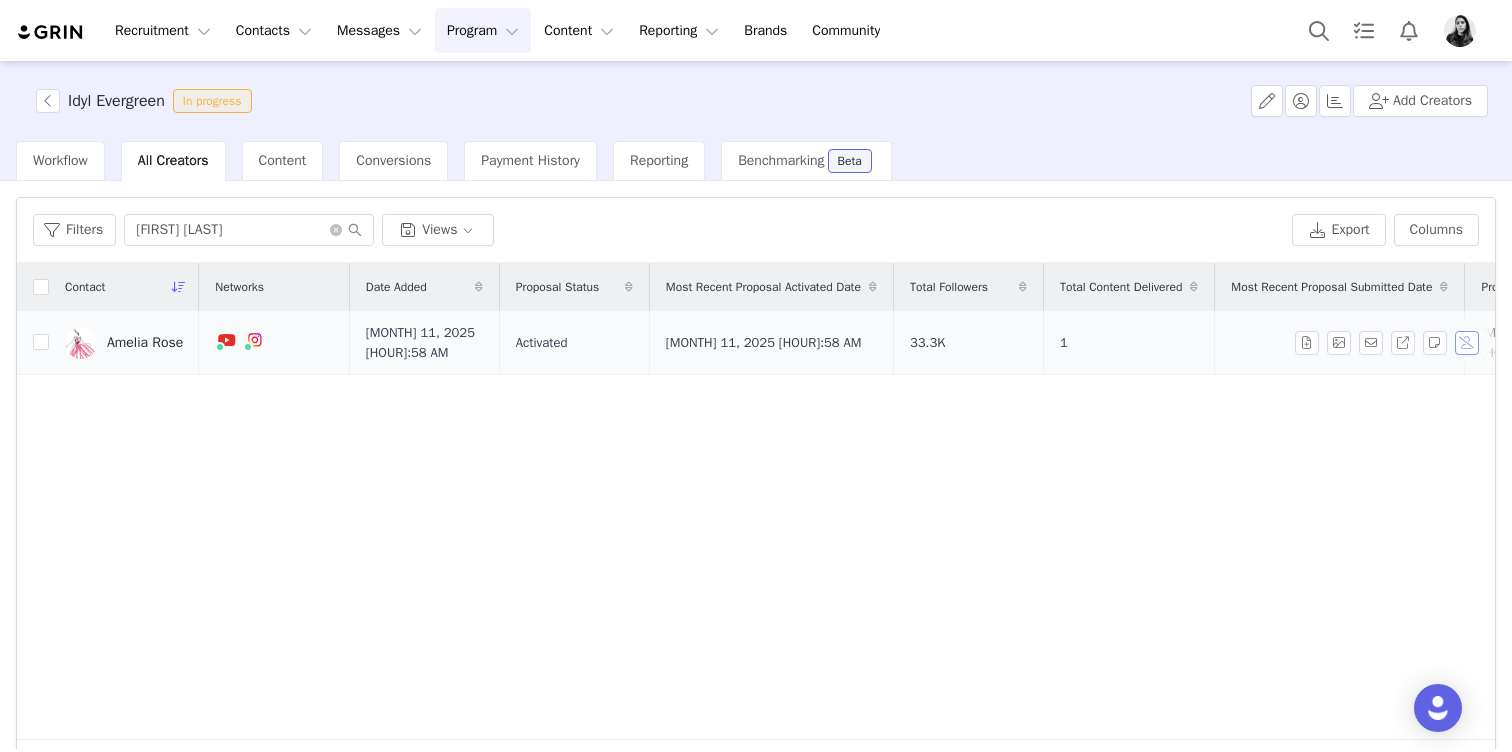 click at bounding box center (1467, 343) 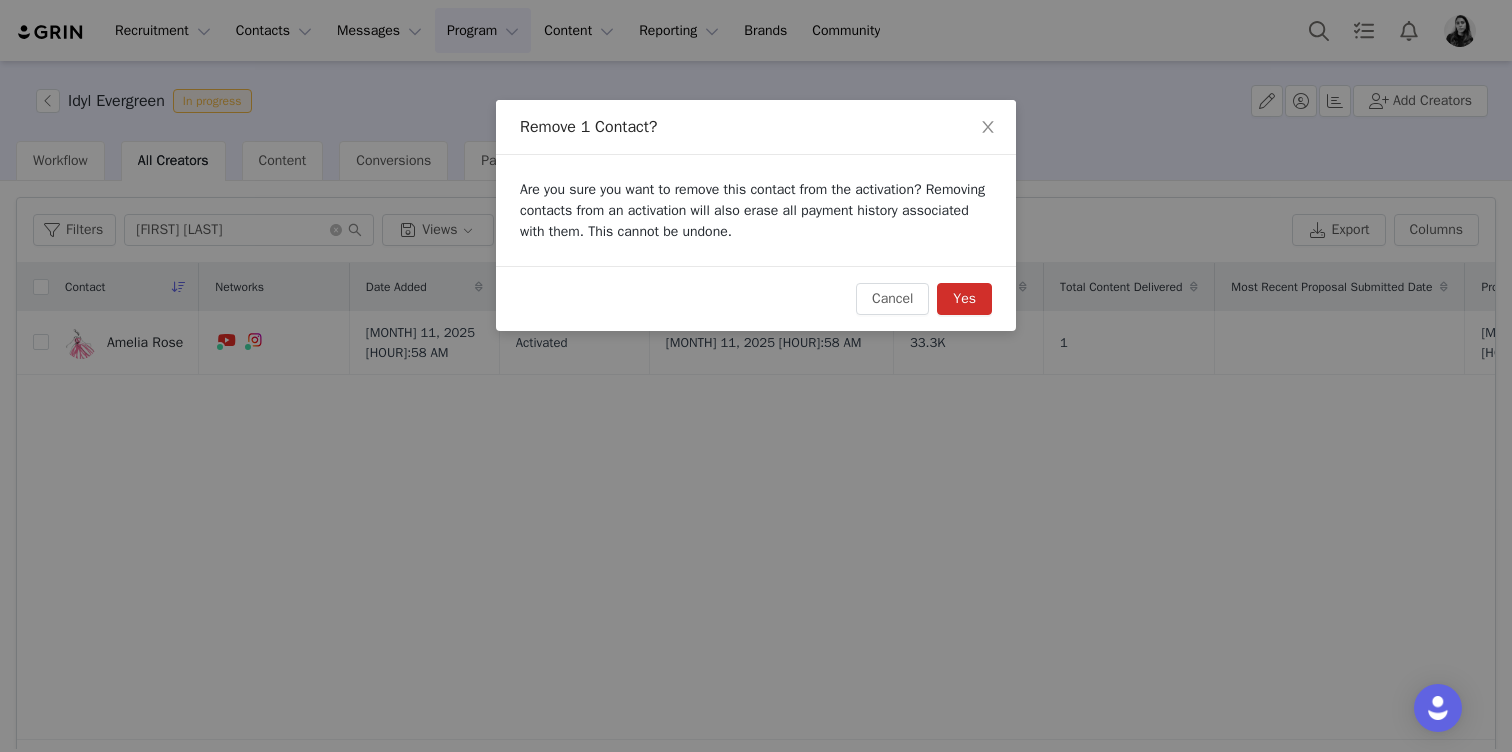 click on "Yes" at bounding box center [964, 299] 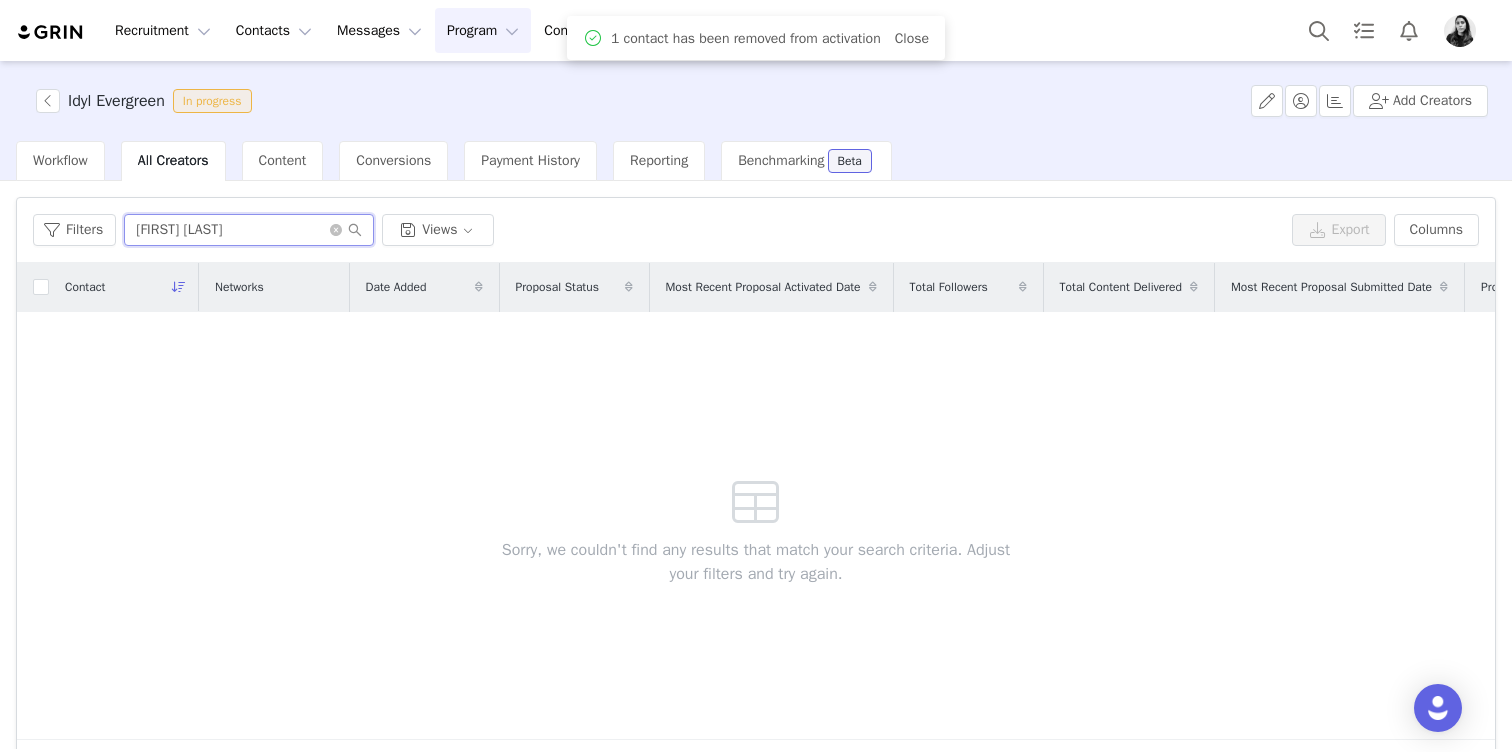 click on "amelia ro" at bounding box center (249, 230) 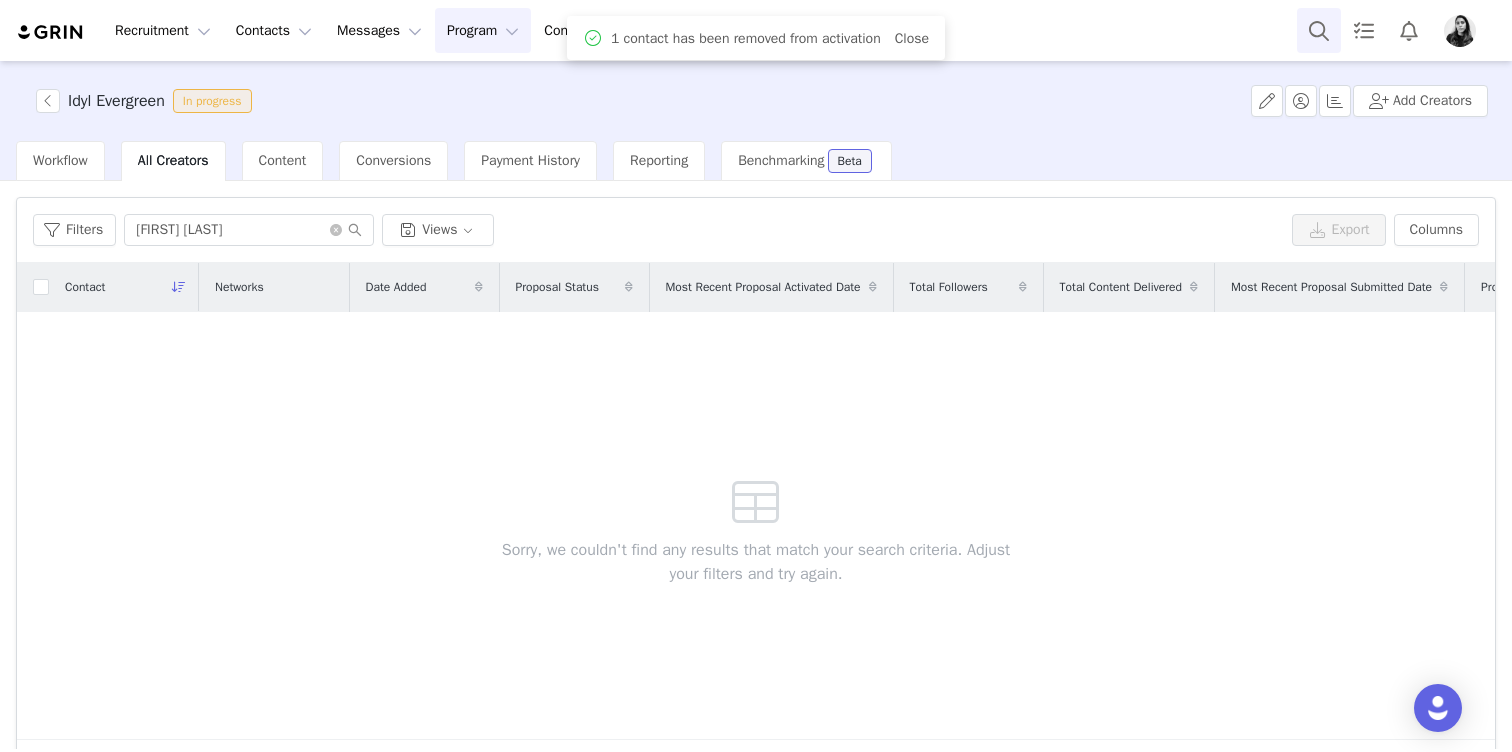 click at bounding box center (1319, 30) 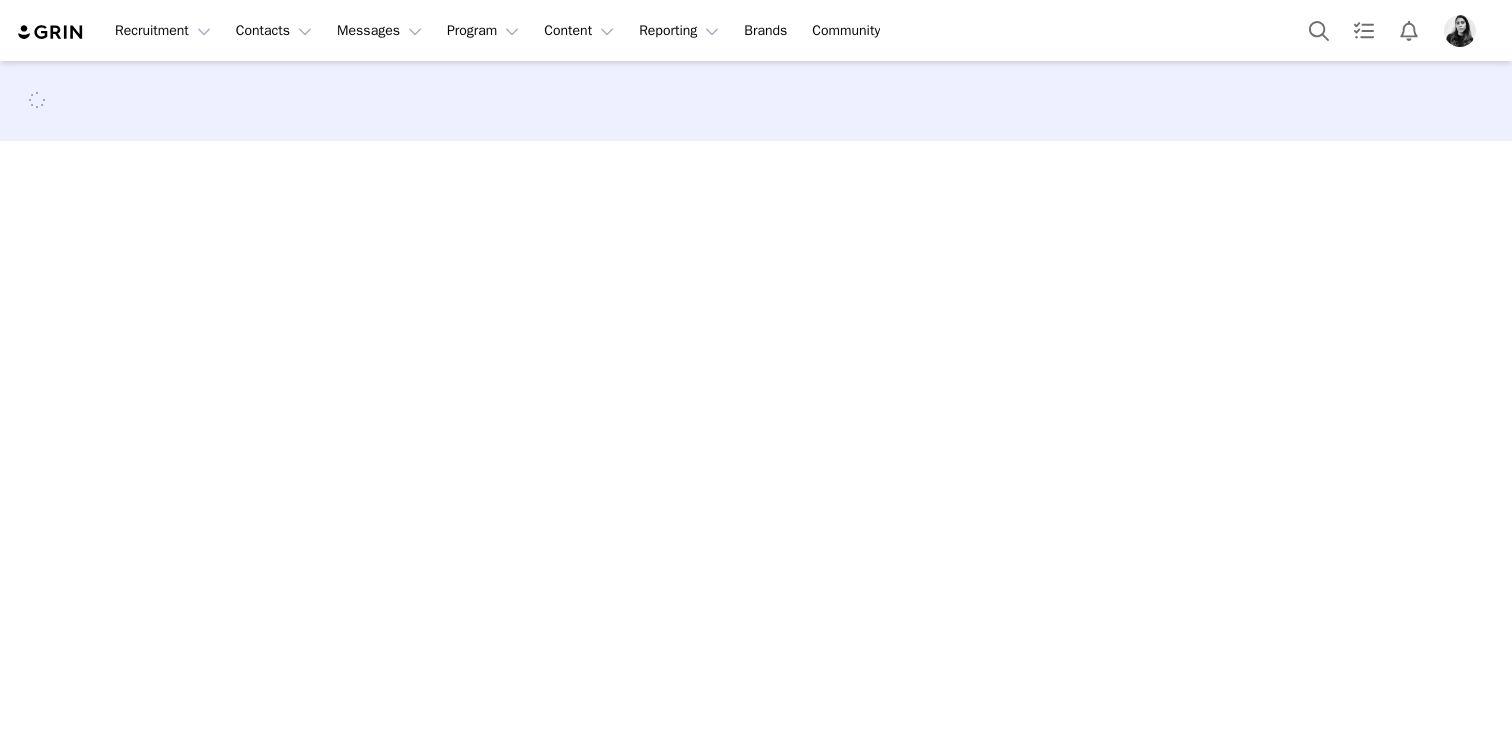 scroll, scrollTop: 0, scrollLeft: 0, axis: both 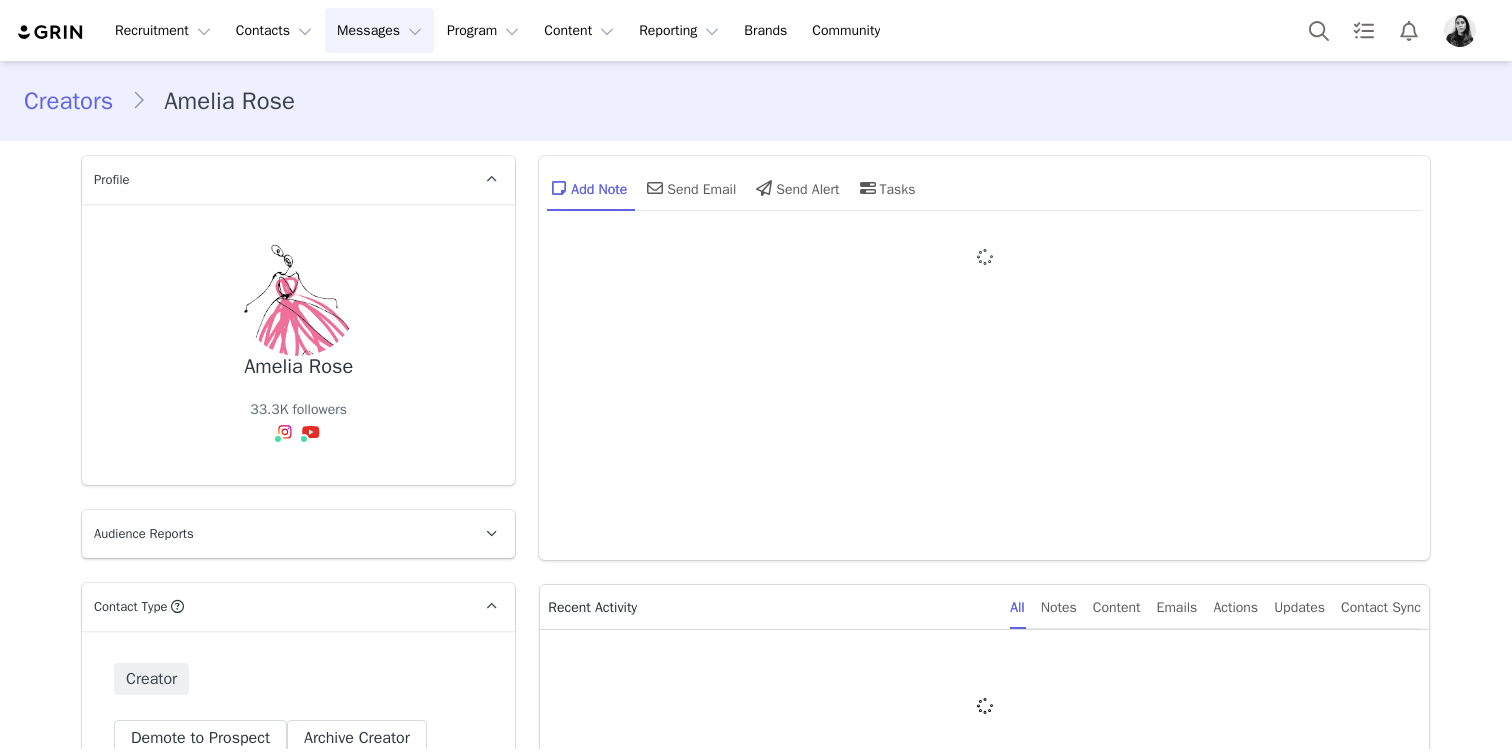 type on "+44 (United Kingdom)" 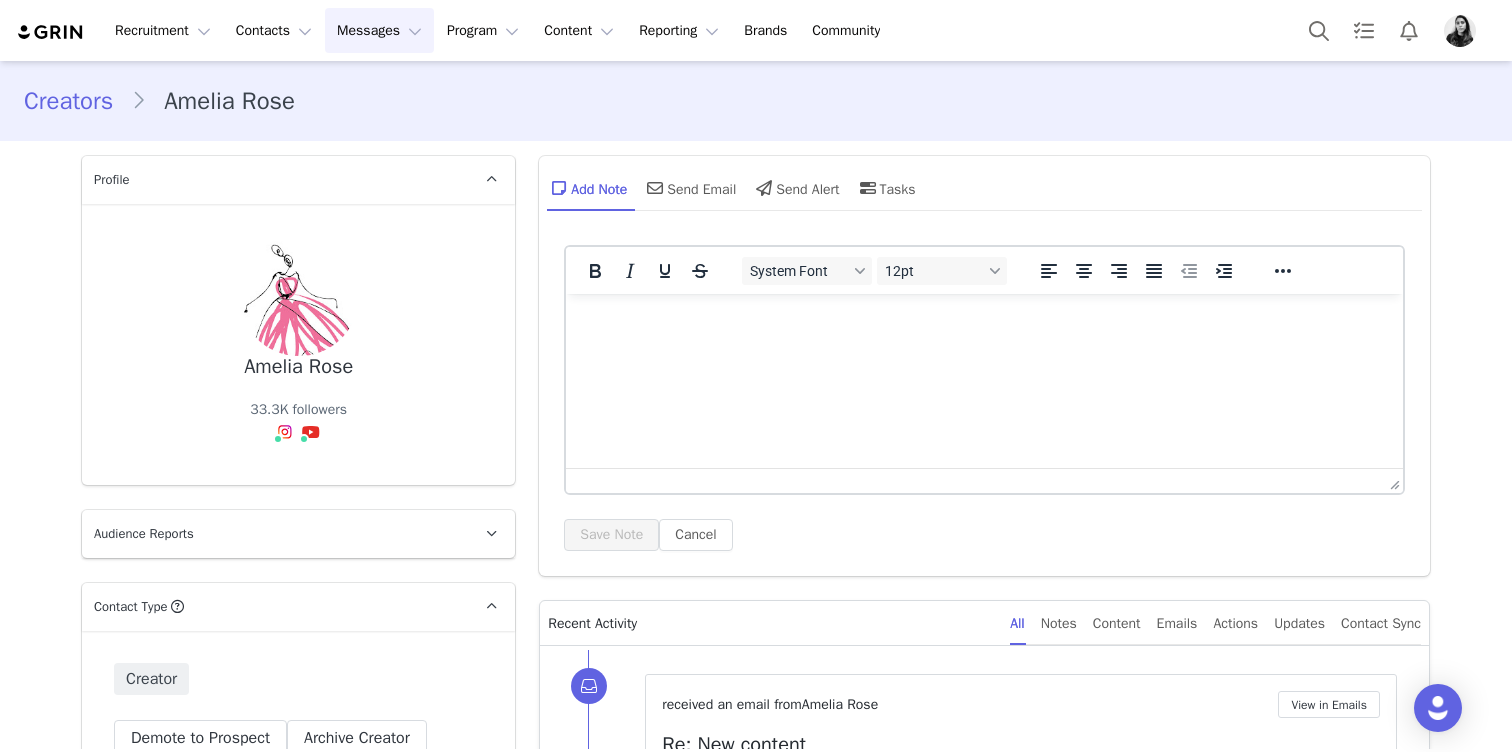 scroll, scrollTop: 0, scrollLeft: 0, axis: both 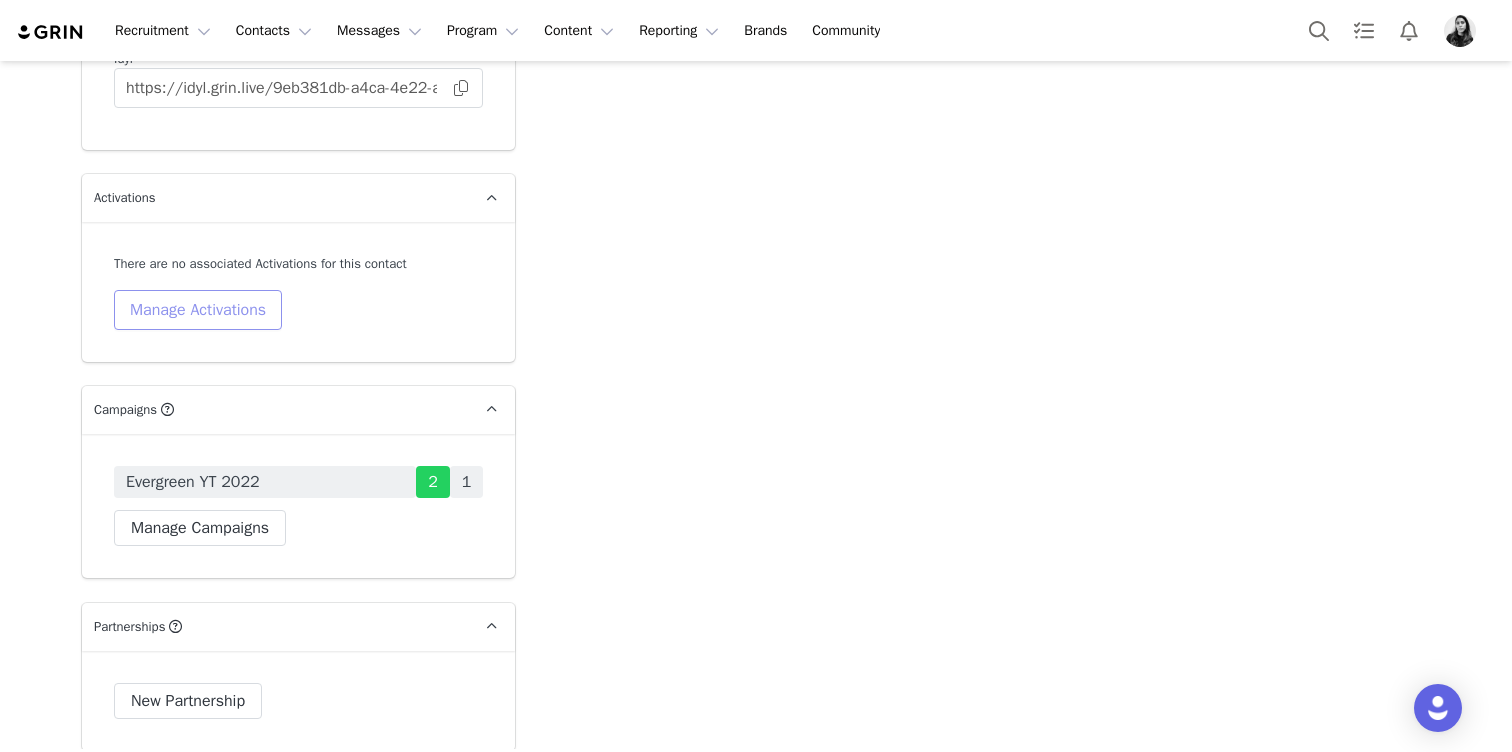 click on "Manage Activations" at bounding box center (198, 310) 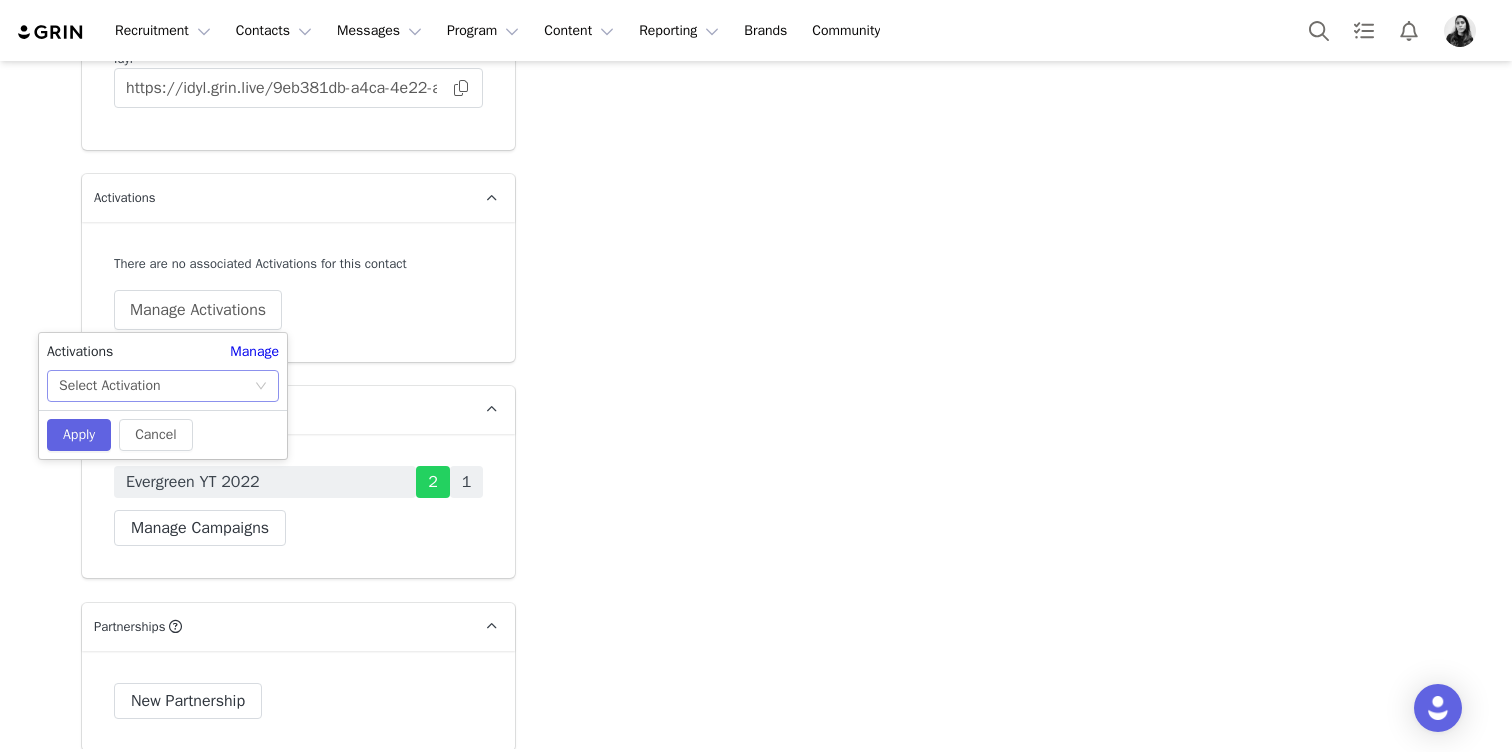 click on "Select Activation" at bounding box center (156, 386) 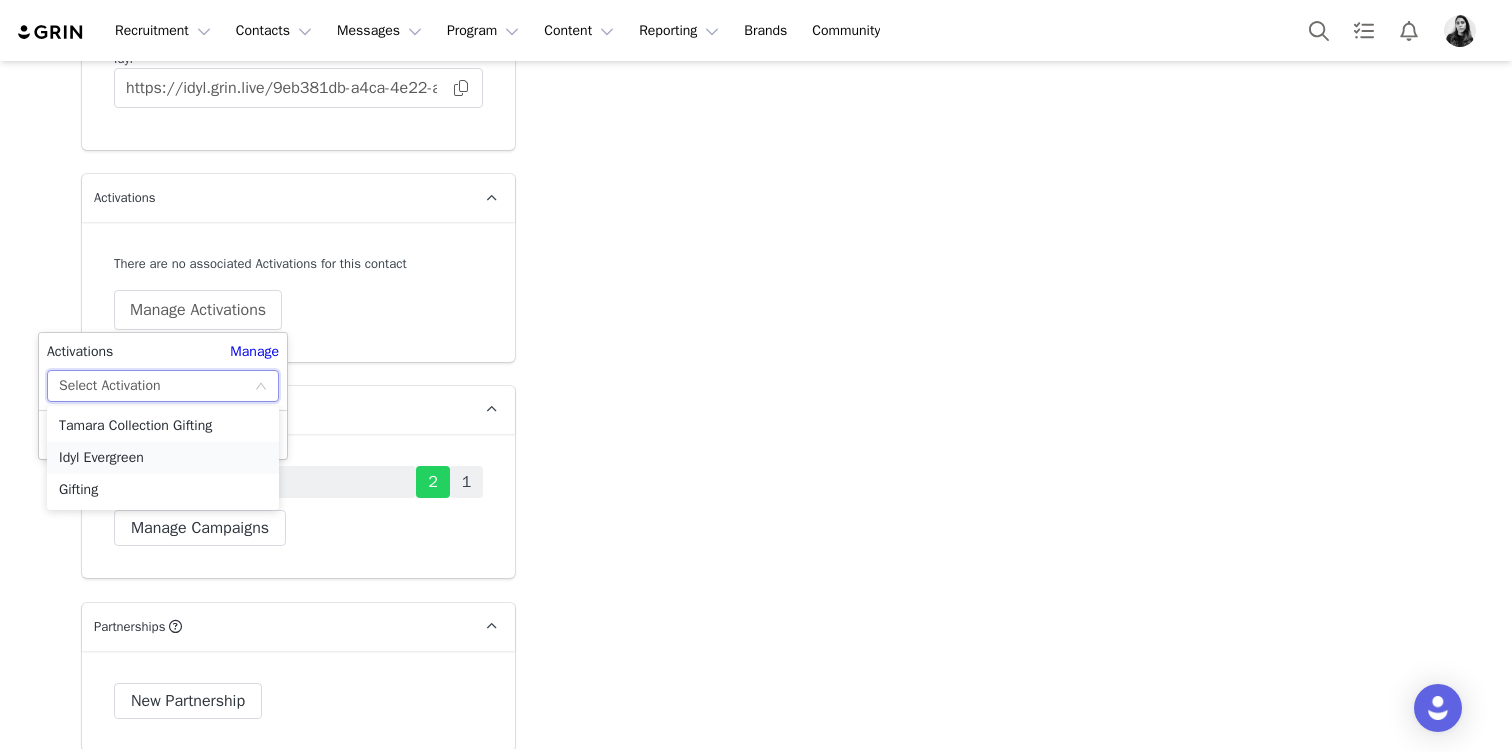 click on "Idyl Evergreen" at bounding box center [163, 458] 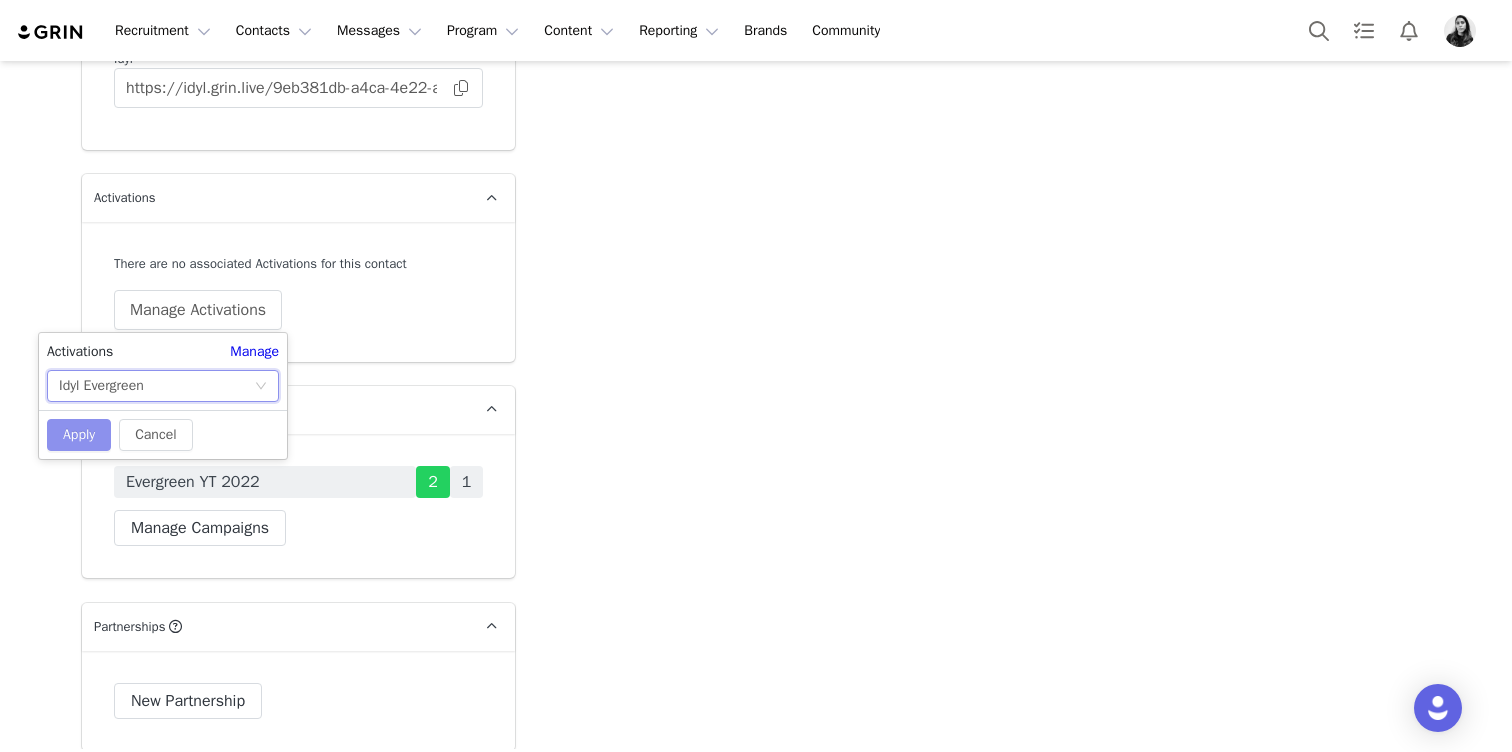click on "Apply" at bounding box center [79, 435] 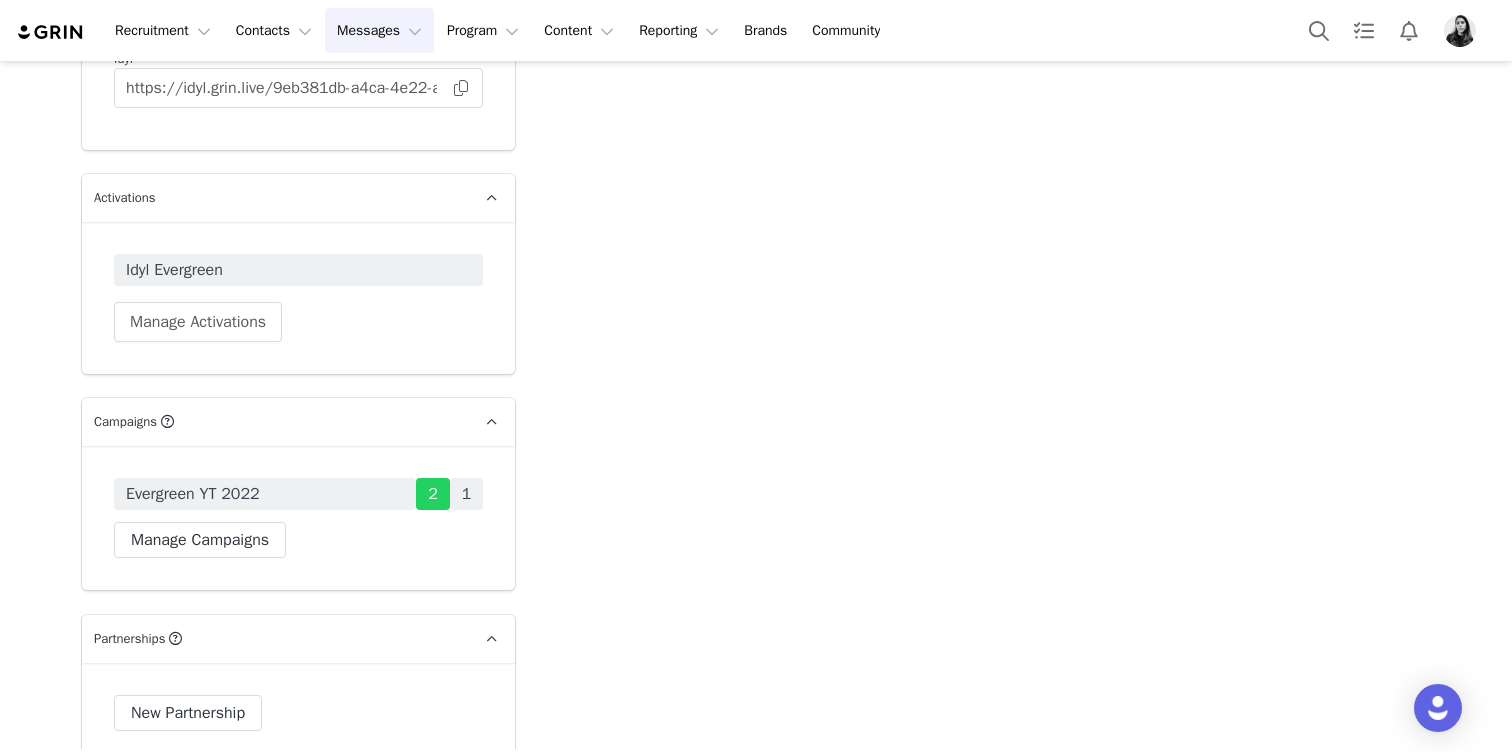 click on "Messages Messages" at bounding box center [379, 30] 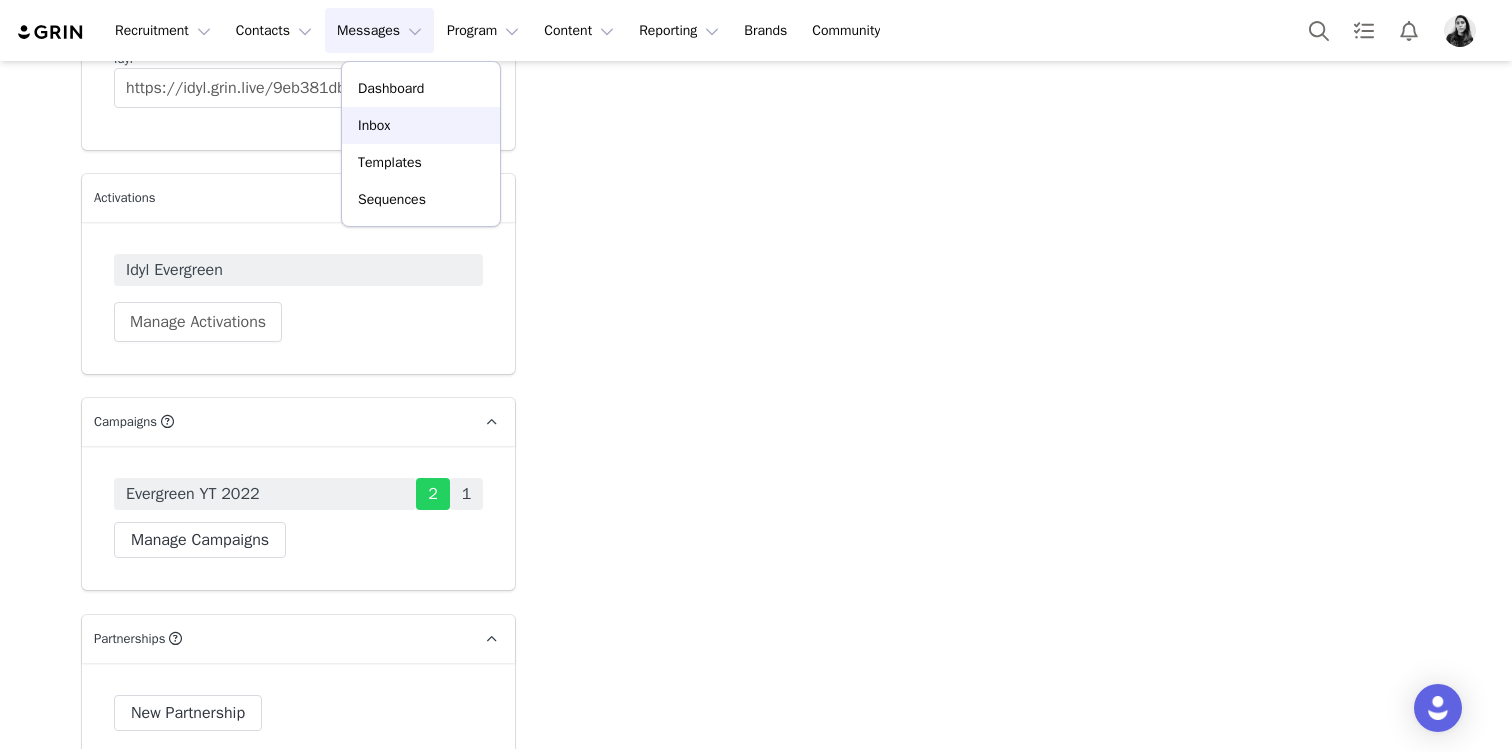click on "Inbox" at bounding box center (374, 125) 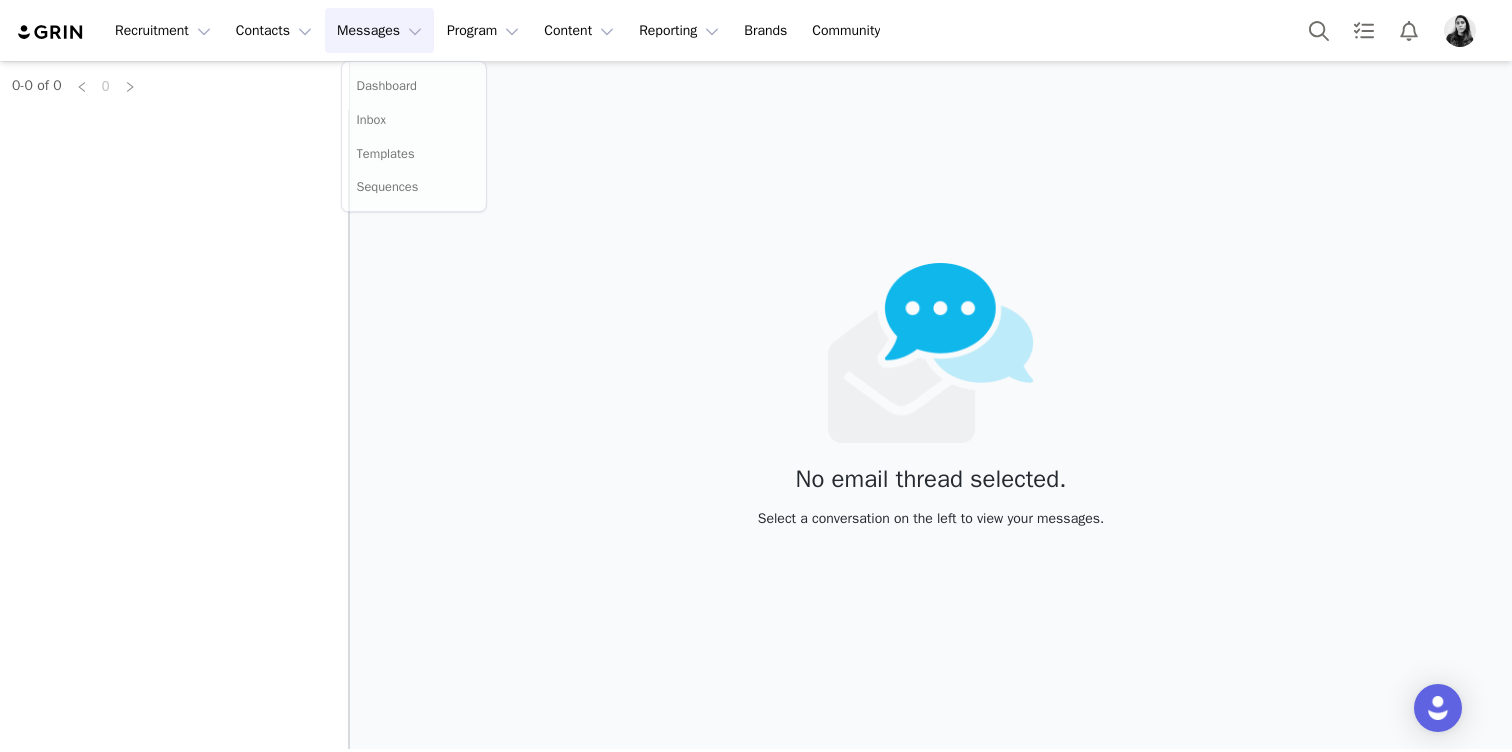 scroll, scrollTop: 0, scrollLeft: 0, axis: both 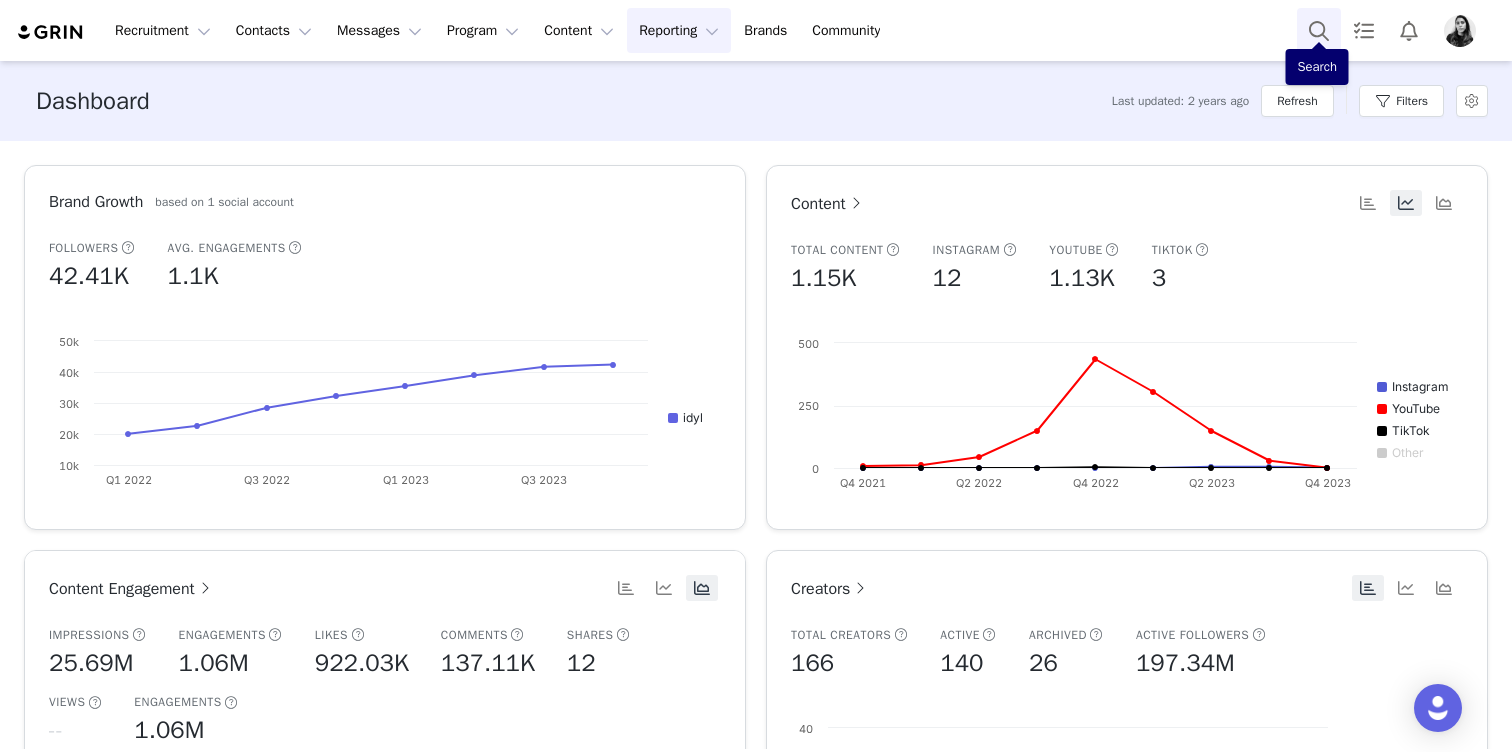 click at bounding box center [1319, 30] 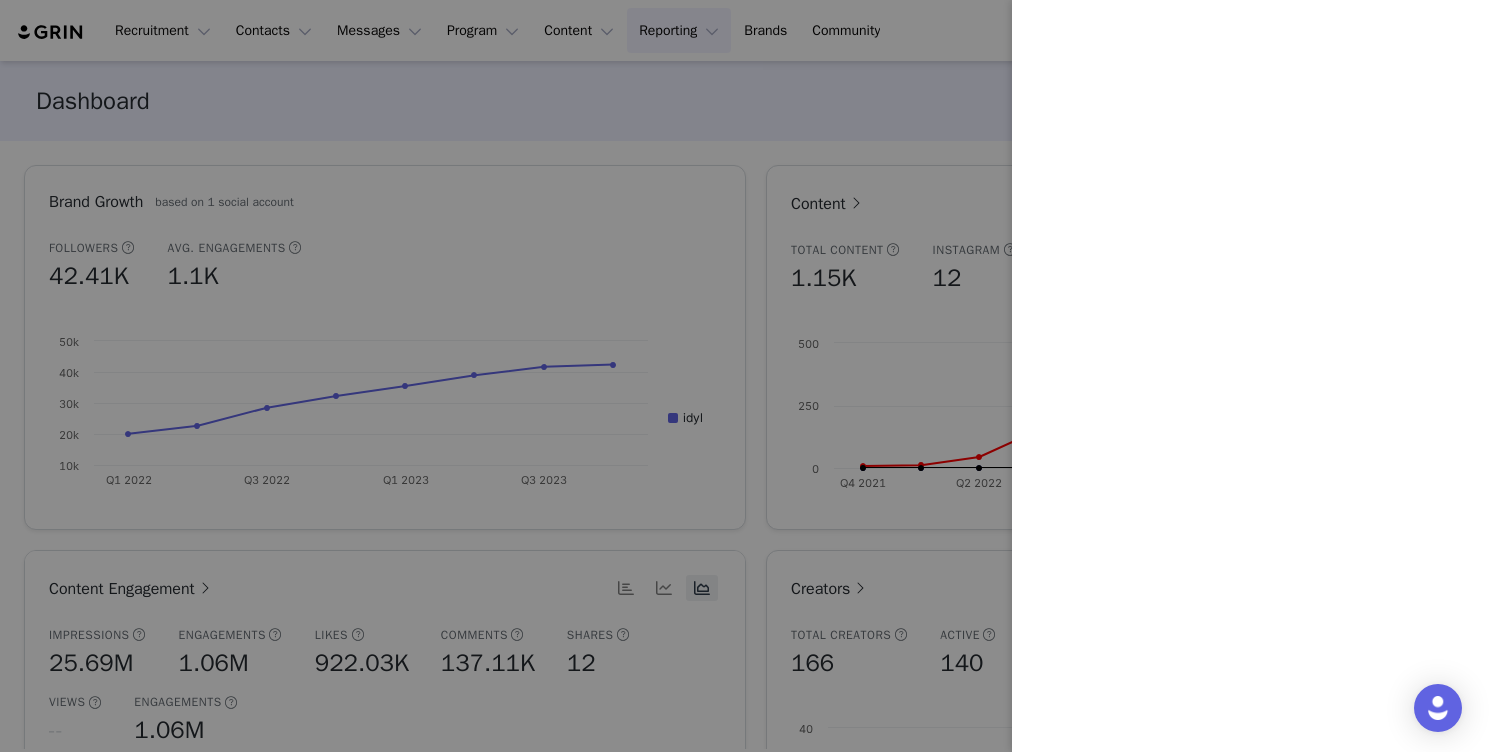 click at bounding box center (756, 376) 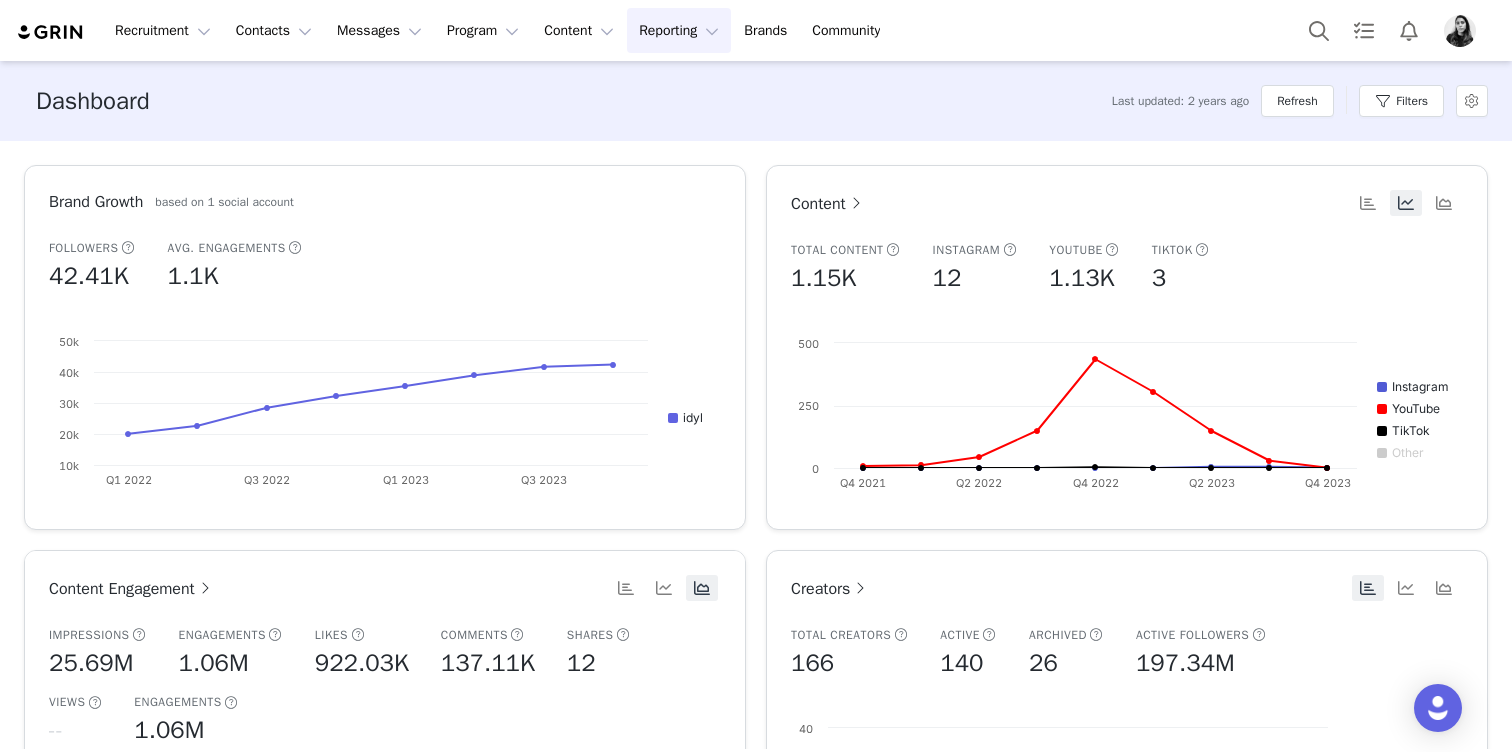 click on "Recruitment Recruitment Creator Search Curated Lists Landing Pages Web Extension AI Creator Search Beta Contacts Contacts Creators Prospects Applicants Messages Messages Dashboard Inbox Templates Sequences Program Program Activations Campaigns Partnerships Payments Affiliates Content Content Creator Content Media Library Social Listening Reporting Reporting Dashboard Report Builder Brands Brands Community Community Dashboard     Last updated: [TIME] Refresh Filters     Brand Growth based on 1 social account     Followers     42.41K Avg. Engagements     1.1K Created with Highcharts 9.3.3 Chart title idyl Q1 2022 Q3 2022 Q1 2023 Q3 2023 10k 20k 30k 40k 50k  Content      Total Content     1.15K Instagram     12 YouTube     1.13K TikTok     3 Created with Highcharts 9.3.3 Chart title Instagram YouTube TikTok Other Q4 2021 Q2 2022 Q4 2022 Q2 2023 Q4 2023 0 250 500 Q1 2023 ​ ●   Instagram: 0 ​ ●   YouTube: 304 ​ ●   TikTok: 0 ​  Content Engagement      Impressions     25.69M     1.06M" at bounding box center (756, 376) 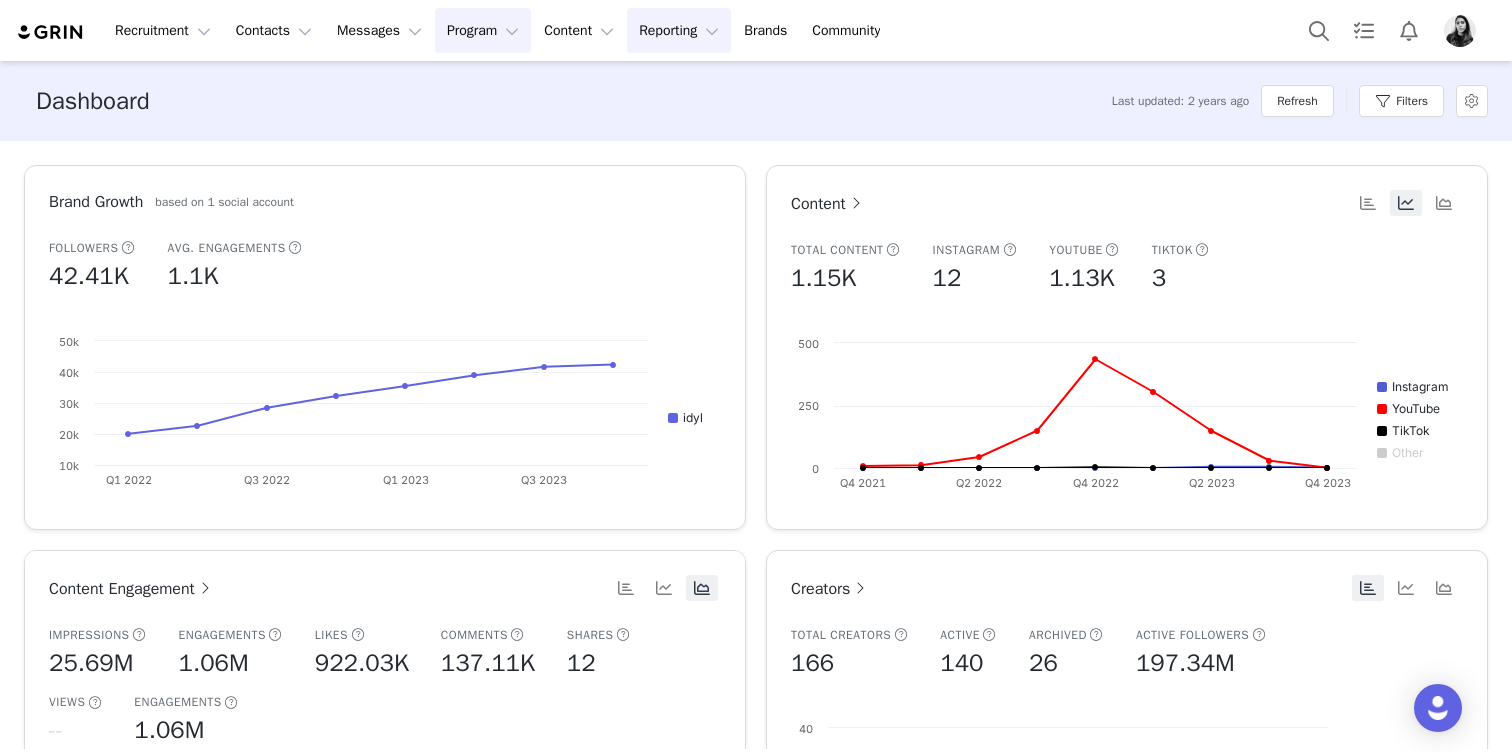 click on "Program Program" at bounding box center (483, 30) 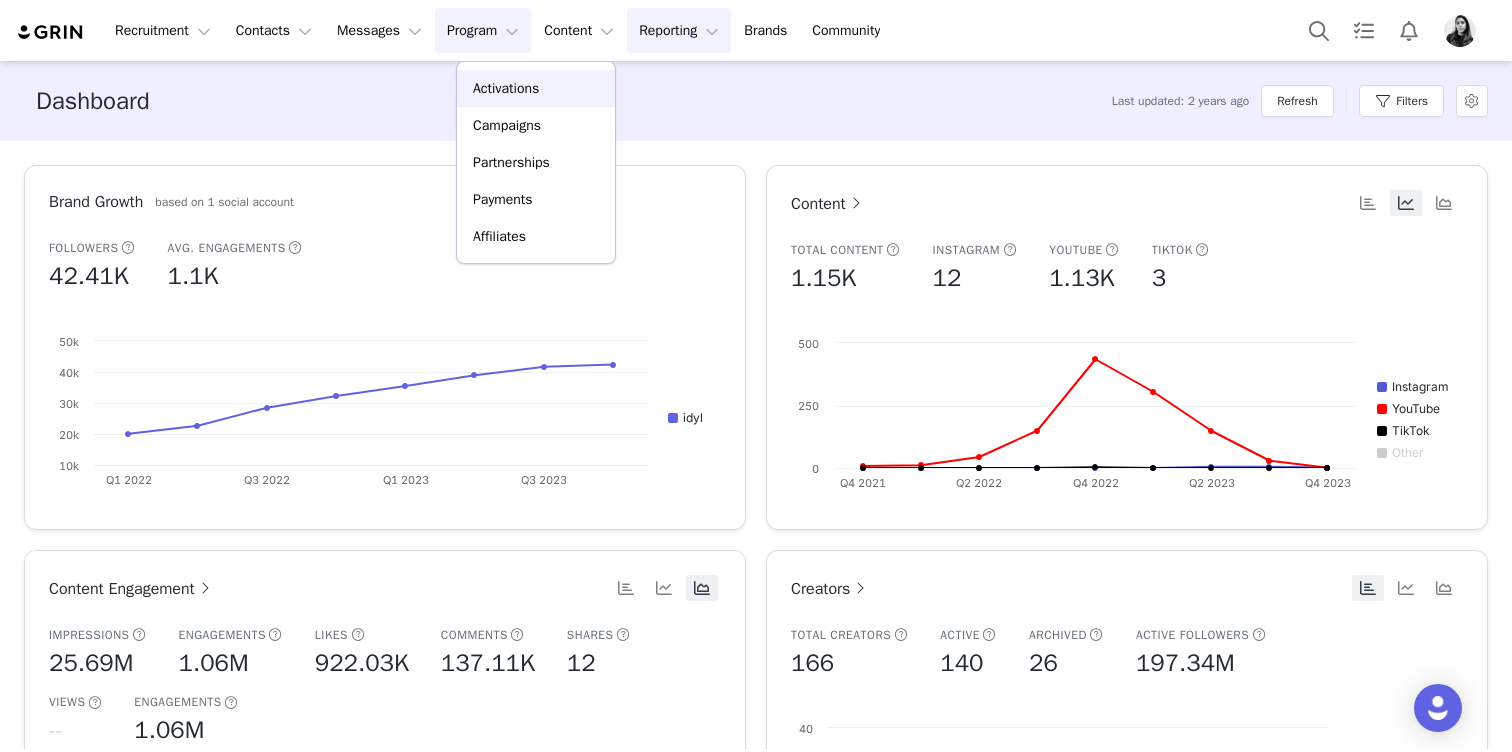 click on "Activations" at bounding box center (506, 88) 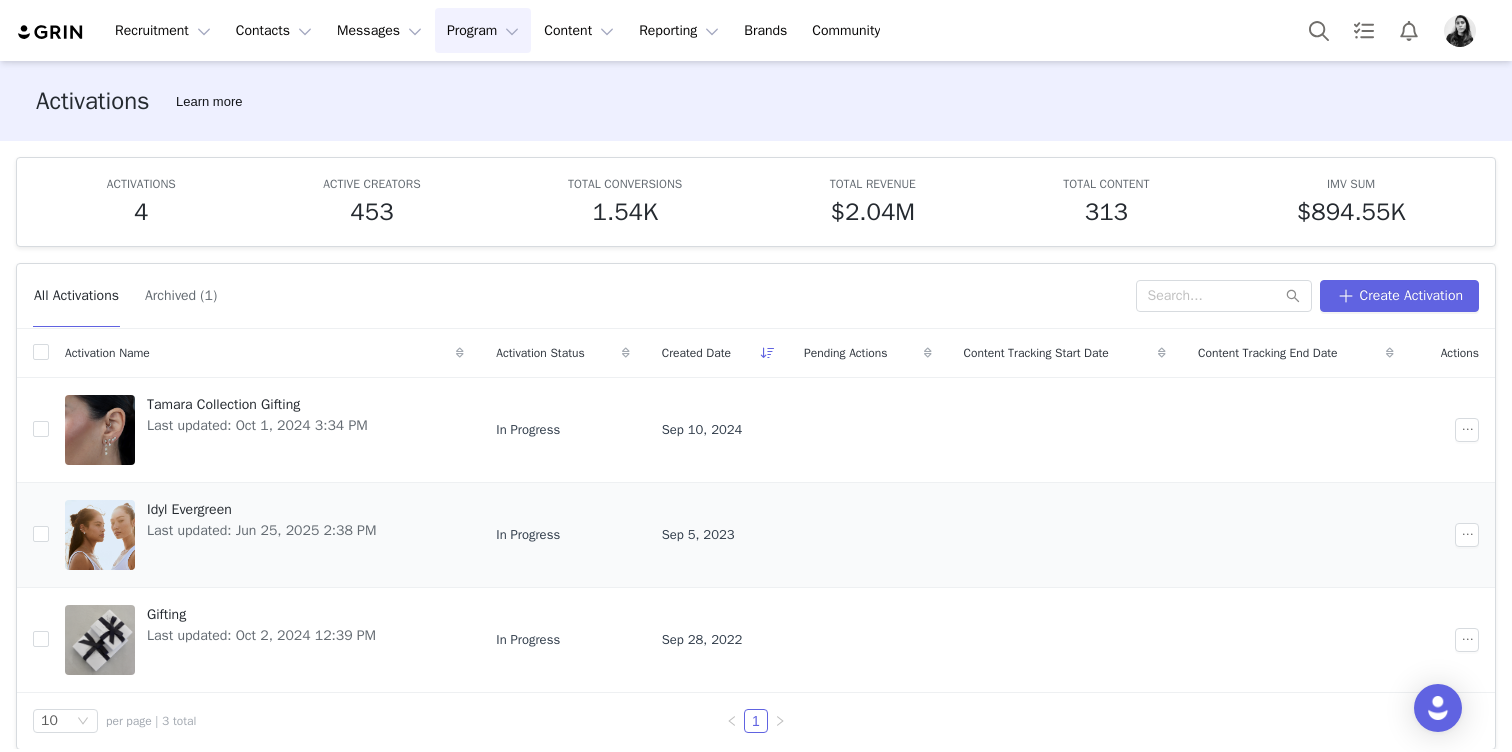 click at bounding box center [100, 535] 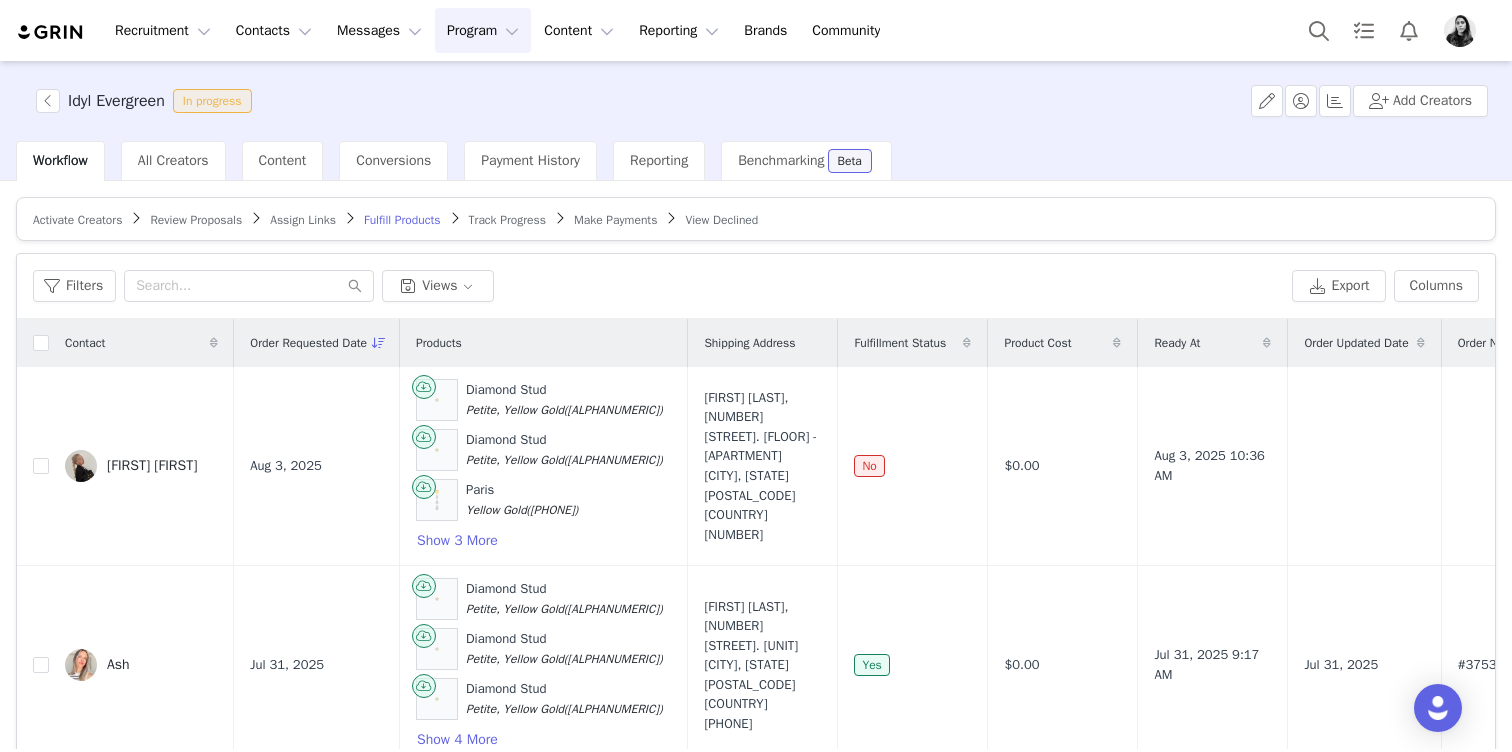 click on "Activate Creators" at bounding box center (77, 220) 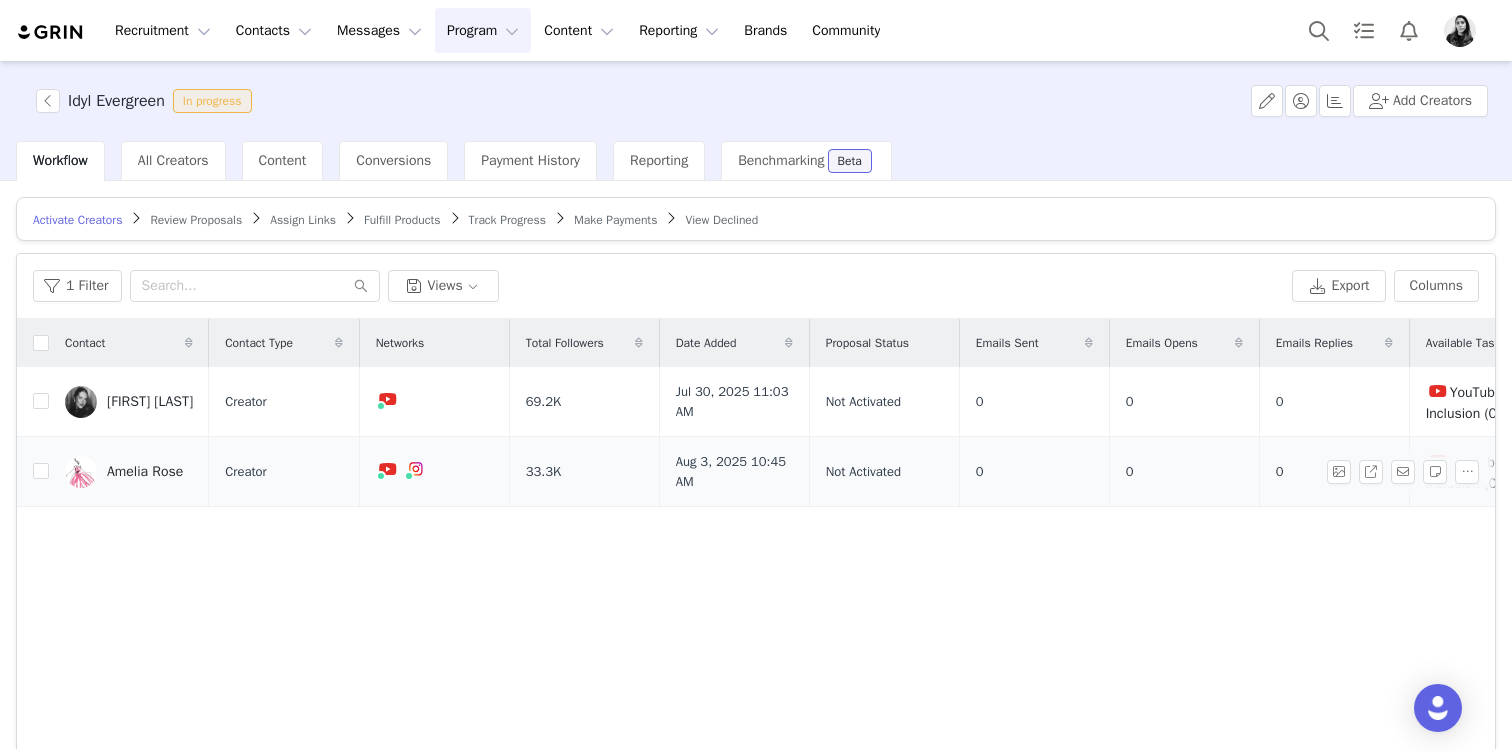 click on "Amelia Rose" at bounding box center (145, 472) 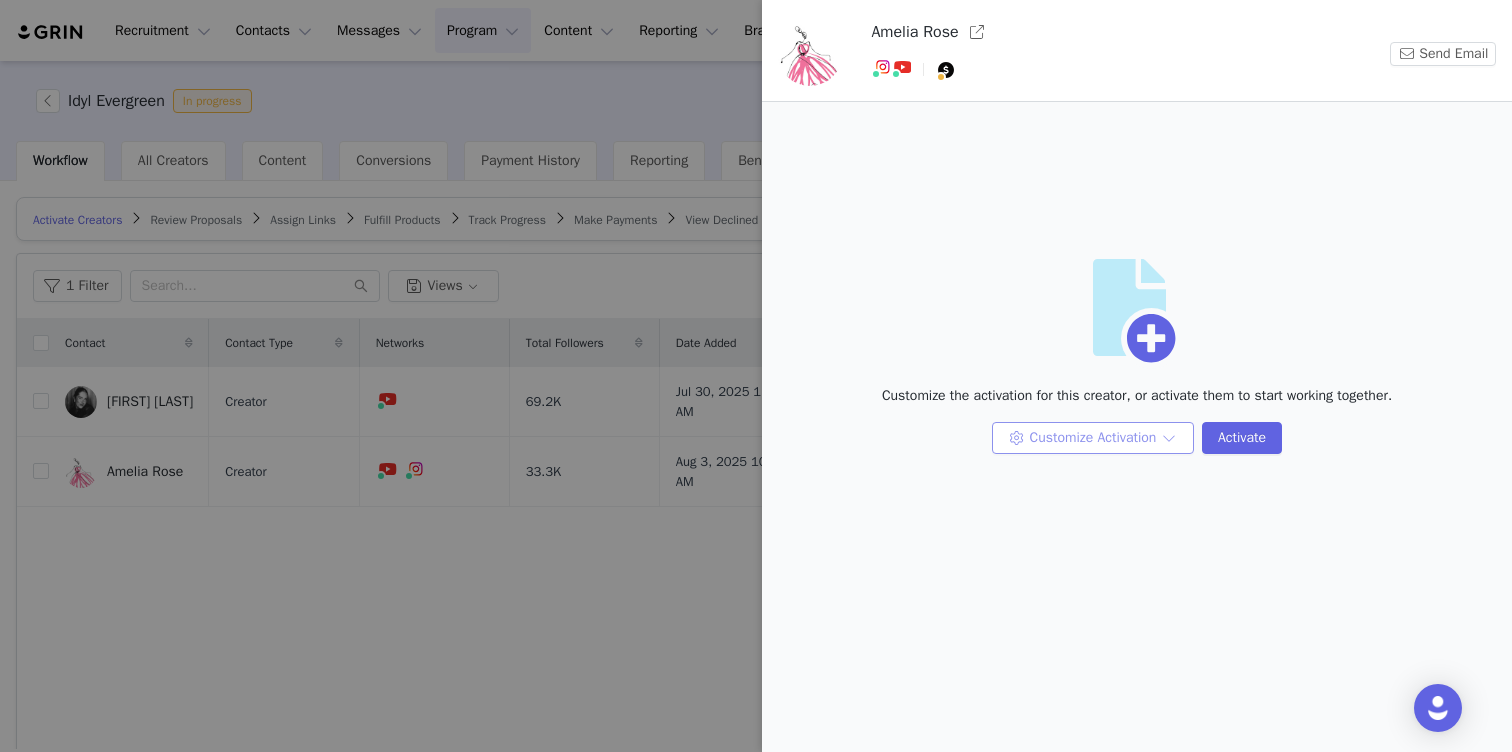 click on "Customize Activation" at bounding box center [1093, 438] 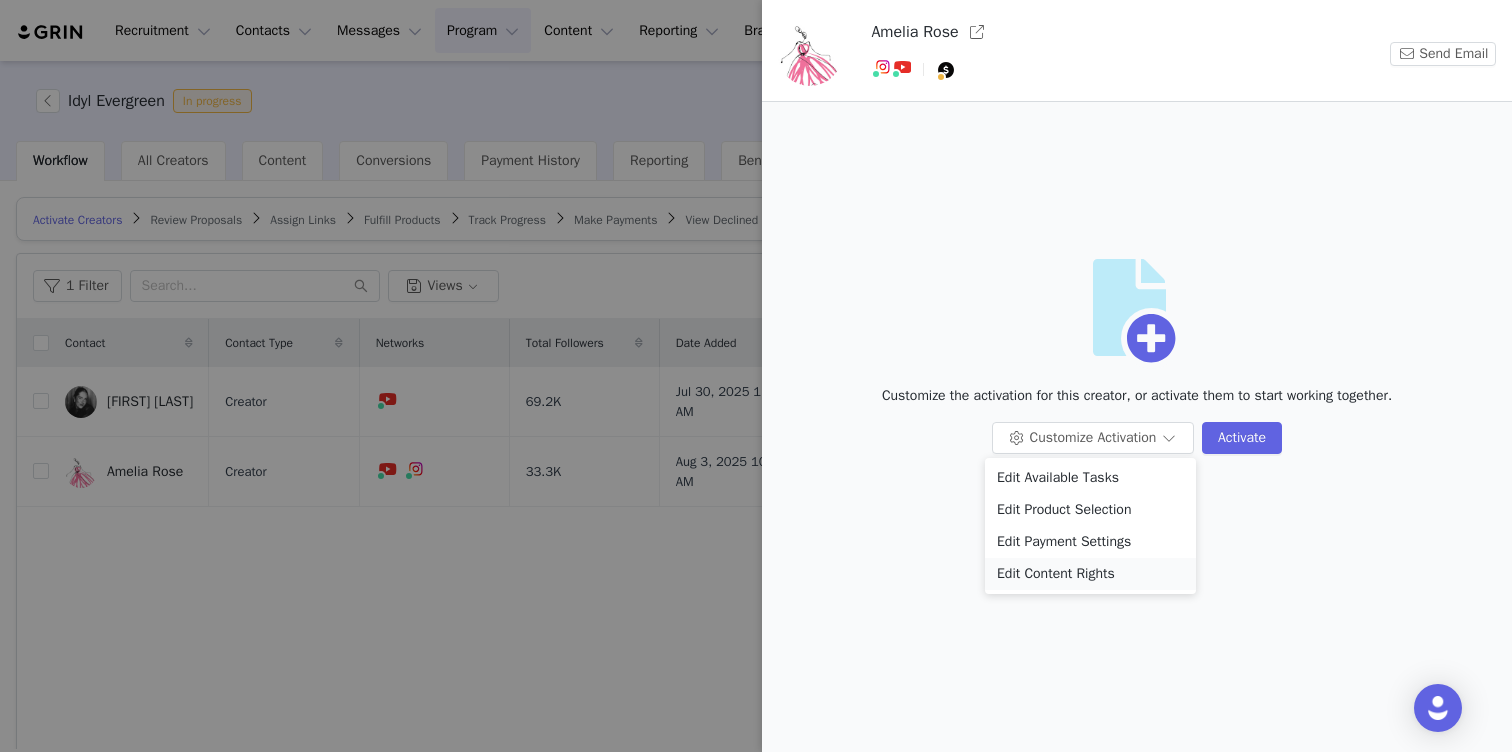 click on "Edit Content Rights" at bounding box center (1090, 574) 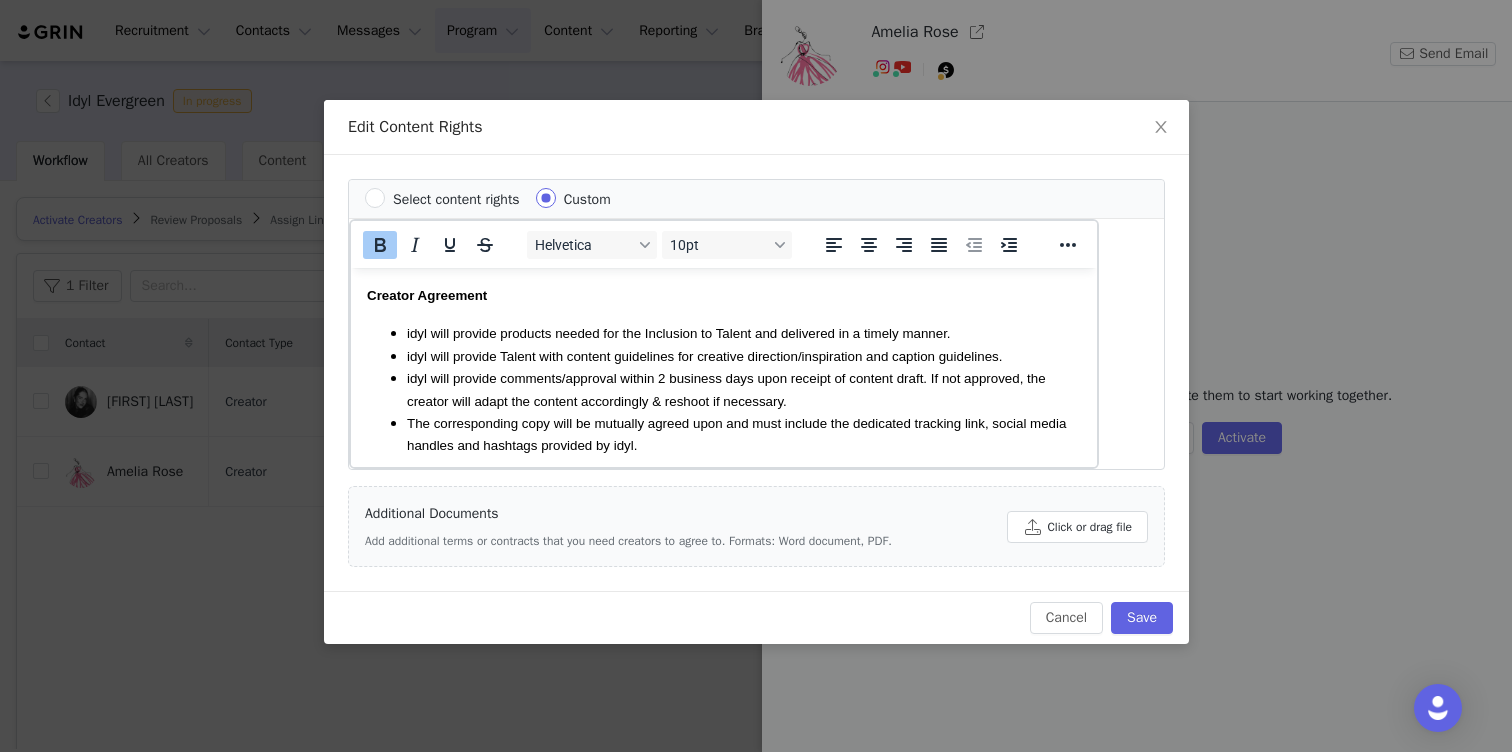 scroll, scrollTop: 0, scrollLeft: 0, axis: both 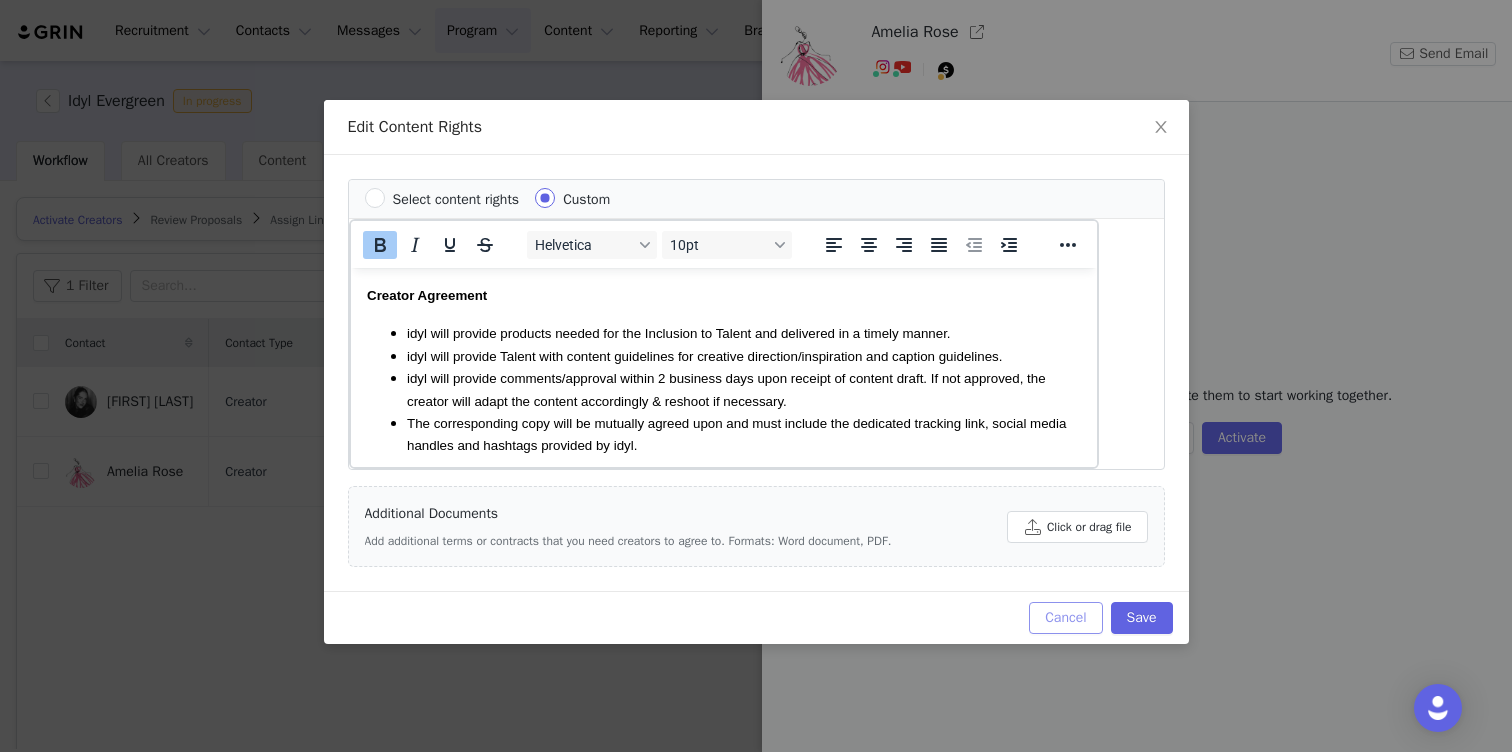 click on "Cancel" at bounding box center (1065, 618) 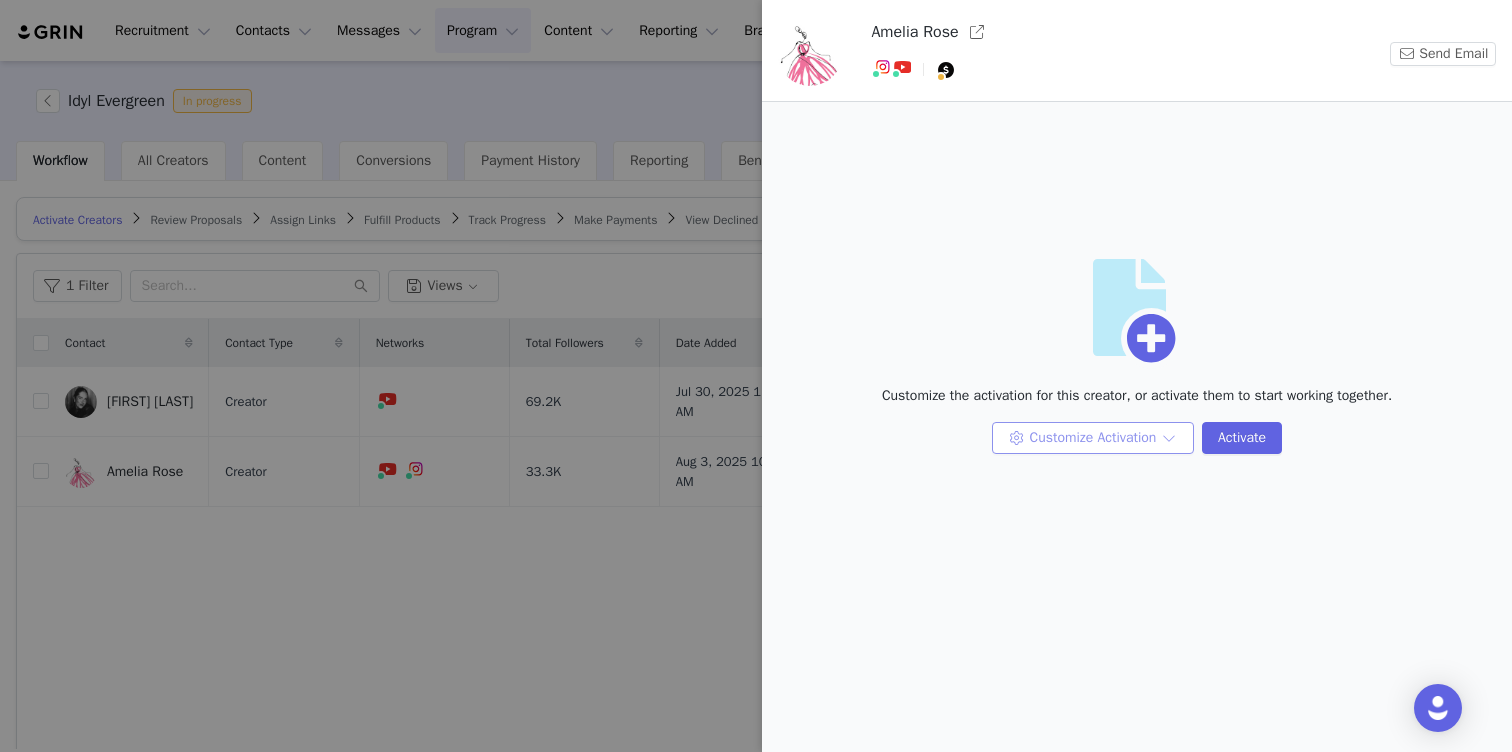 click on "Customize Activation" at bounding box center [1093, 438] 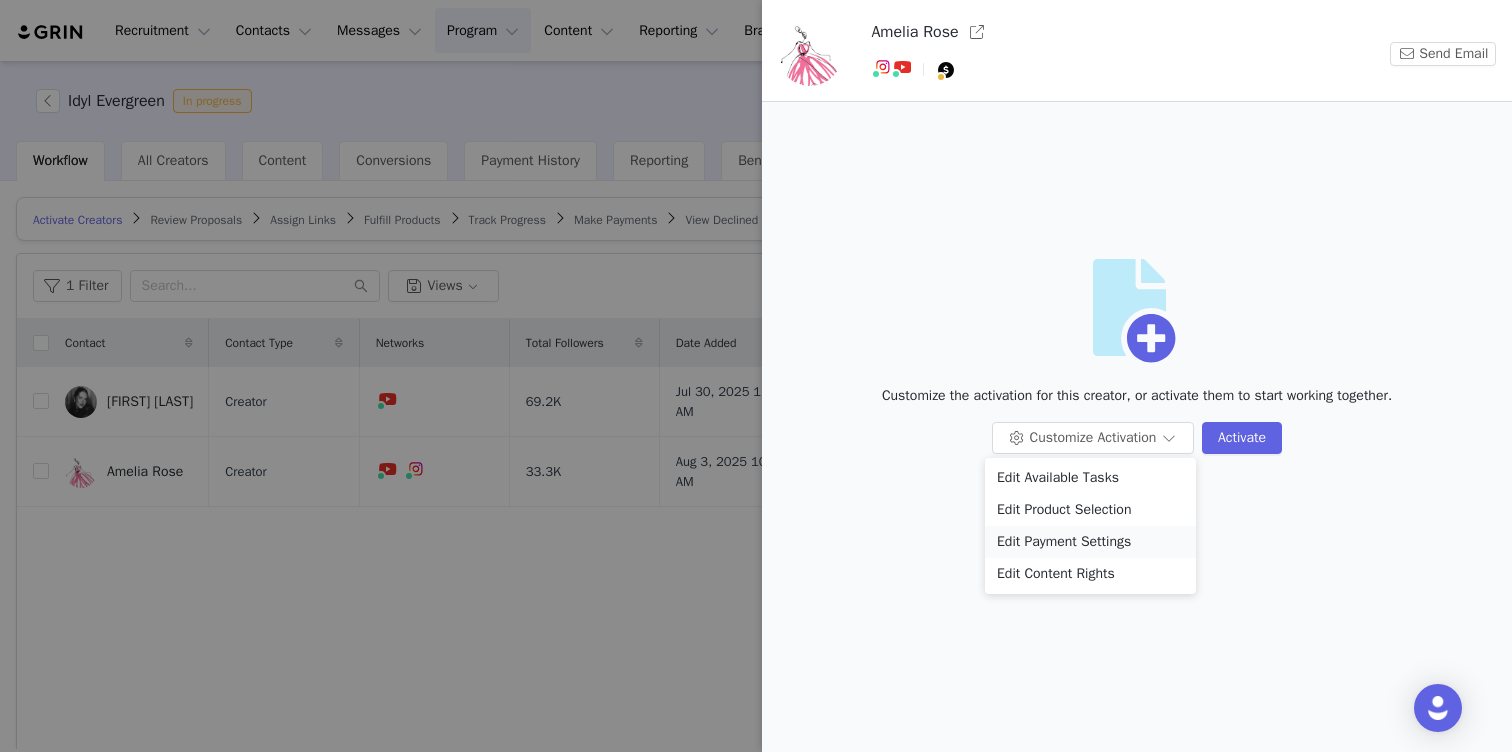 click on "Edit Payment Settings" at bounding box center (1090, 542) 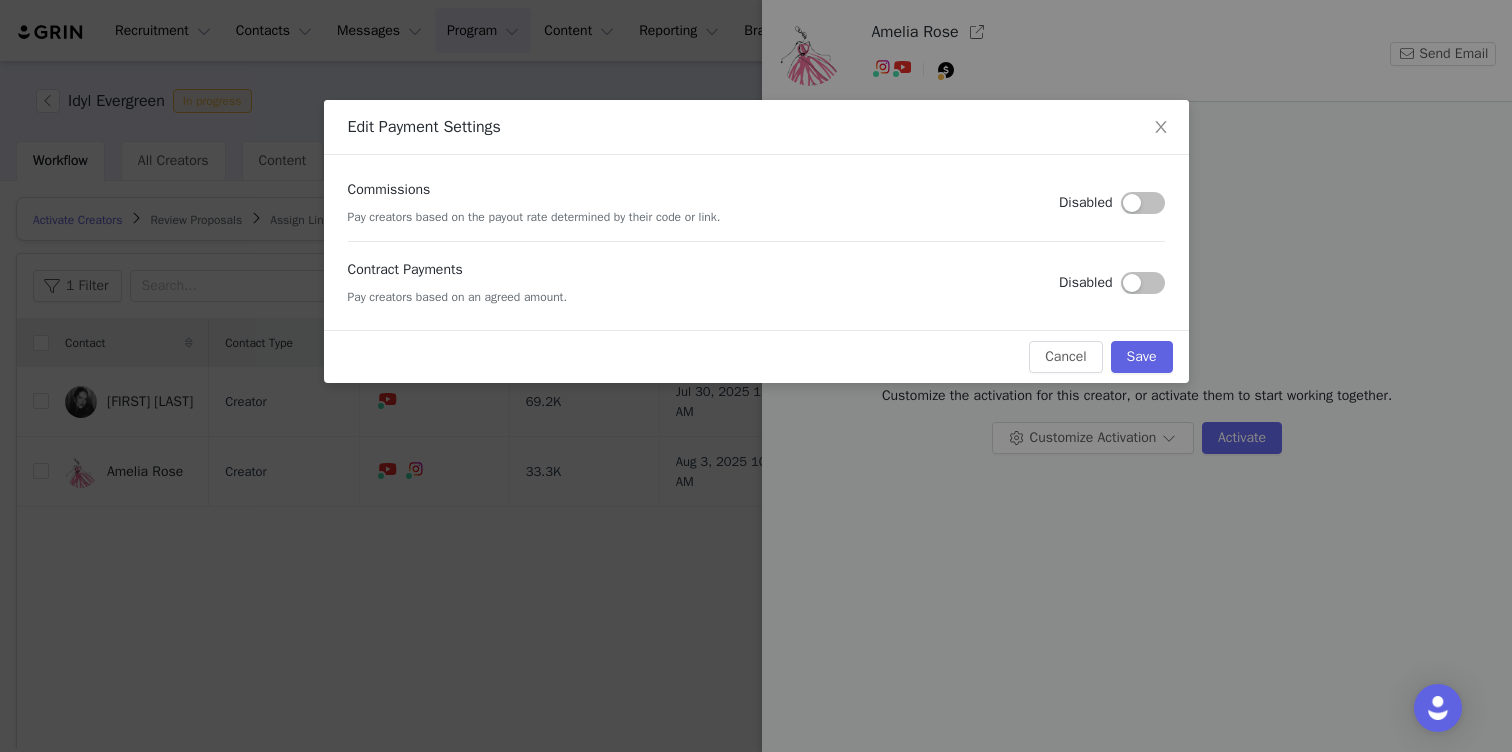 click at bounding box center (1143, 283) 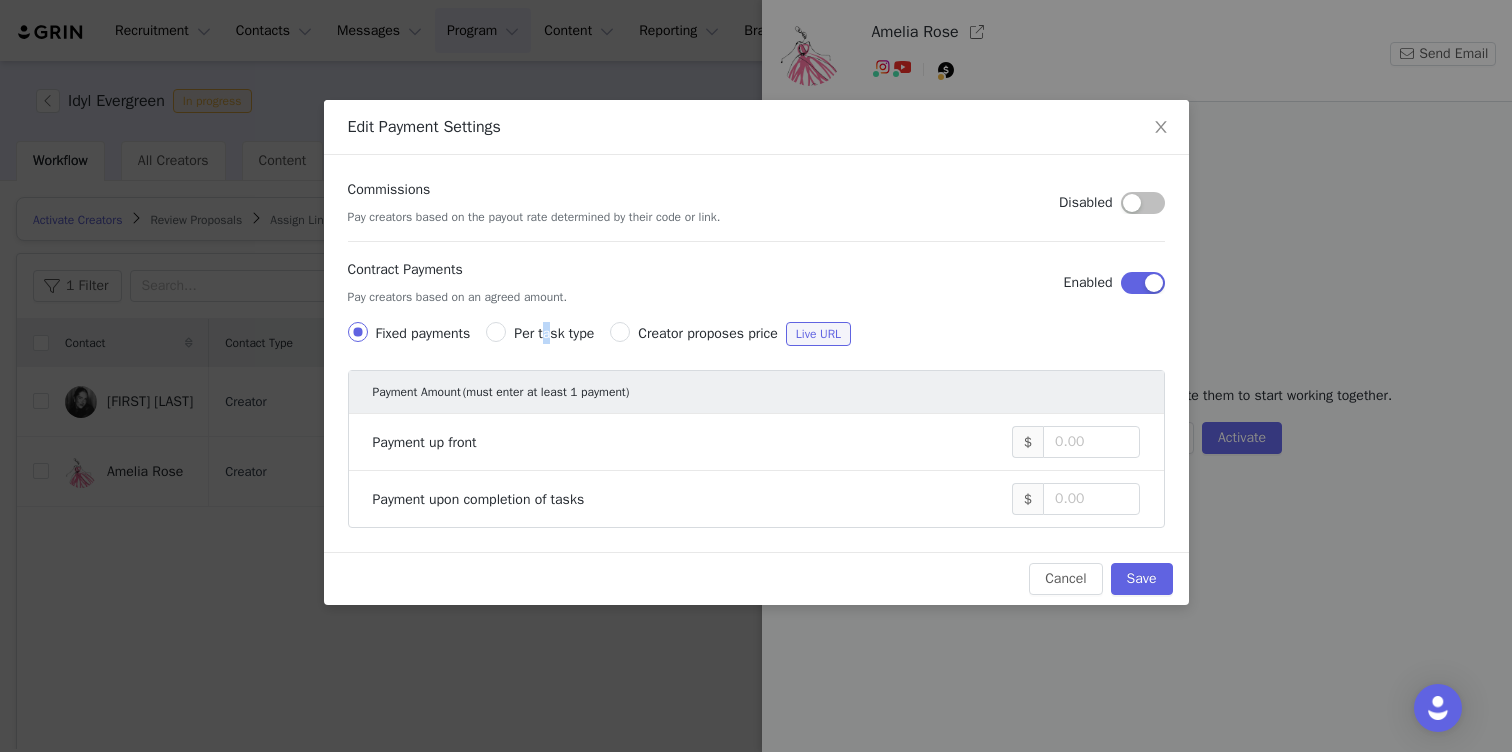 click on "Per task type" at bounding box center (554, 333) 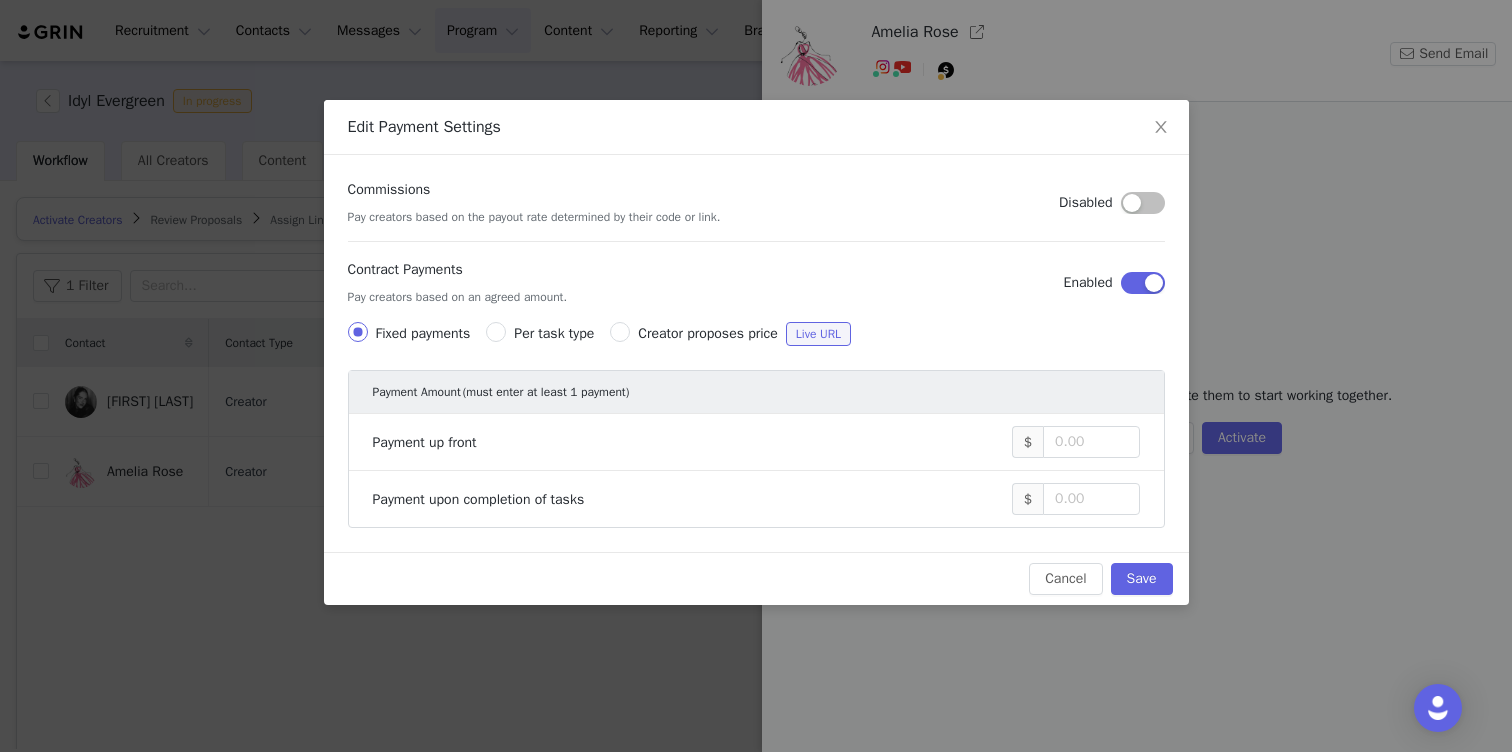 click on "Per task type" at bounding box center (554, 333) 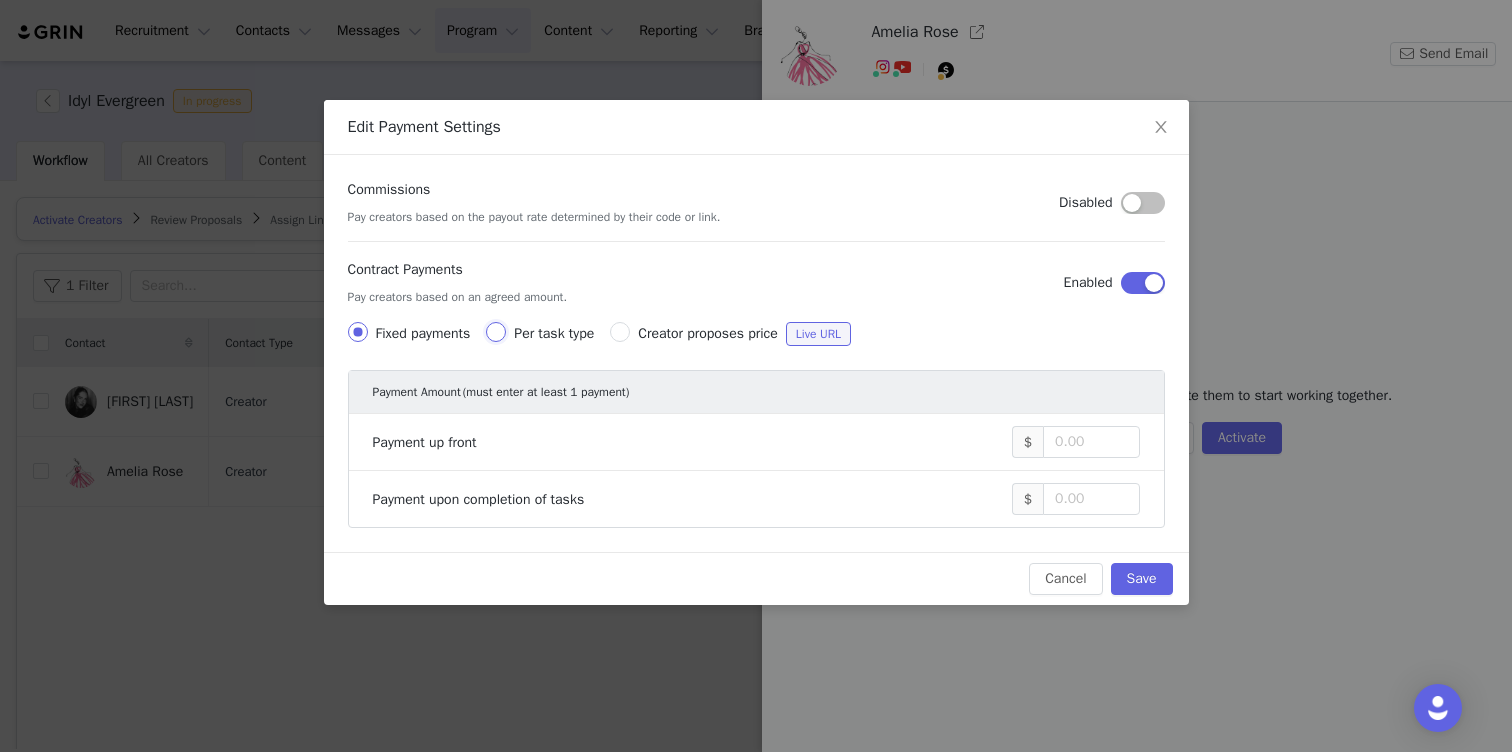 click on "Per task type" at bounding box center (496, 332) 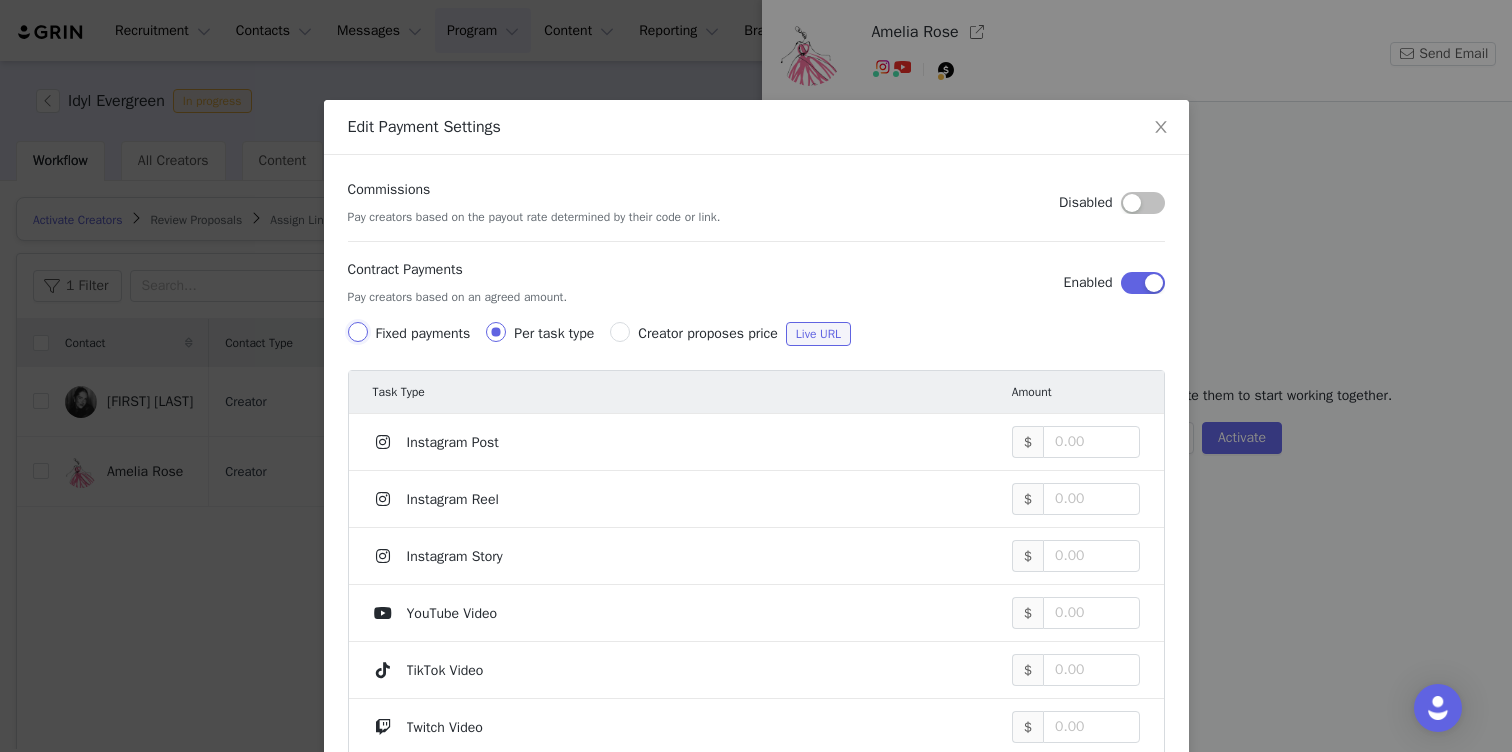 click on "Fixed payments" at bounding box center [358, 332] 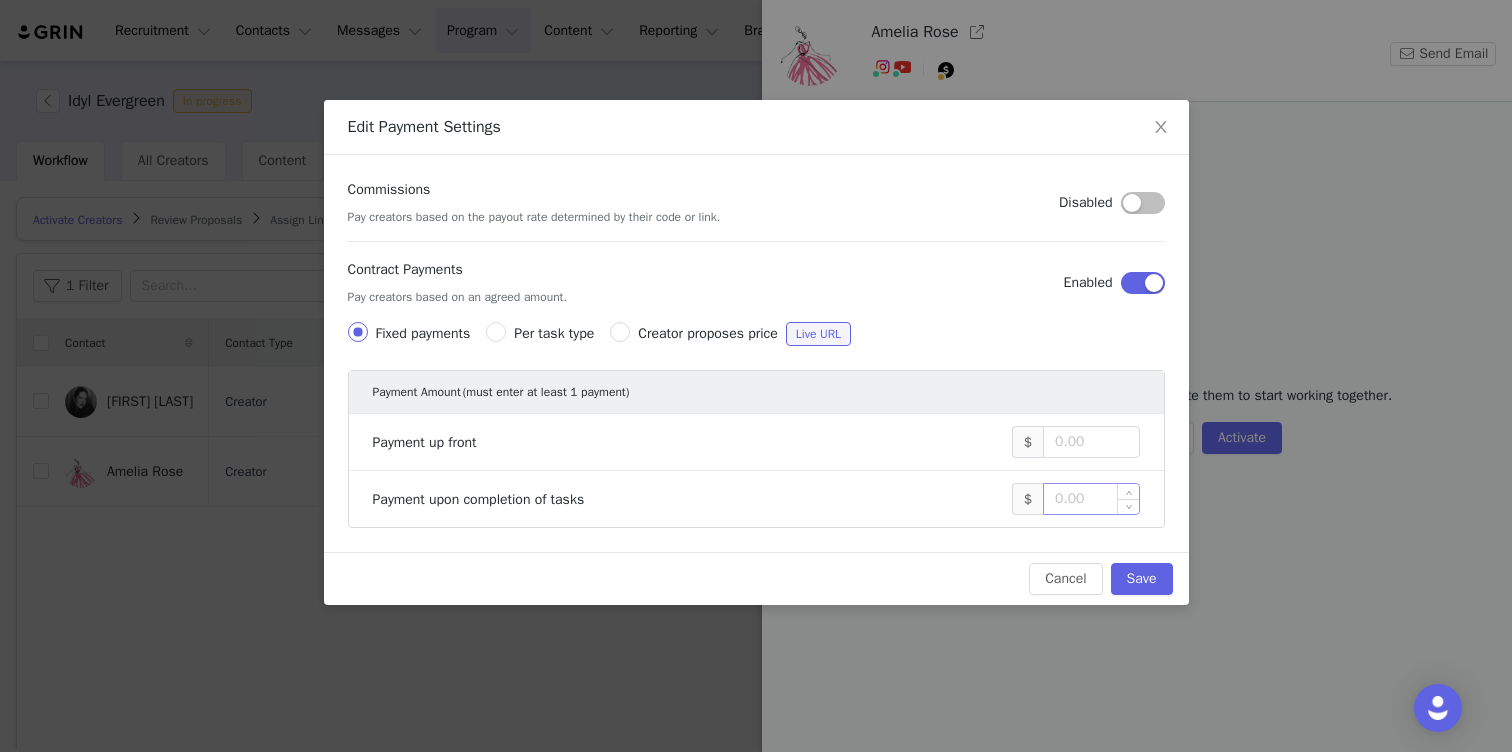 click at bounding box center [1091, 499] 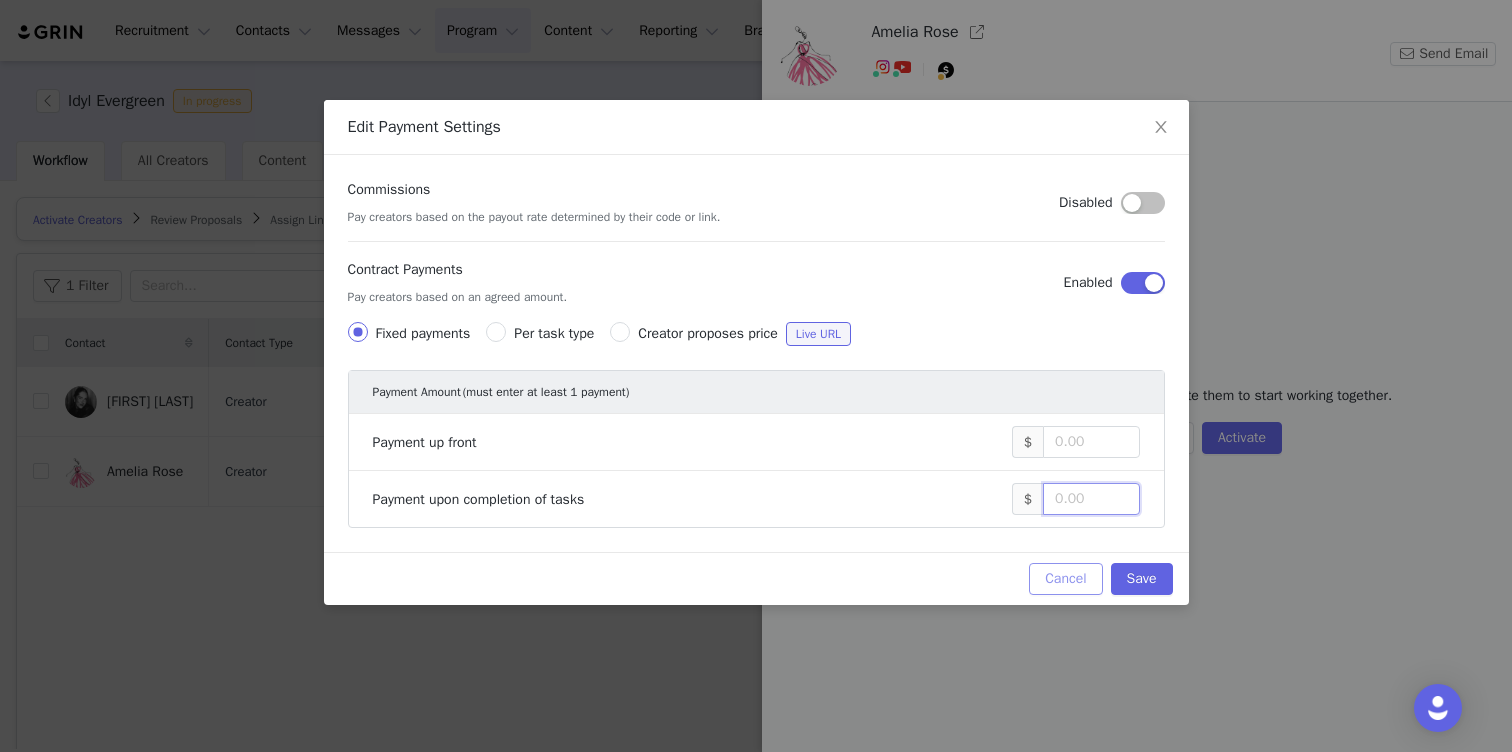 click on "Cancel" at bounding box center (1065, 579) 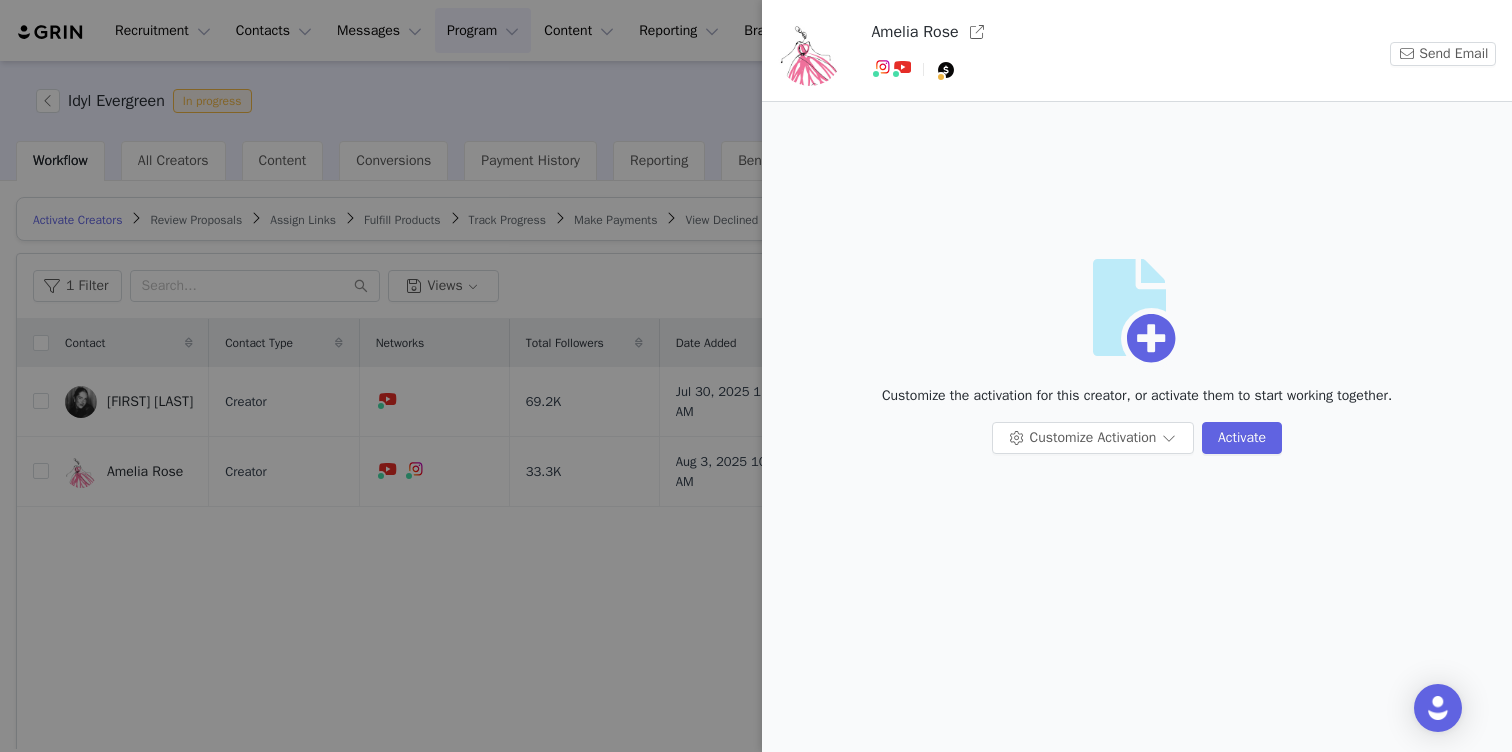 click at bounding box center (756, 376) 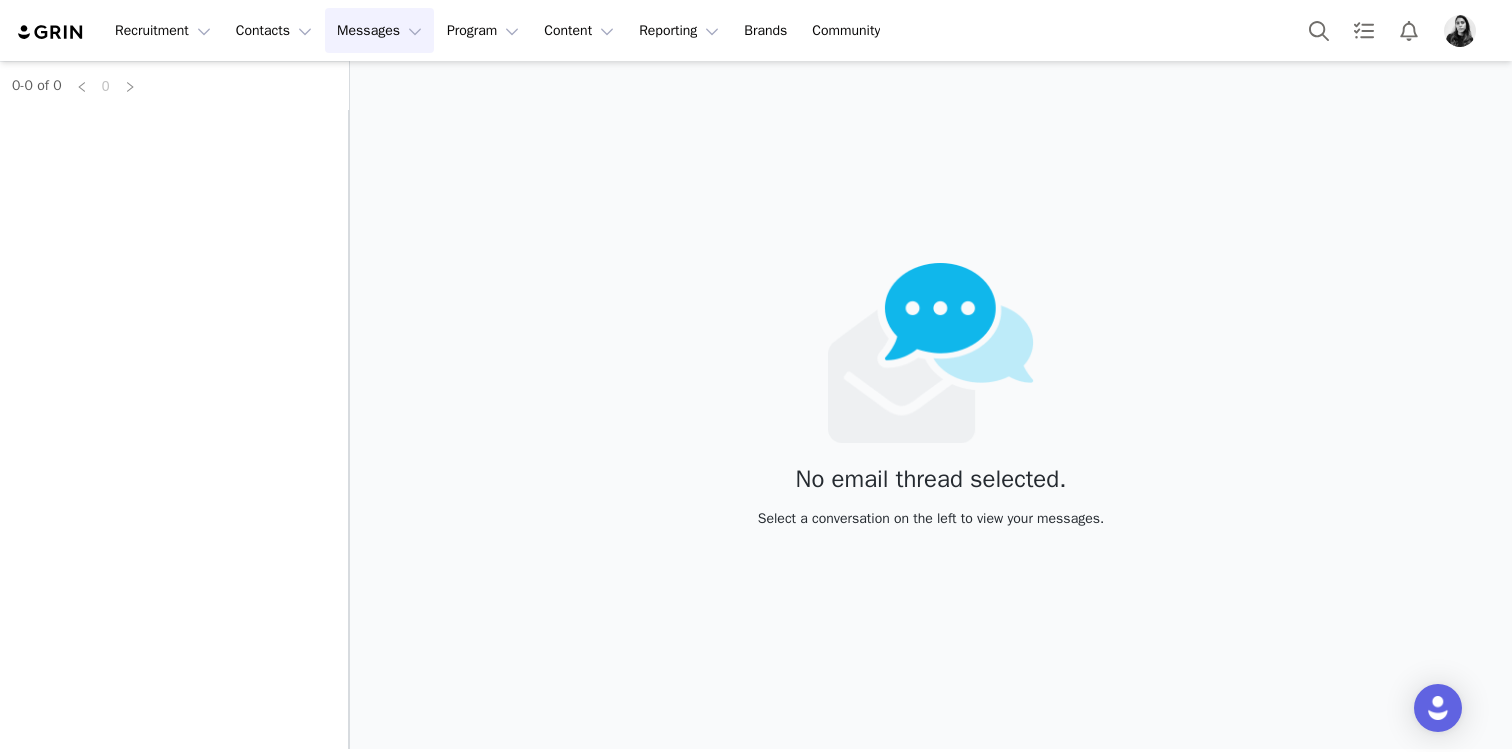 scroll, scrollTop: 0, scrollLeft: 0, axis: both 